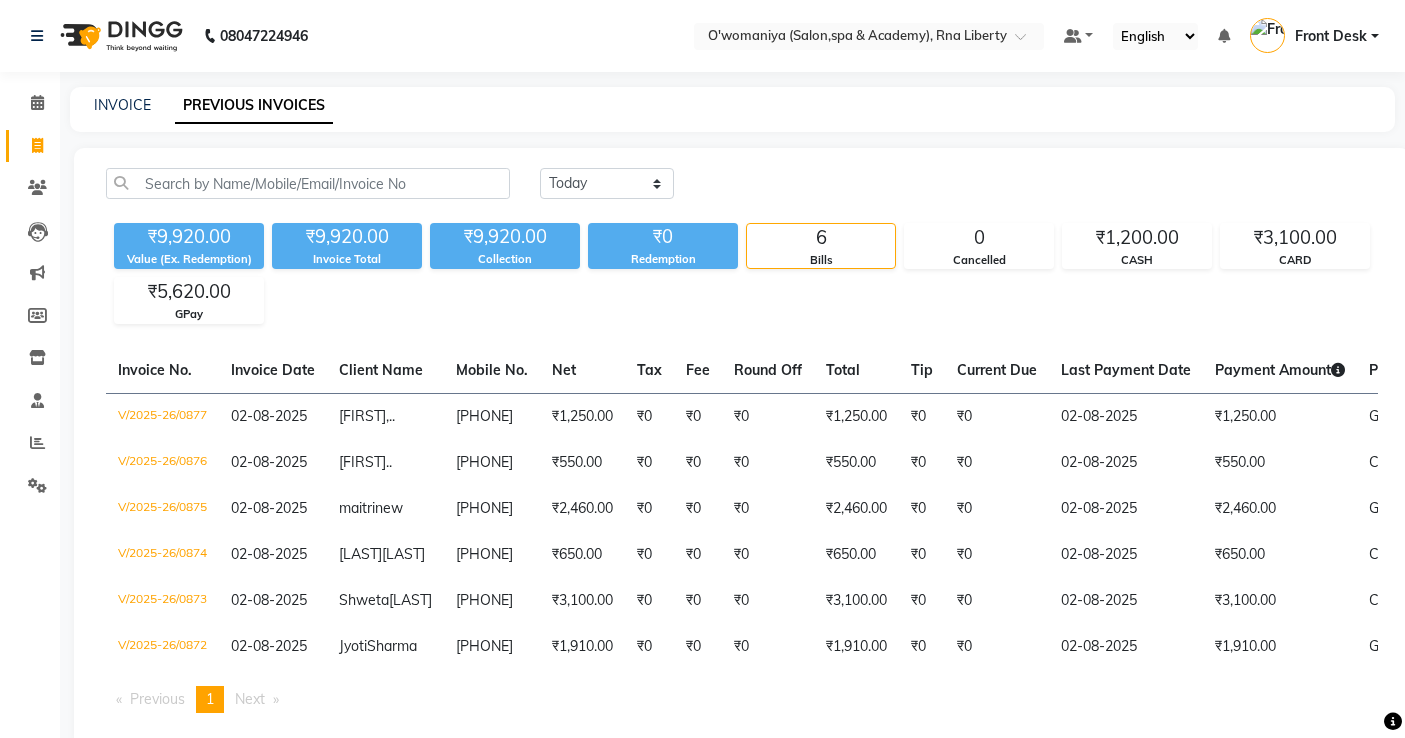 scroll, scrollTop: 0, scrollLeft: 0, axis: both 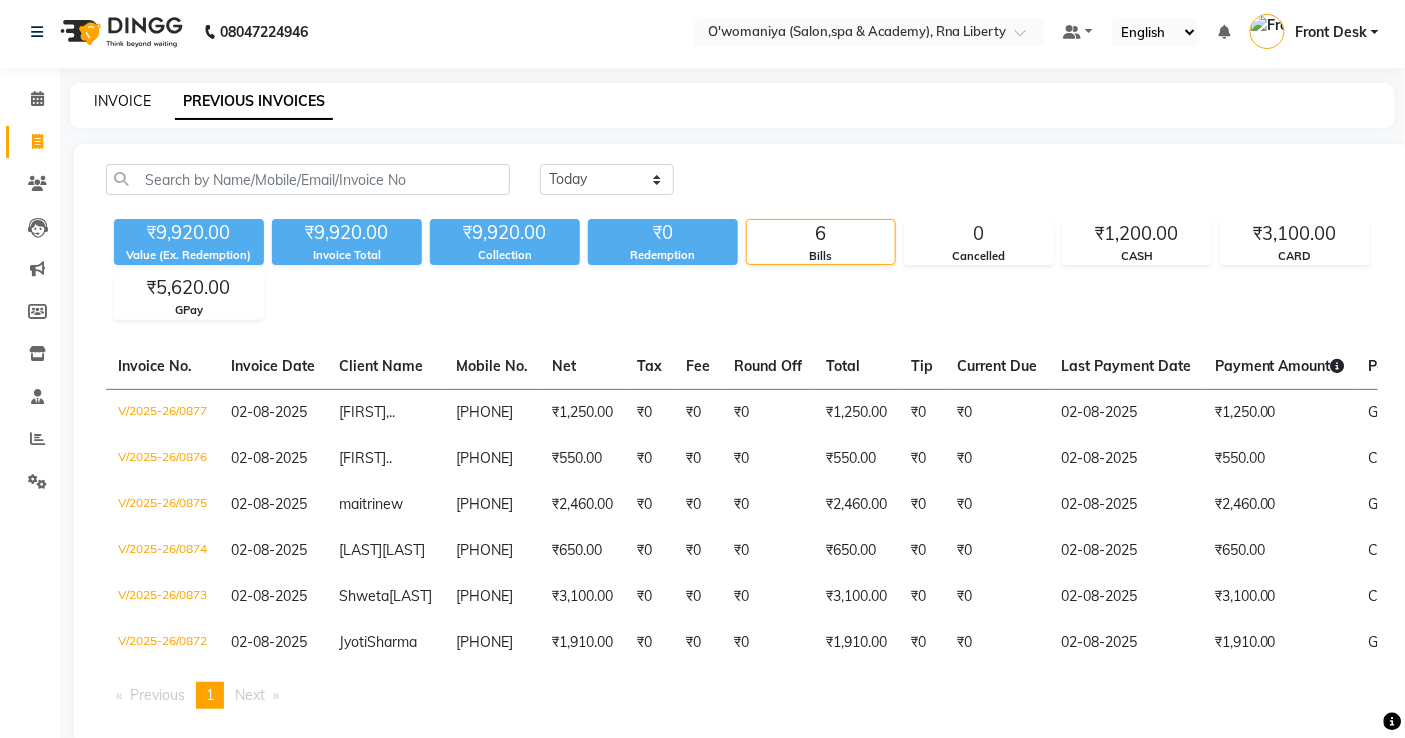 click on "INVOICE" 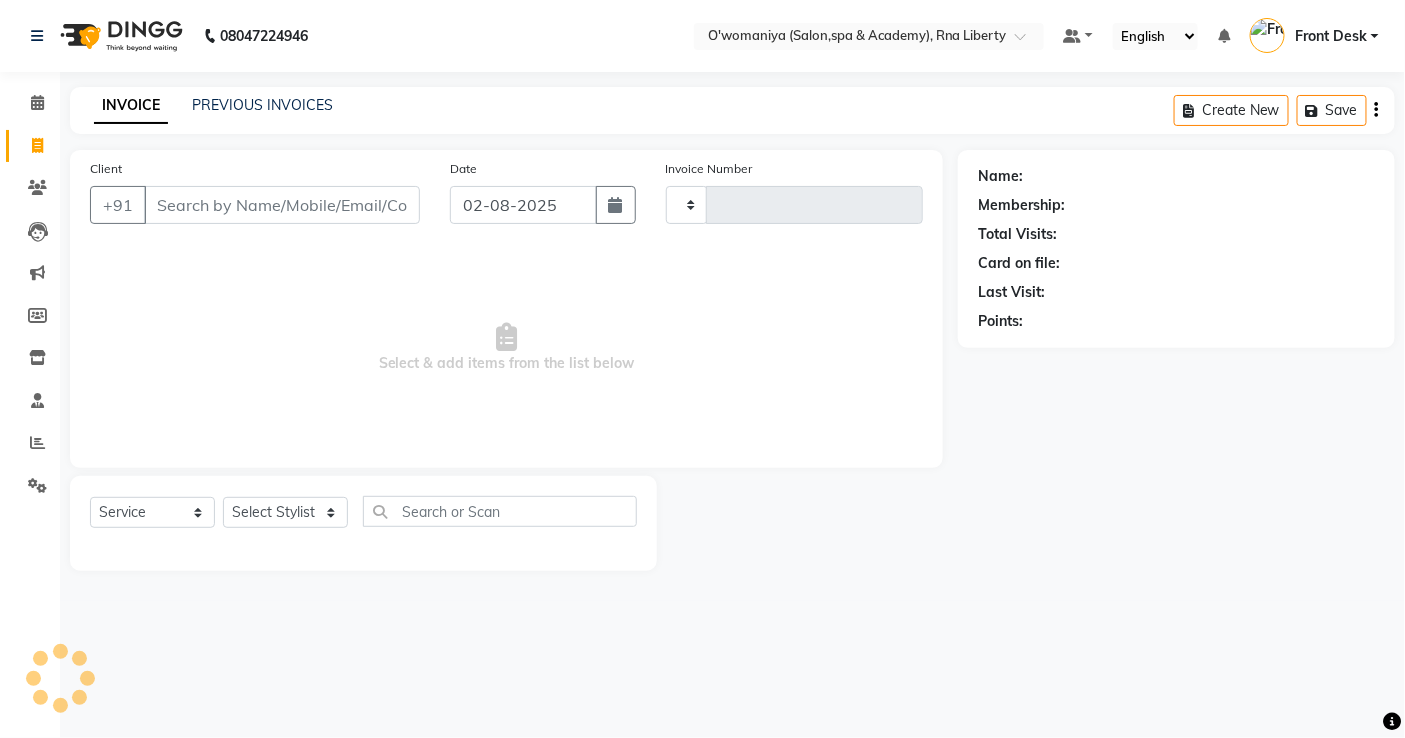 scroll, scrollTop: 0, scrollLeft: 0, axis: both 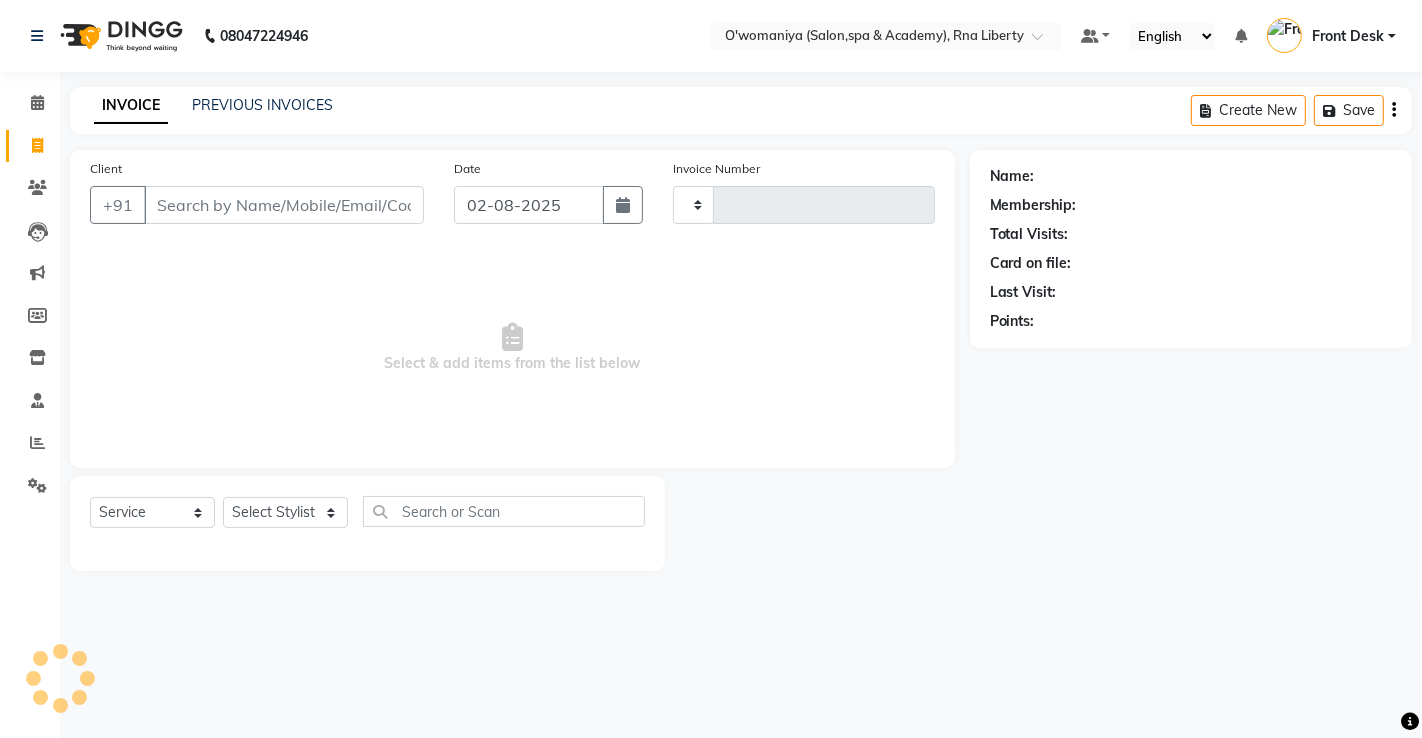 click on "Client" at bounding box center [284, 205] 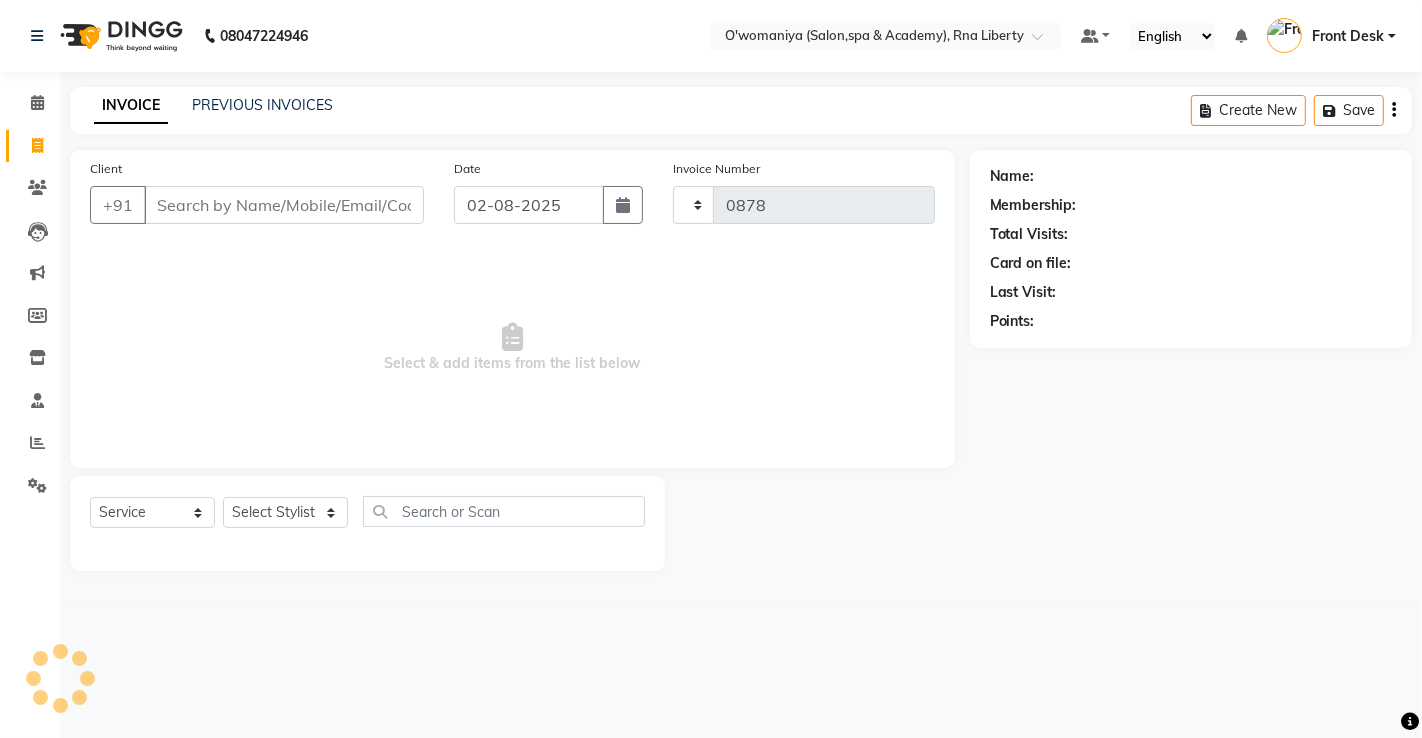 select on "5532" 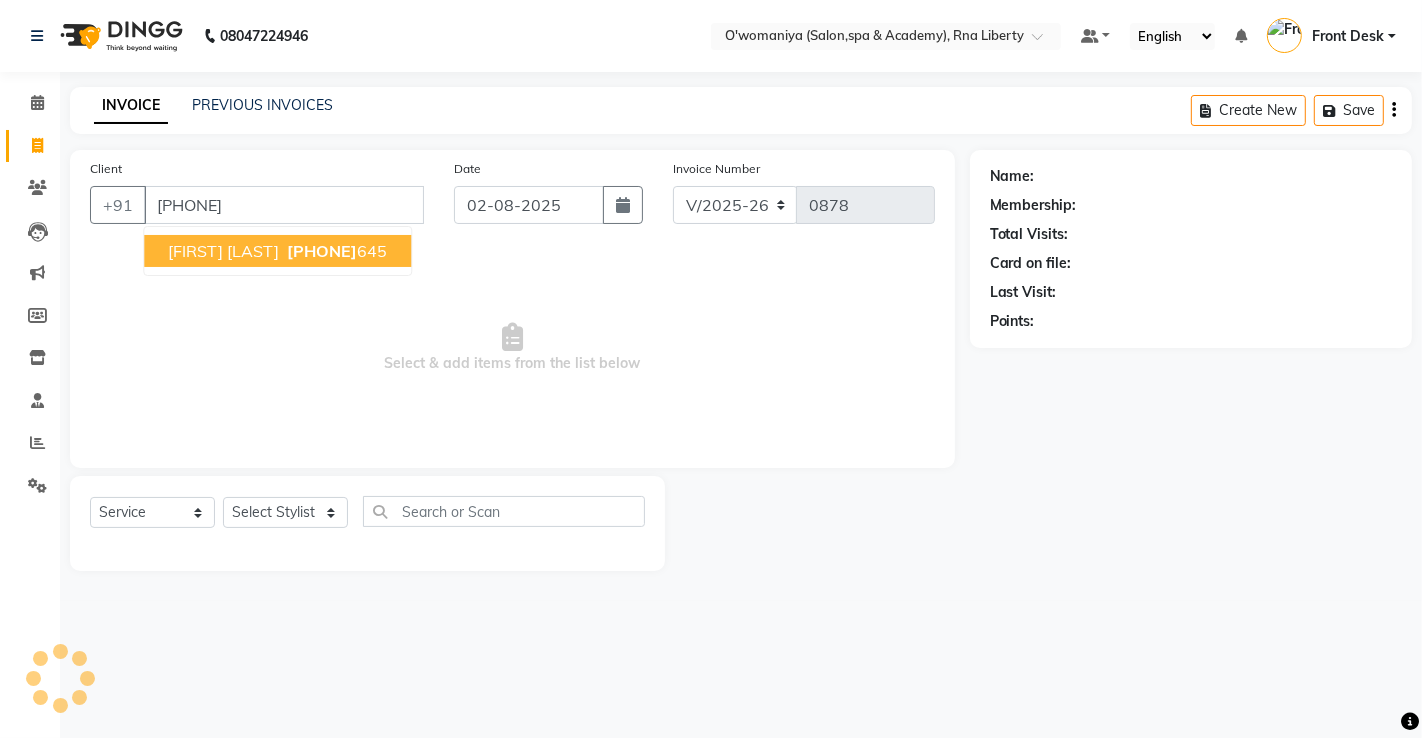 type on "[PHONE]" 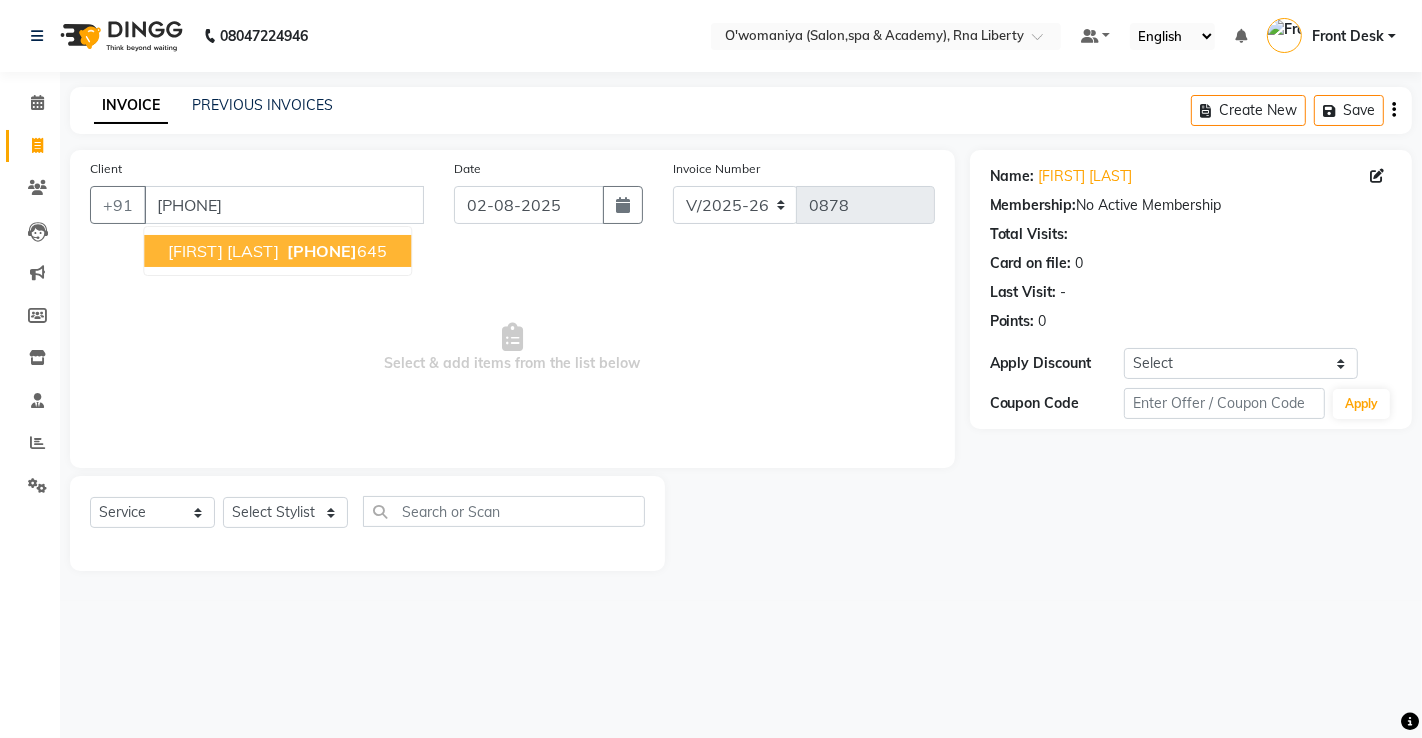click on "[PHONE]" at bounding box center (322, 251) 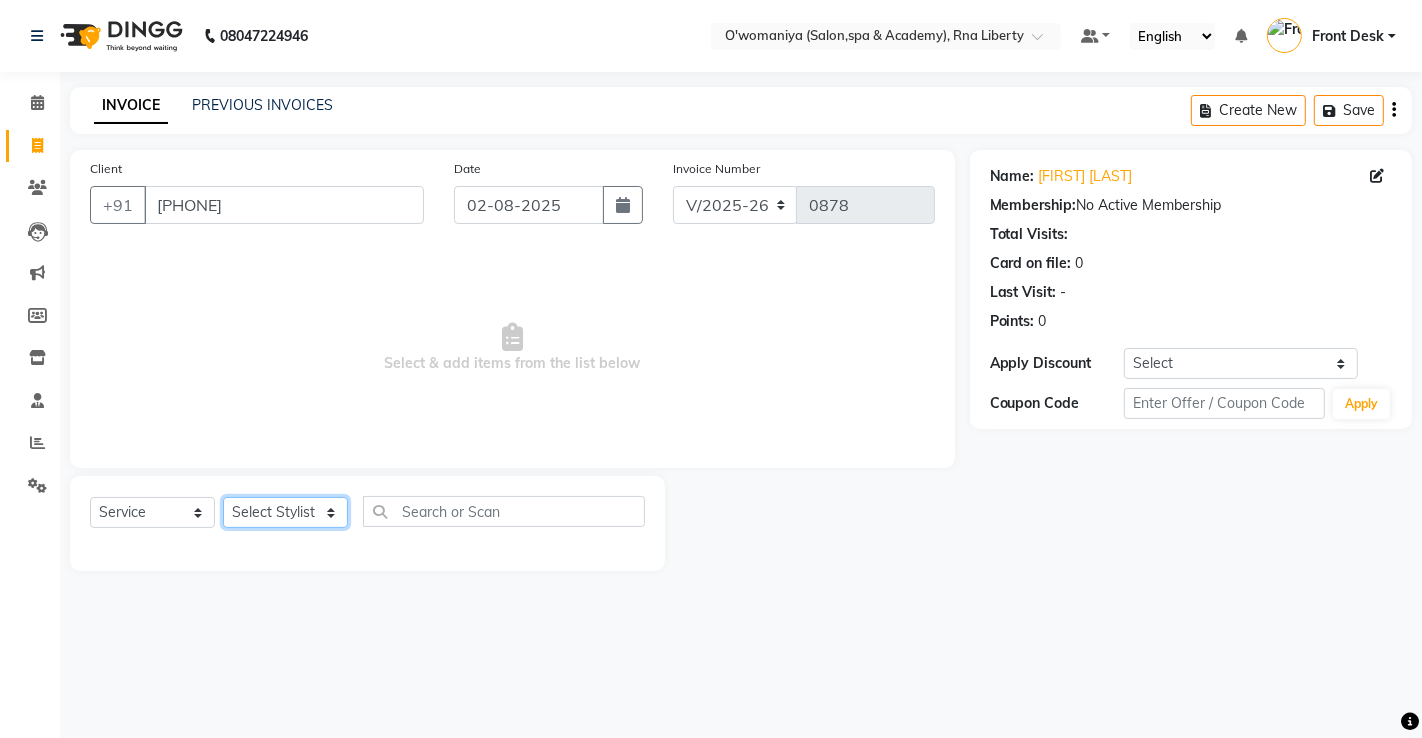 click on "Select Stylist [FIRST] [LAST] [FIRST] [FIRST] [FIRST] [FIRST] [FIRST] [FIRST] [FIRST] [FIRST] [FIRST] [FIRST] [FIRST] [FIRST] [FIRST] [FIRST] [FIRST] [FIRST] [FIRST] [FIRST] [FIRST] [FIRST] [FIRST] [FIRST] [FIRST] [FIRST] [FIRST] [FIRST]" 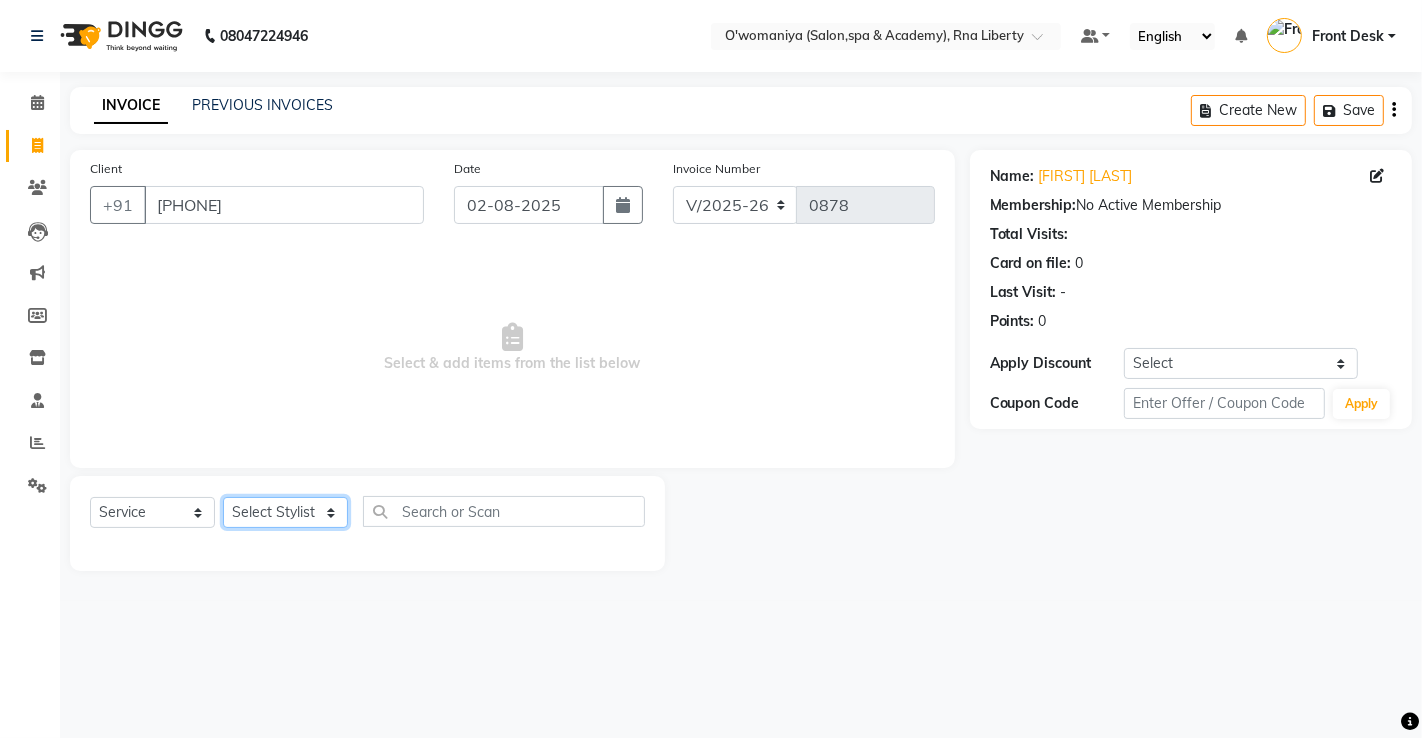 select on "64702" 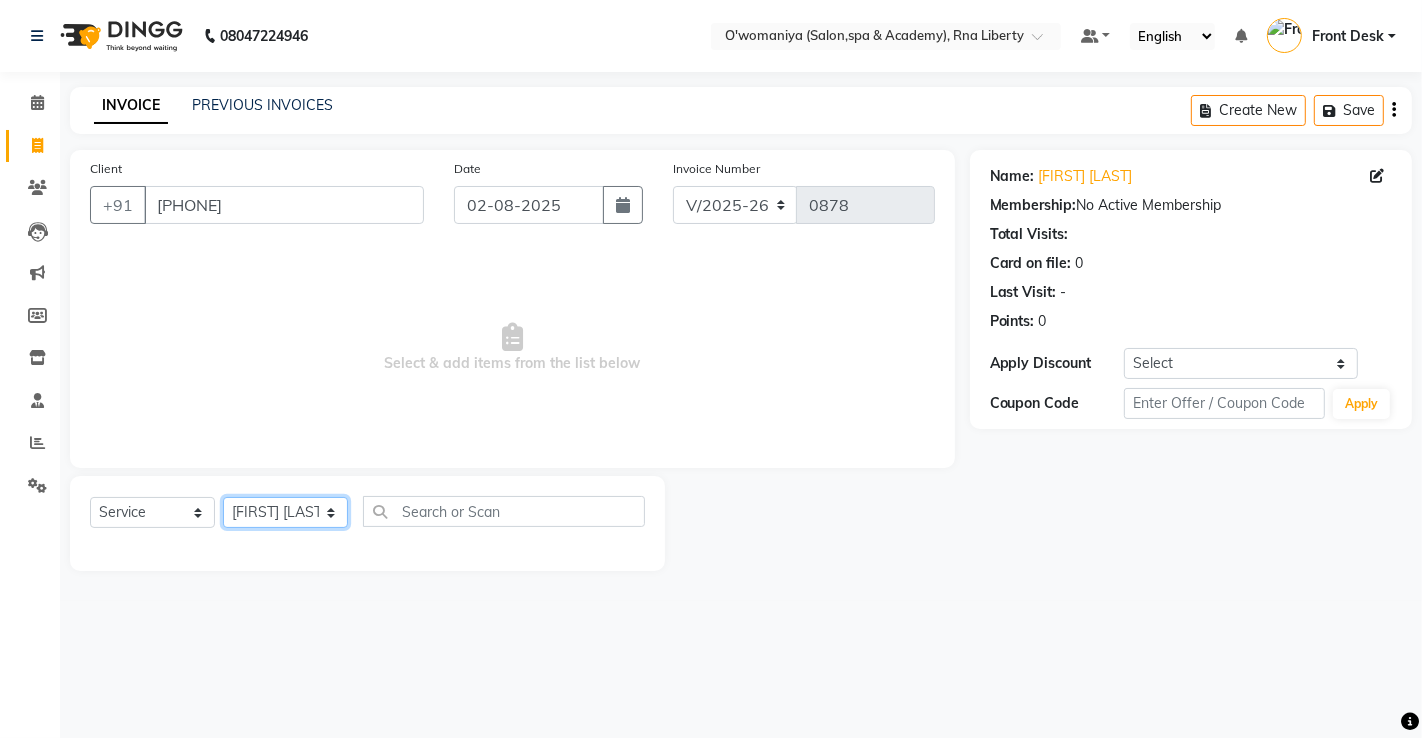 click on "Select Stylist [FIRST] [LAST] [FIRST] [FIRST] [FIRST] [FIRST] [FIRST] [FIRST] [FIRST] [FIRST] [FIRST] [FIRST] [FIRST] [FIRST] [FIRST] [FIRST] [FIRST] [FIRST] [FIRST] [FIRST] [FIRST] [FIRST] [FIRST] [FIRST] [FIRST] [FIRST] [FIRST] [FIRST]" 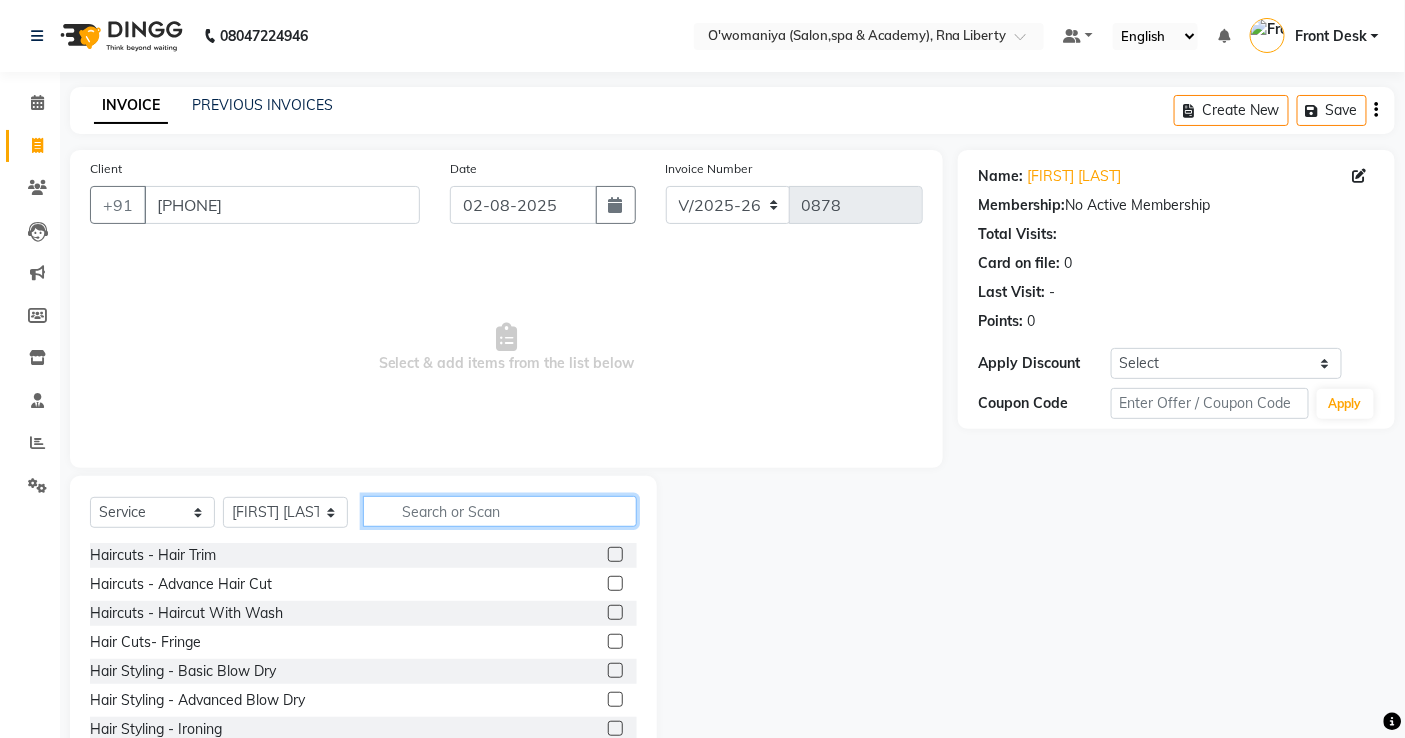 click 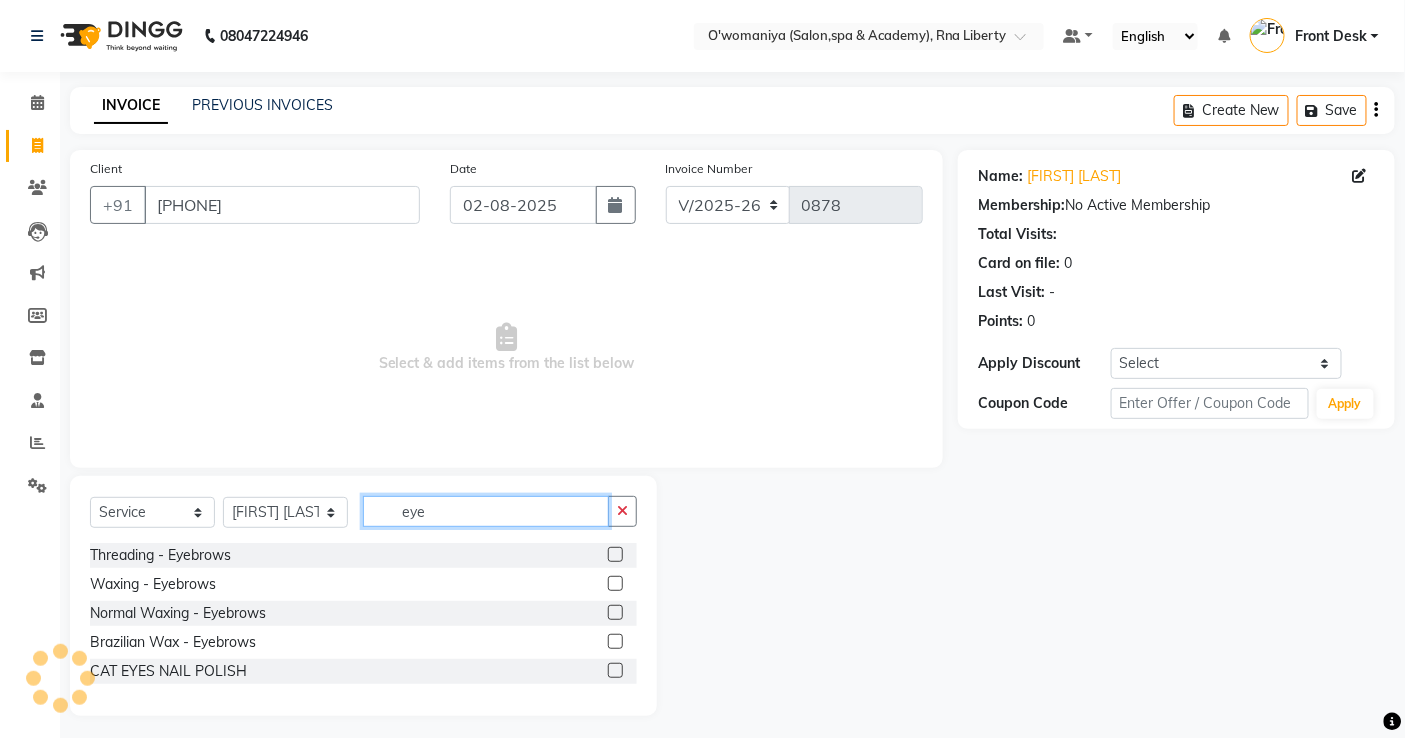type on "eye" 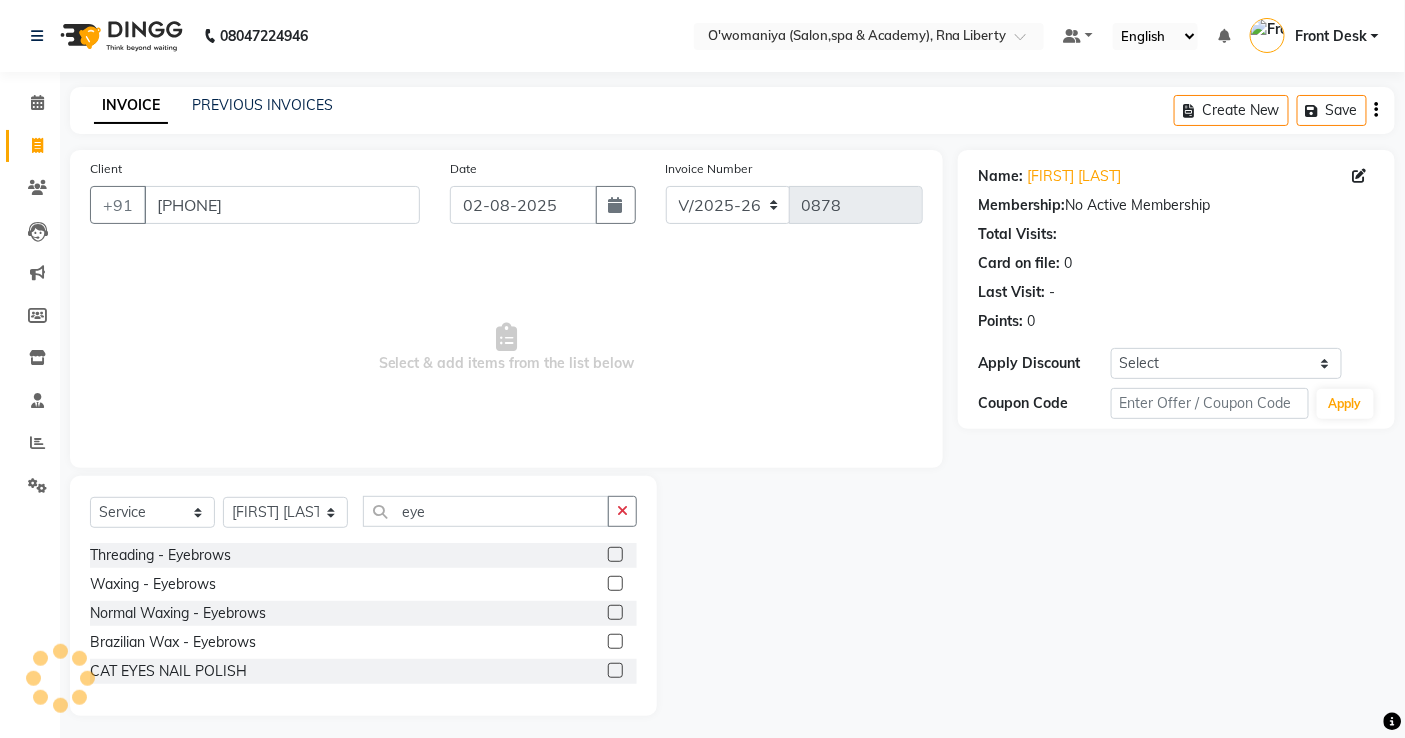 click 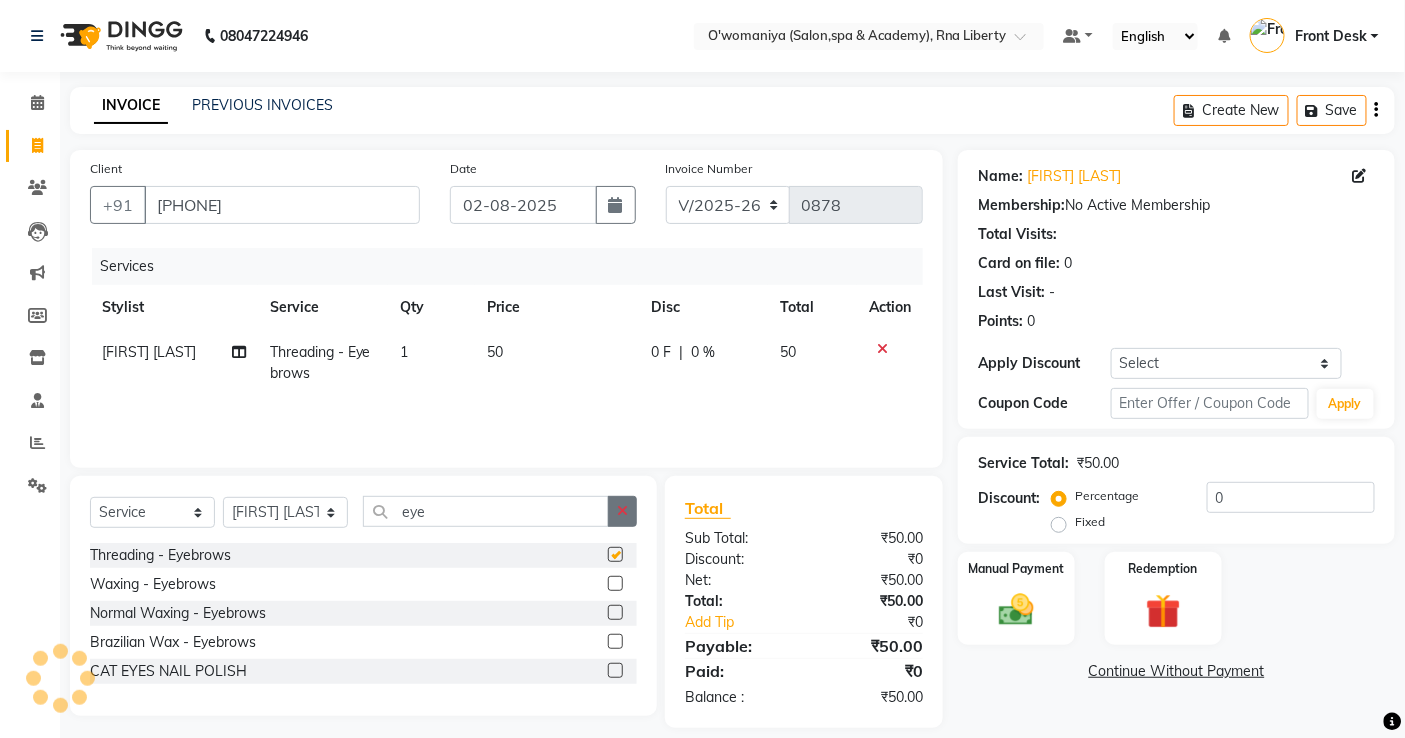 checkbox on "false" 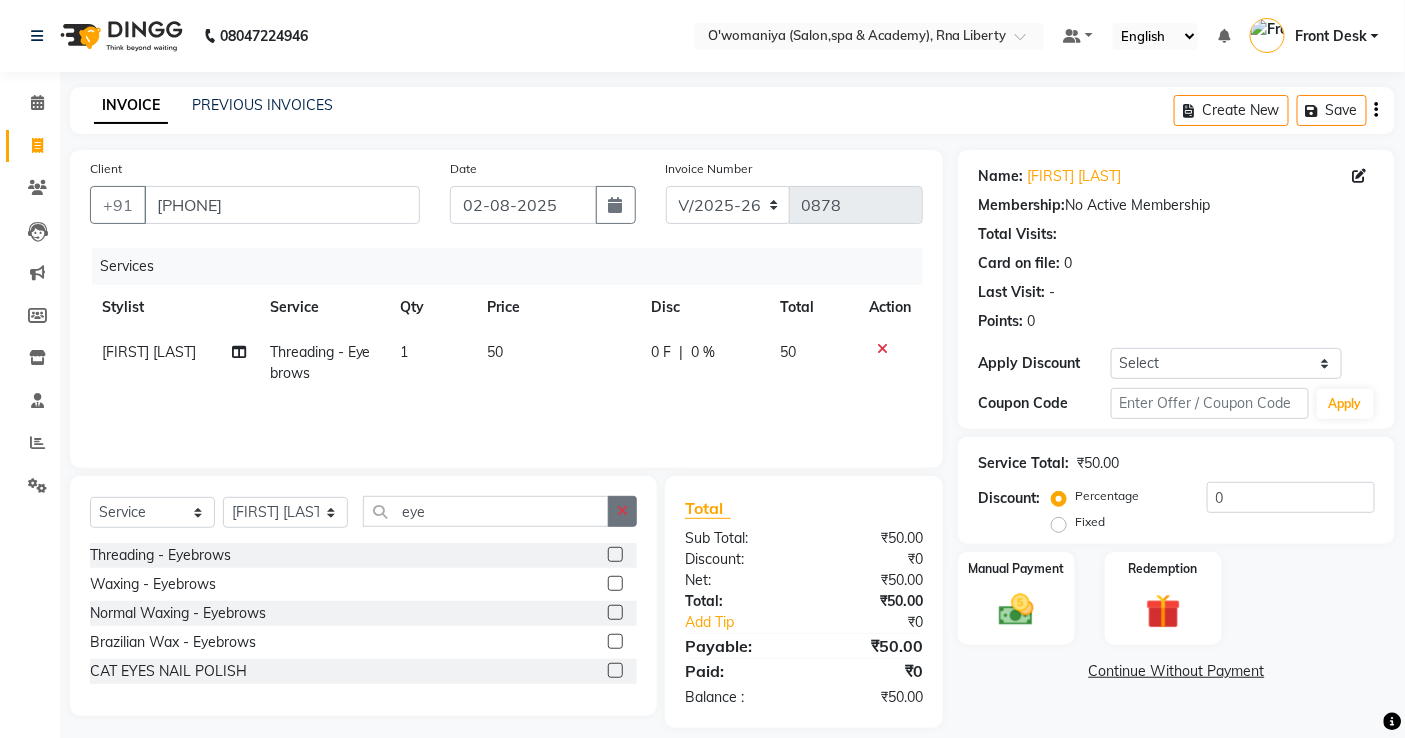click 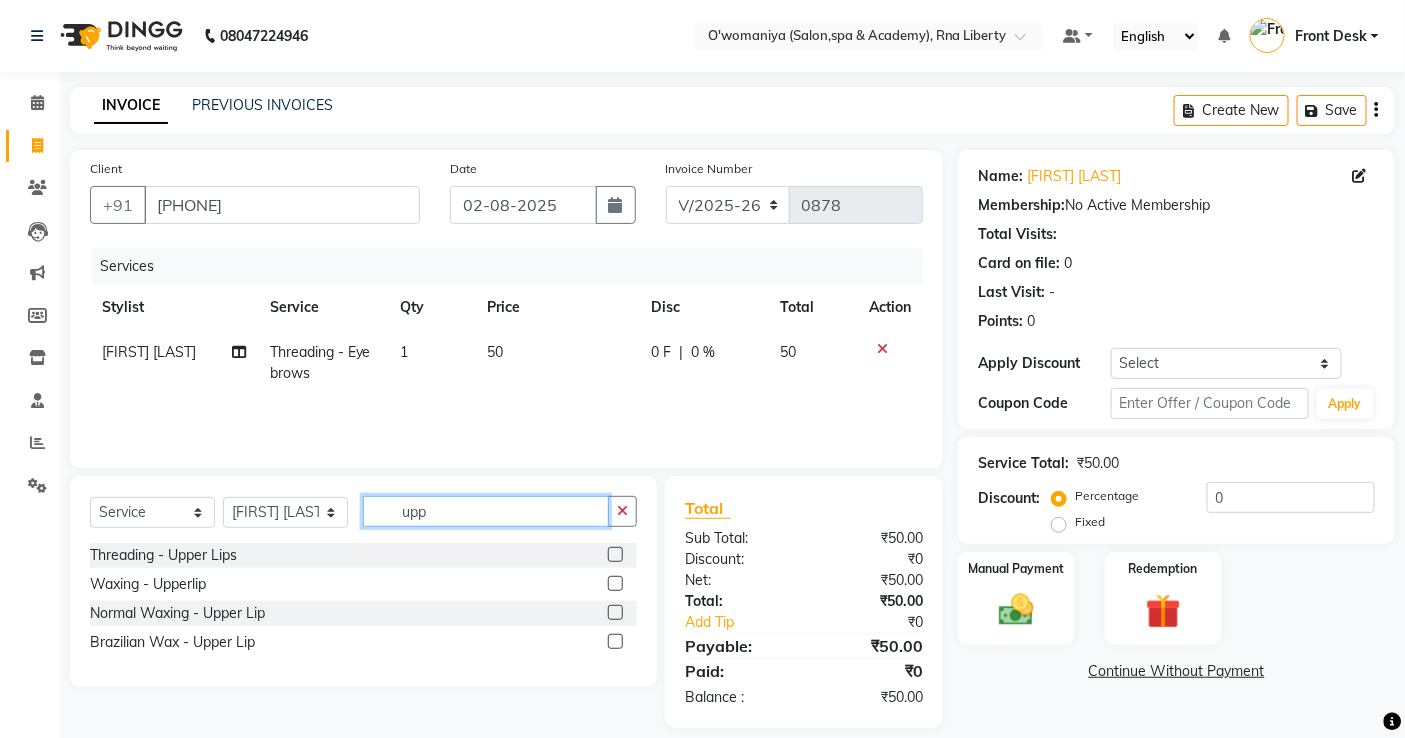 type on "upp" 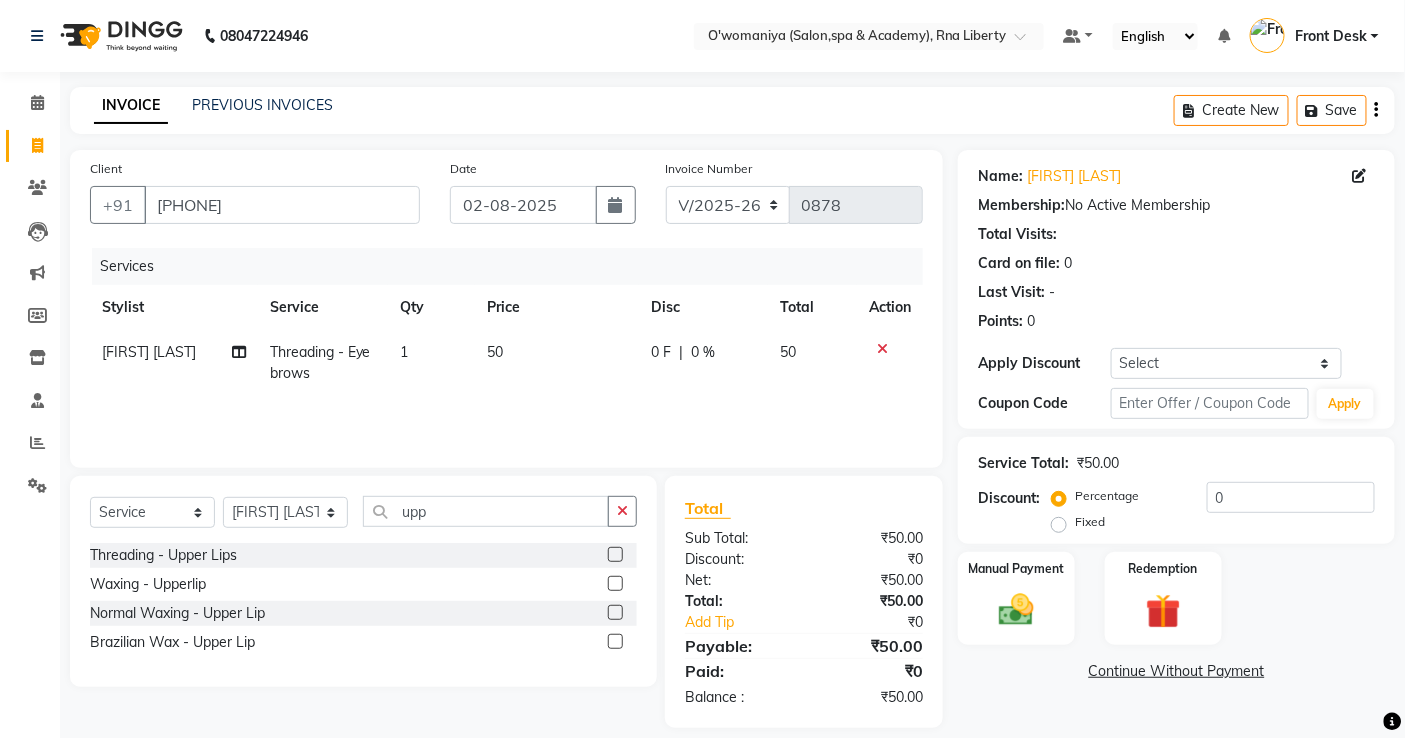 click 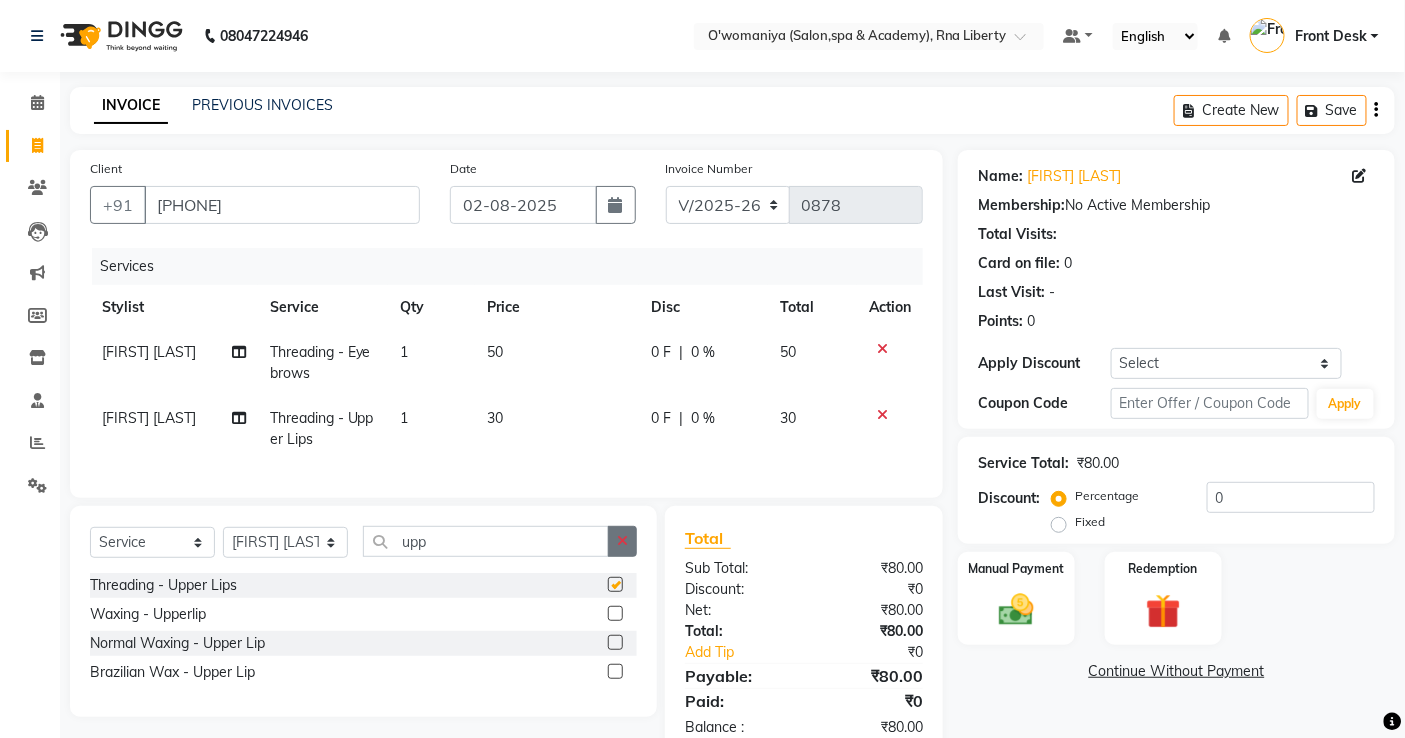 checkbox on "false" 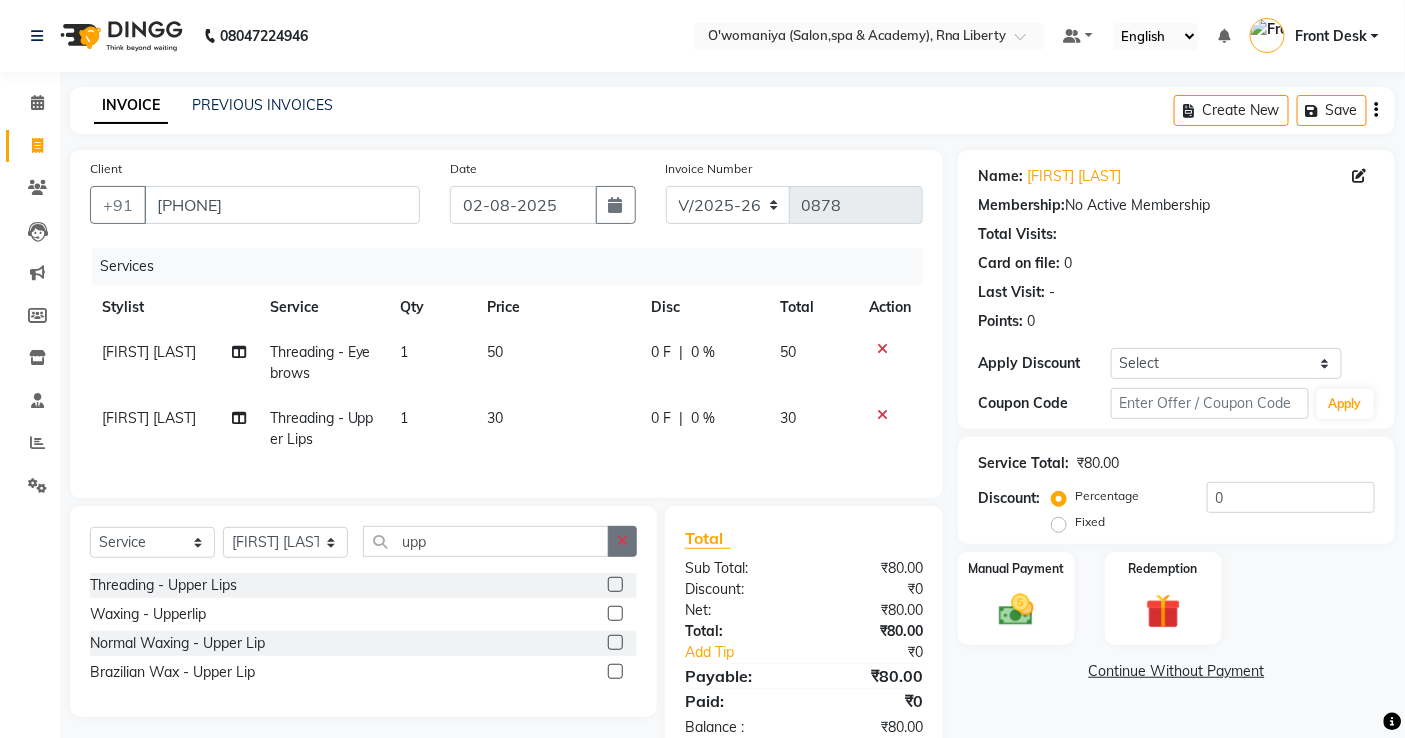 click 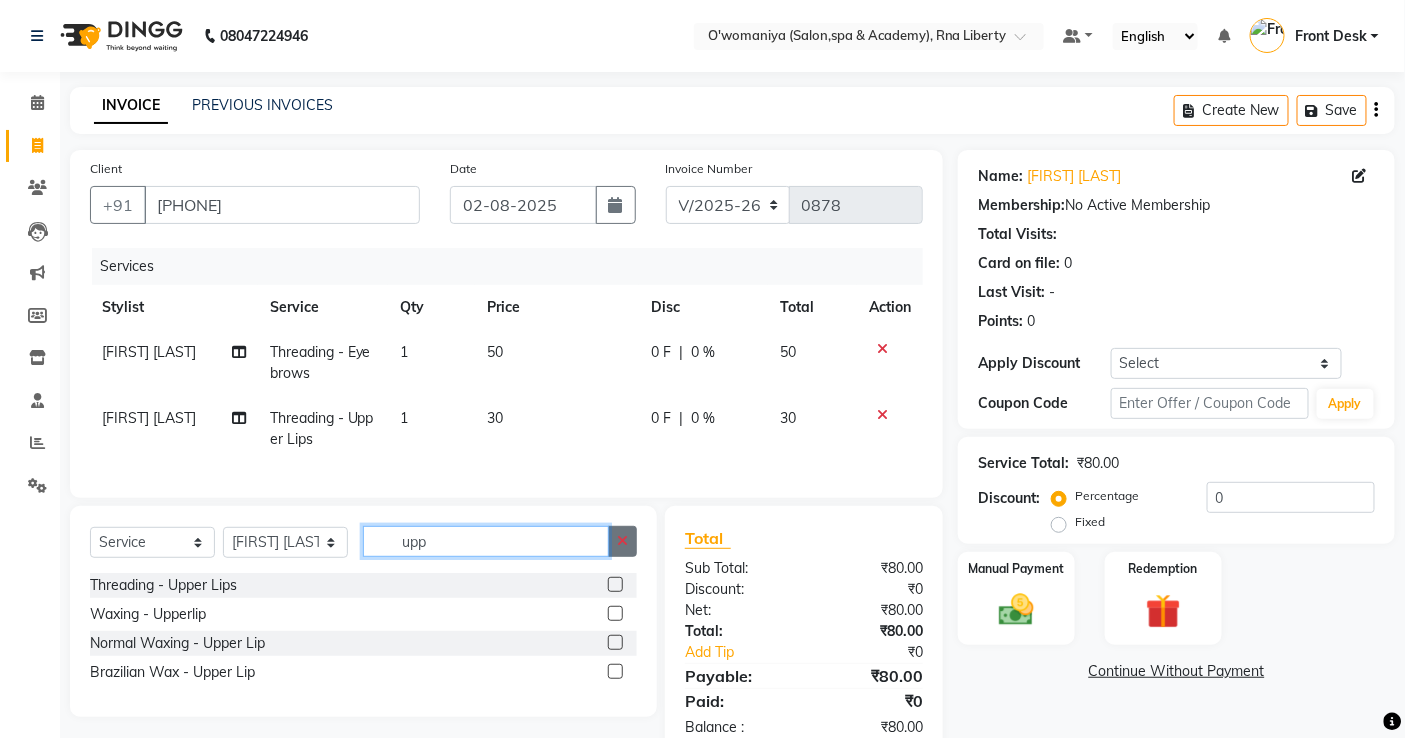 type 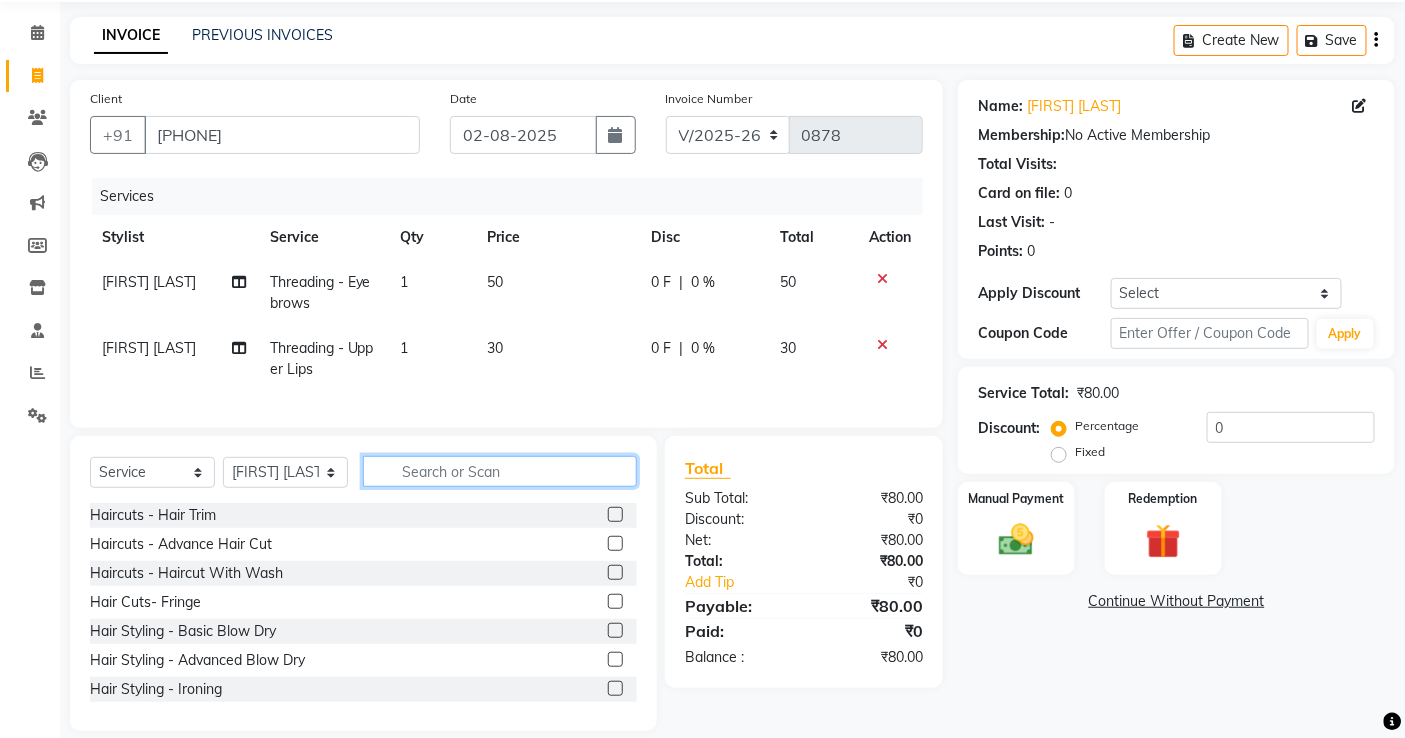 scroll, scrollTop: 108, scrollLeft: 0, axis: vertical 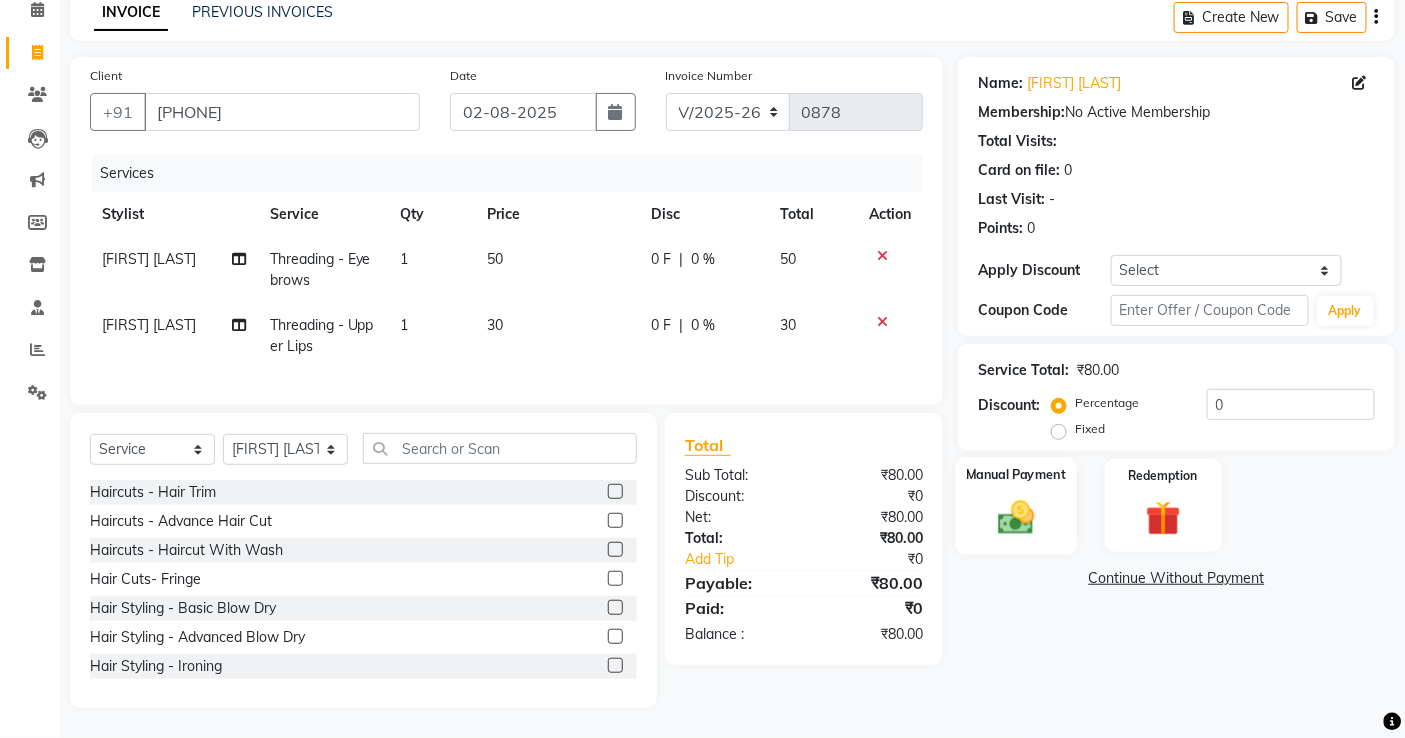 click 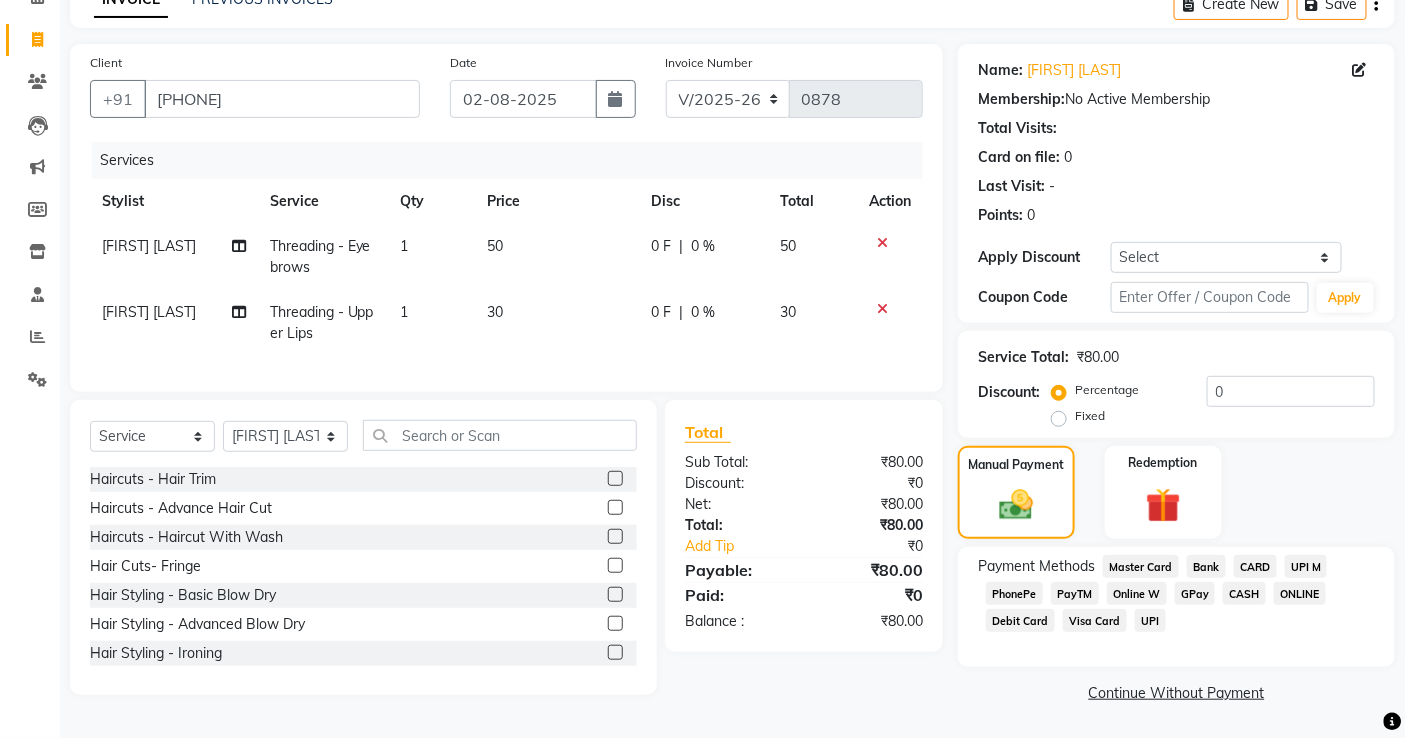 click on "GPay" 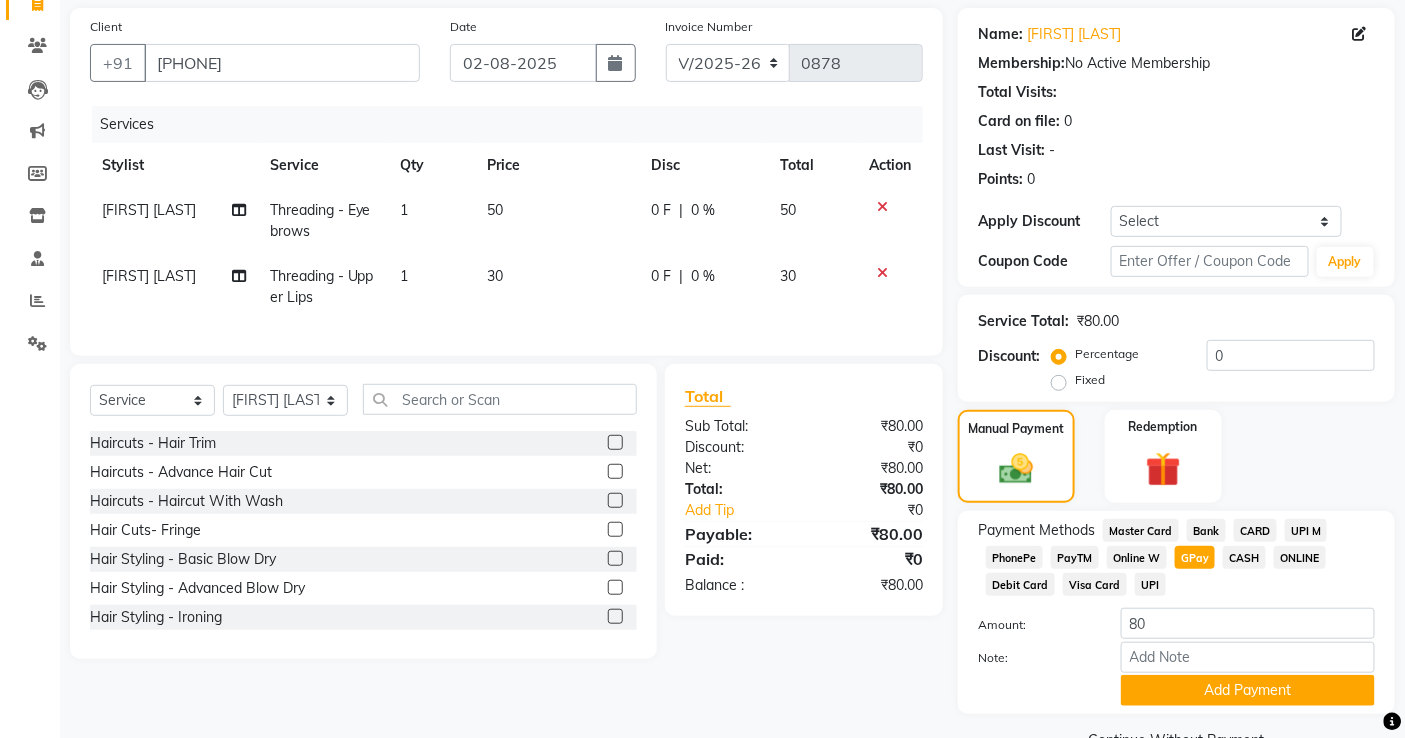 scroll, scrollTop: 190, scrollLeft: 0, axis: vertical 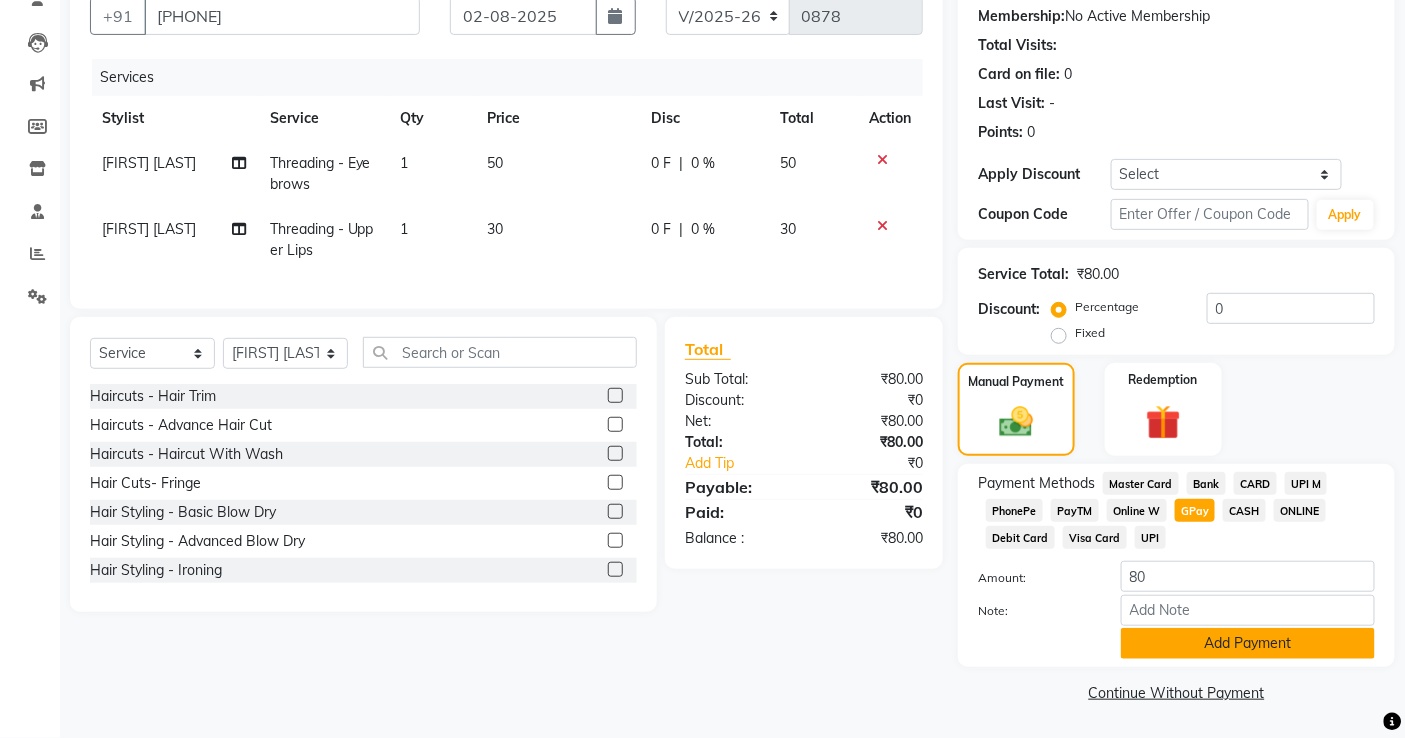 click on "Add Payment" 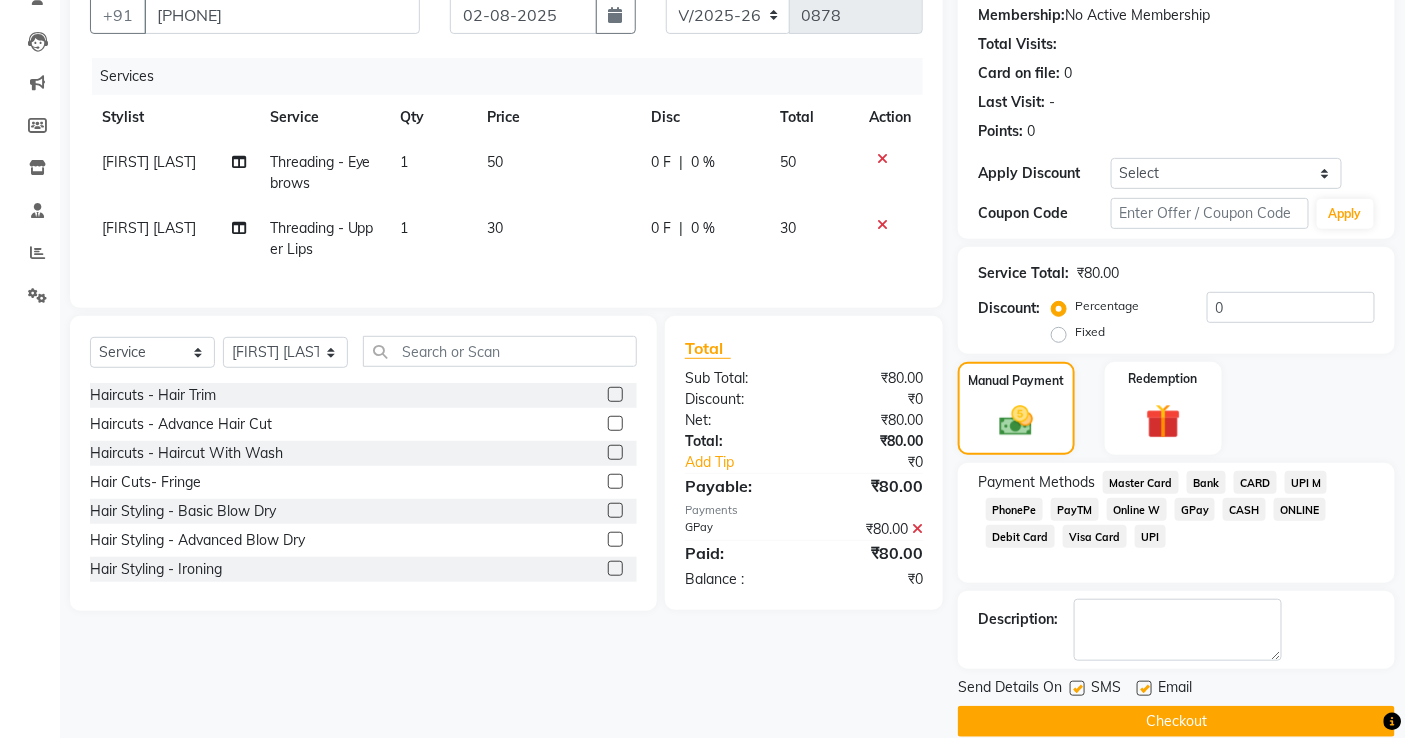 click on "Checkout" 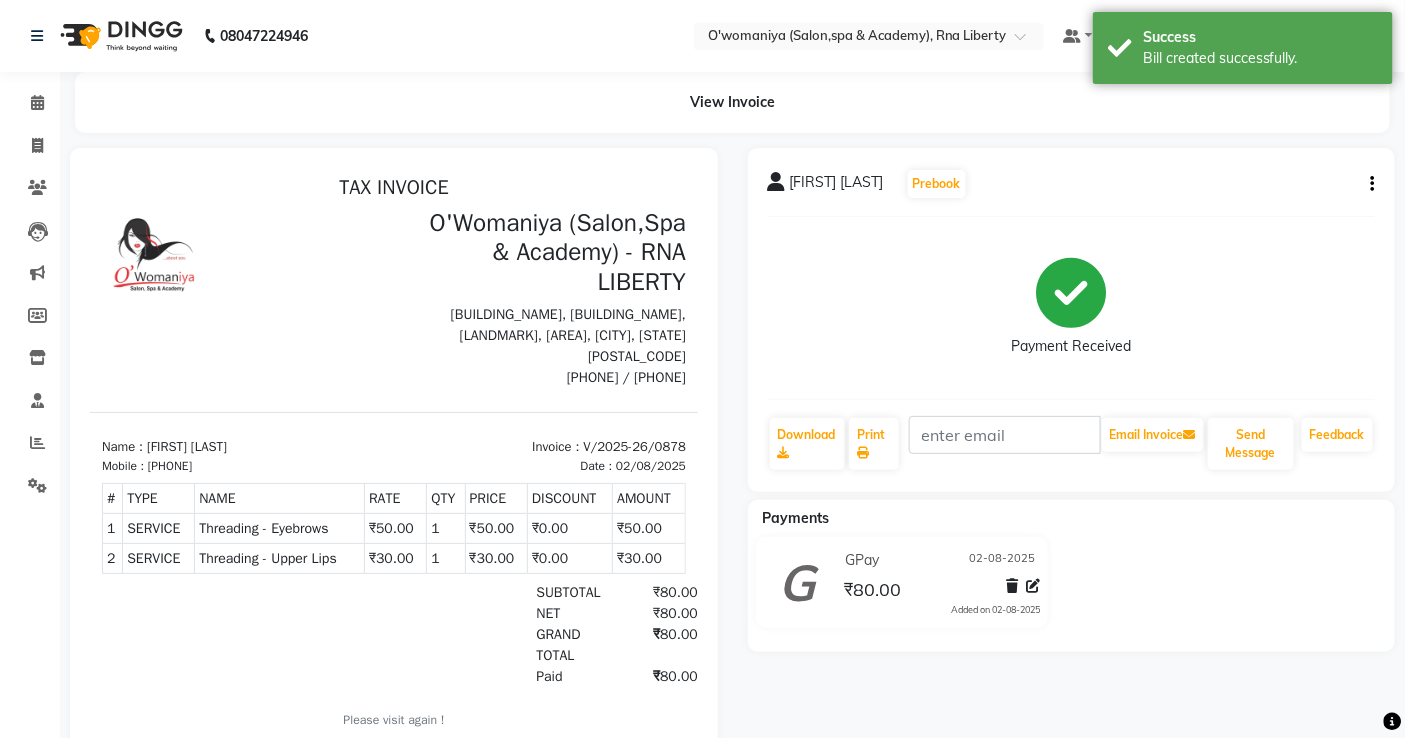 scroll, scrollTop: 0, scrollLeft: 0, axis: both 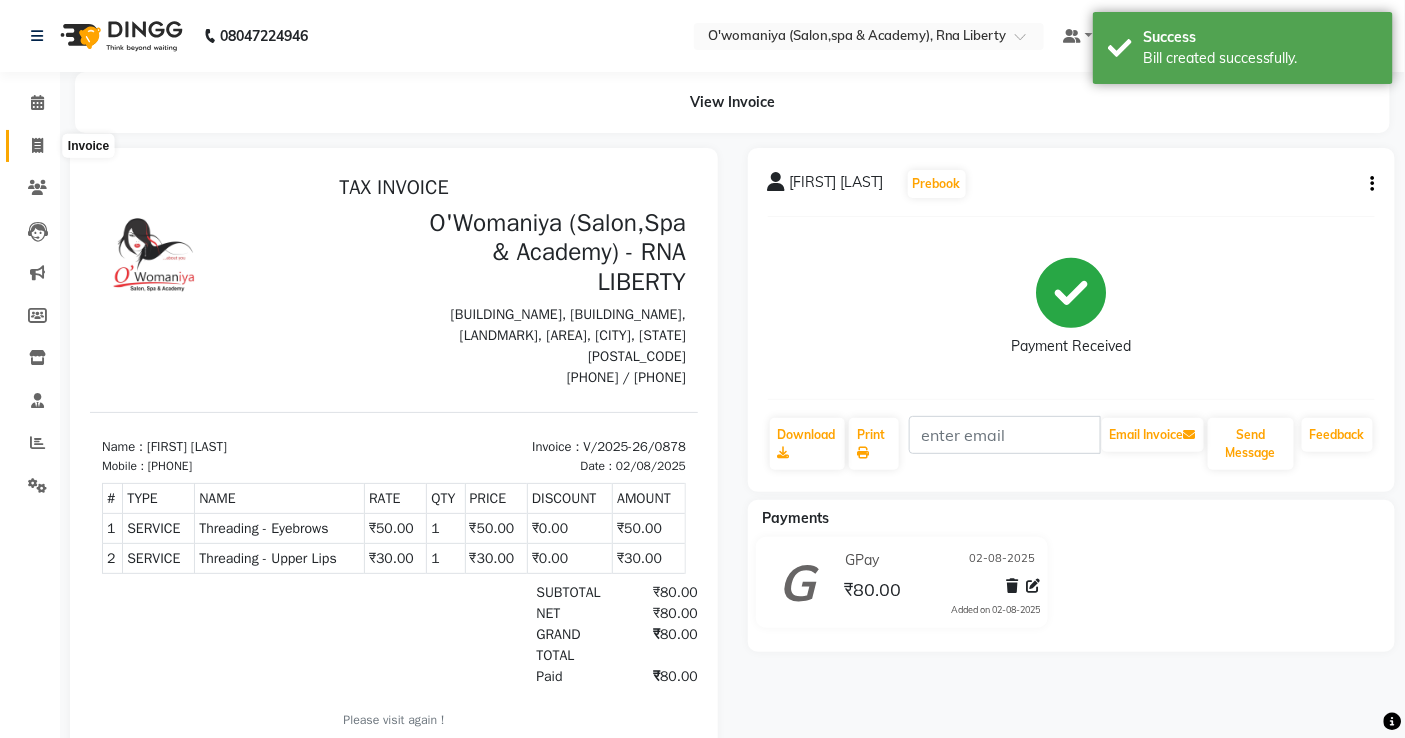 click 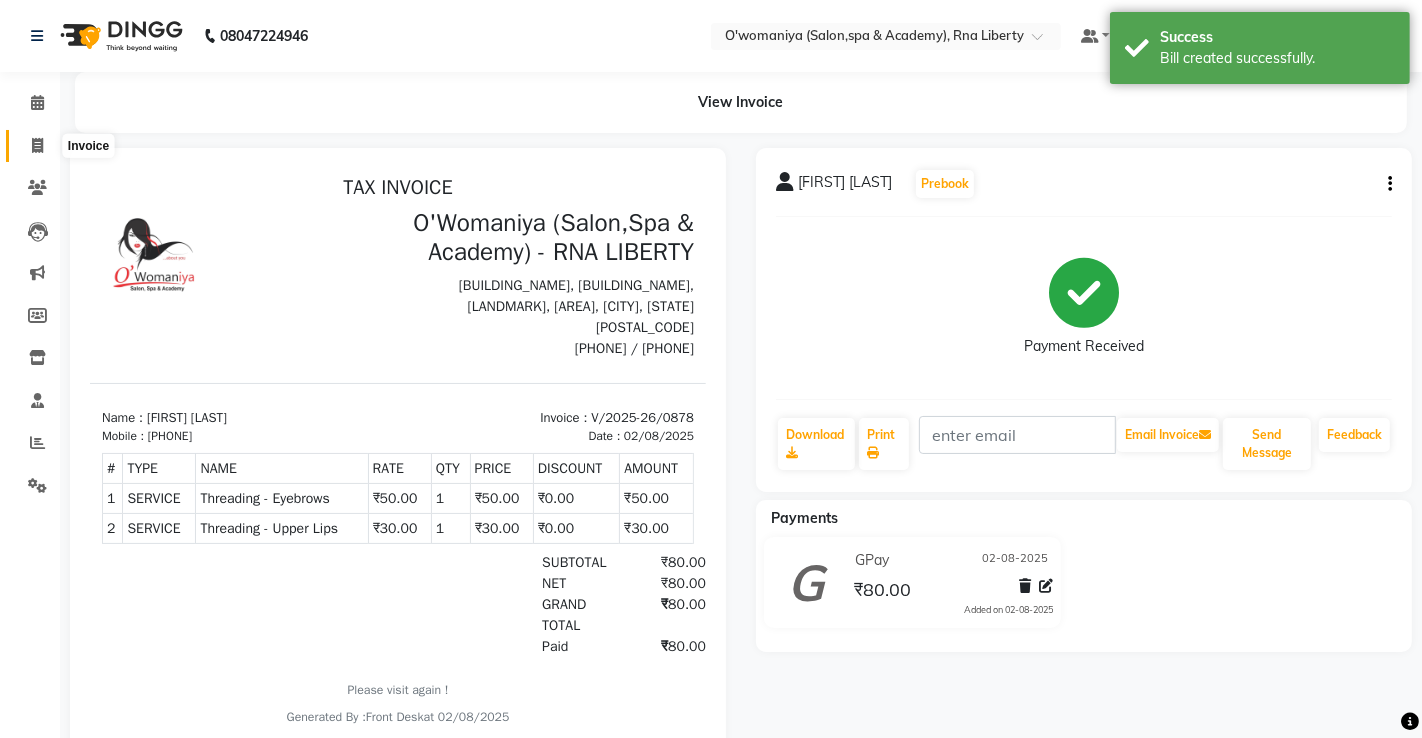 select on "service" 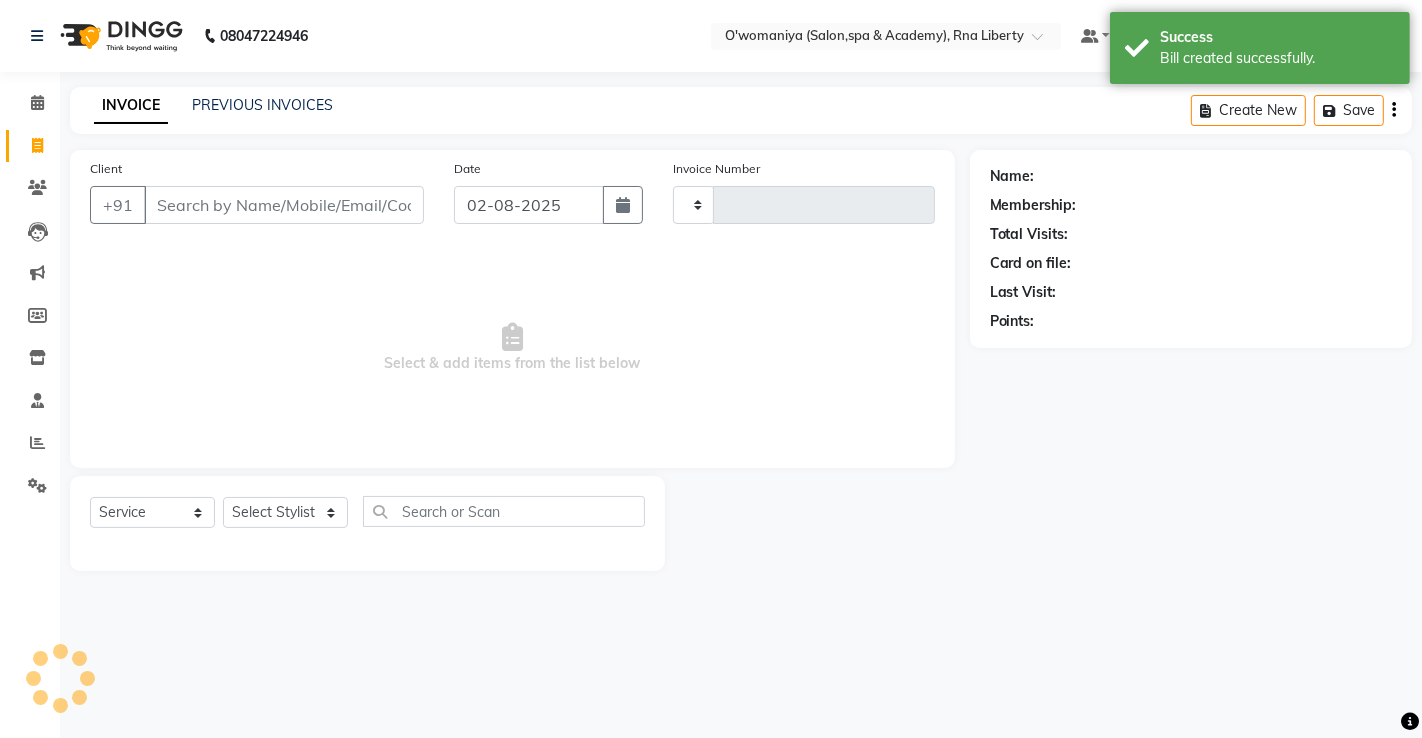 type on "0879" 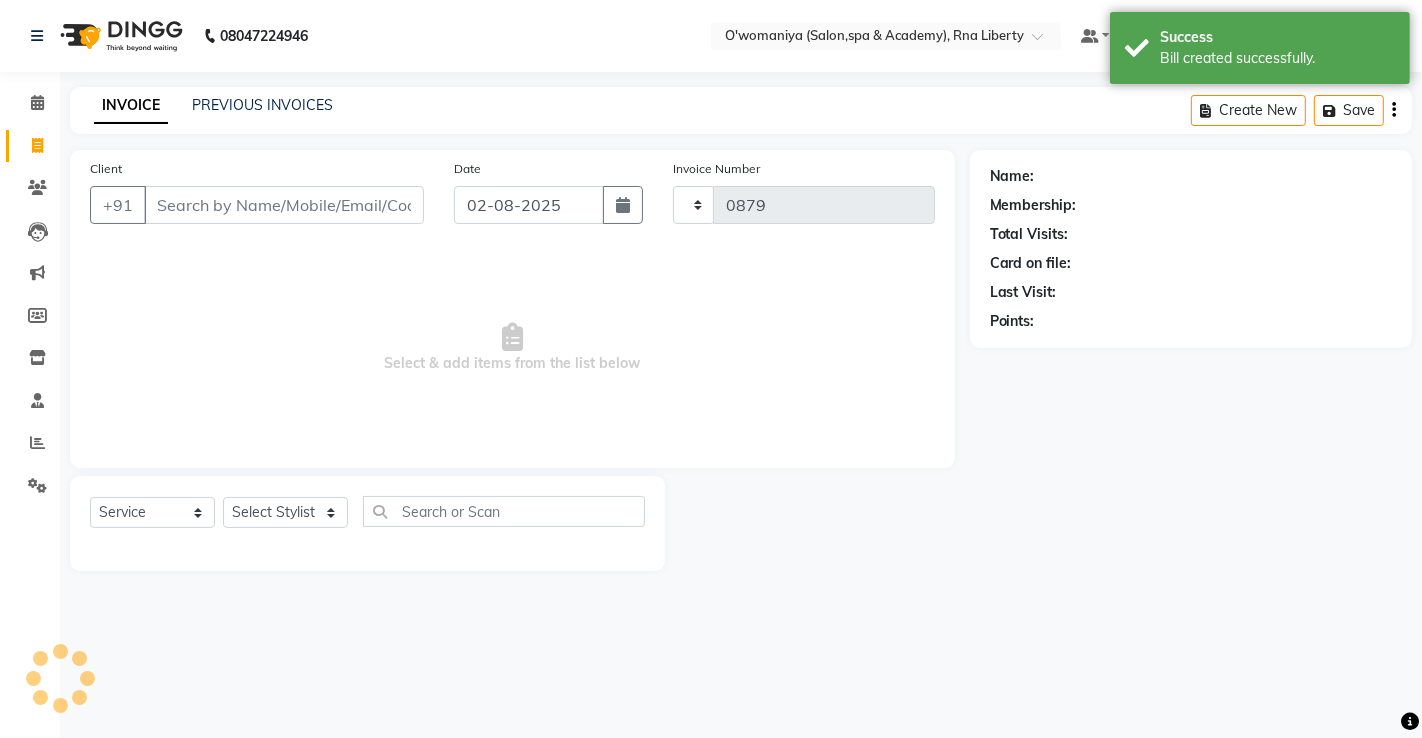 select on "5532" 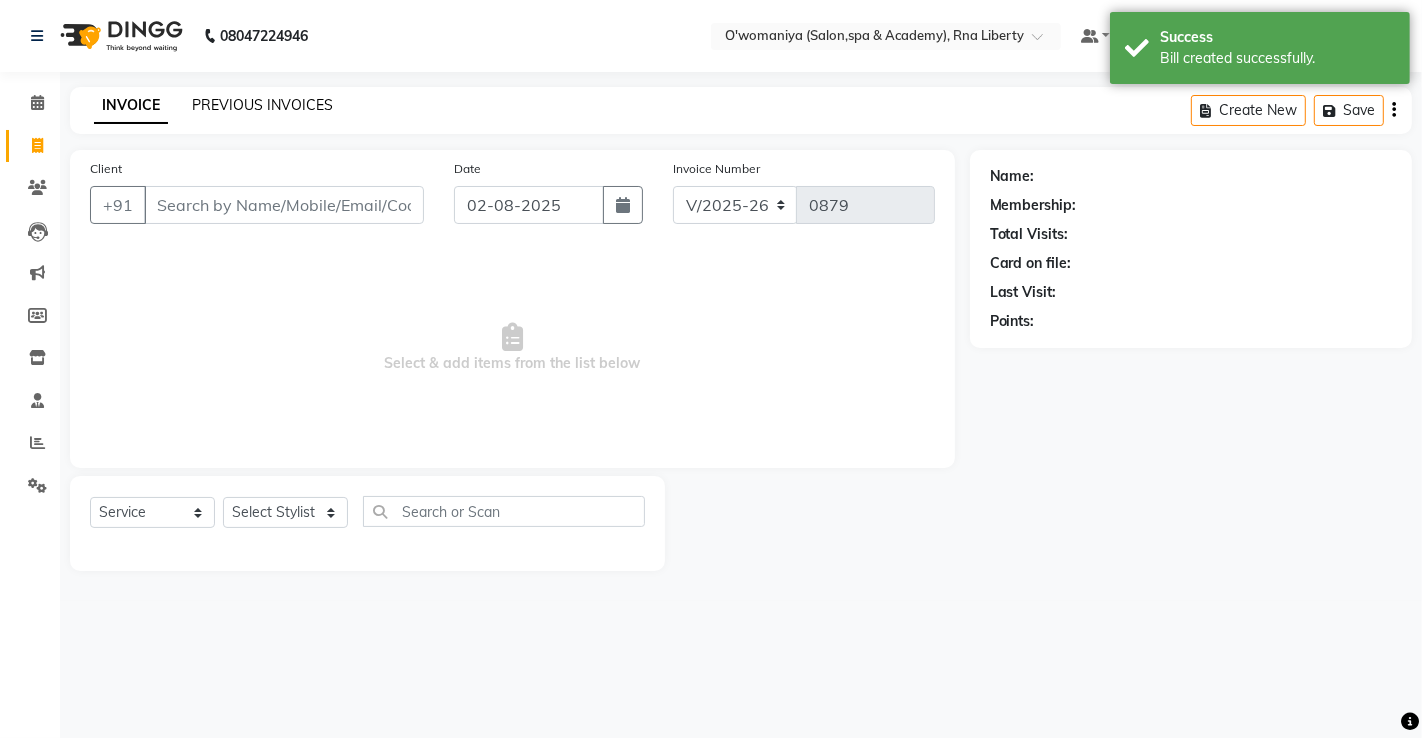 click on "PREVIOUS INVOICES" 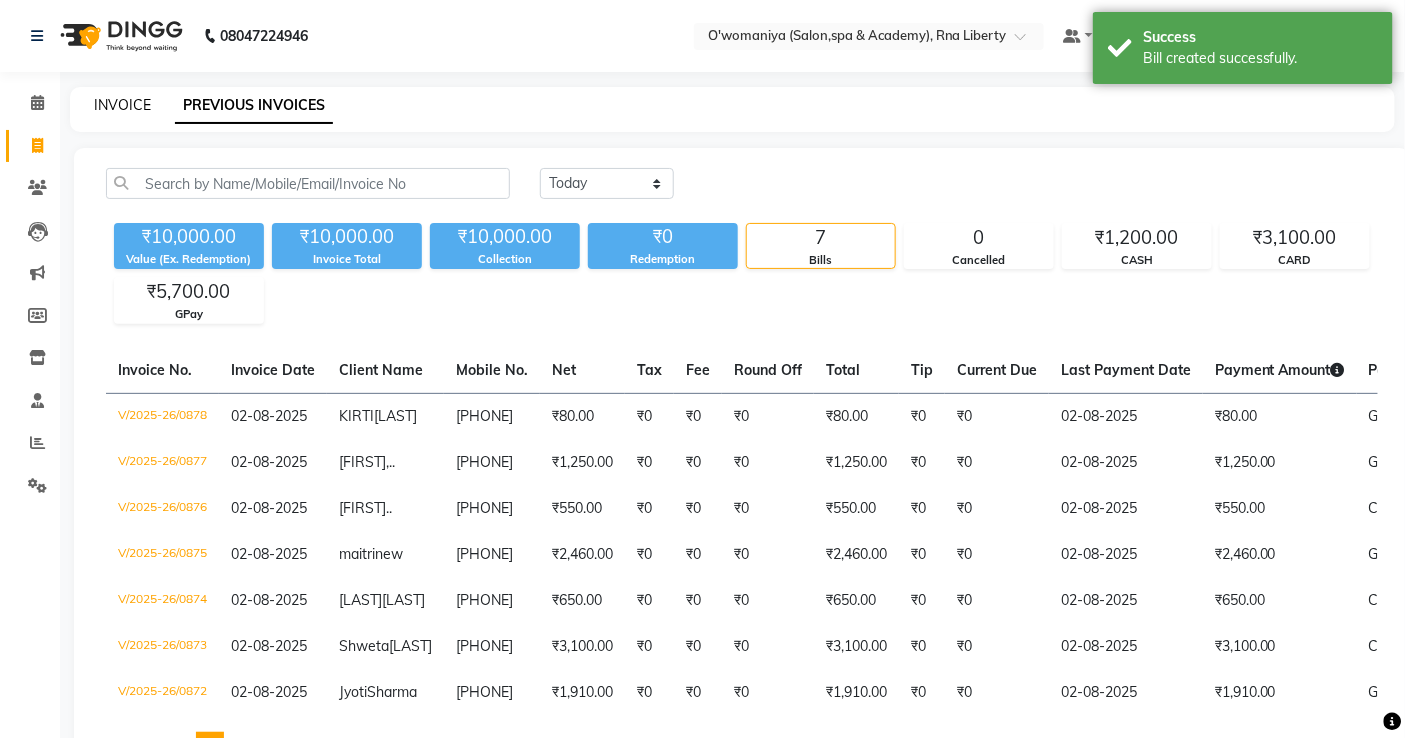click on "INVOICE" 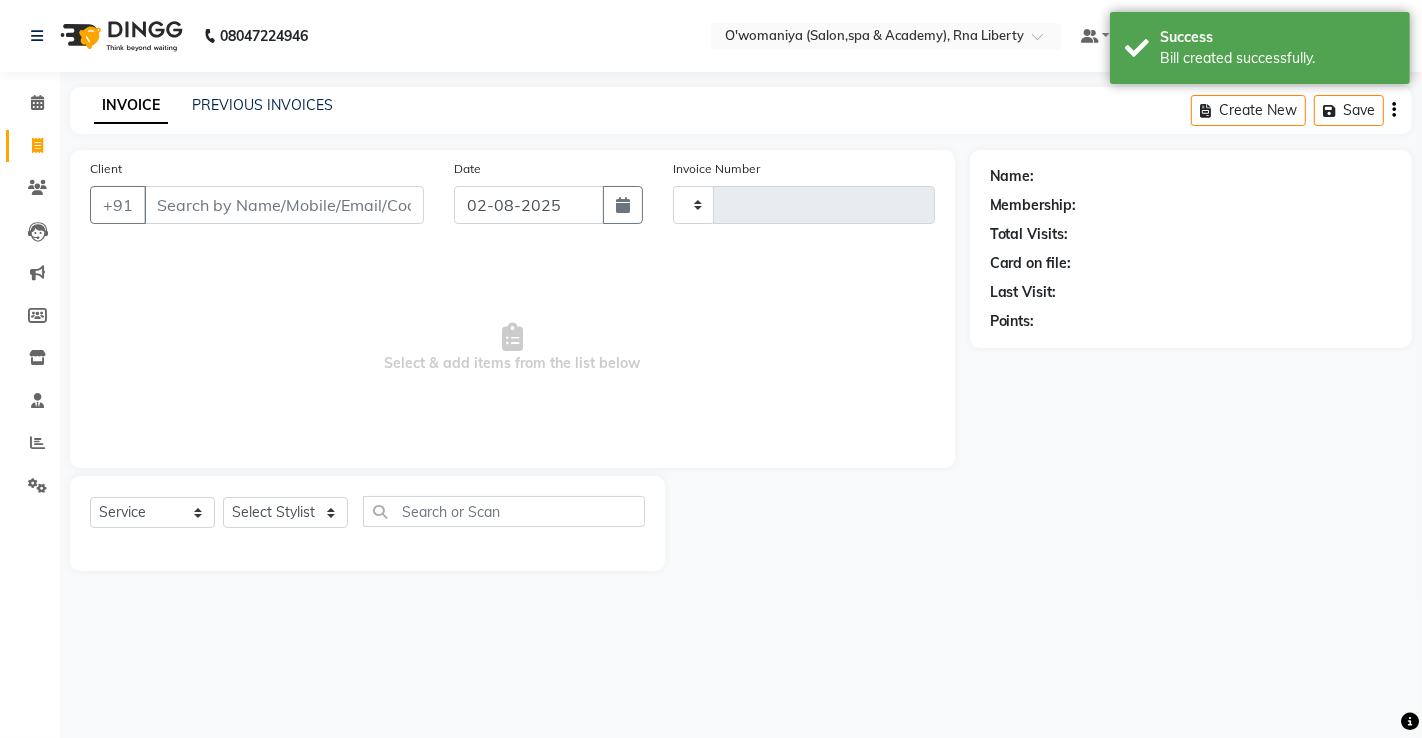 type on "0879" 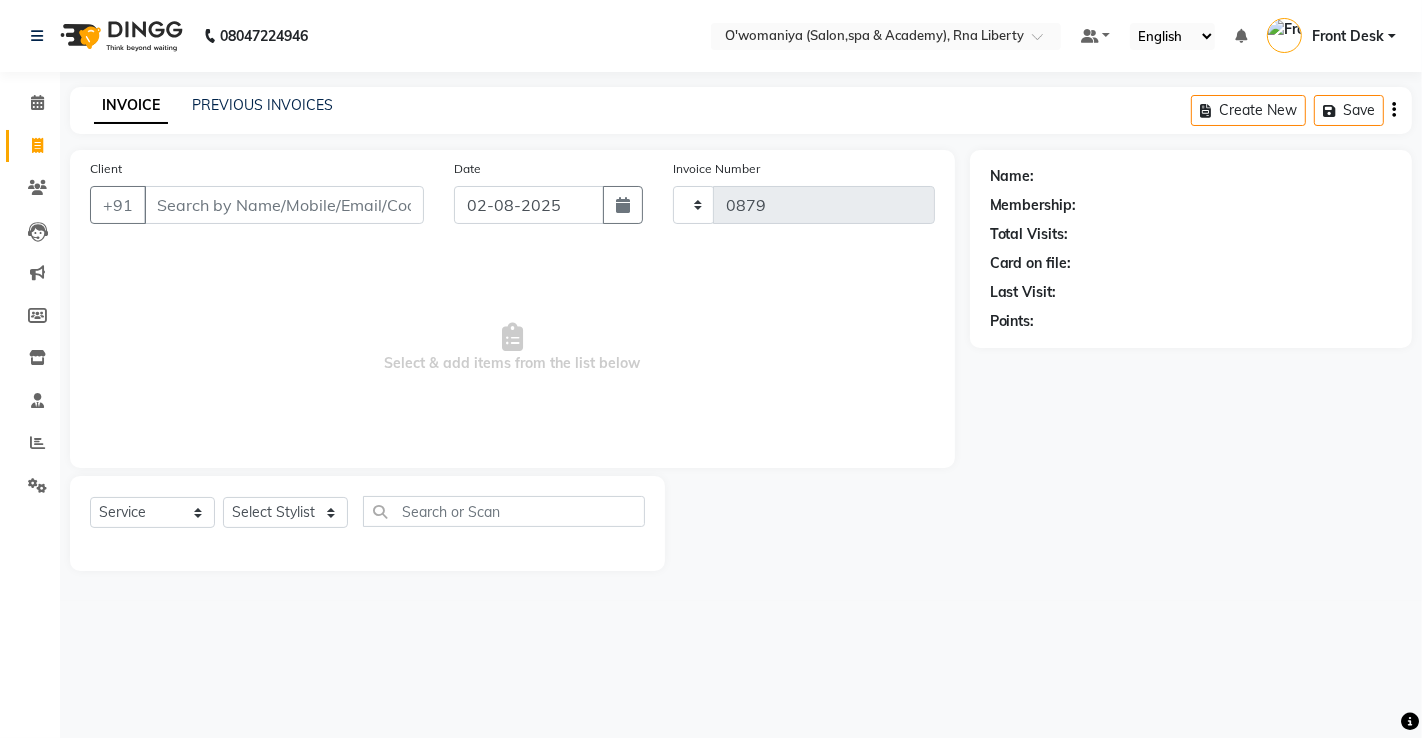 select on "5532" 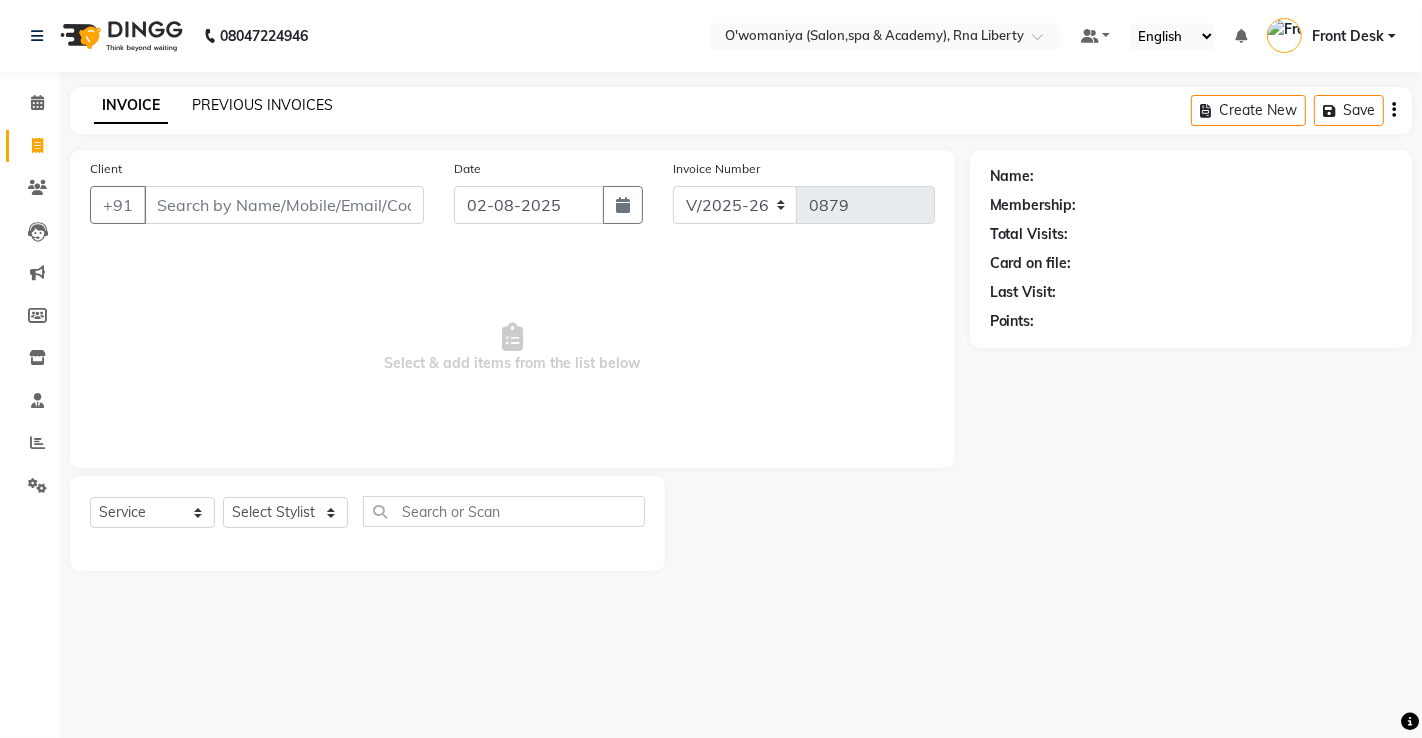 click on "PREVIOUS INVOICES" 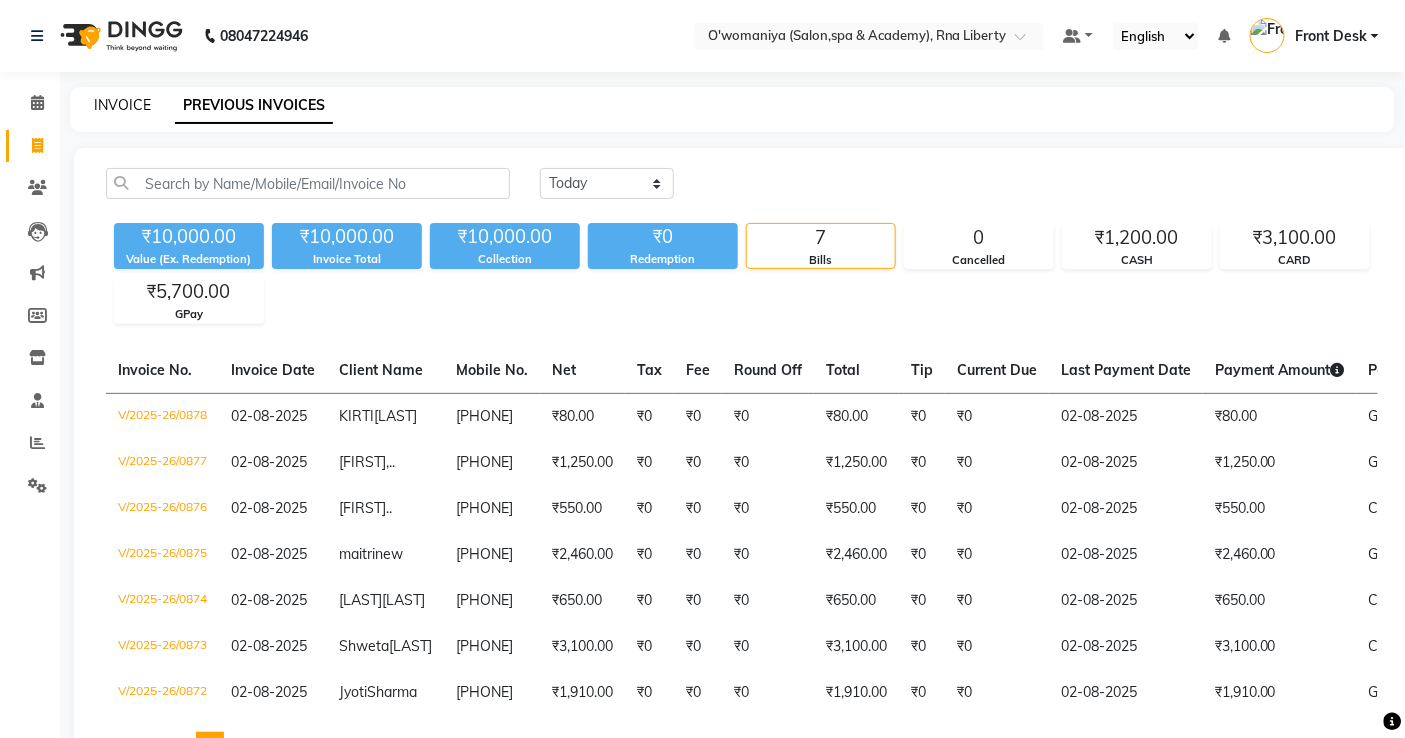 click on "INVOICE" 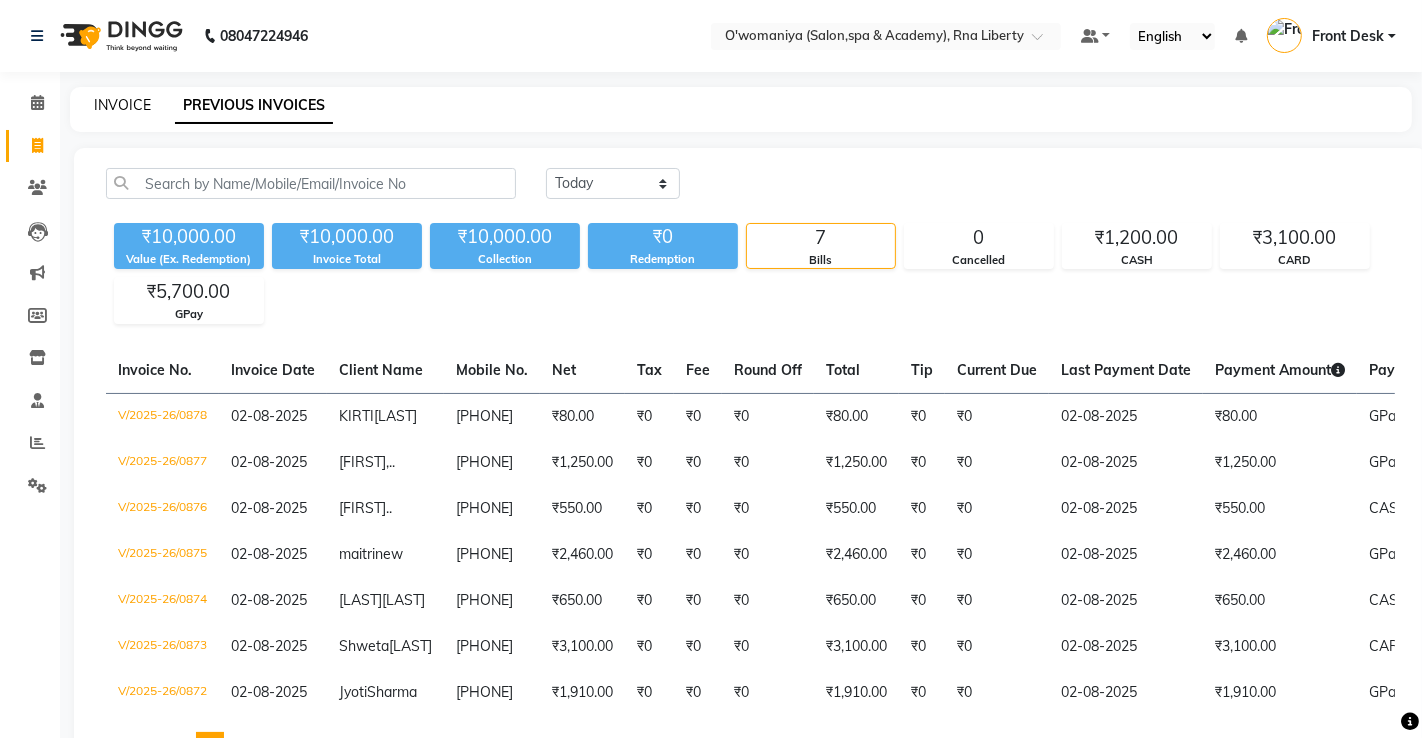 select on "5532" 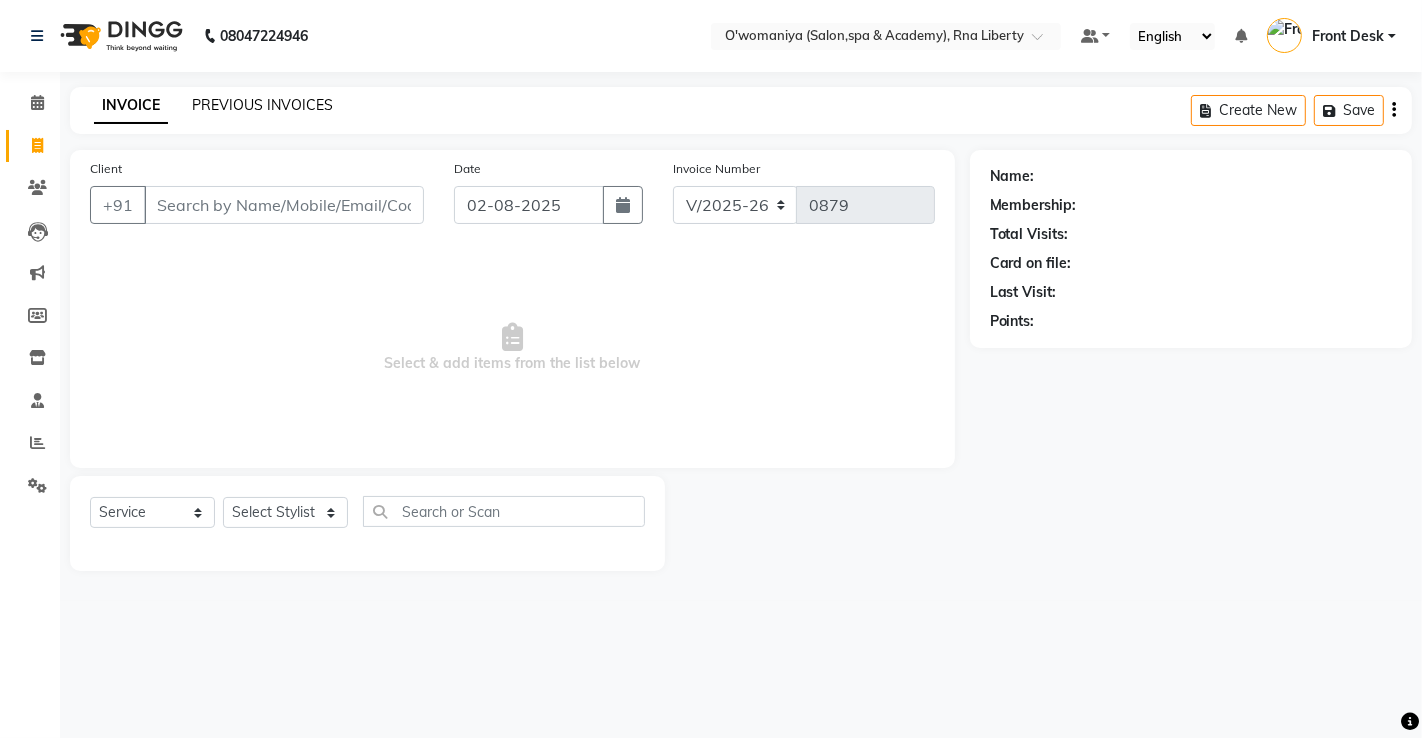 click on "PREVIOUS INVOICES" 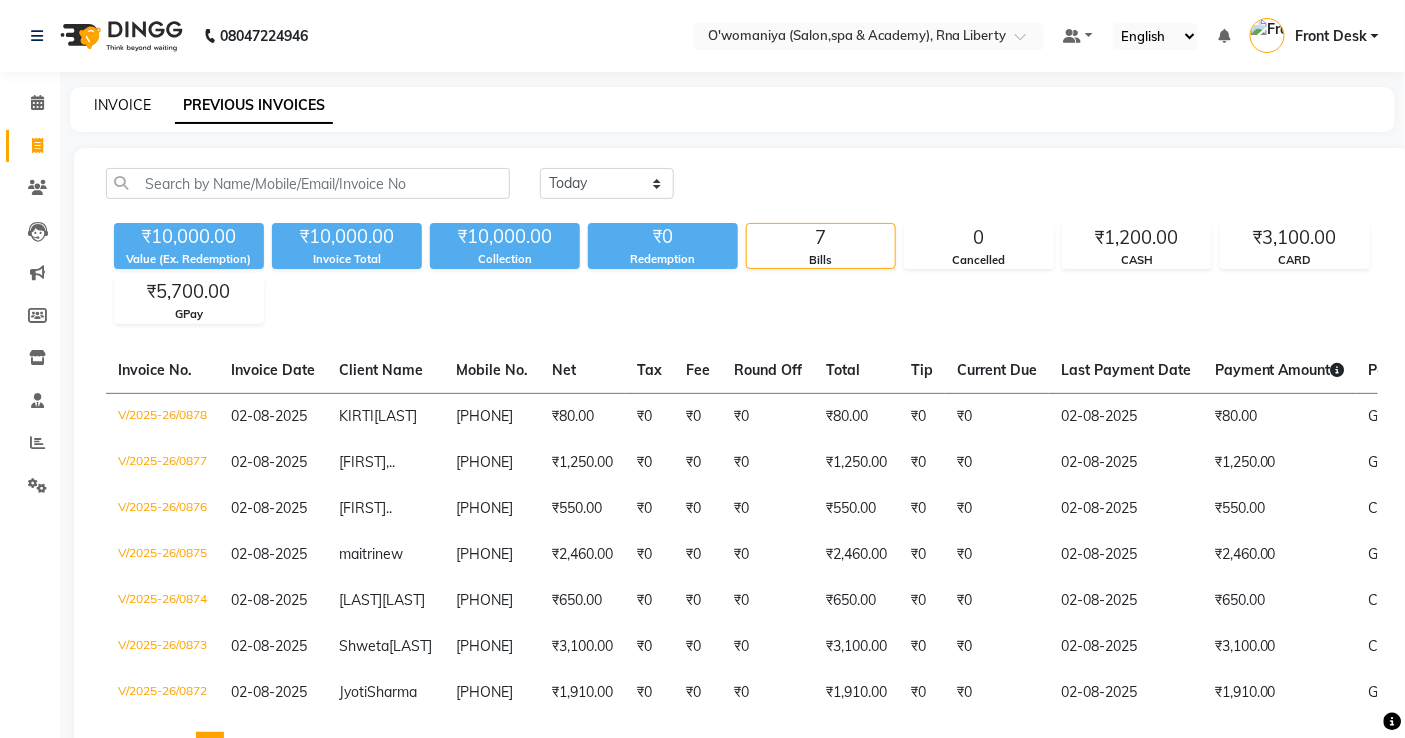 click on "INVOICE" 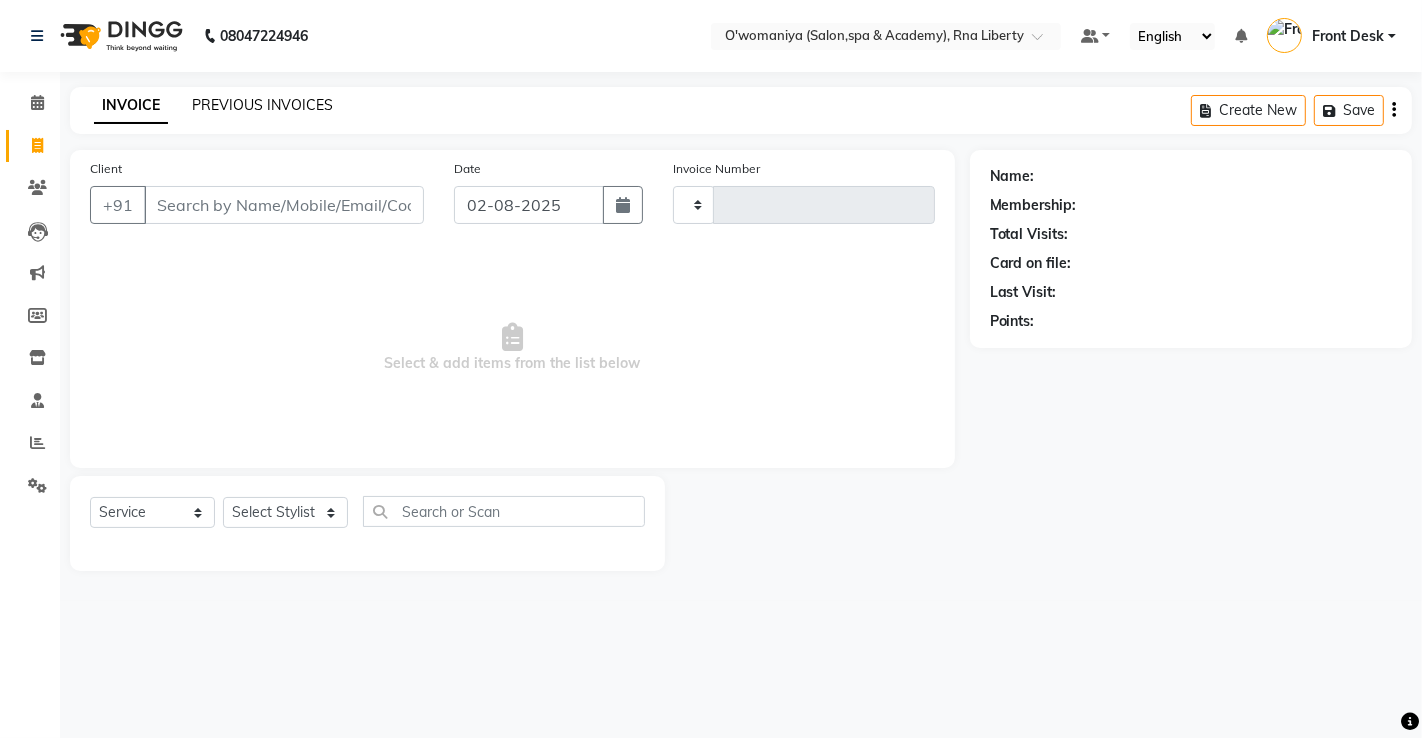 type on "0879" 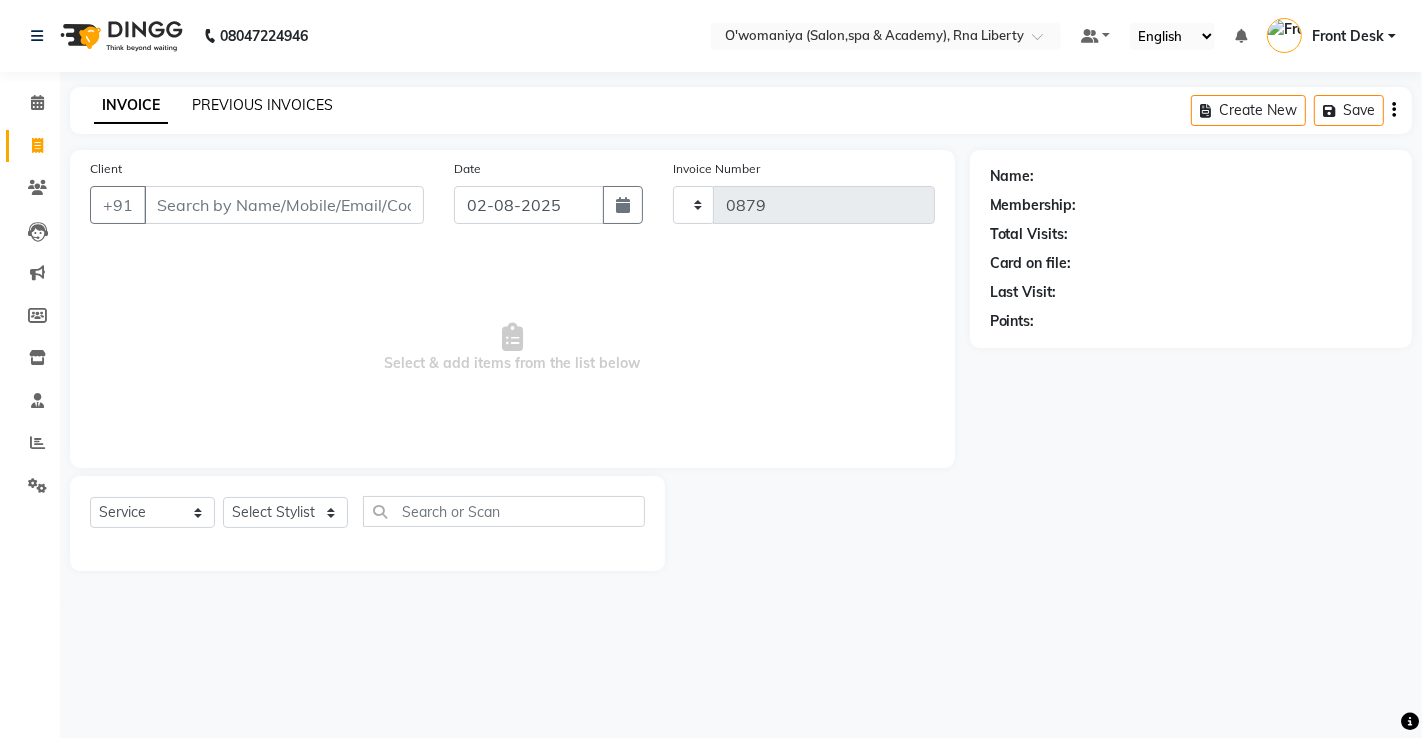 select on "5532" 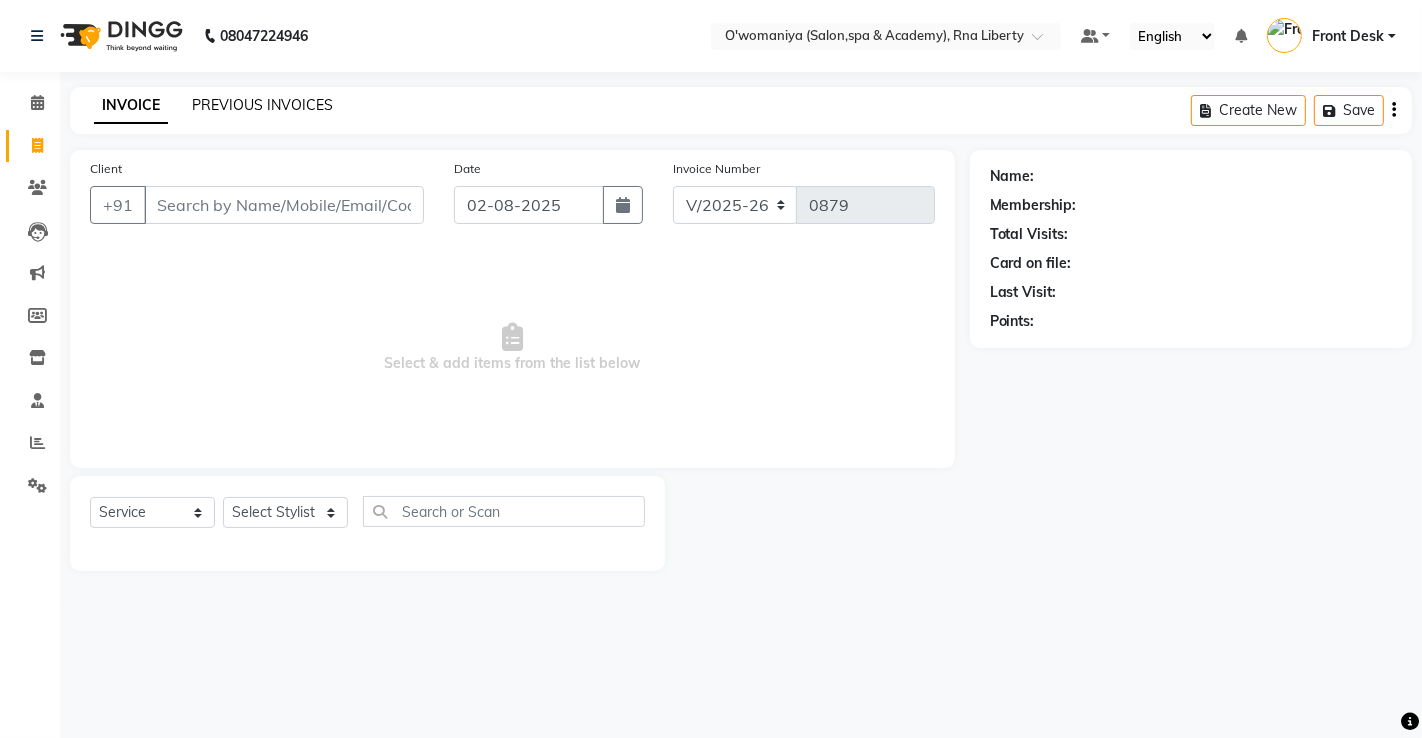 click on "PREVIOUS INVOICES" 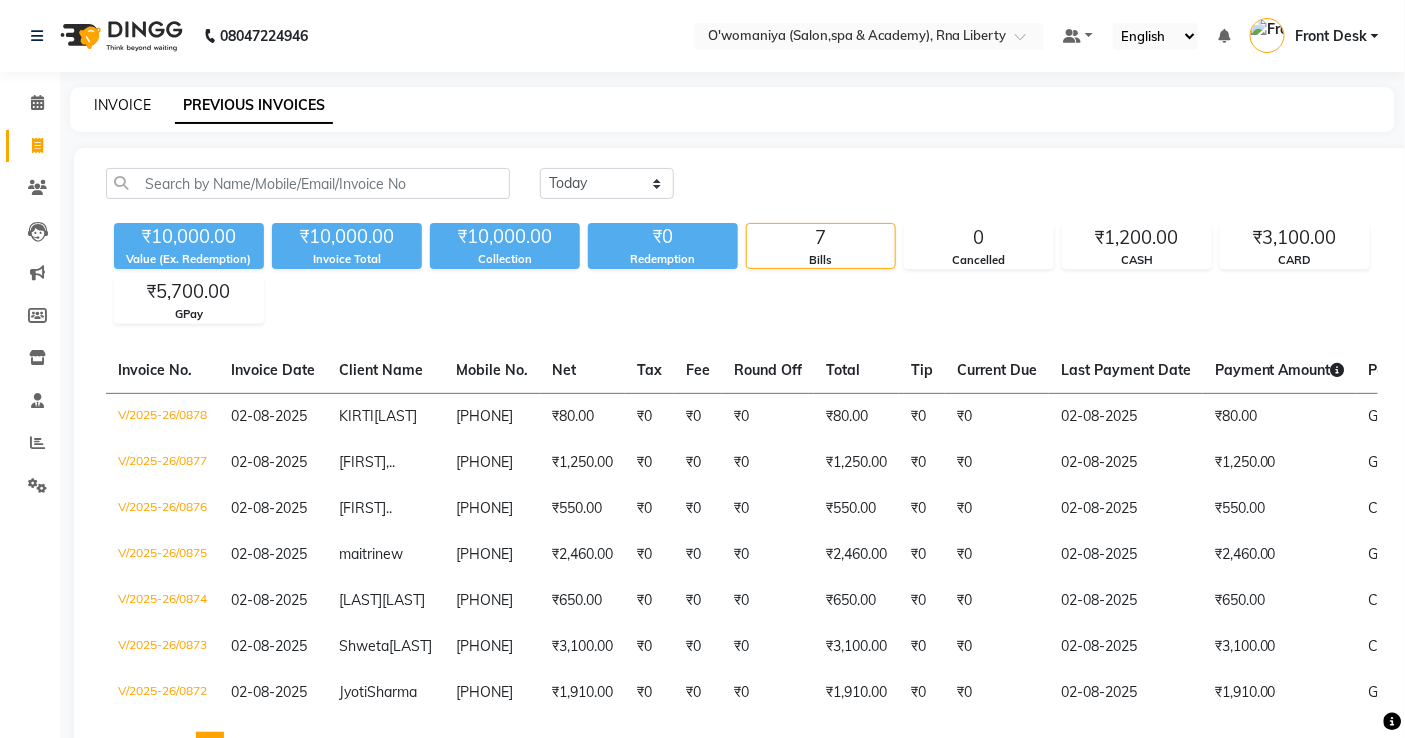 click on "INVOICE" 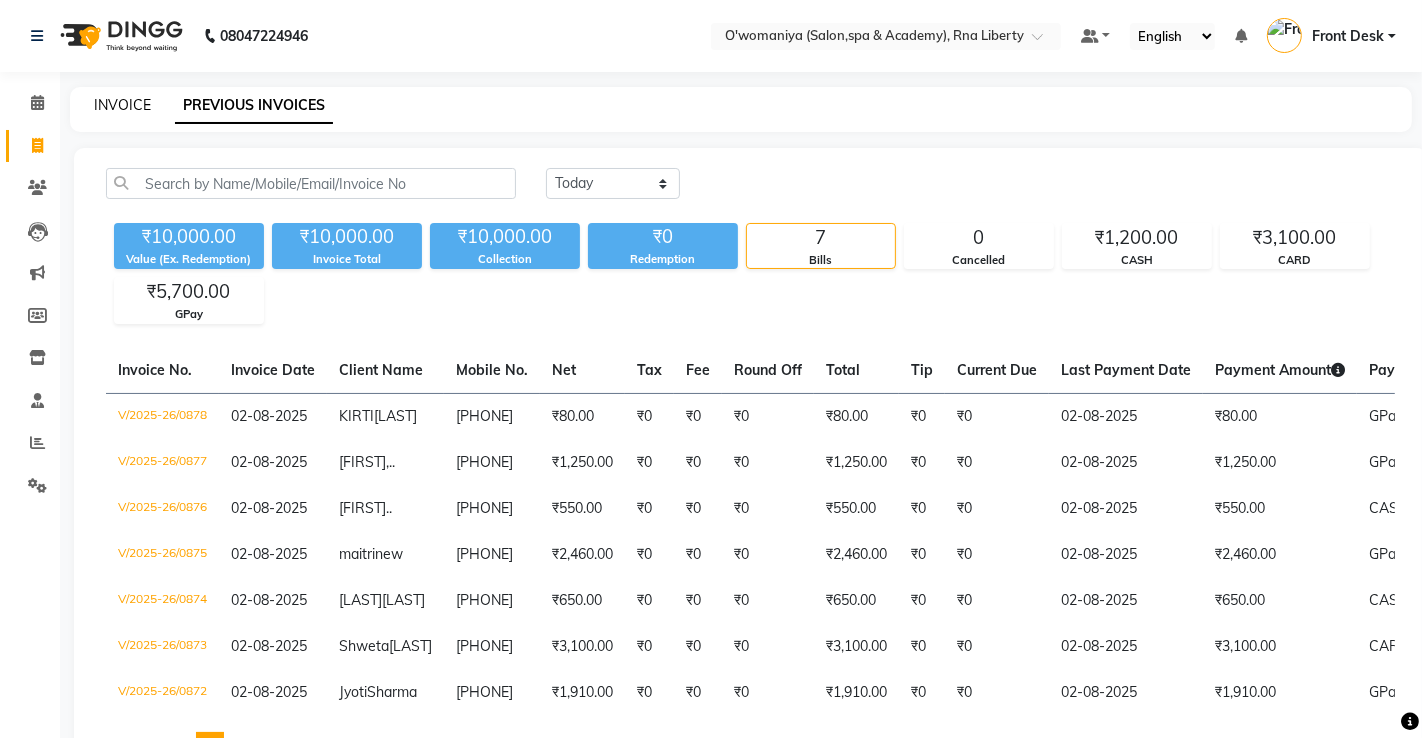 select on "service" 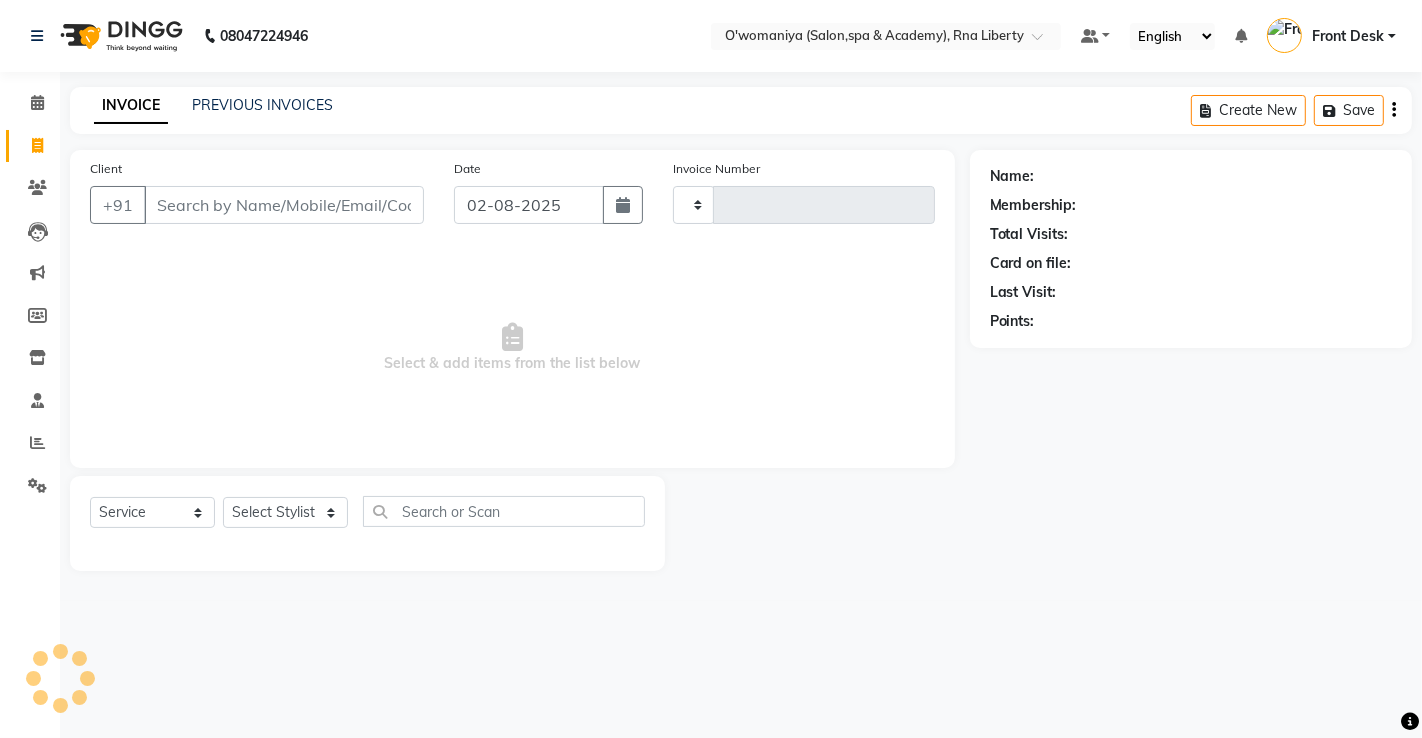 type on "0879" 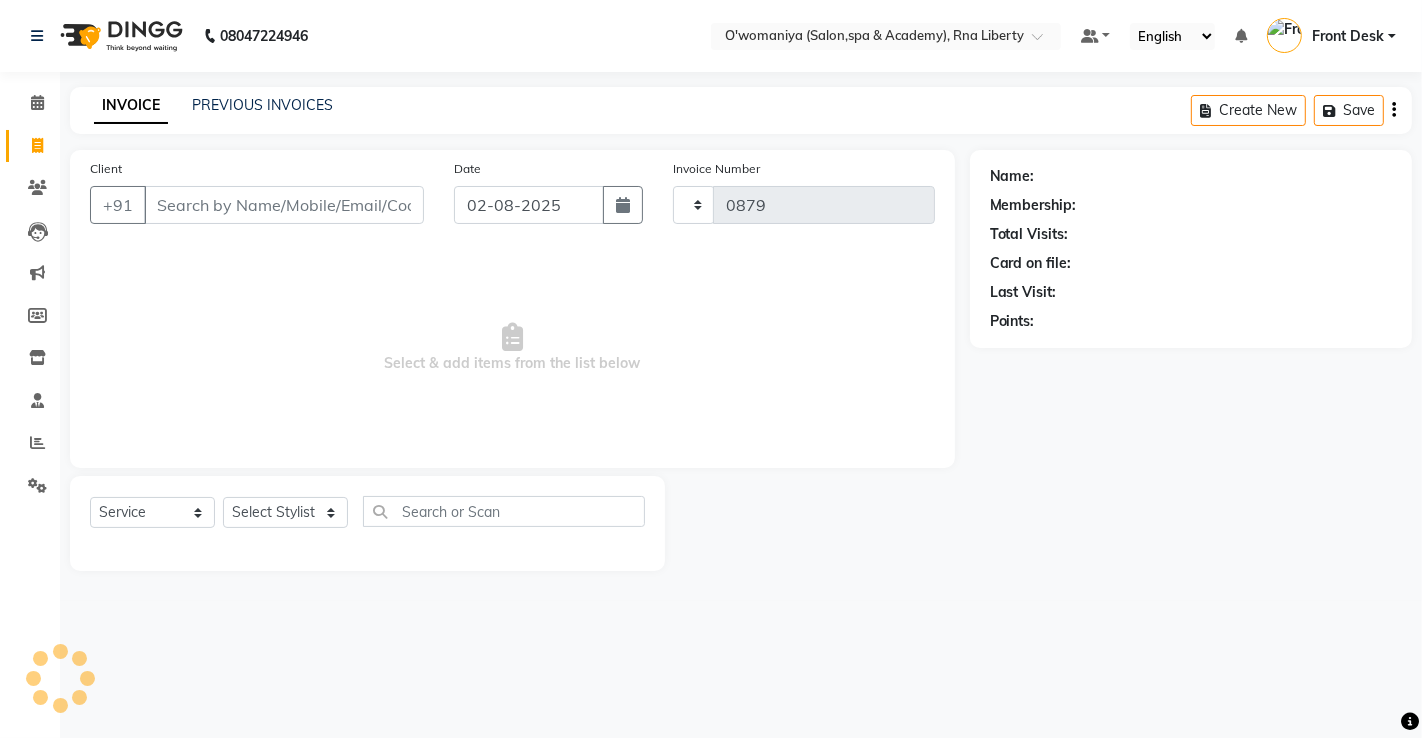 select on "5532" 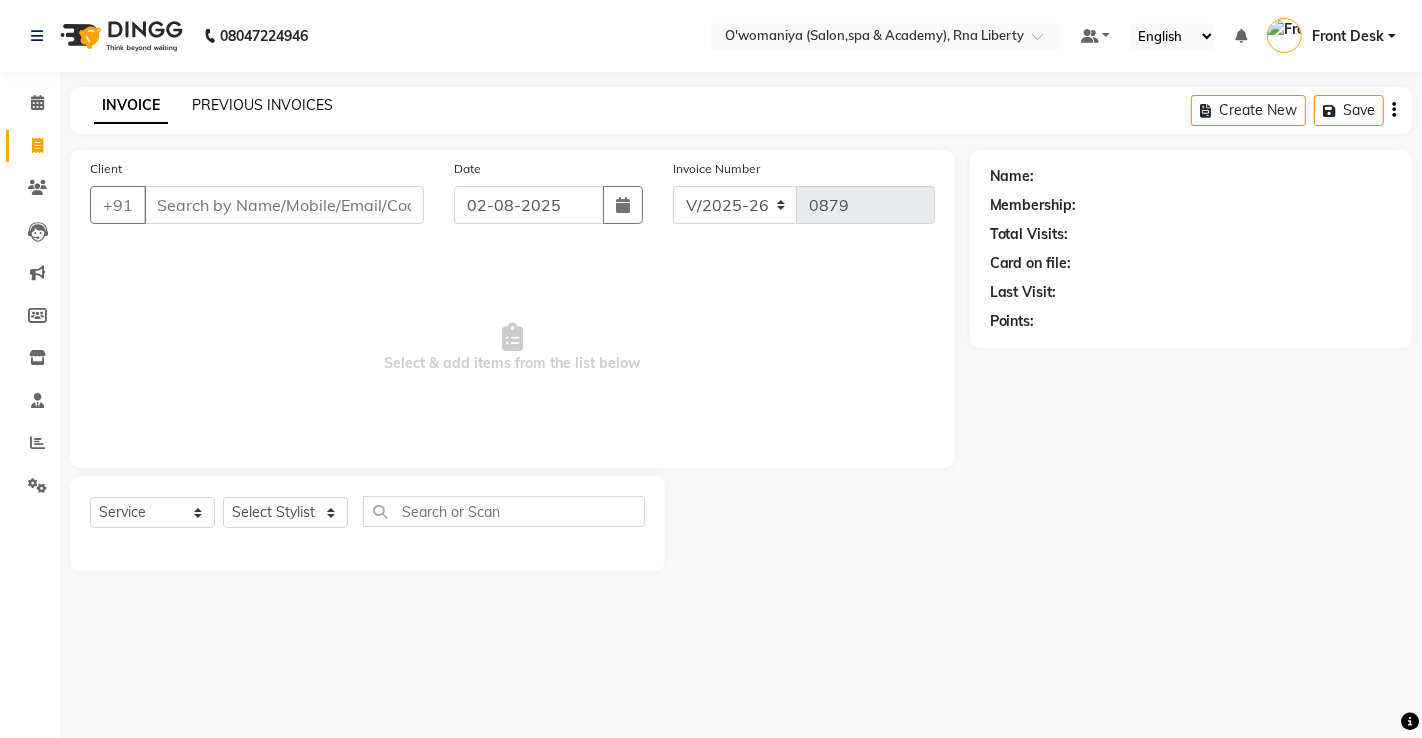 click on "PREVIOUS INVOICES" 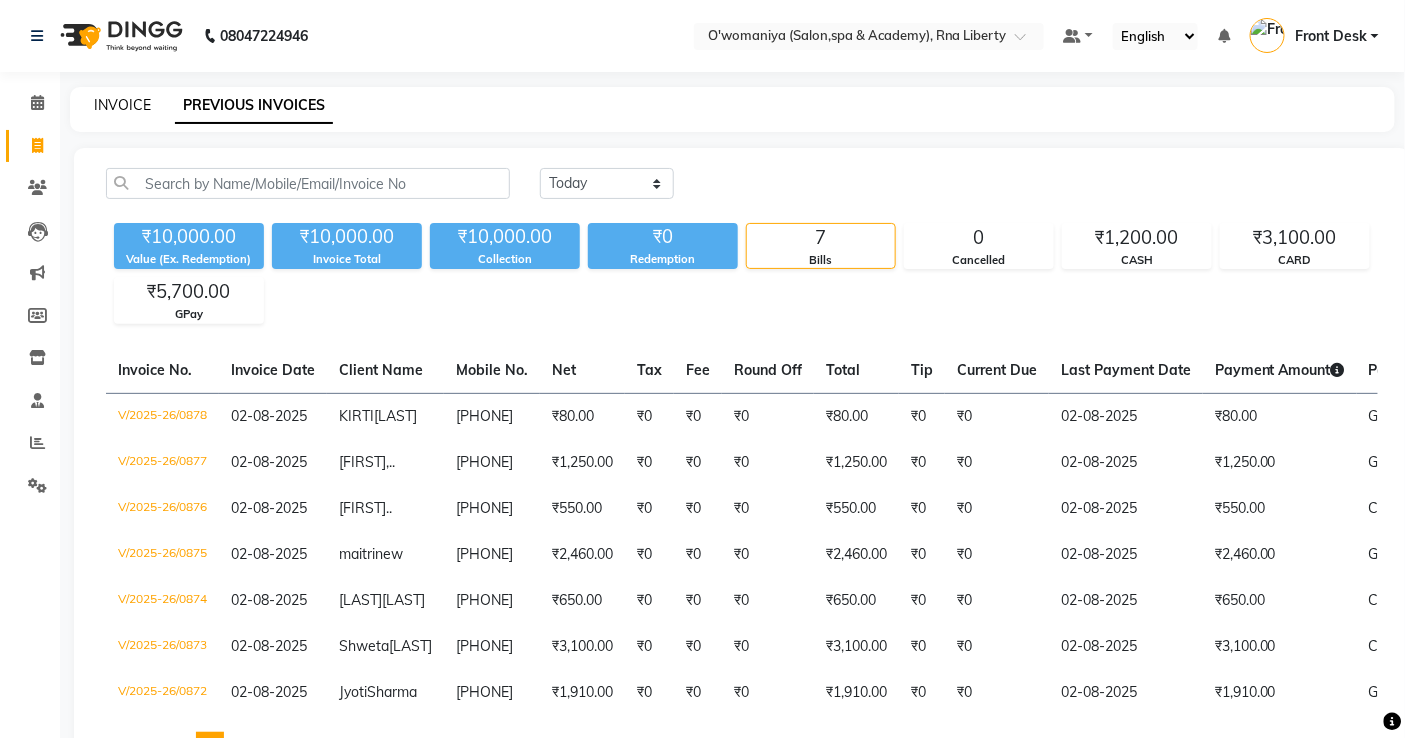 click on "INVOICE" 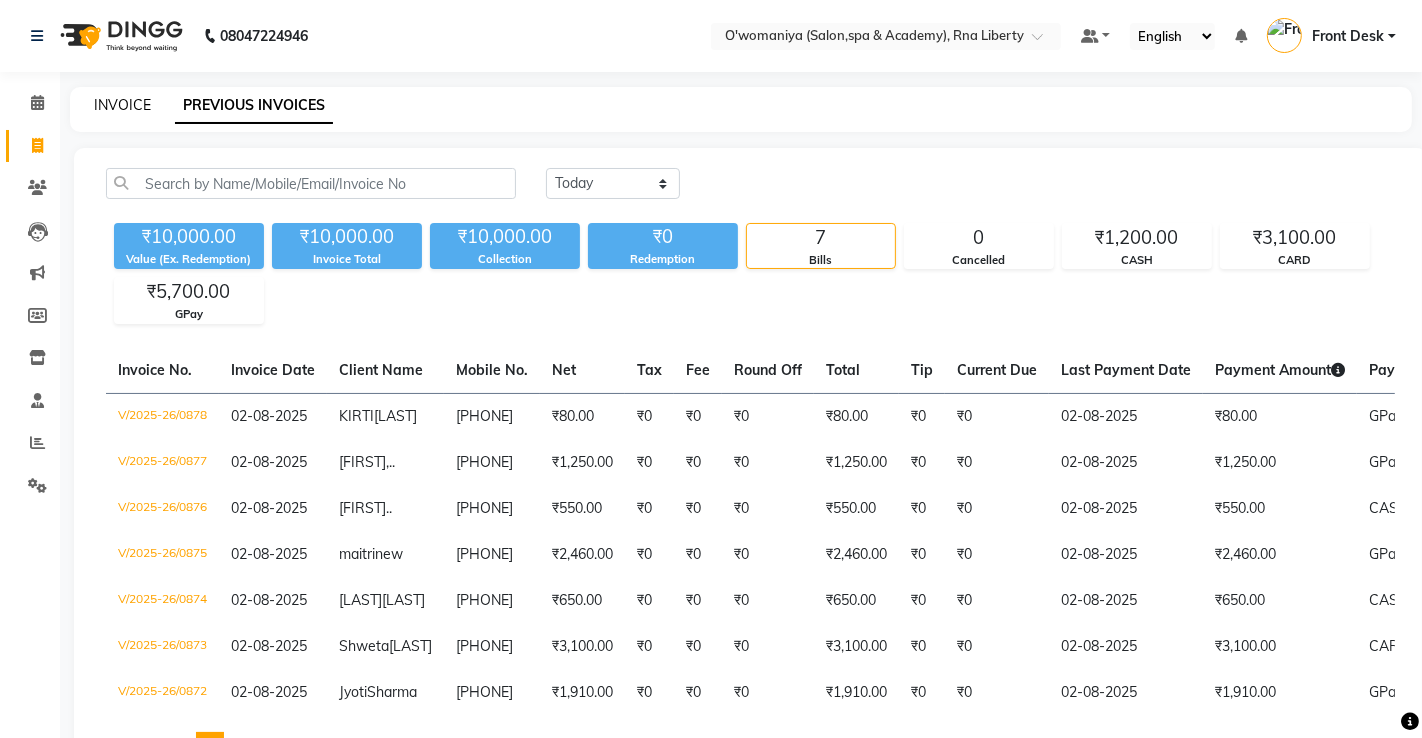 select on "service" 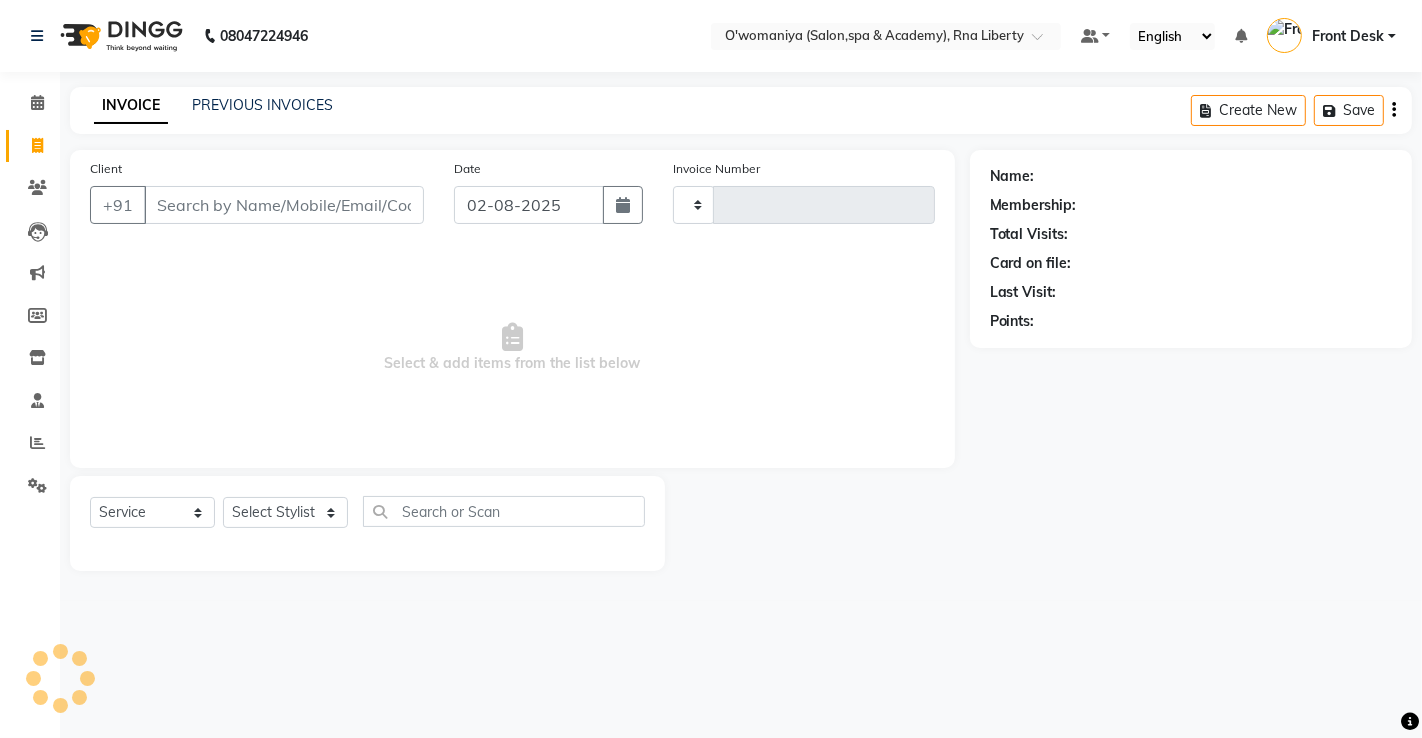 type on "0879" 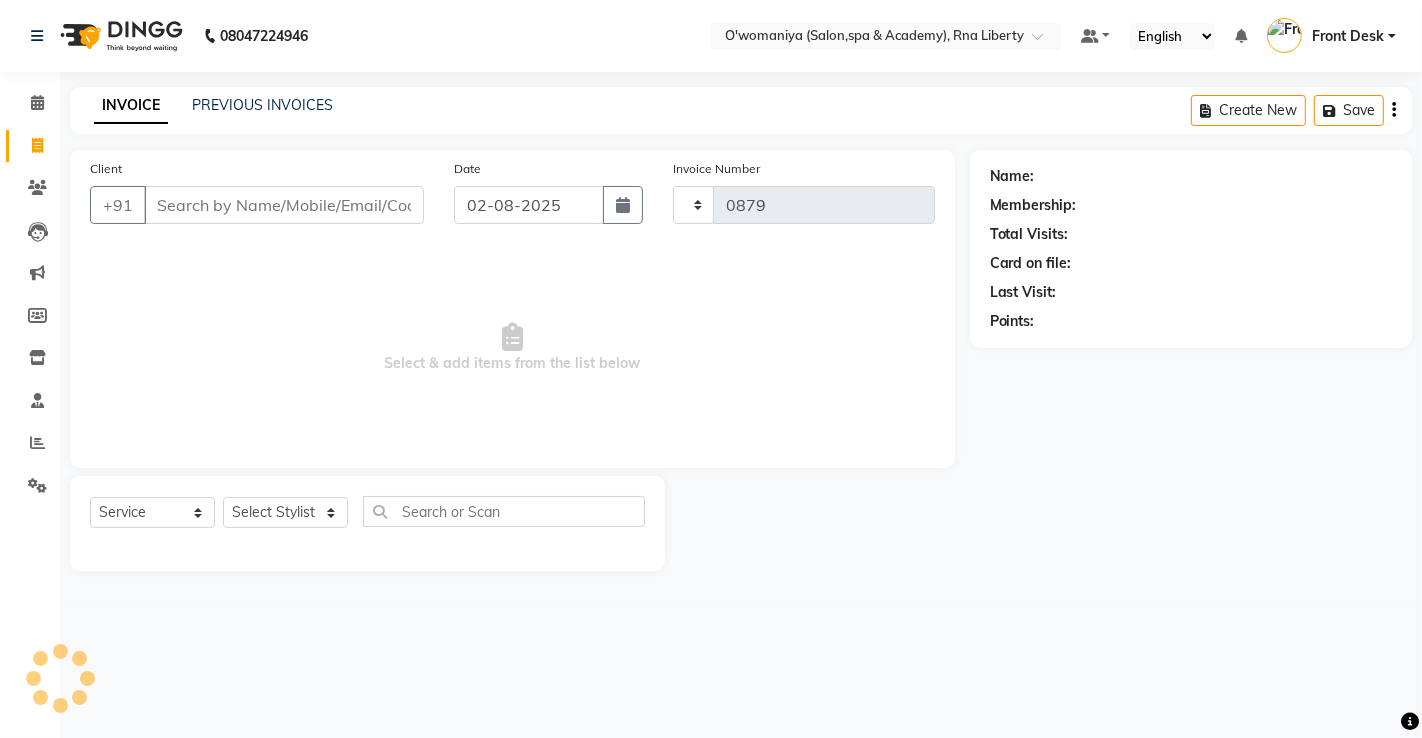 select on "5532" 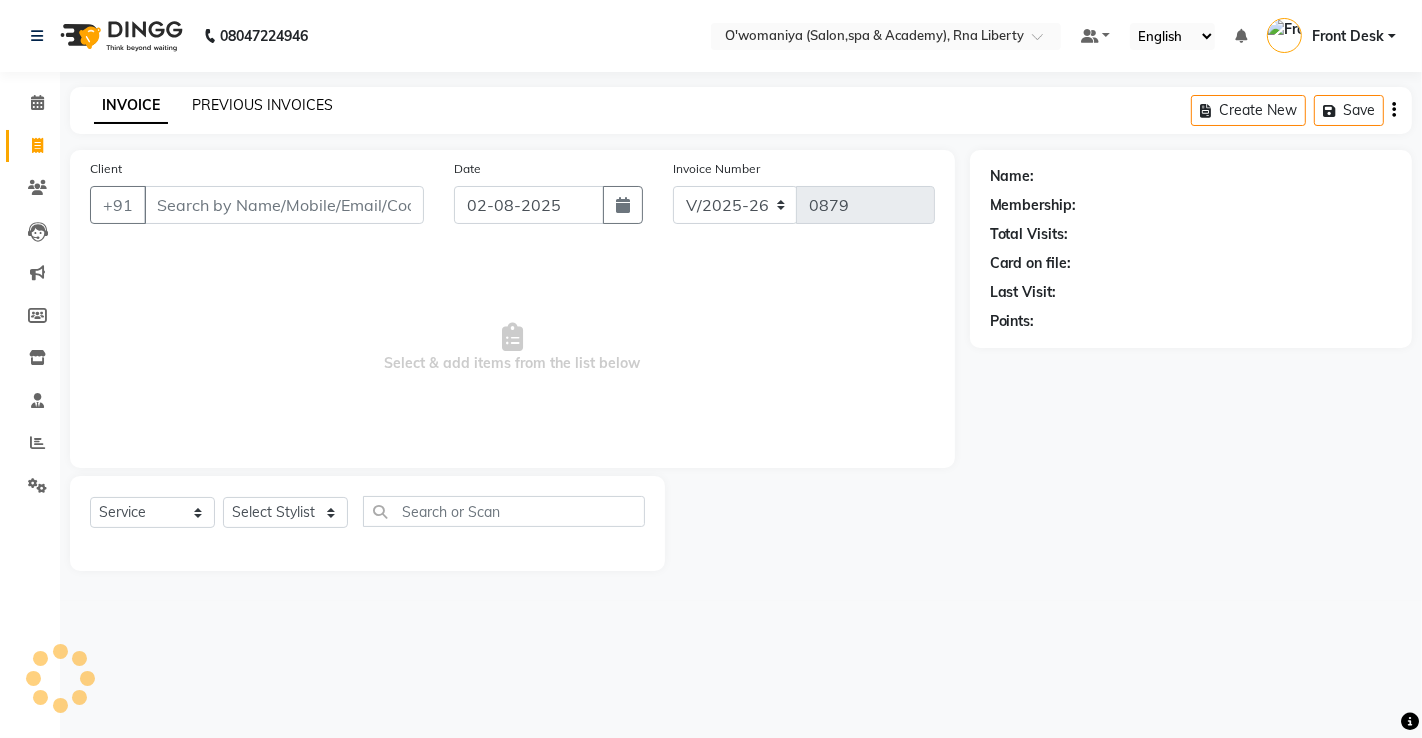 click on "PREVIOUS INVOICES" 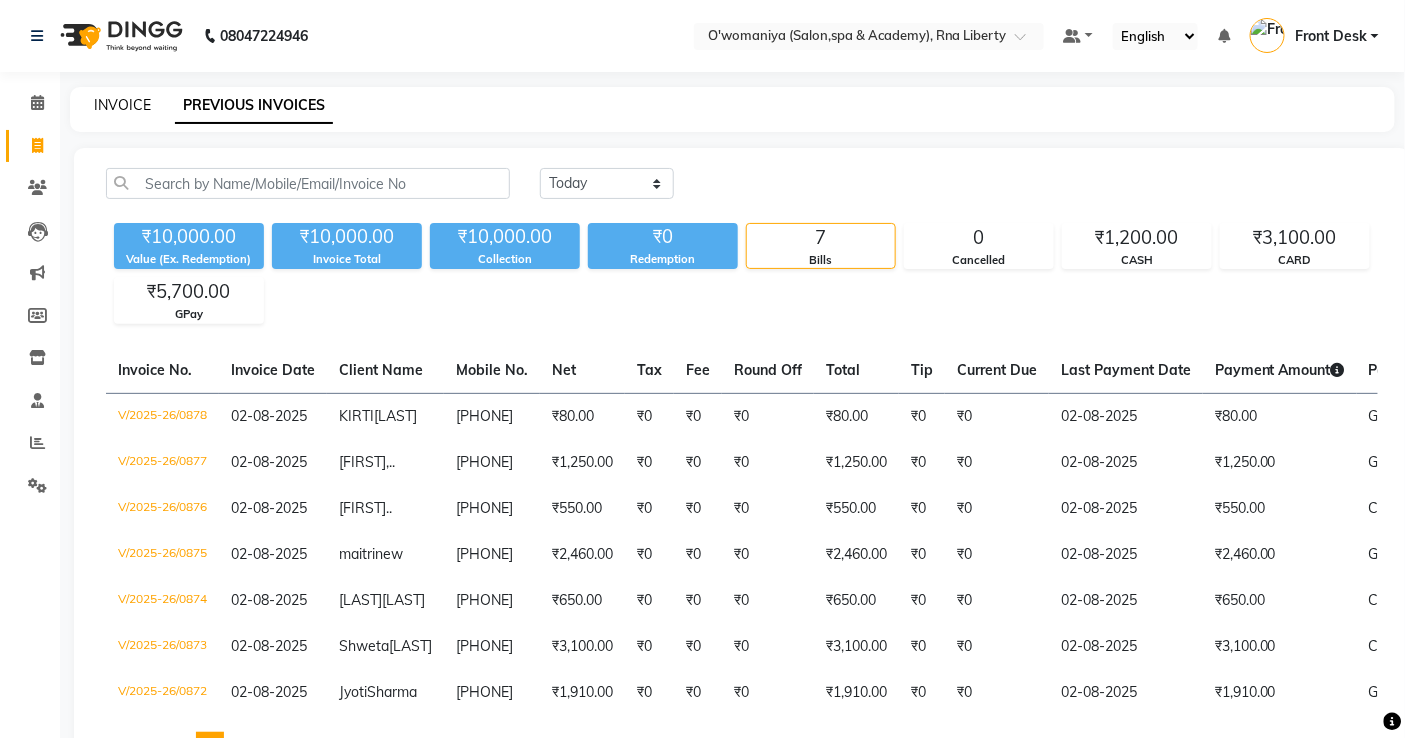 click on "INVOICE" 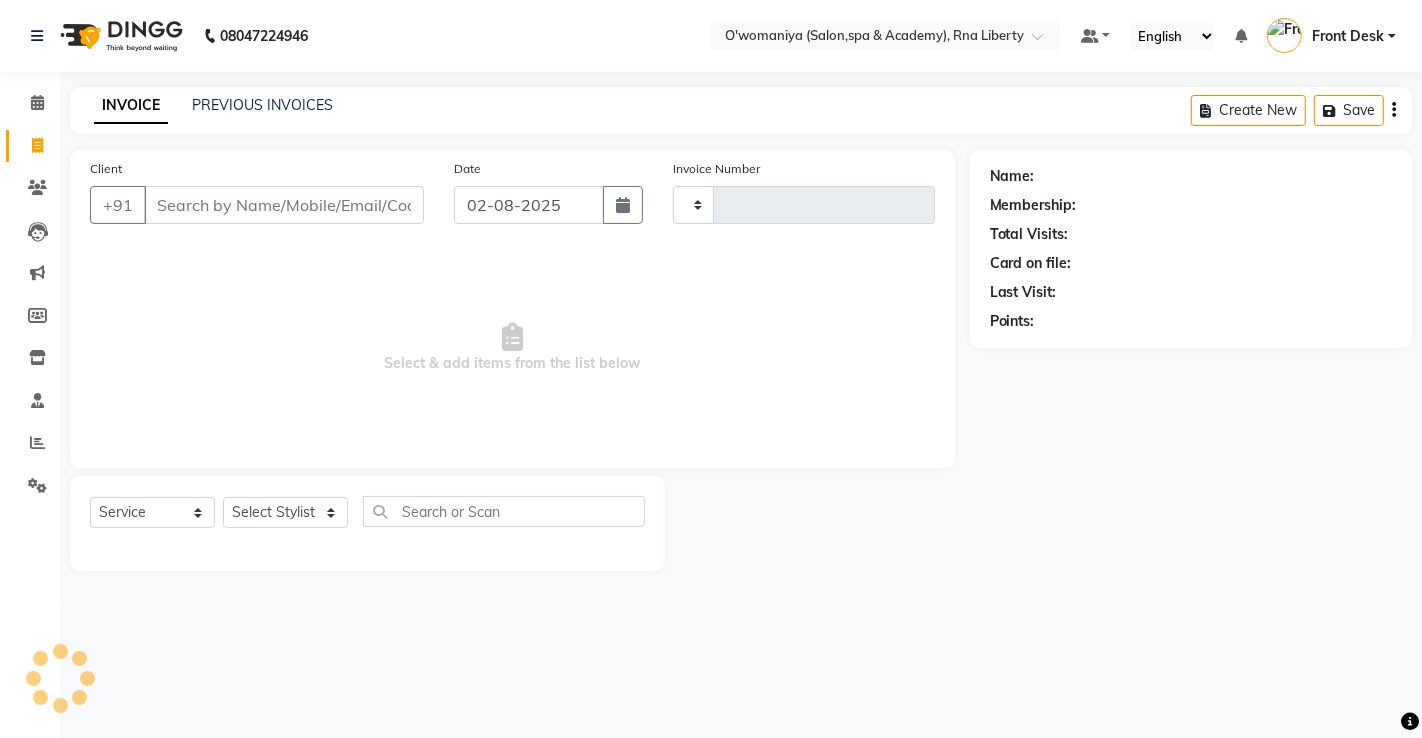 type on "0879" 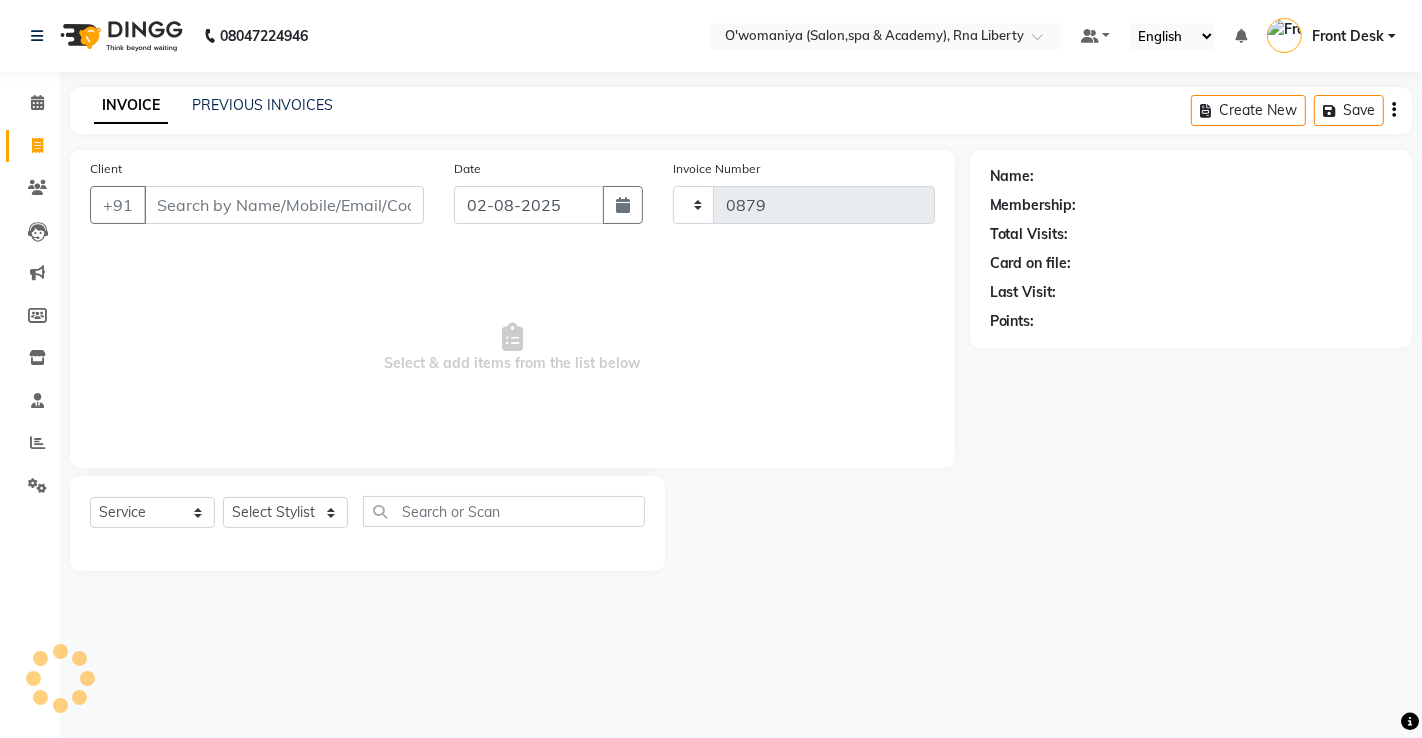 select on "5532" 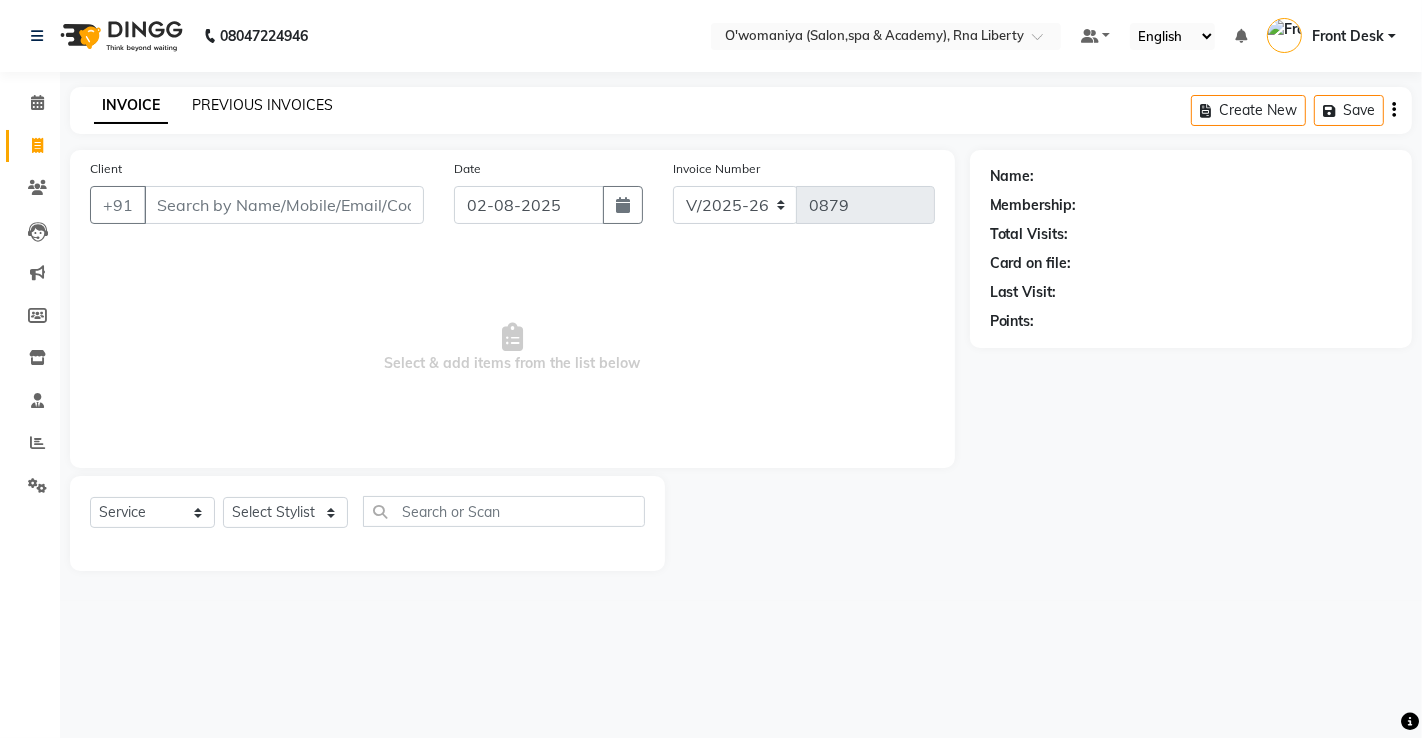 click on "PREVIOUS INVOICES" 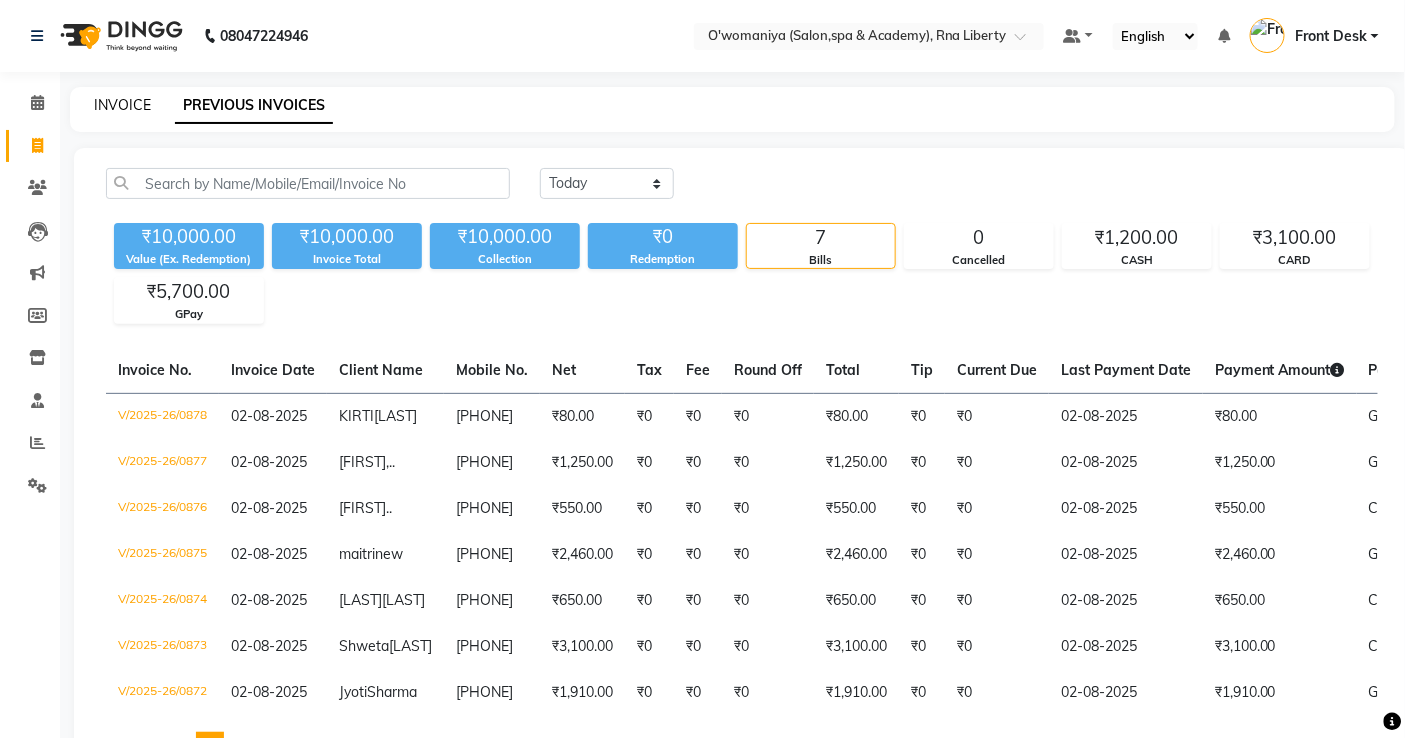 click on "INVOICE" 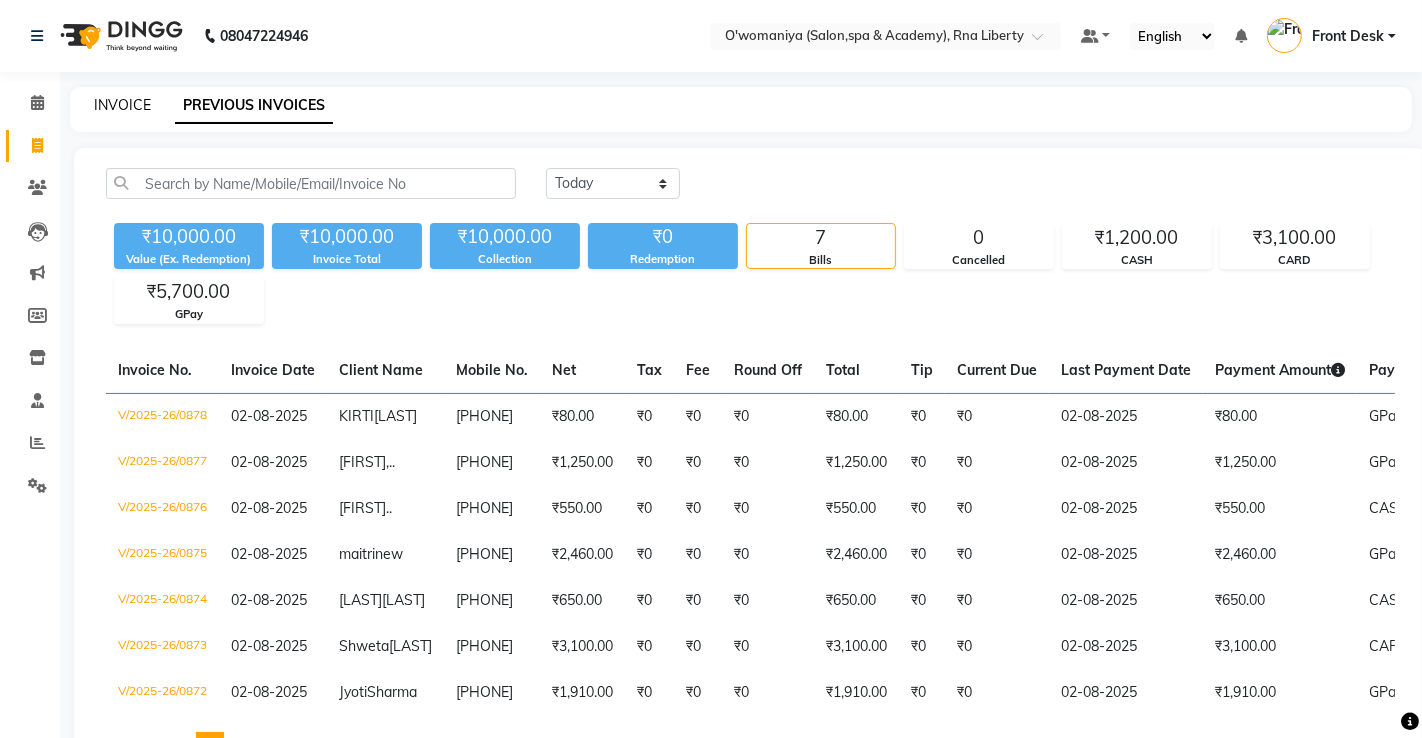 select on "service" 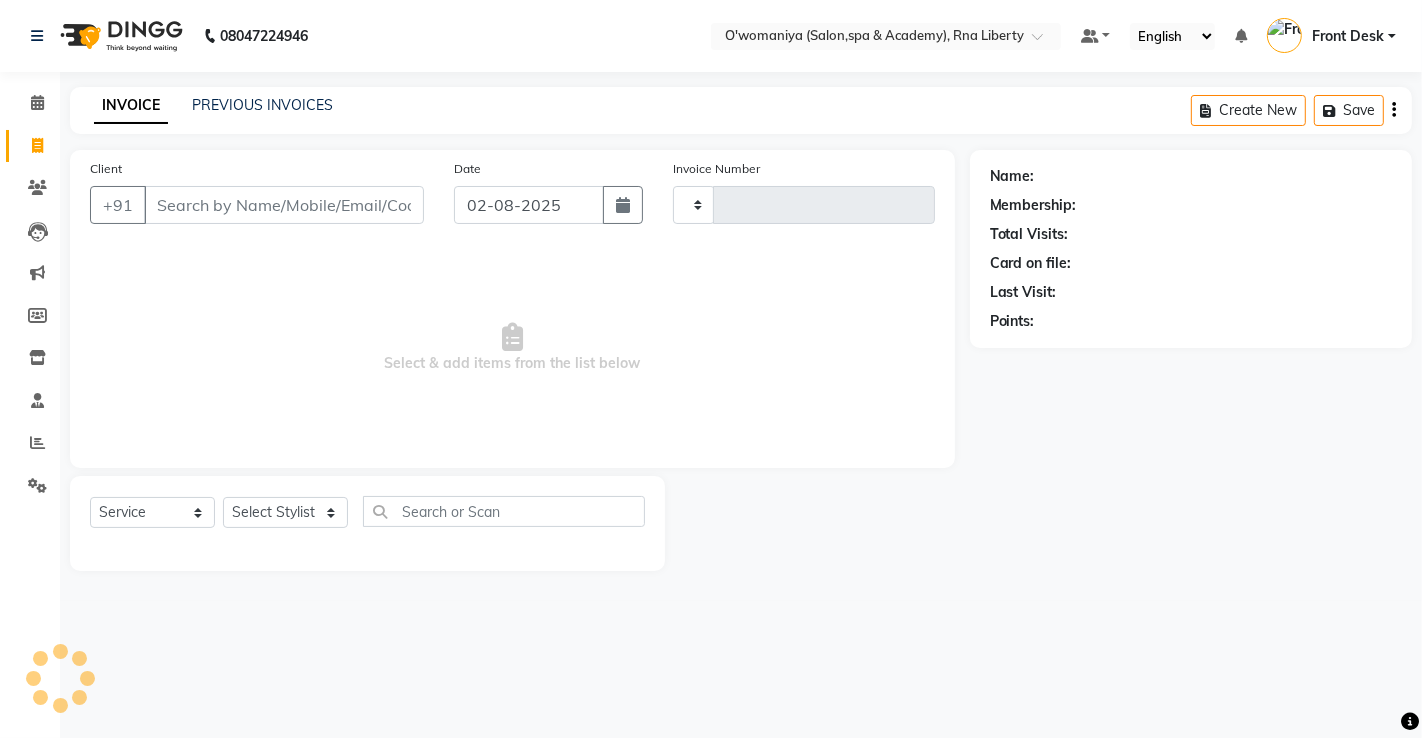 type on "0879" 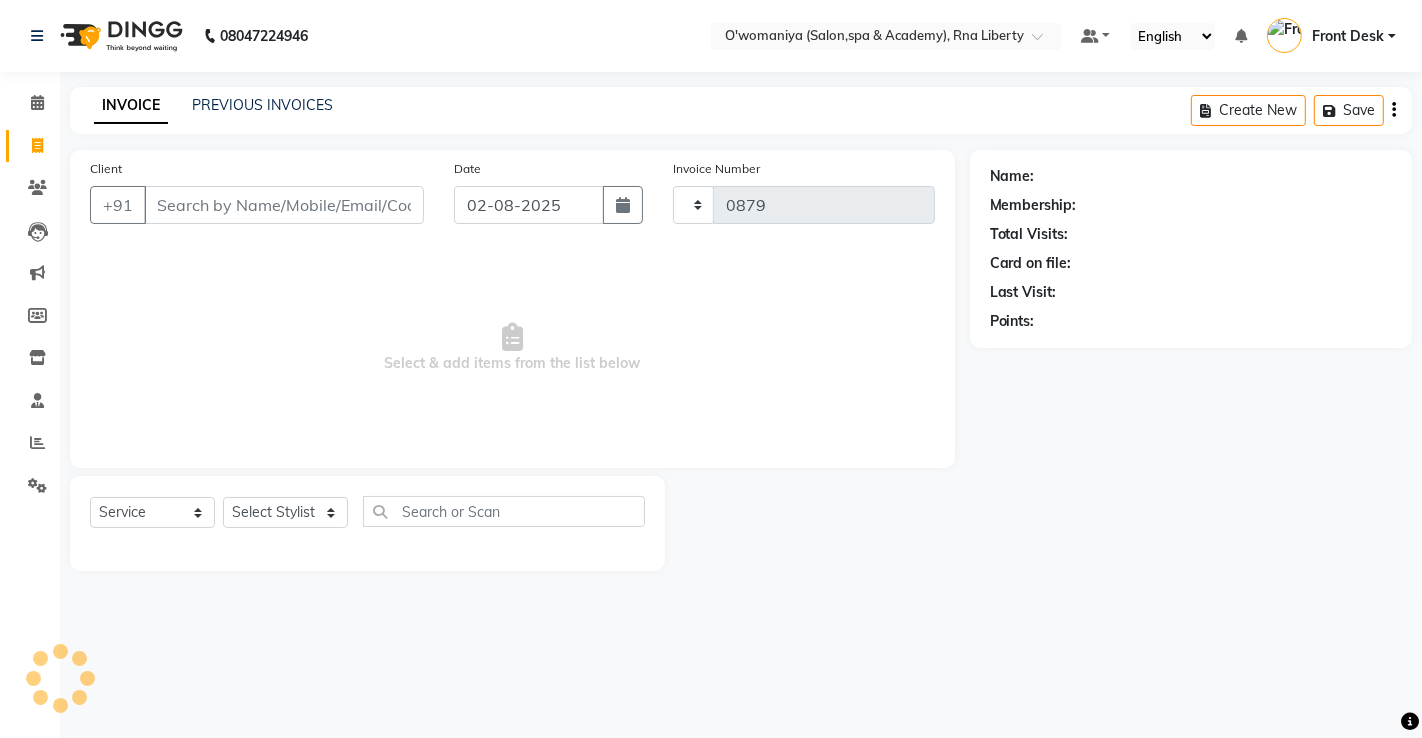 select on "5532" 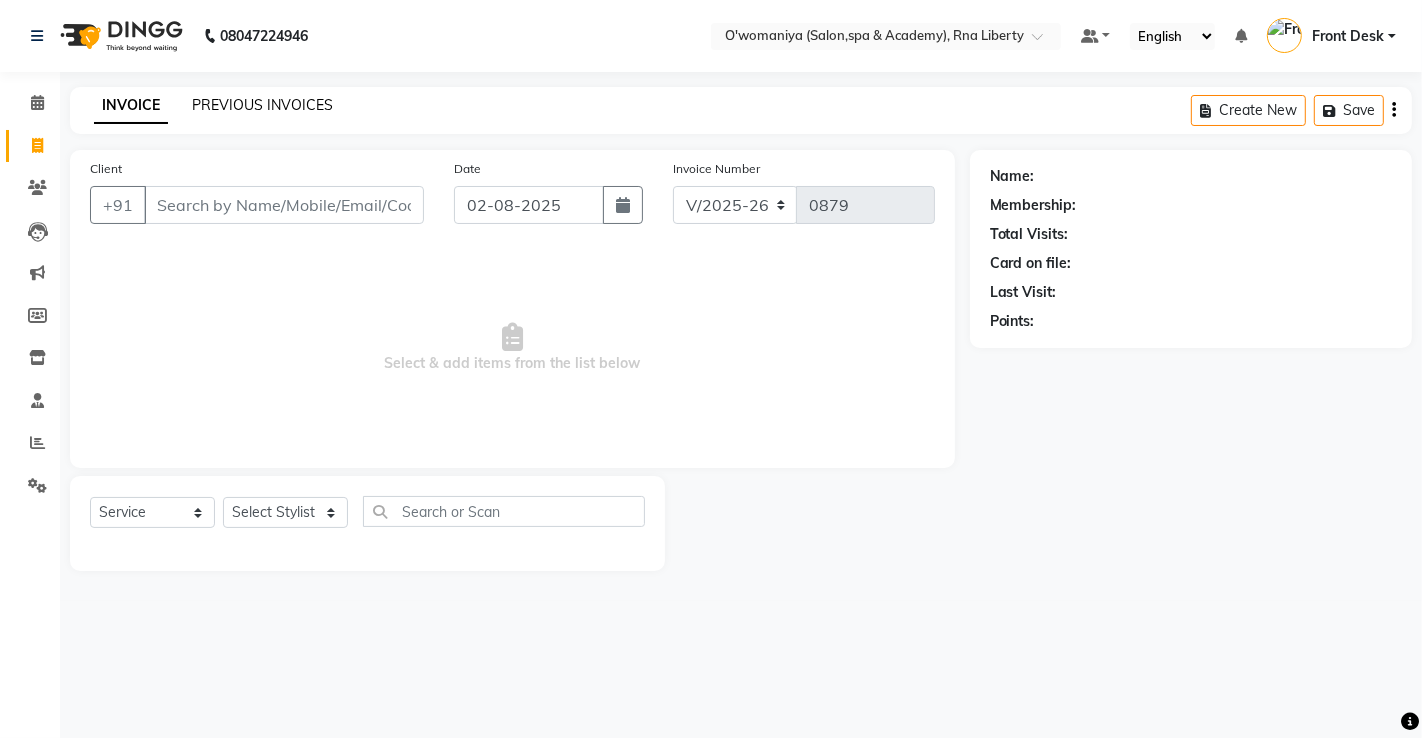 click on "PREVIOUS INVOICES" 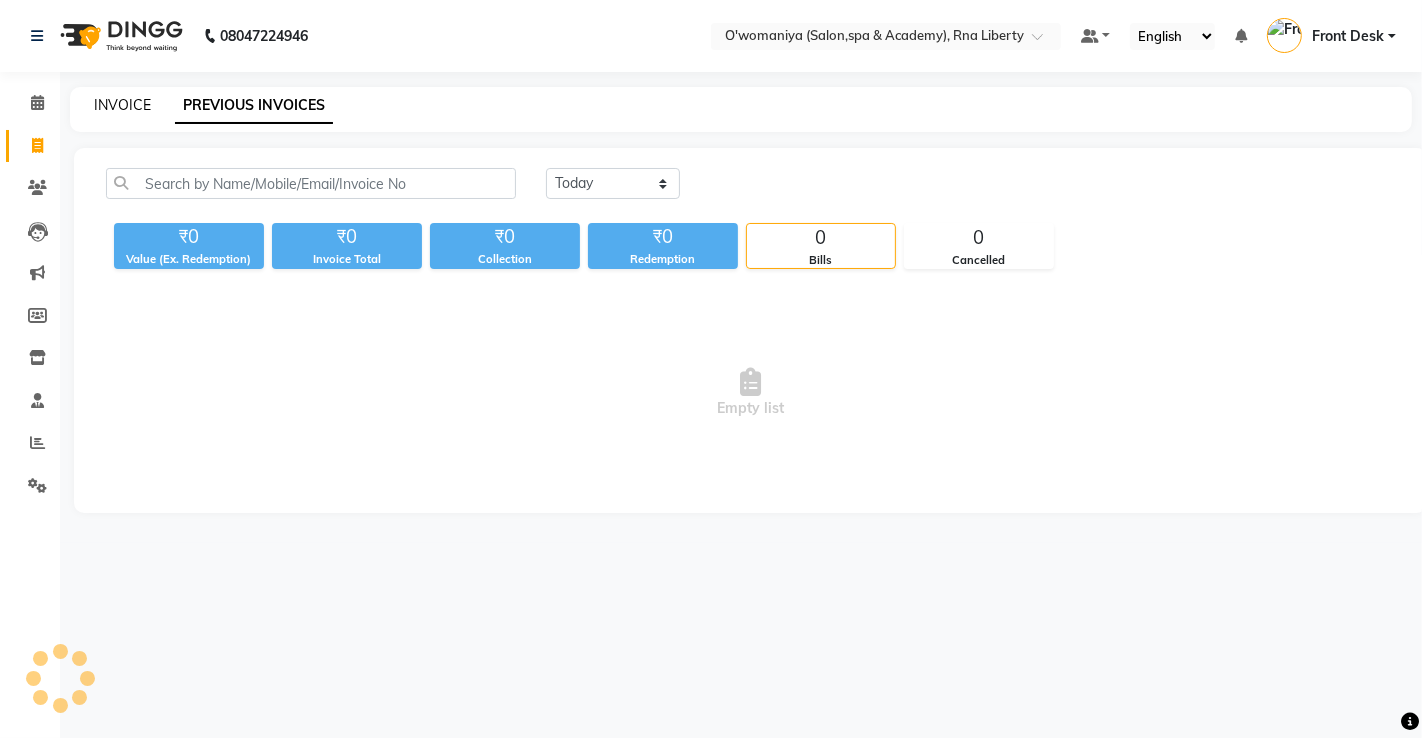 click on "INVOICE" 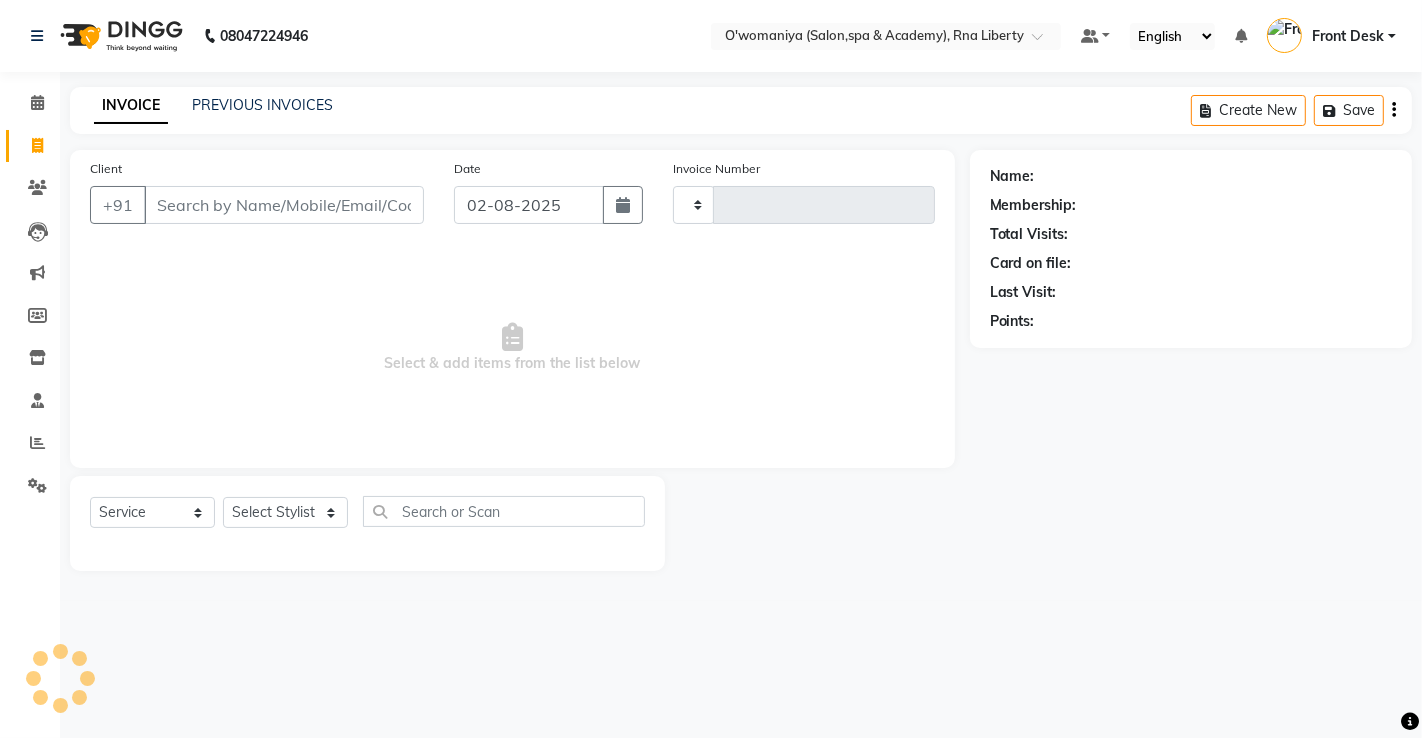 type on "0879" 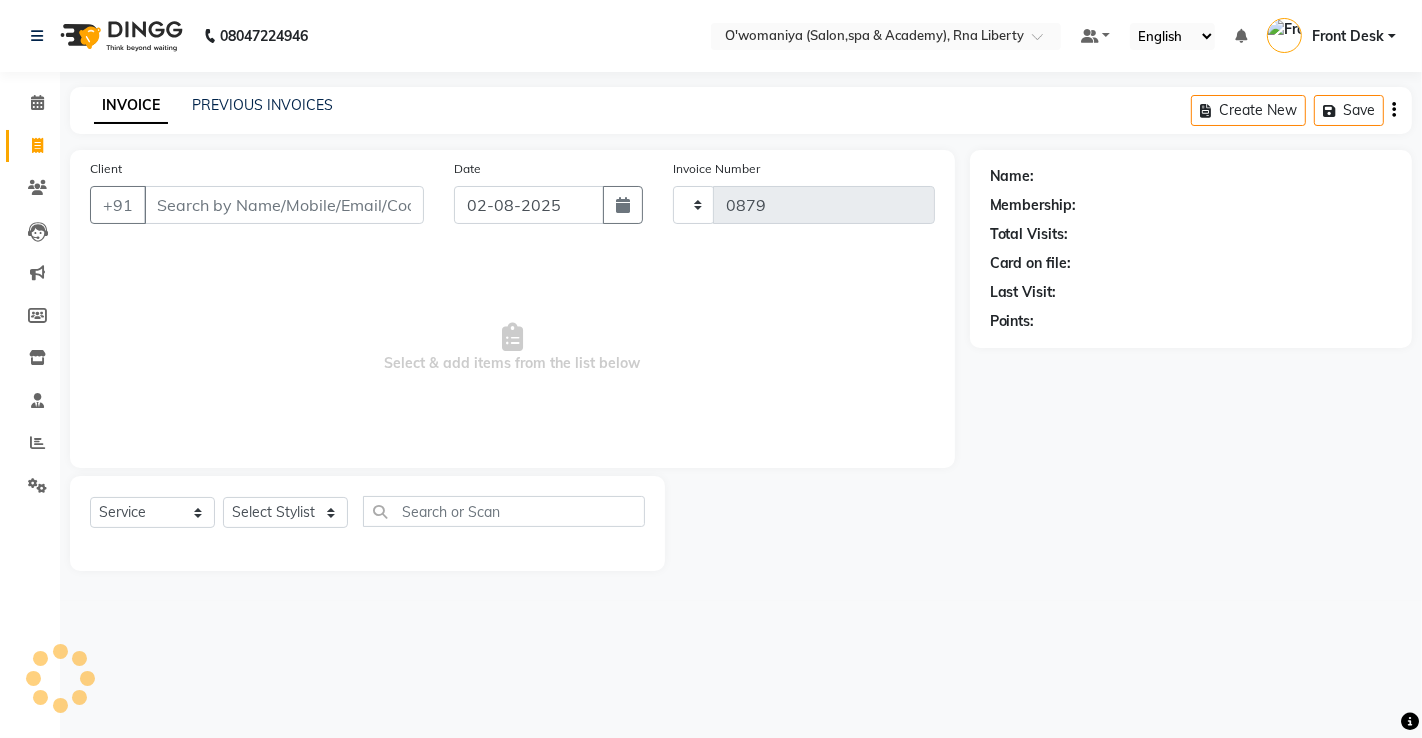 select on "5532" 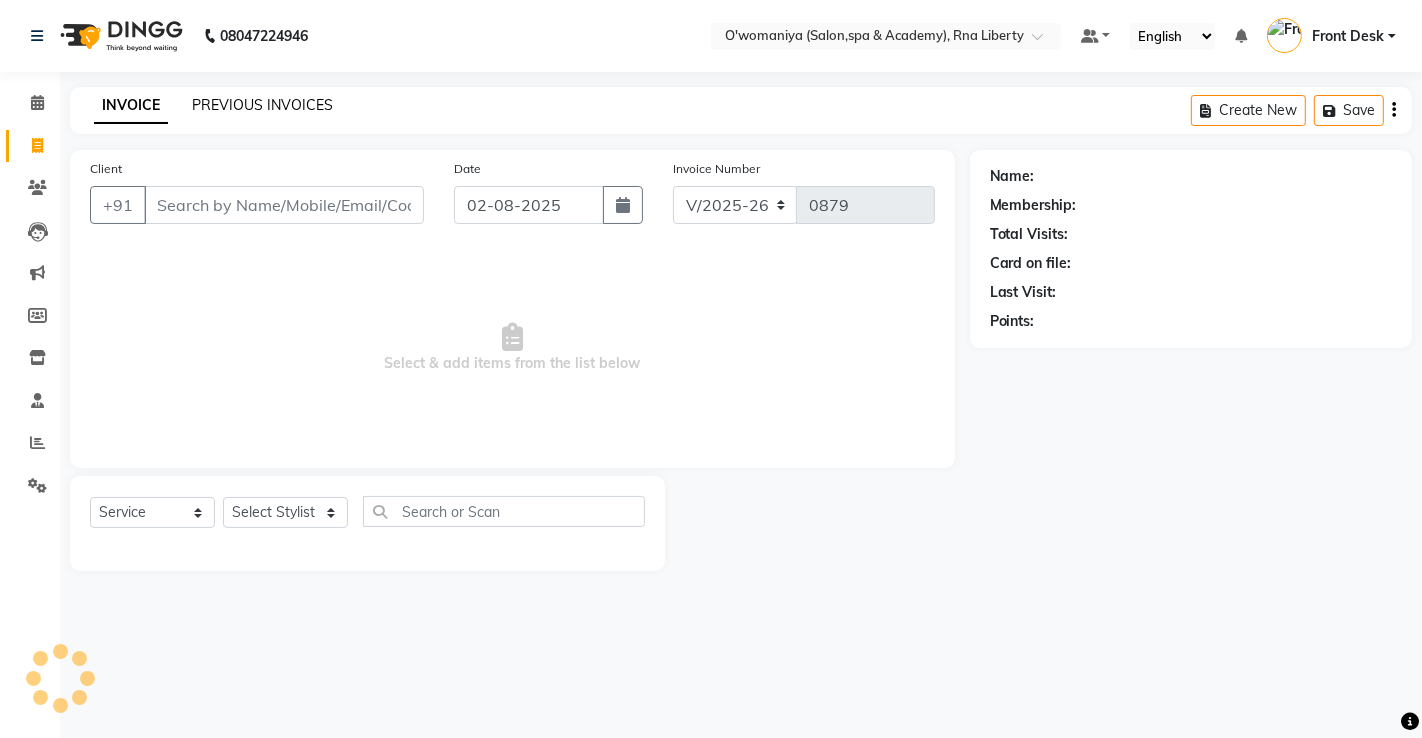 click on "PREVIOUS INVOICES" 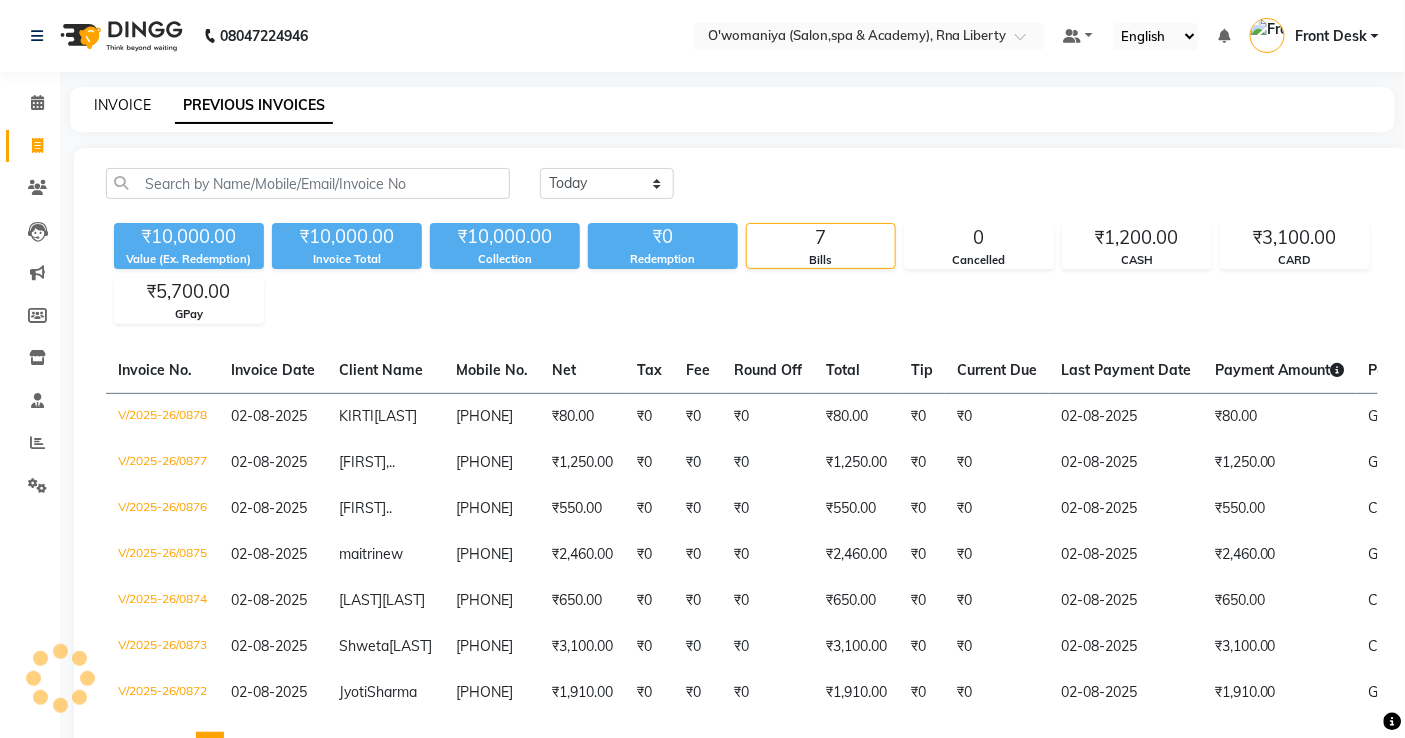 click on "INVOICE" 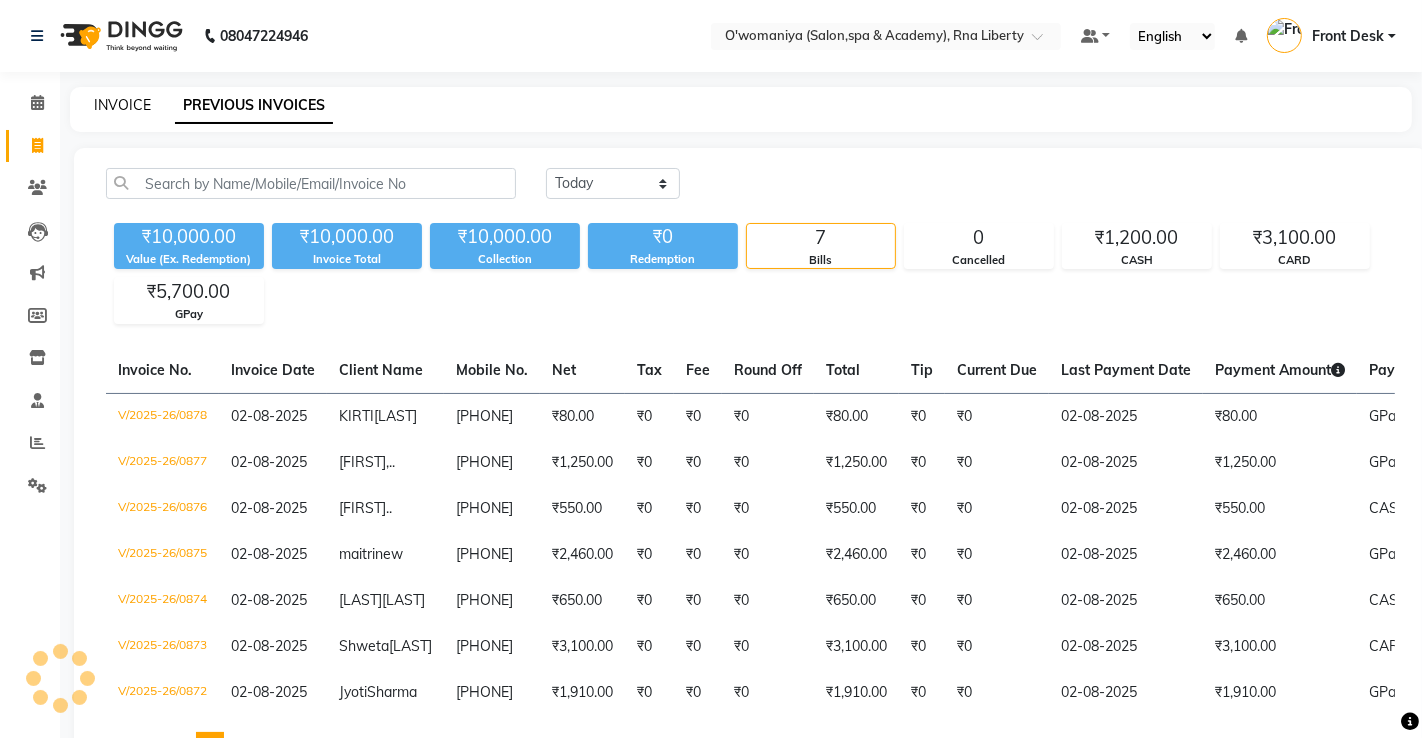 select on "service" 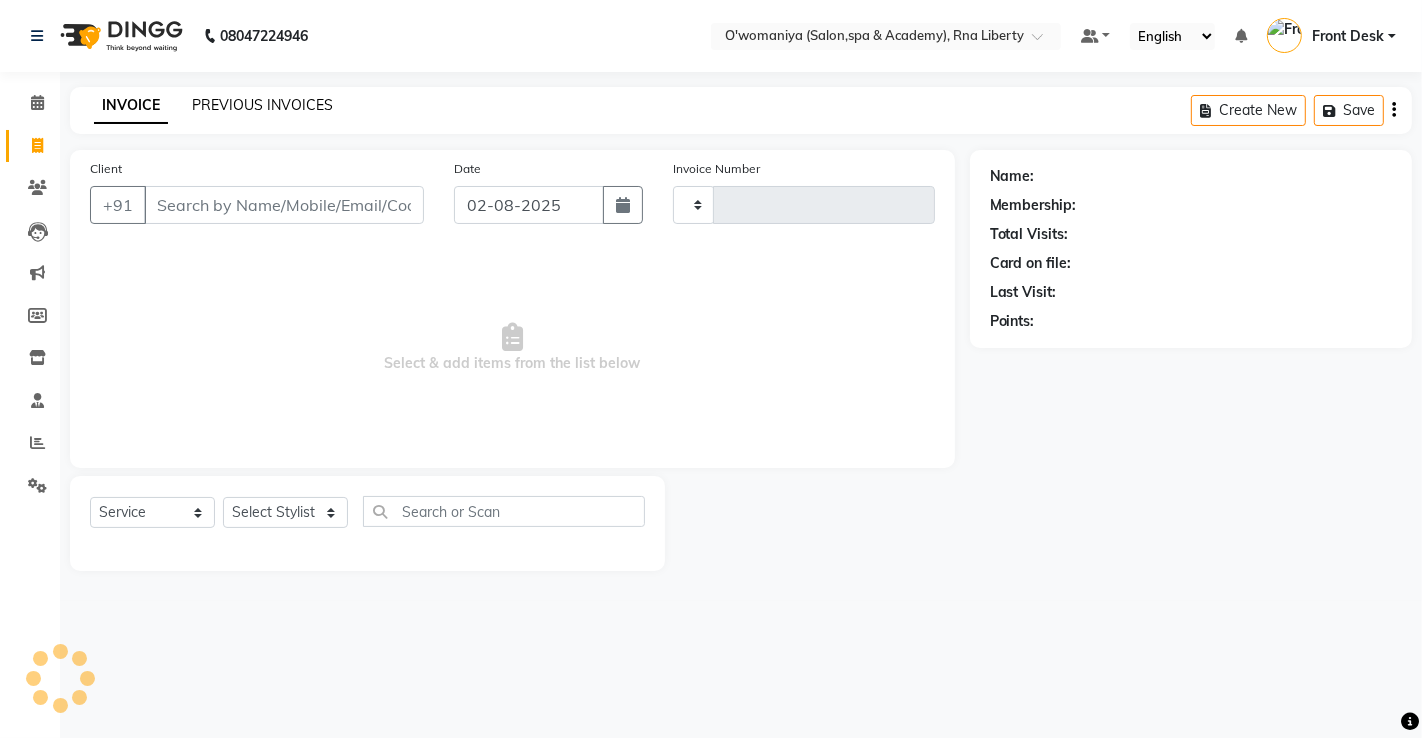 type on "0879" 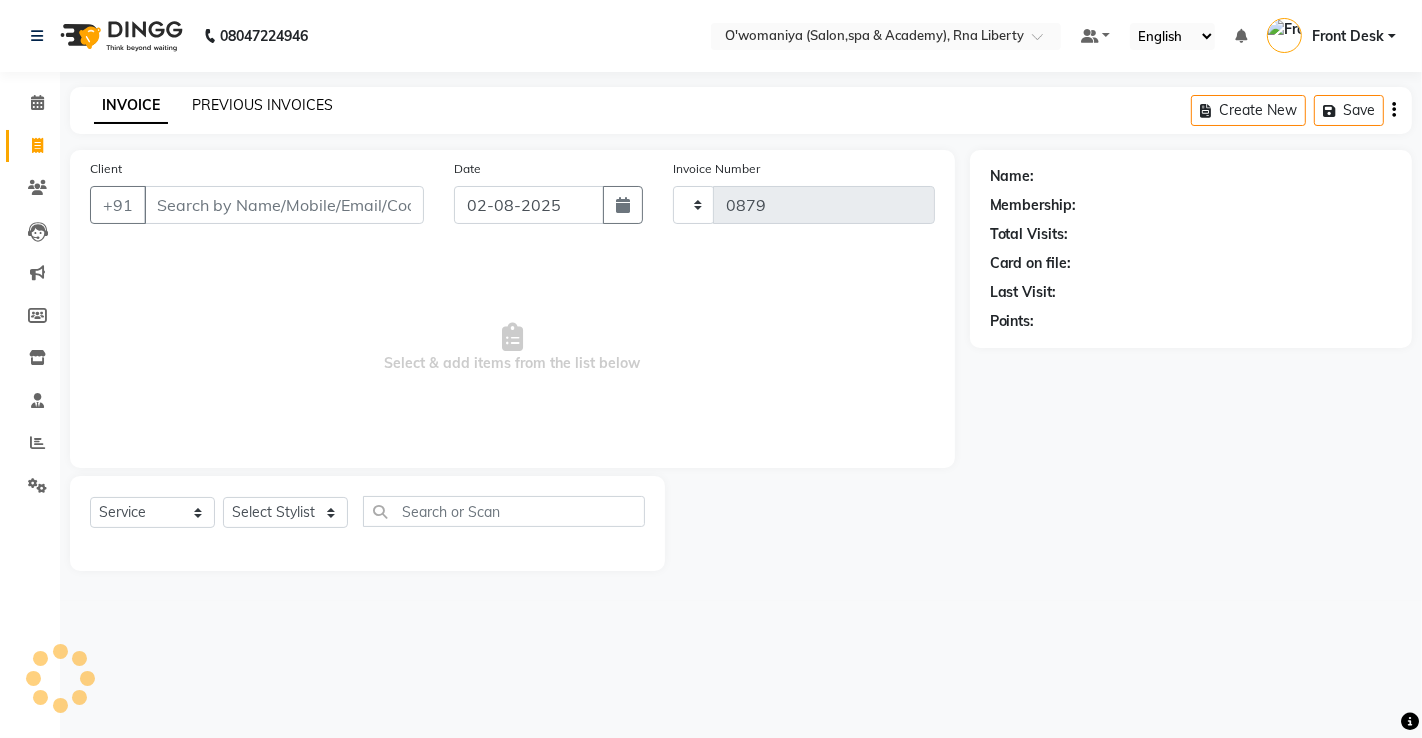 select on "5532" 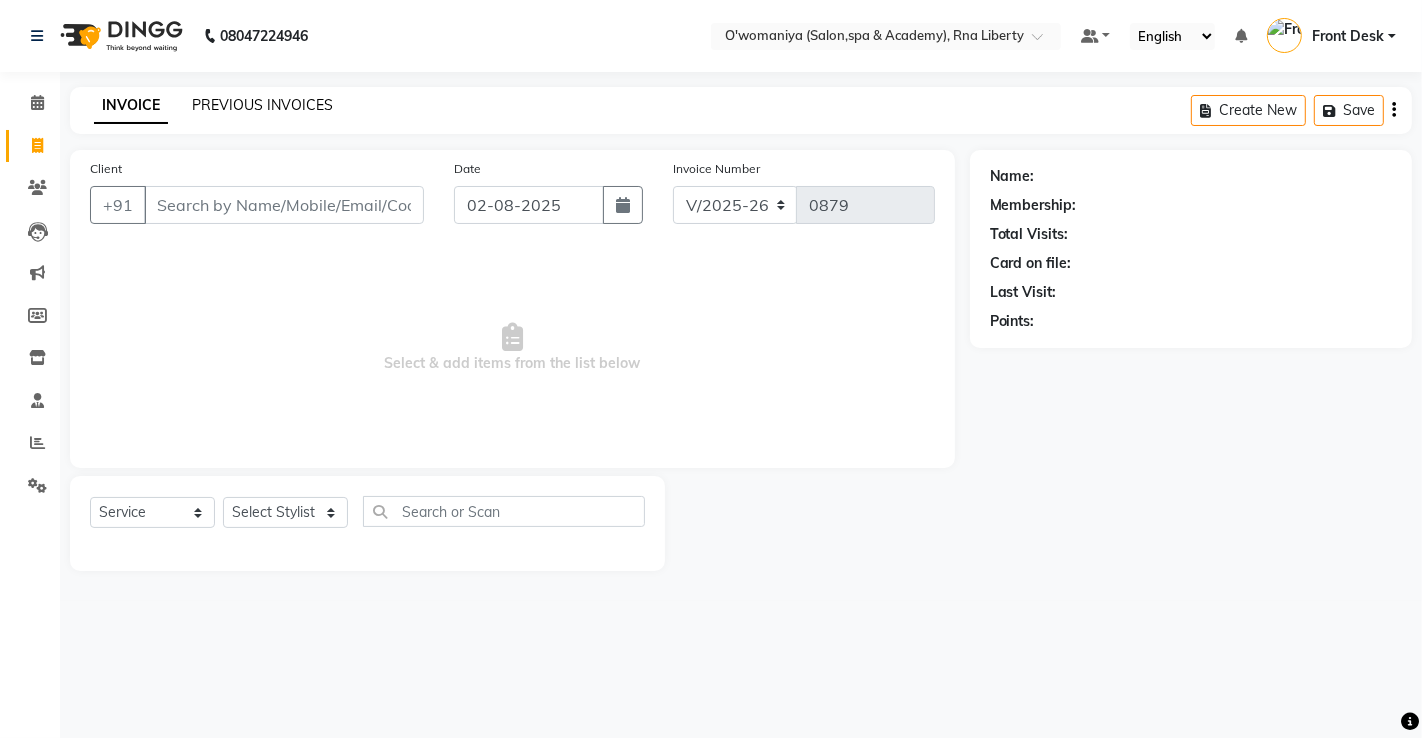 click on "PREVIOUS INVOICES" 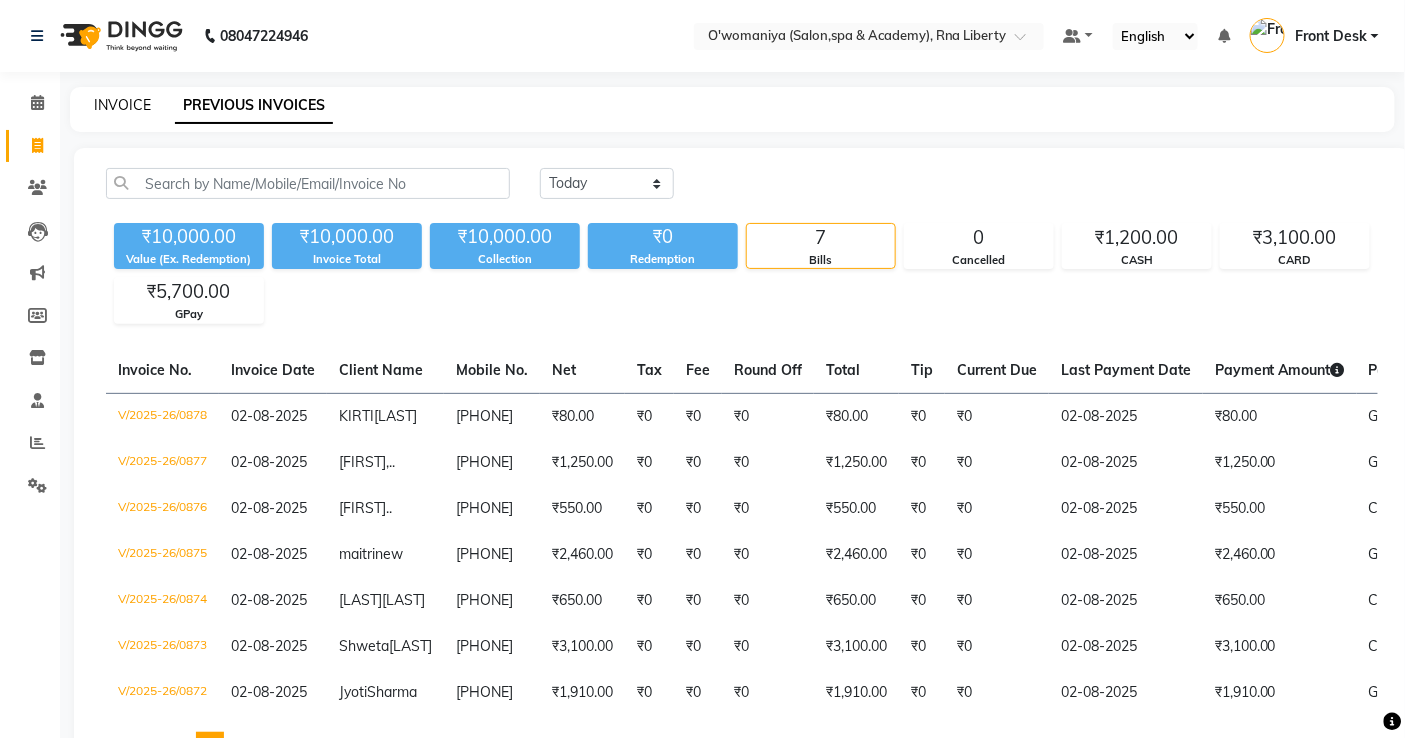 click on "INVOICE" 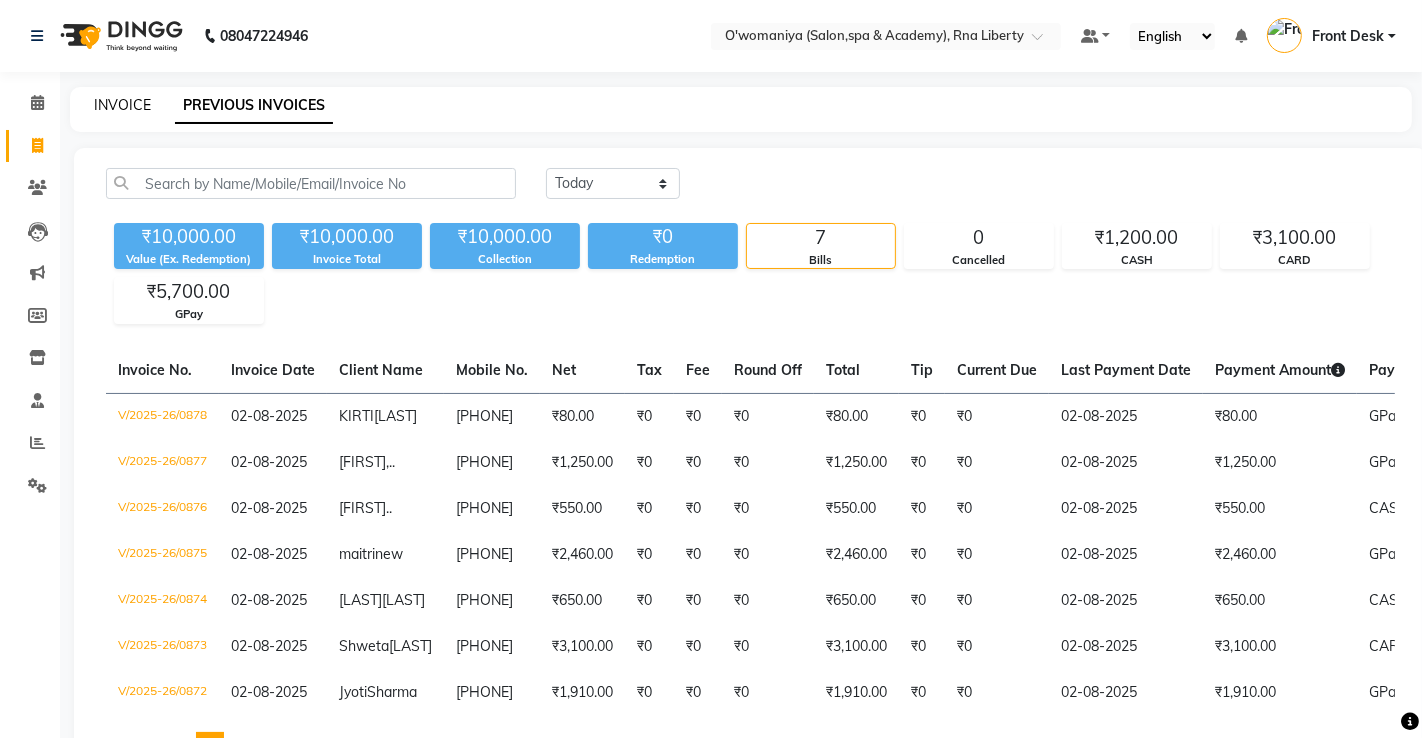 select on "service" 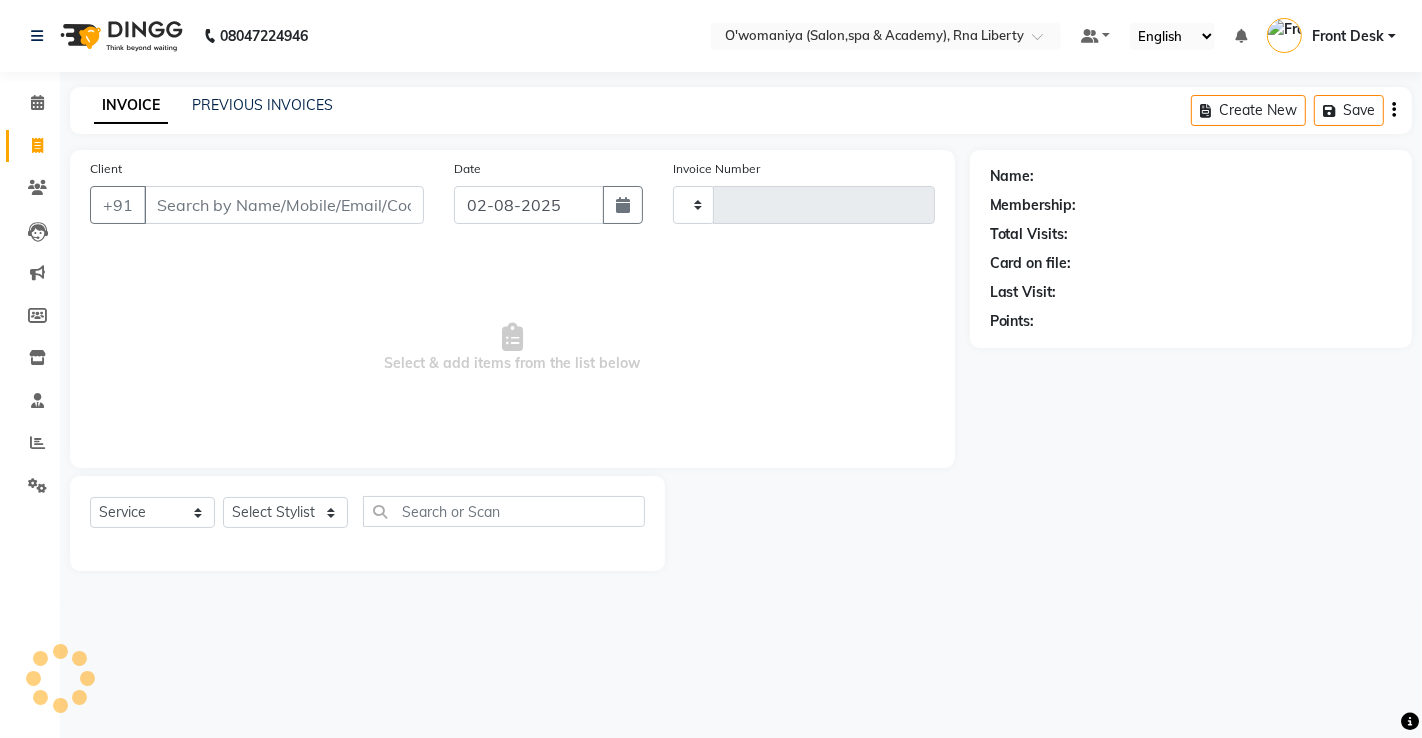 type on "0879" 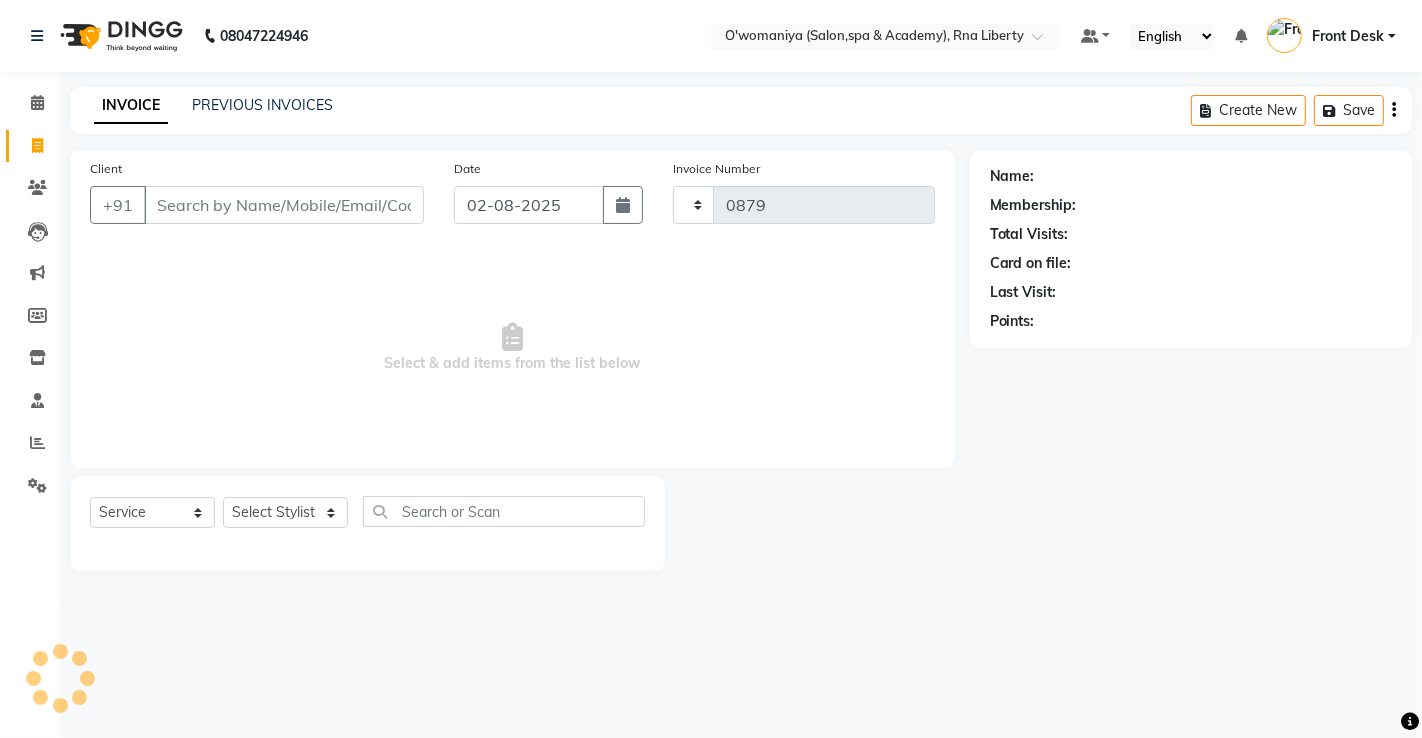 select on "5532" 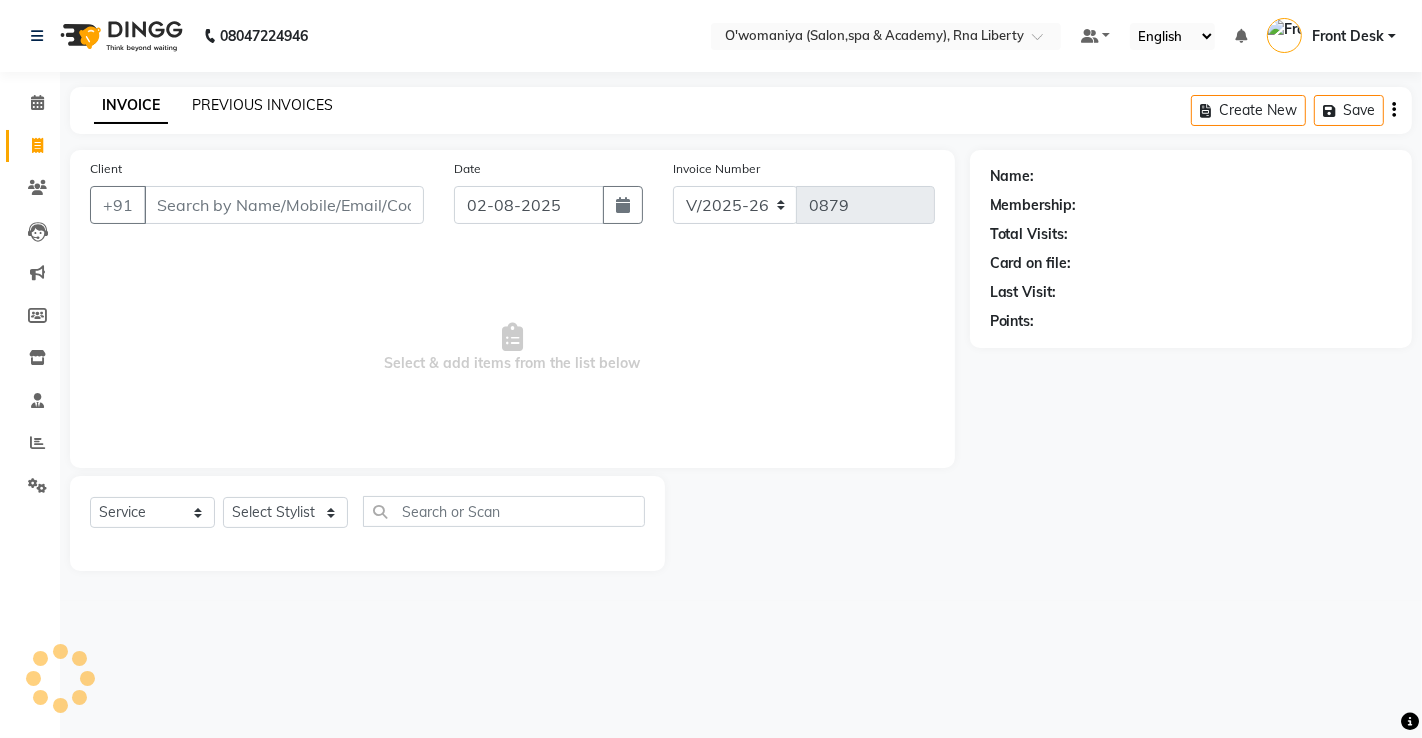 click on "PREVIOUS INVOICES" 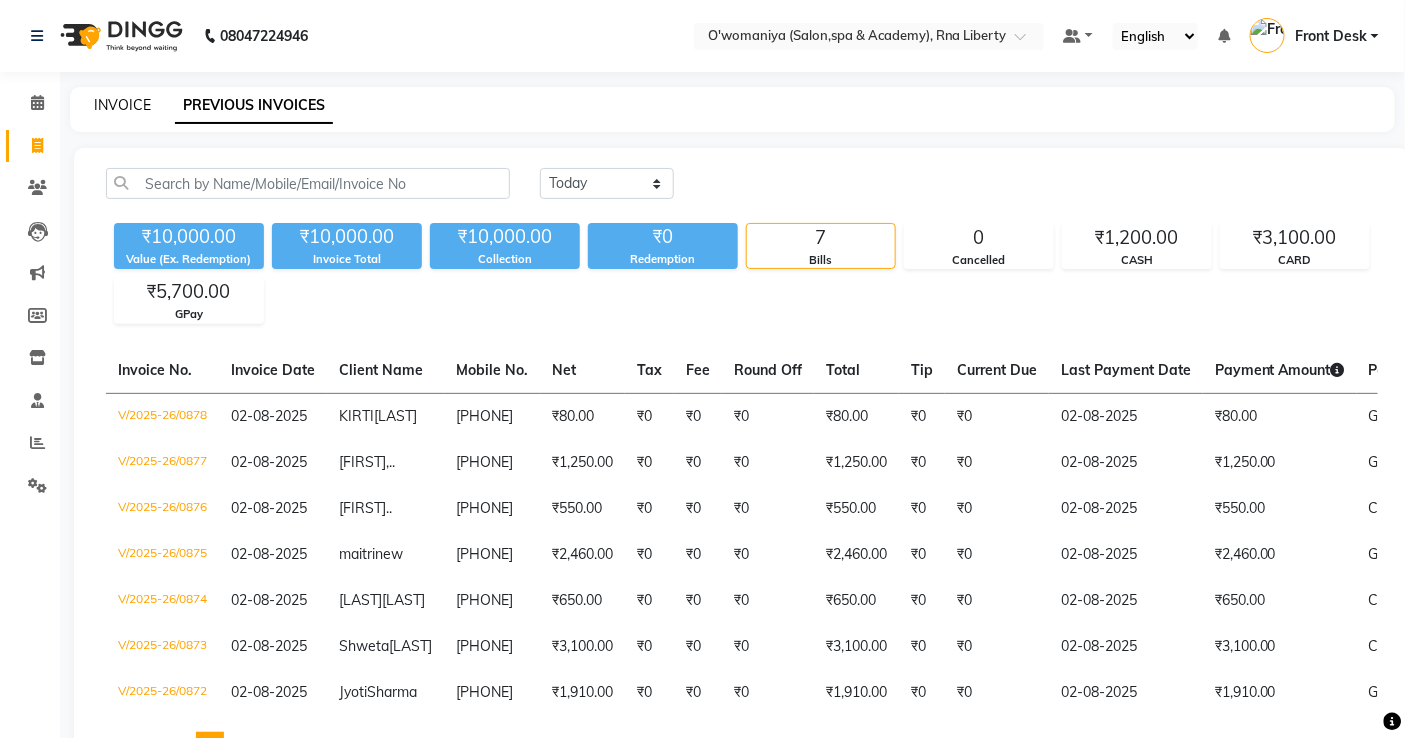 click on "INVOICE" 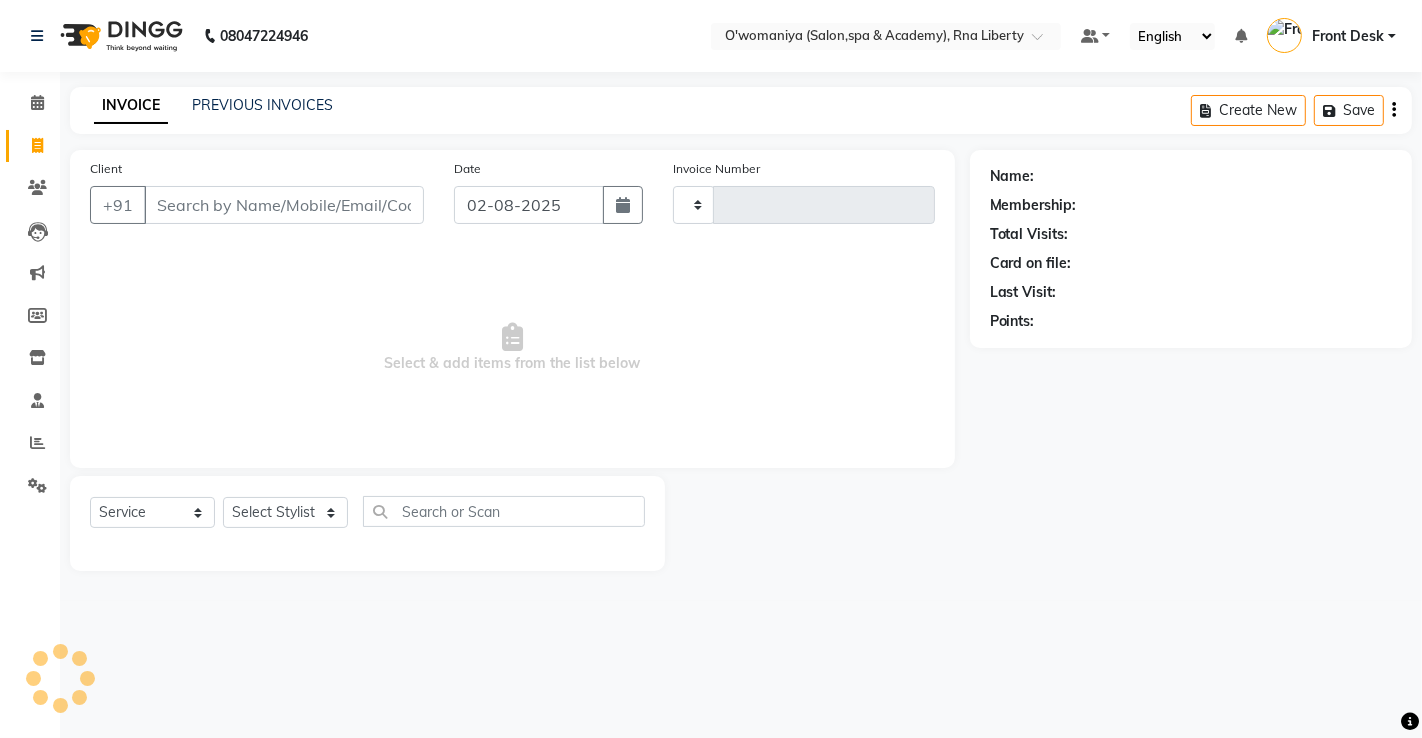 type on "0879" 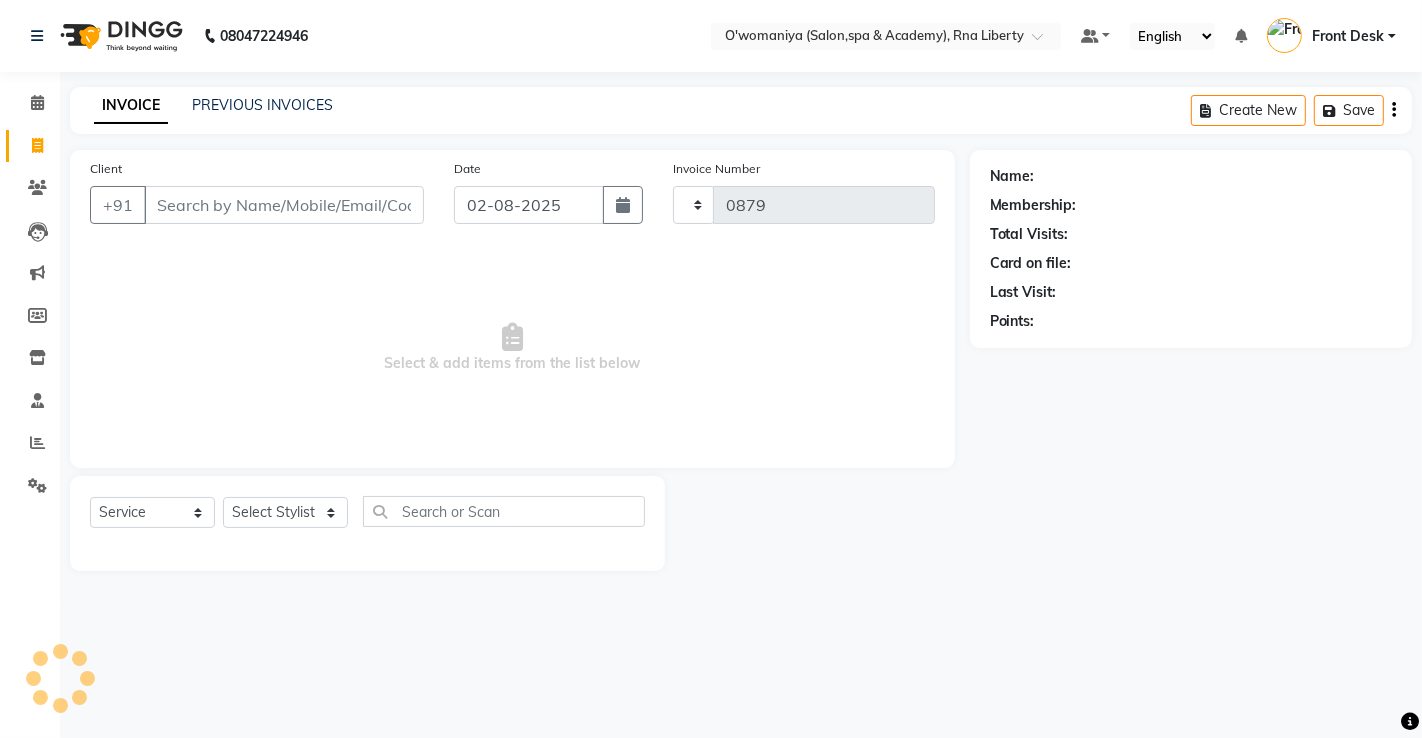 select on "5532" 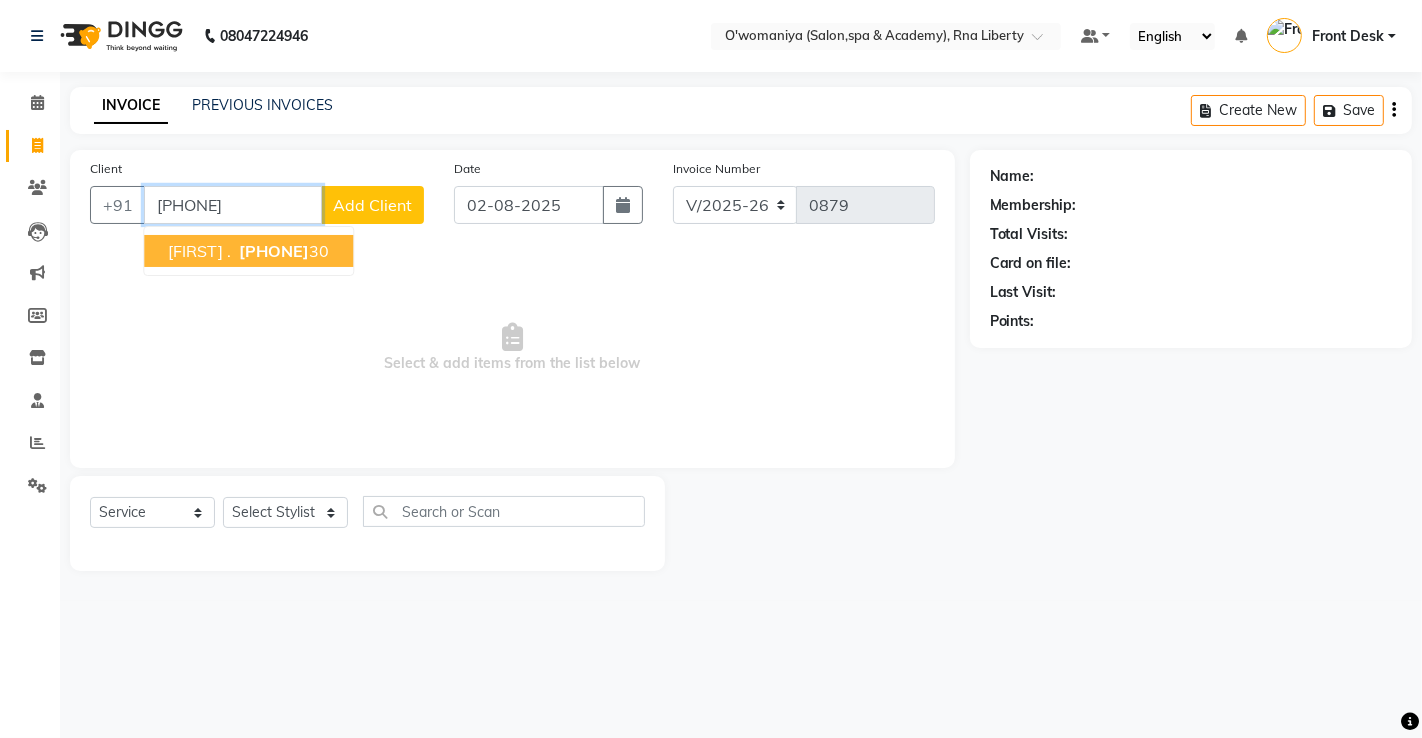 type on "[PHONE]" 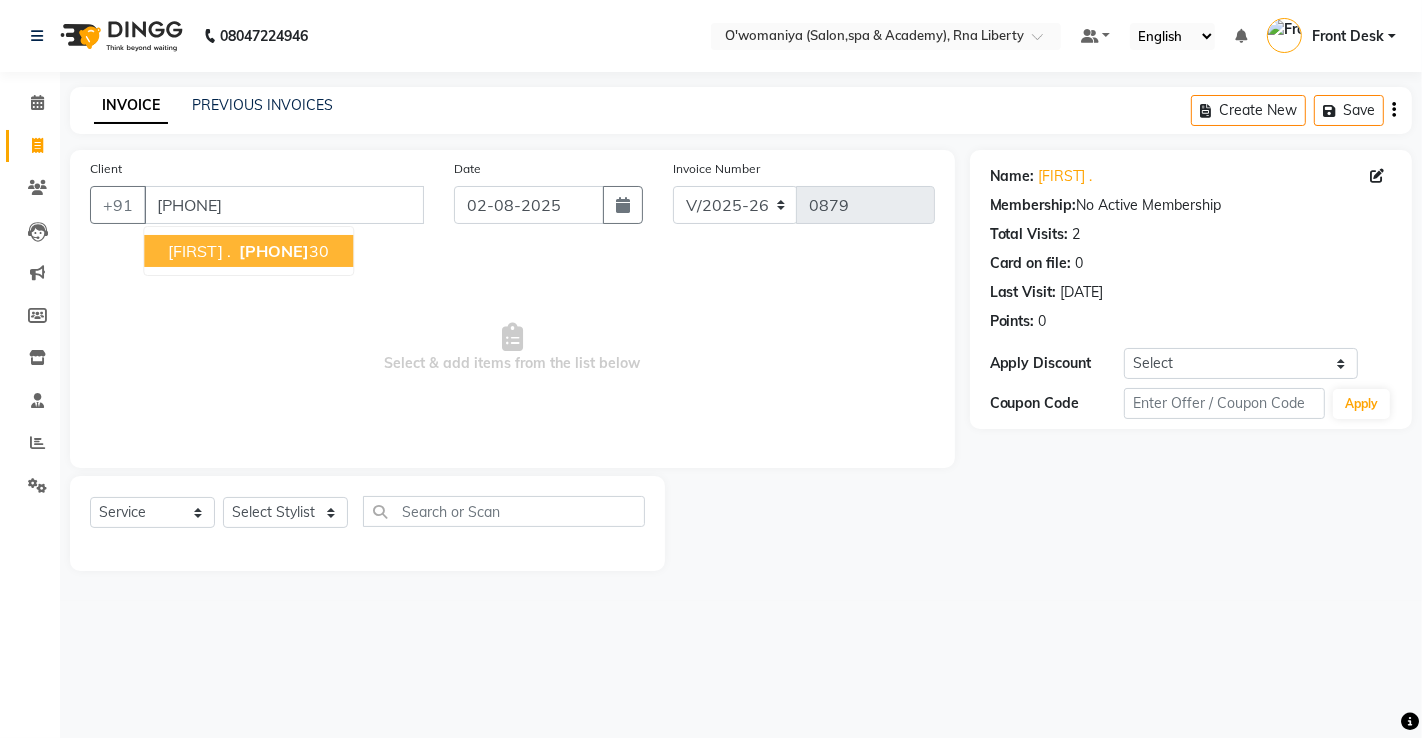 click on "[FIRST] .   [PHONE]" at bounding box center (248, 251) 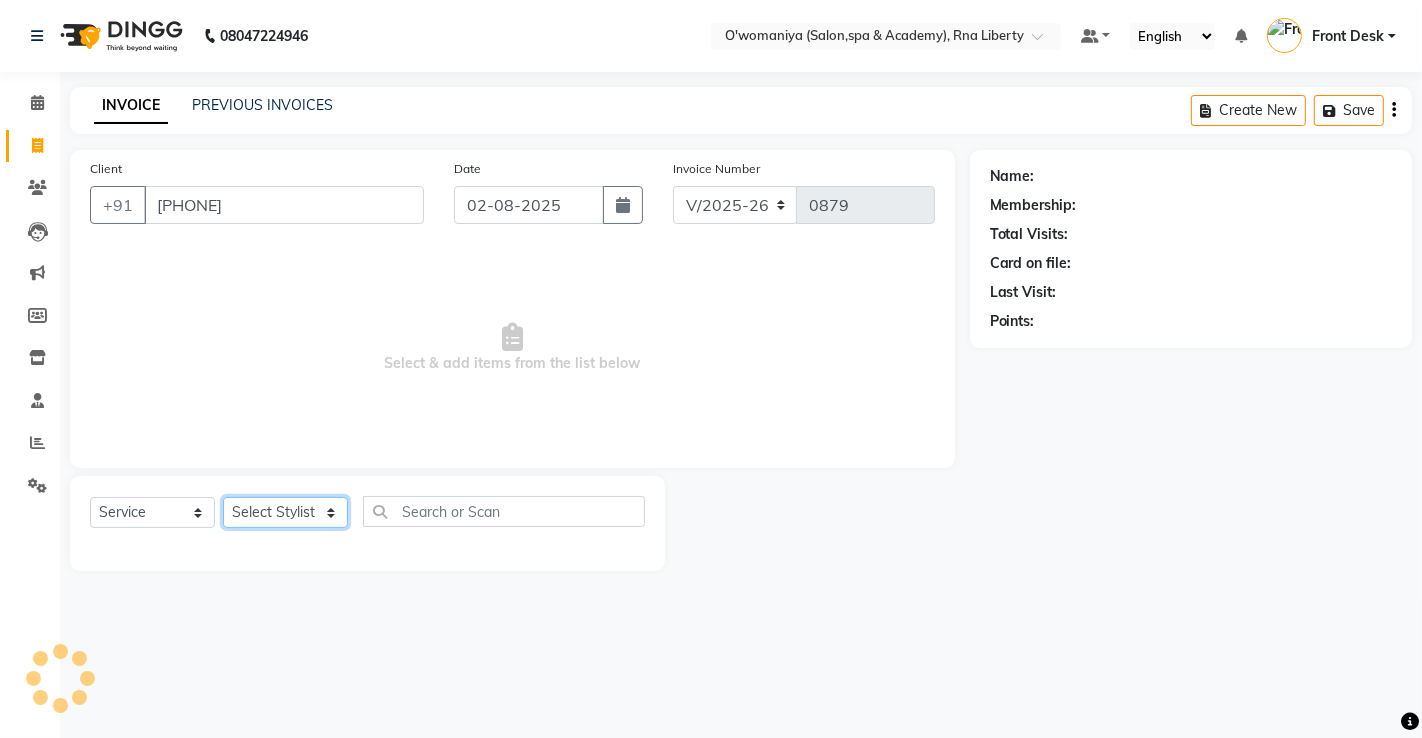 click on "Select Stylist [FIRST] [LAST] [FIRST] [FIRST] [FIRST] [FIRST] [FIRST] [FIRST] [FIRST] [FIRST] [FIRST] [FIRST] [FIRST] [FIRST] [FIRST] [FIRST] [FIRST] [FIRST] [FIRST] [FIRST] [FIRST] [FIRST] [FIRST] [FIRST] [FIRST] [FIRST] [FIRST] [FIRST]" 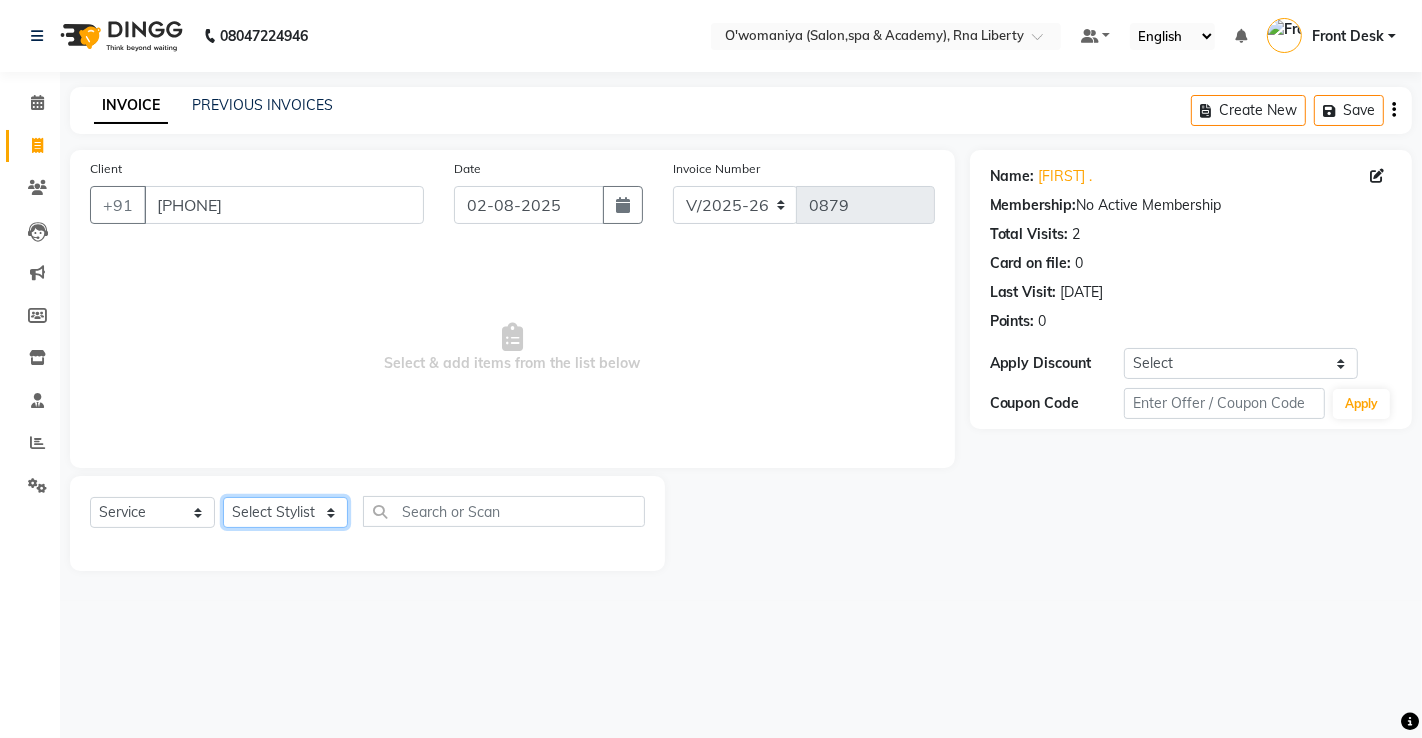 select on "64702" 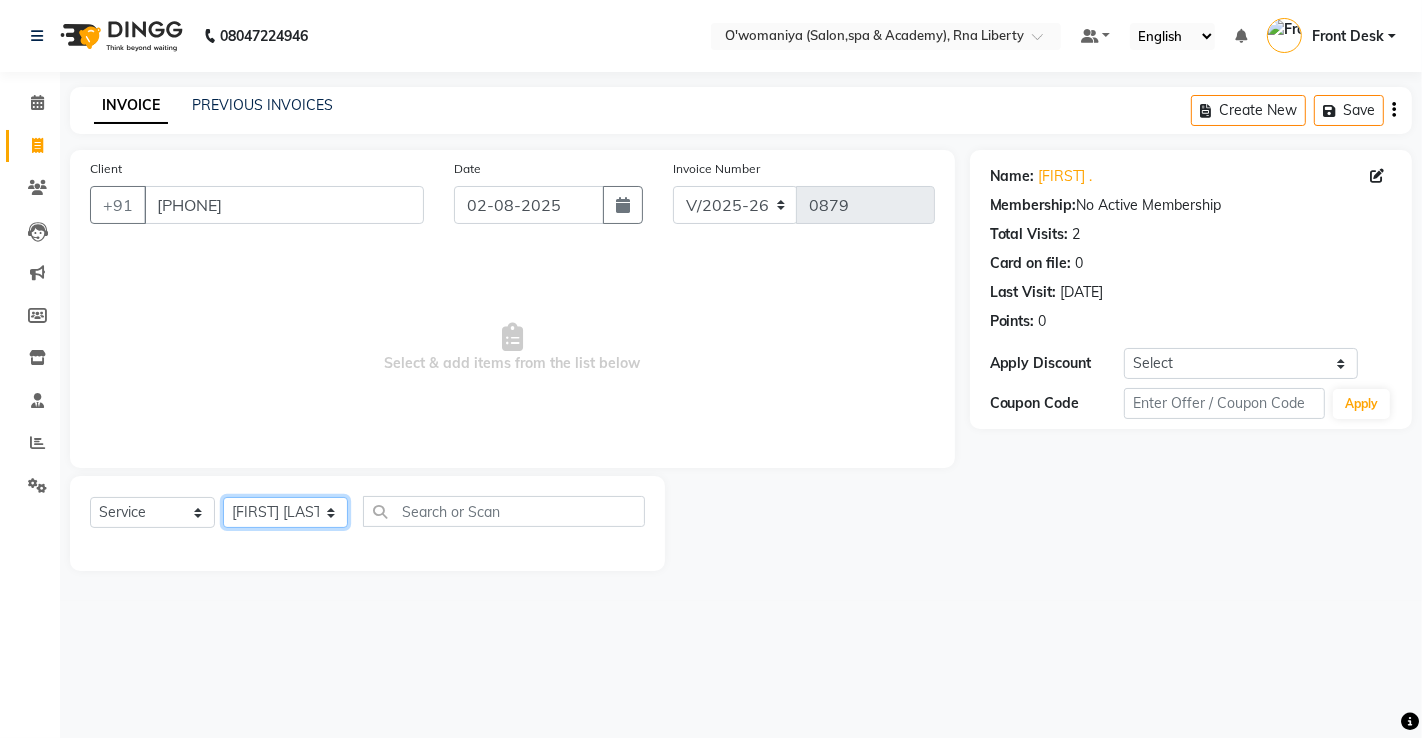 click on "Select Stylist [FIRST] [LAST] [FIRST] [FIRST] [FIRST] [FIRST] [FIRST] [FIRST] [FIRST] [FIRST] [FIRST] [FIRST] [FIRST] [FIRST] [FIRST] [FIRST] [FIRST] [FIRST] [FIRST] [FIRST] [FIRST] [FIRST] [FIRST] [FIRST] [FIRST] [FIRST] [FIRST] [FIRST]" 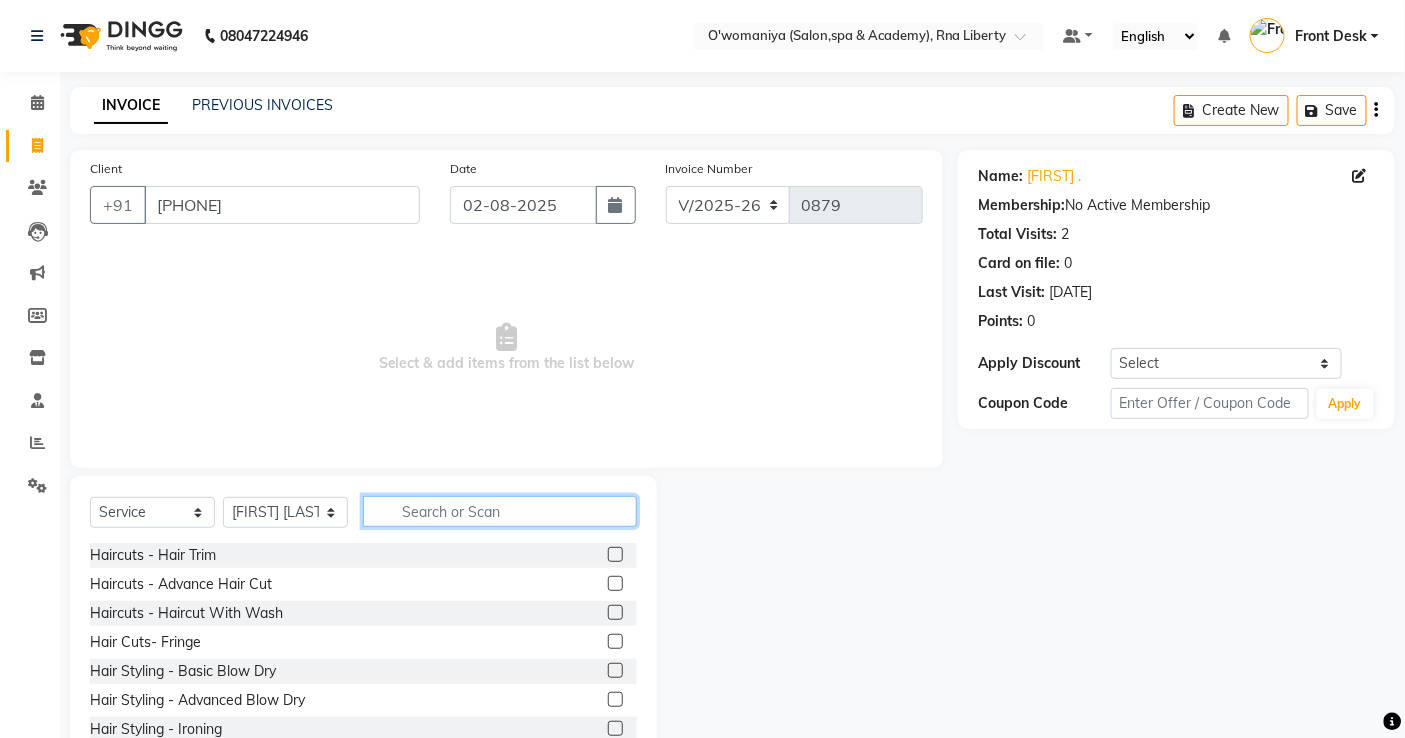click 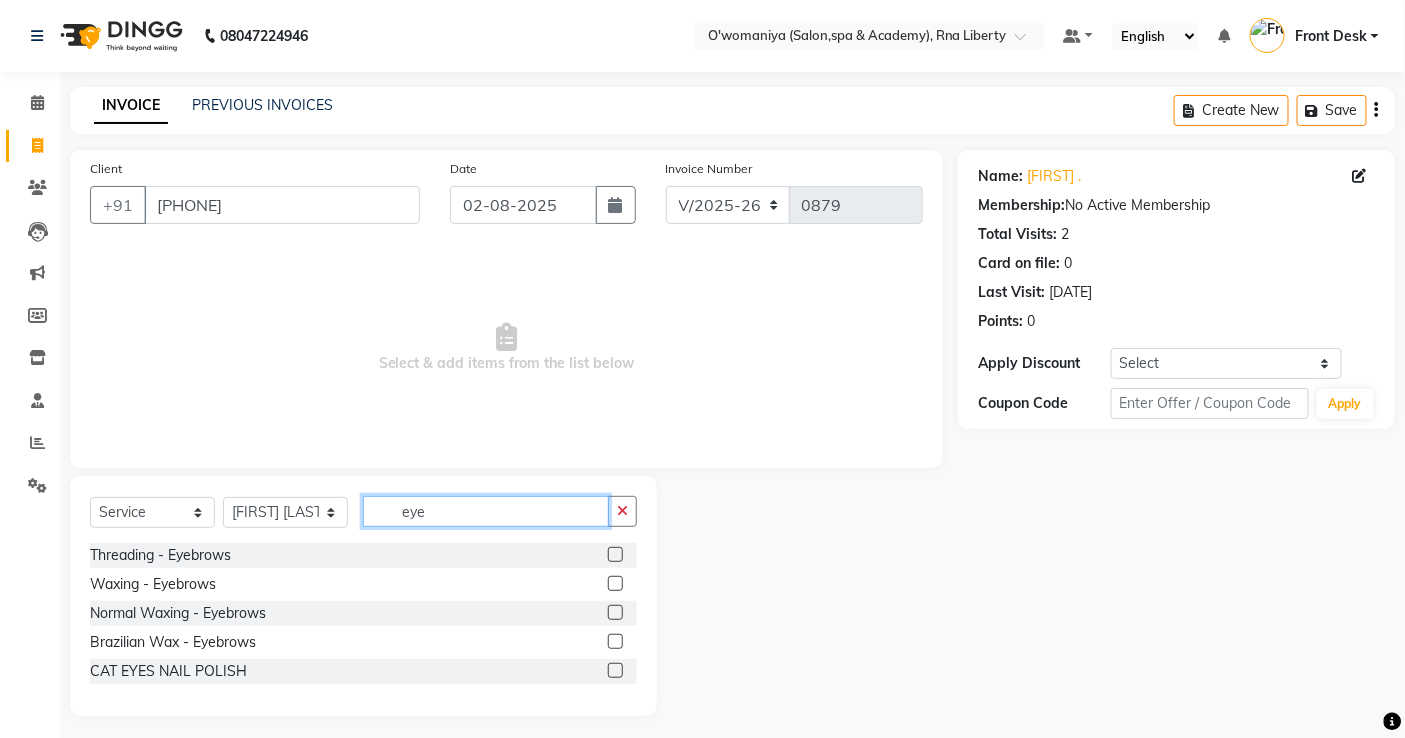 type on "eye" 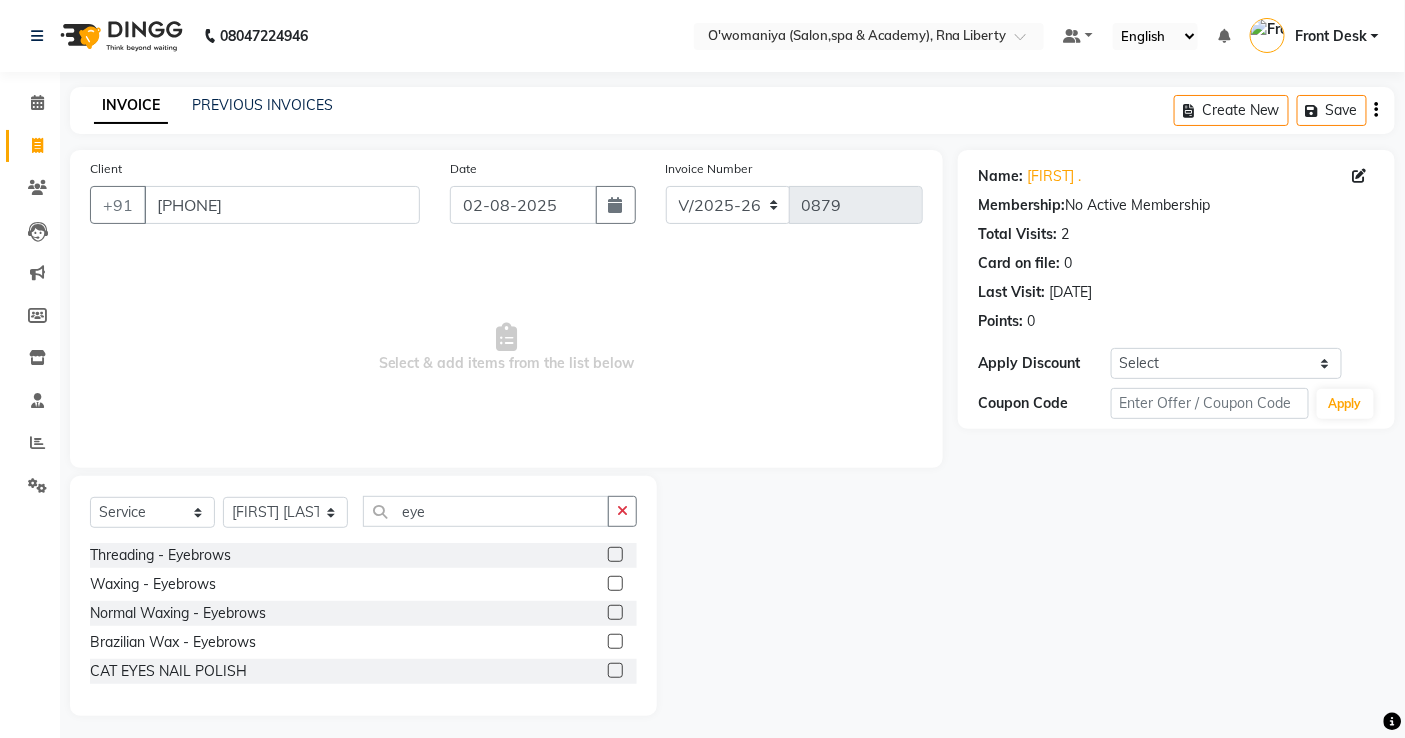 click 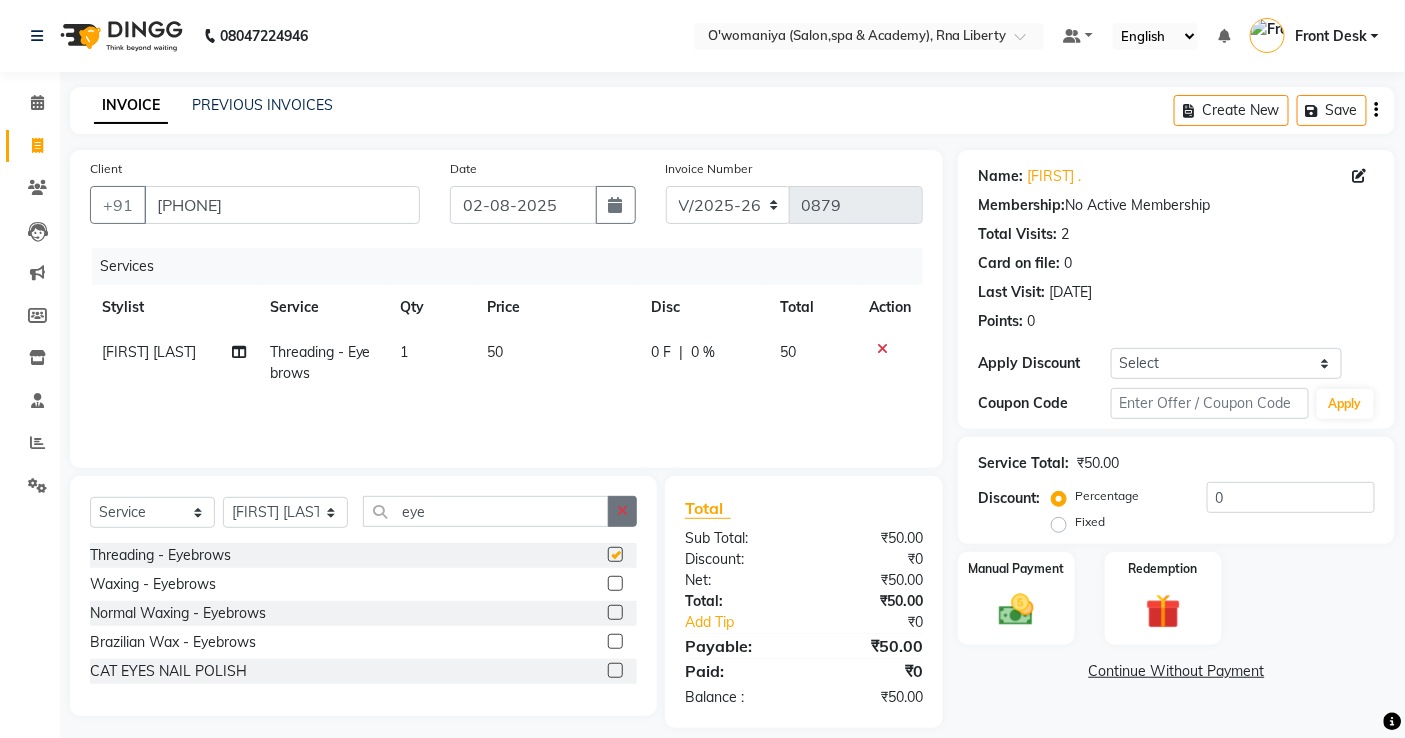 checkbox on "false" 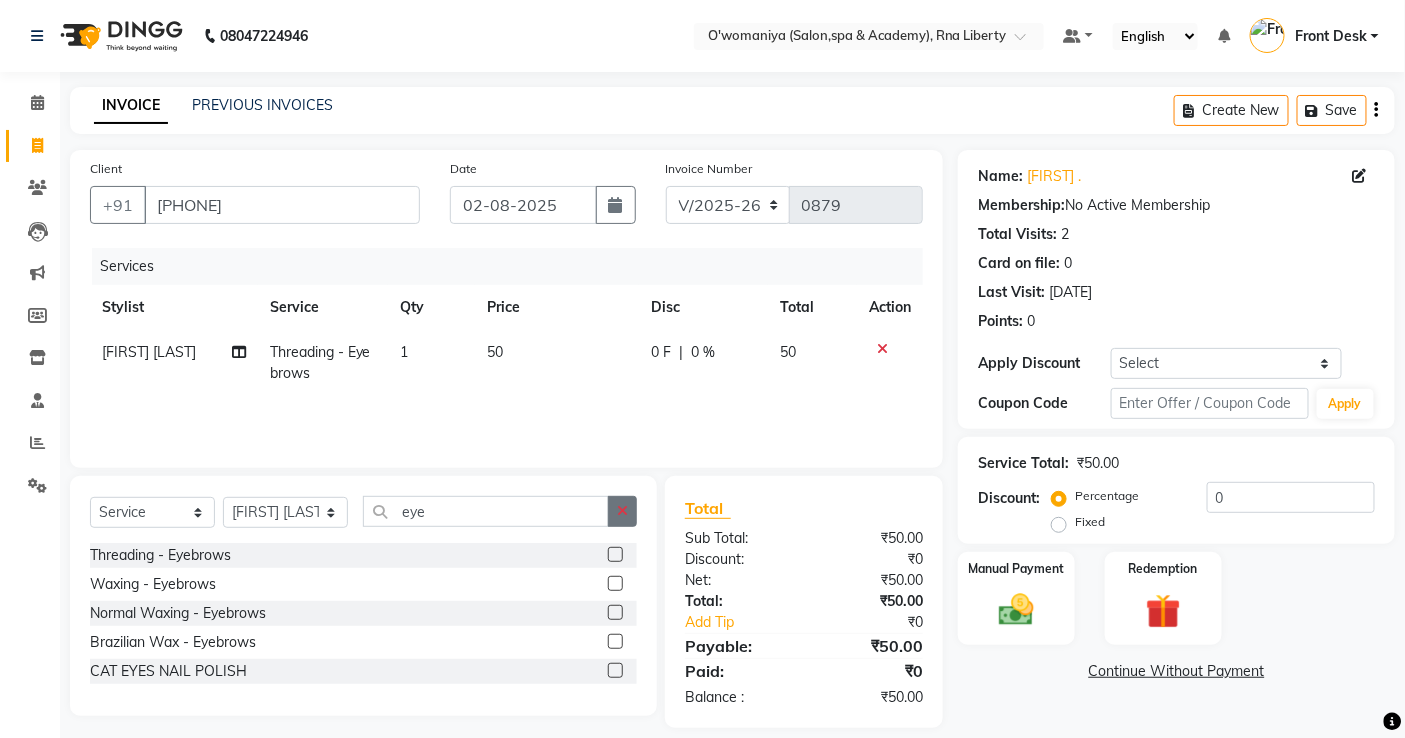 click 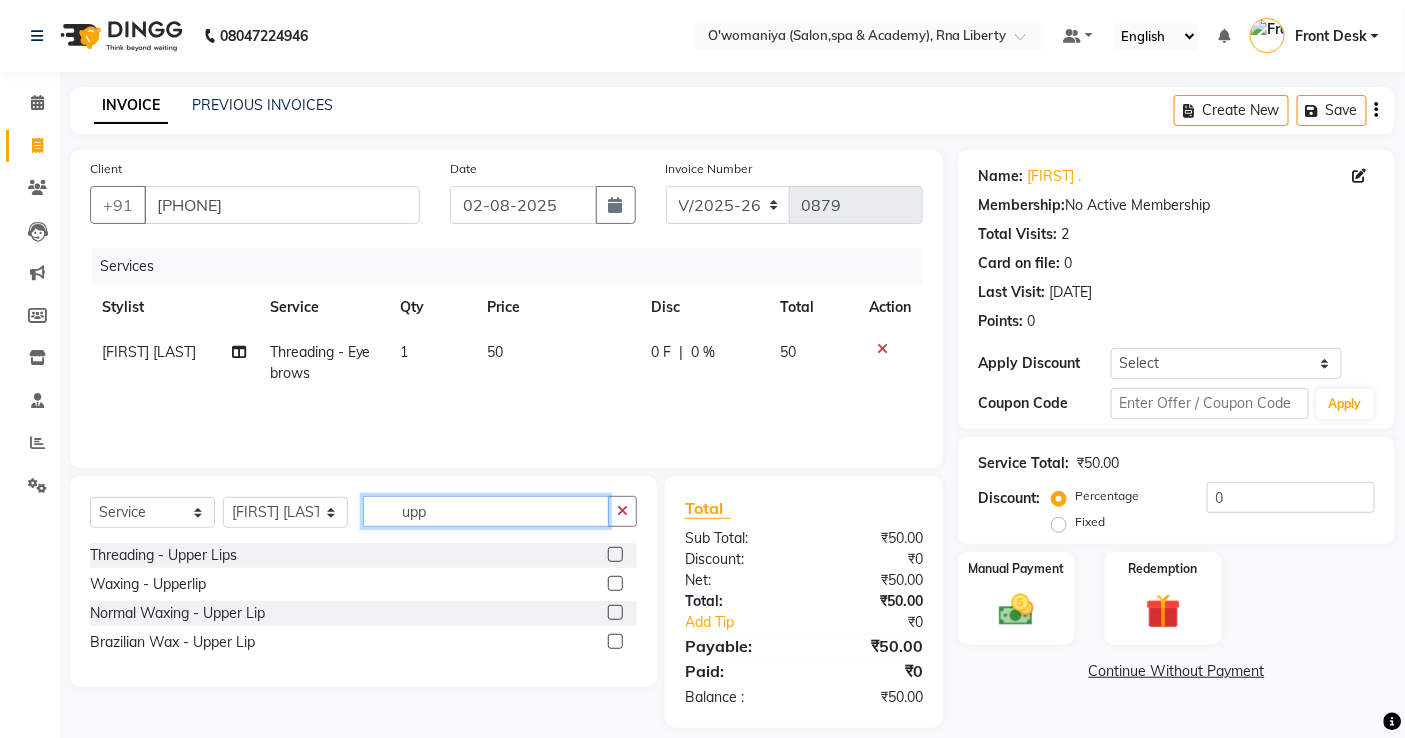 type on "upp" 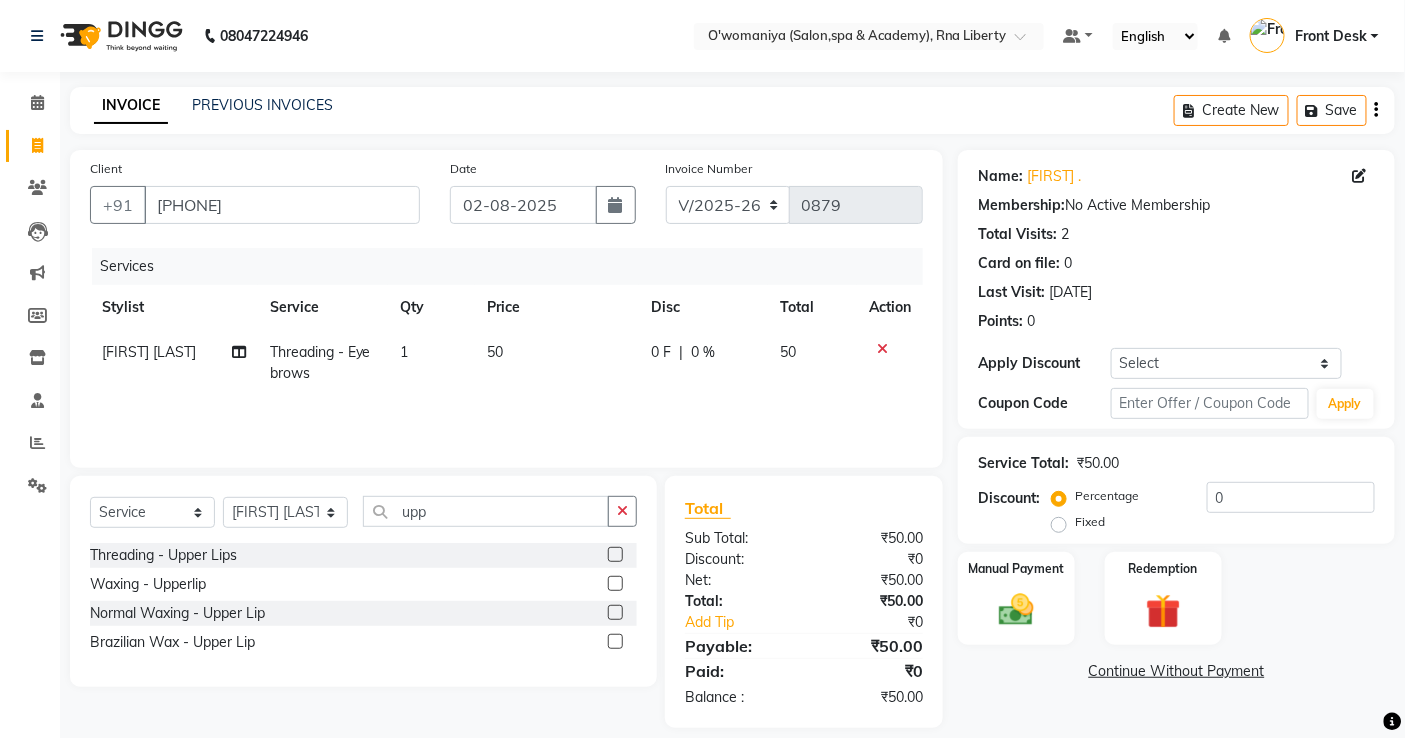 click 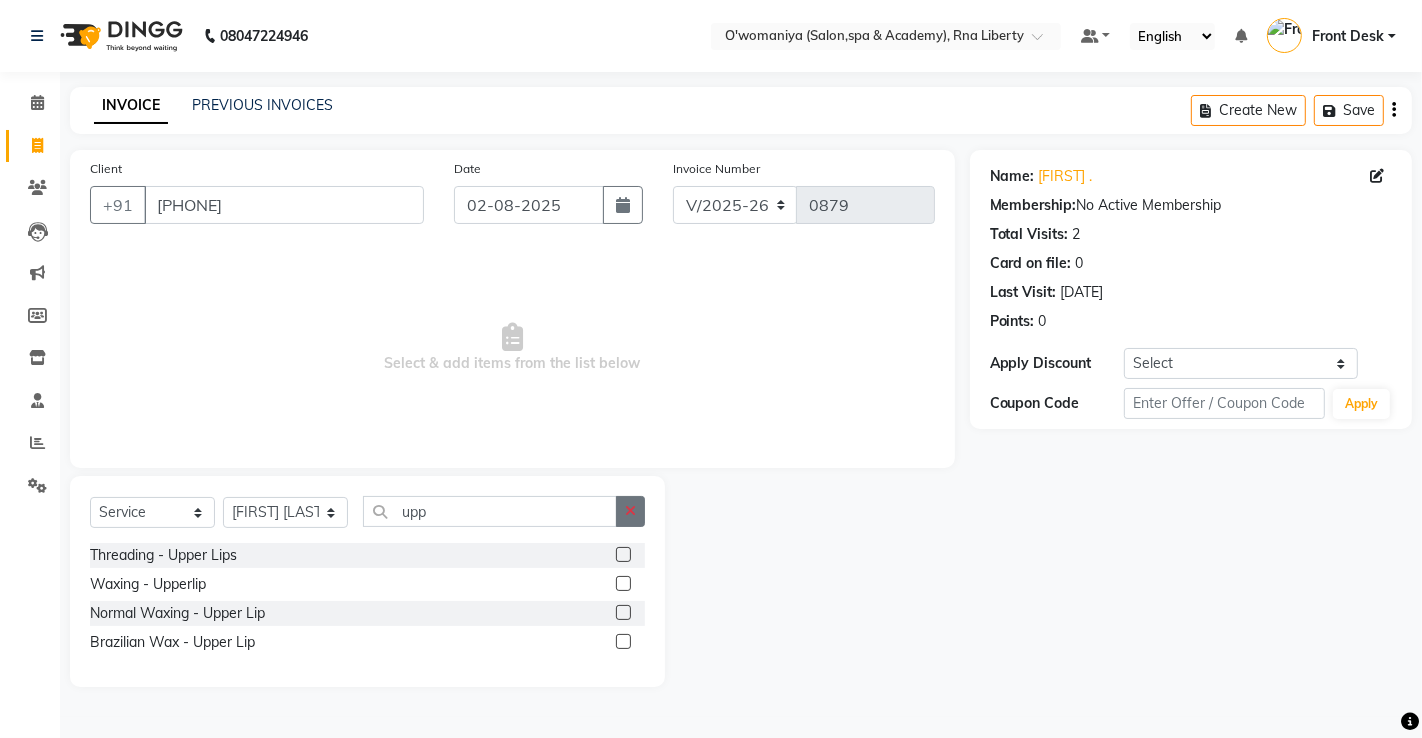click 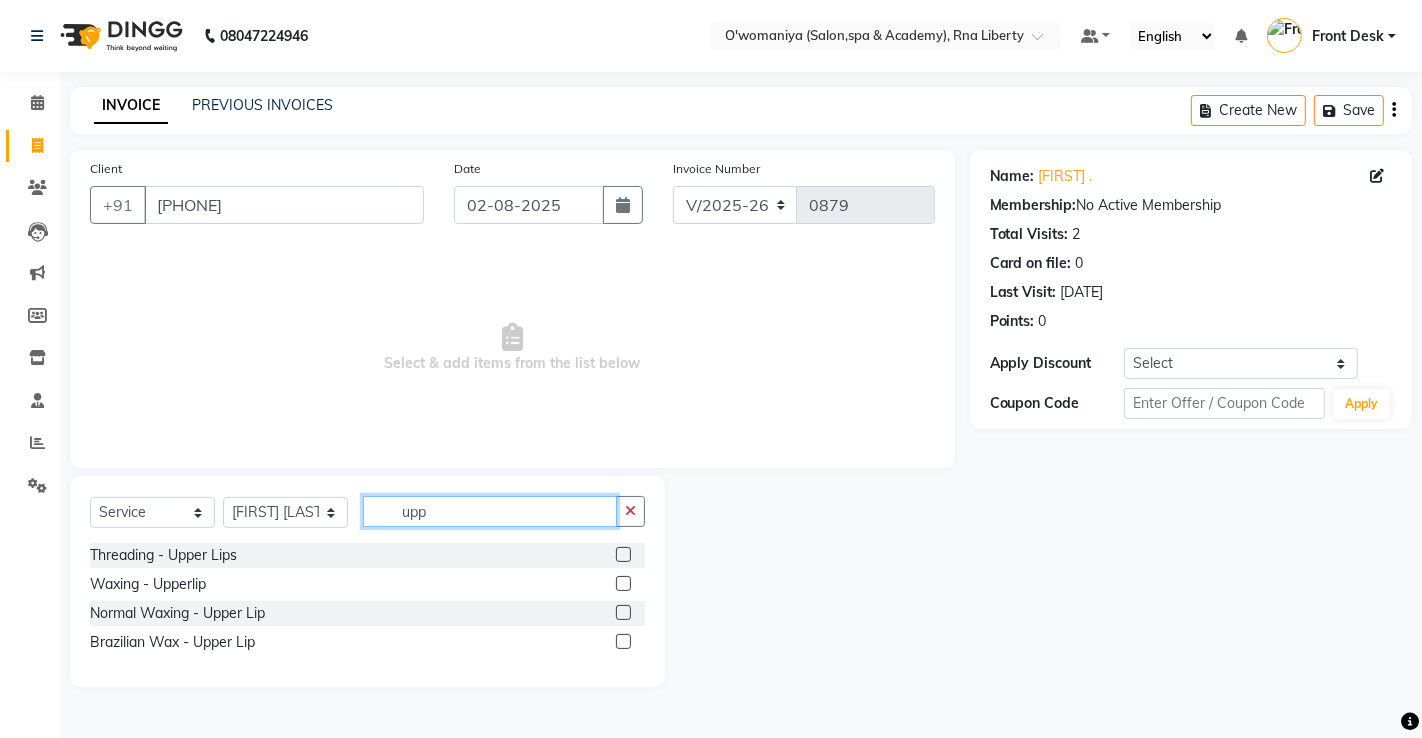 type on "upp" 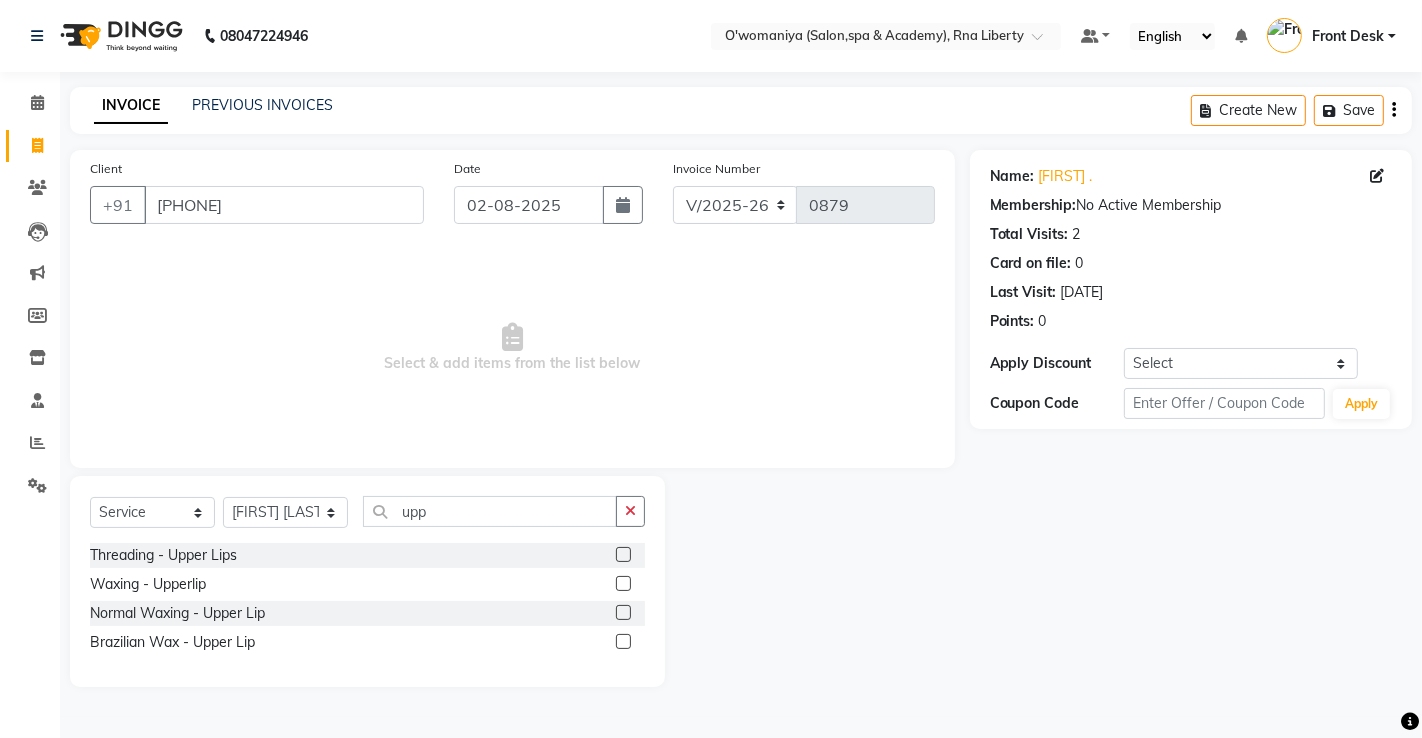 drag, startPoint x: 625, startPoint y: 554, endPoint x: 623, endPoint y: 540, distance: 14.142136 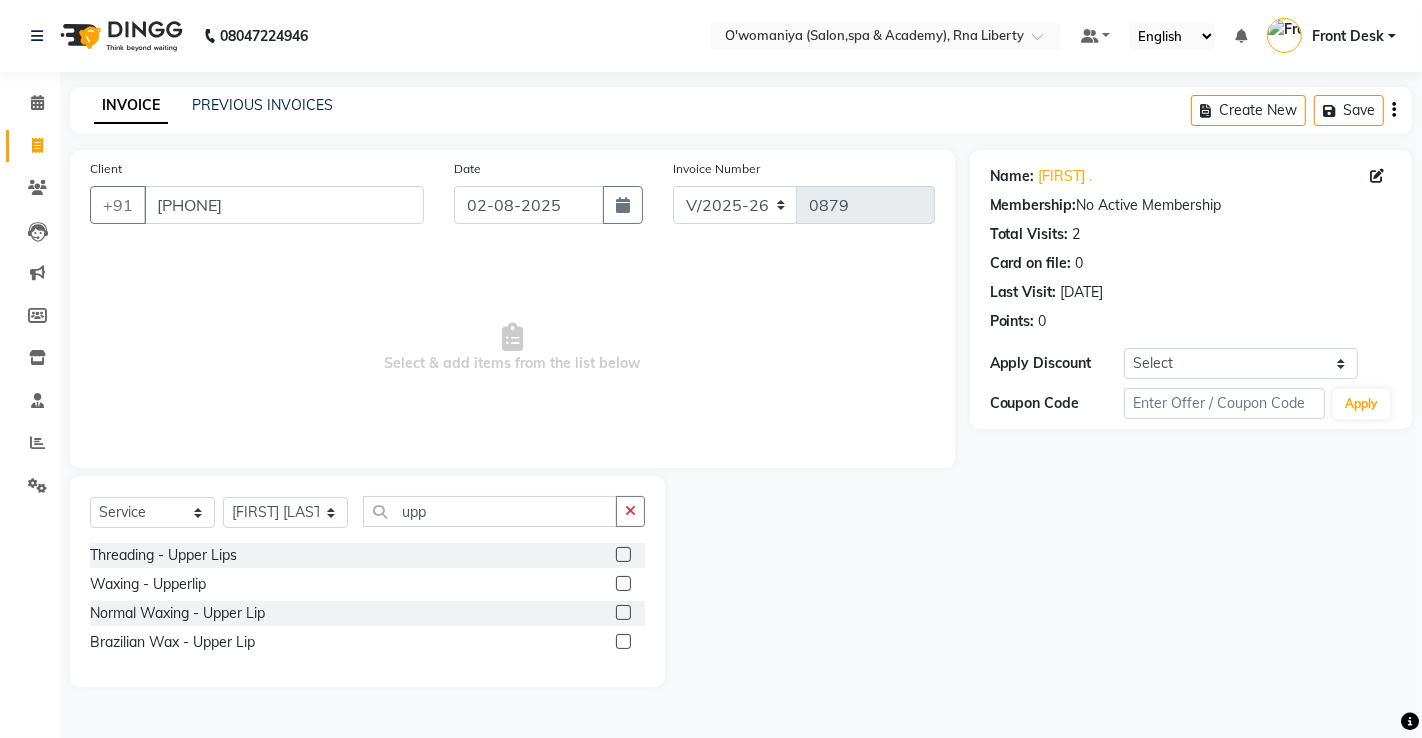 click 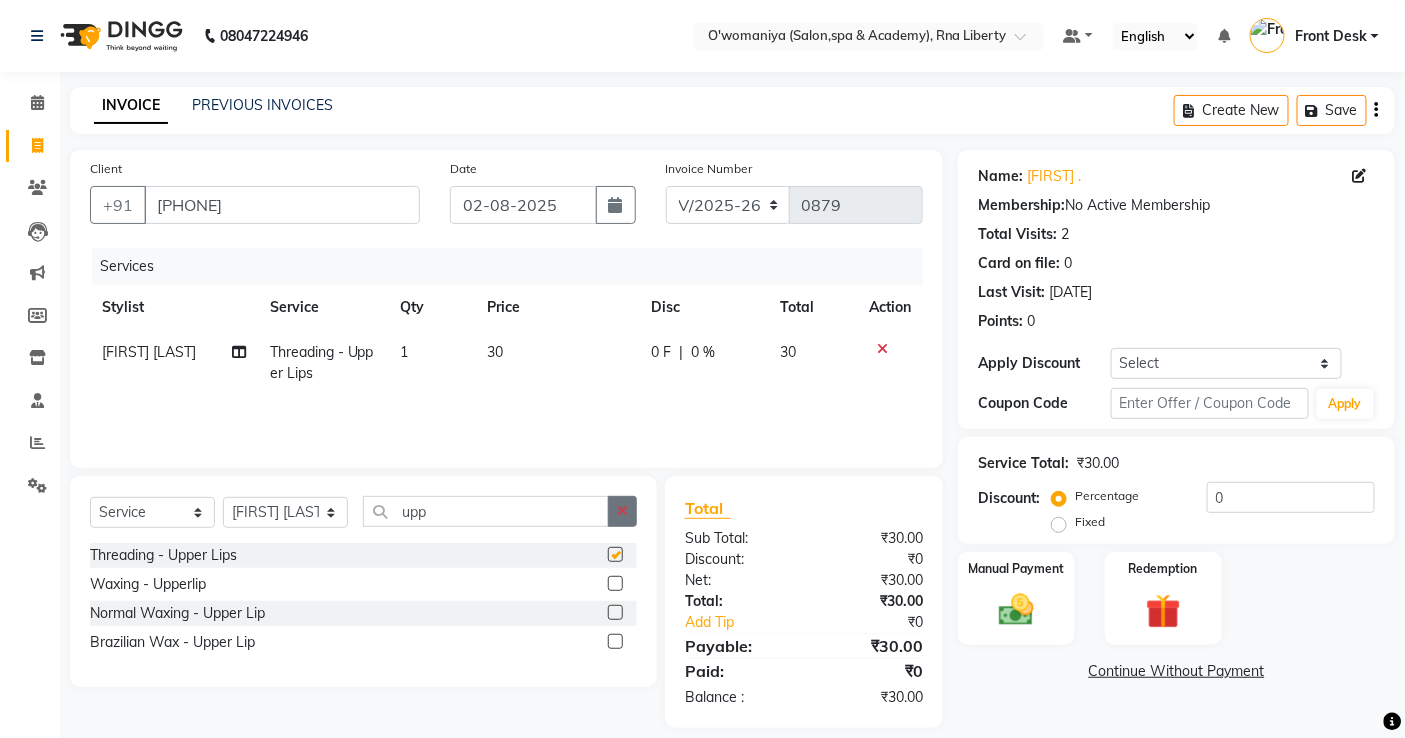checkbox on "false" 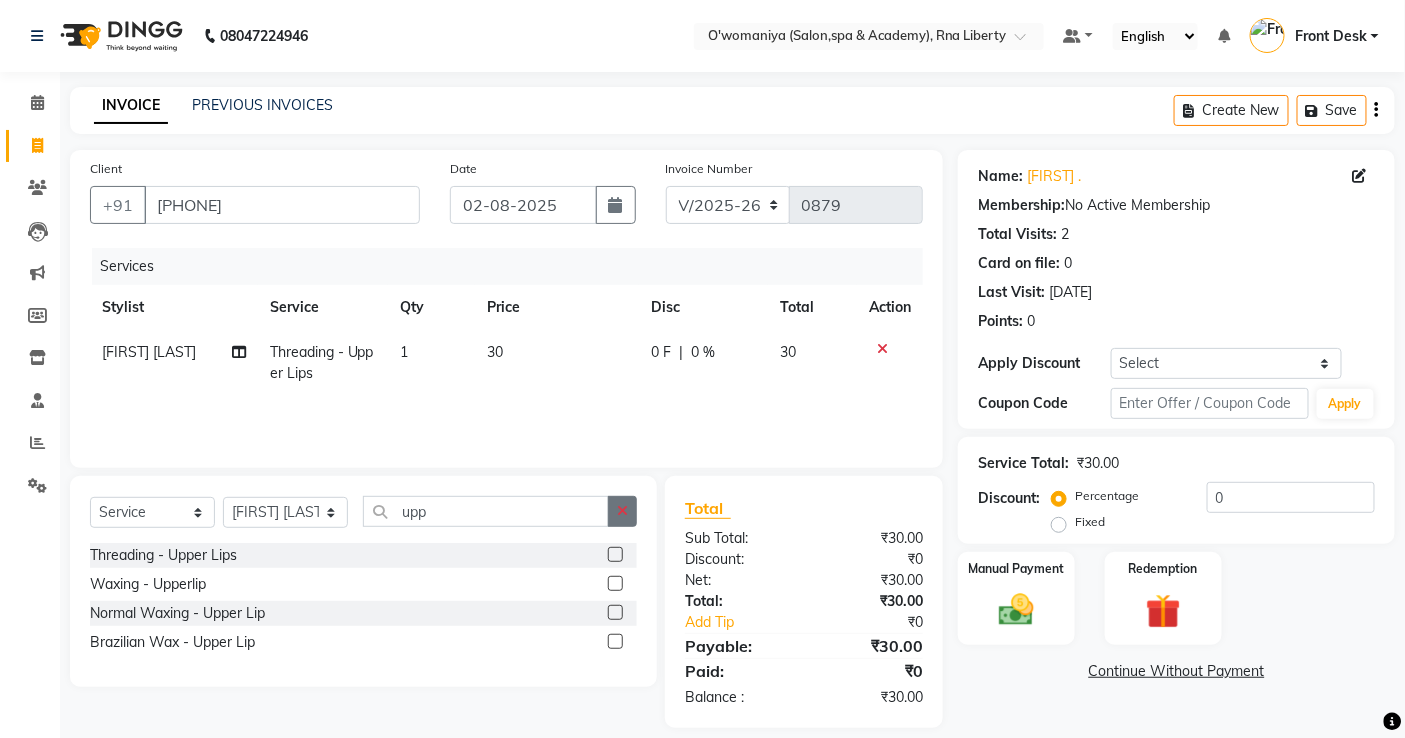 click 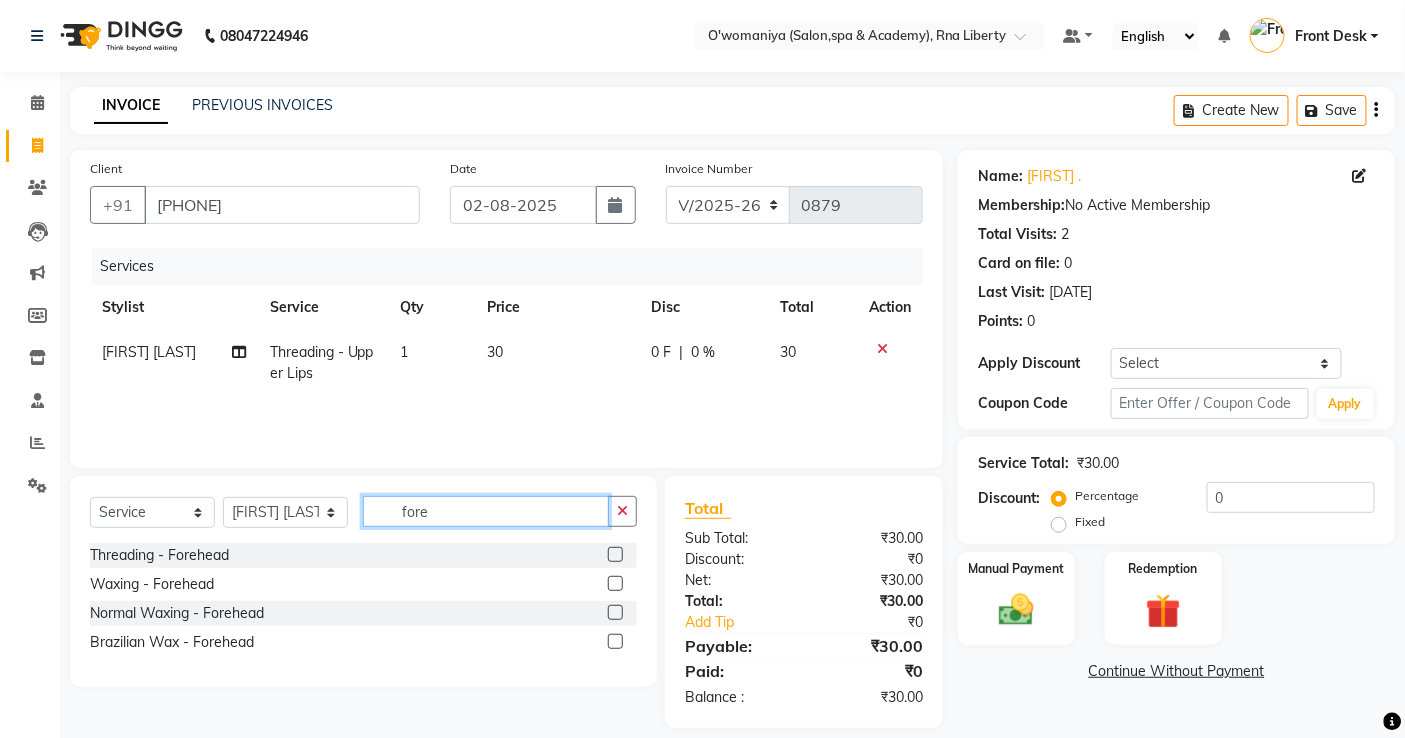 type on "fore" 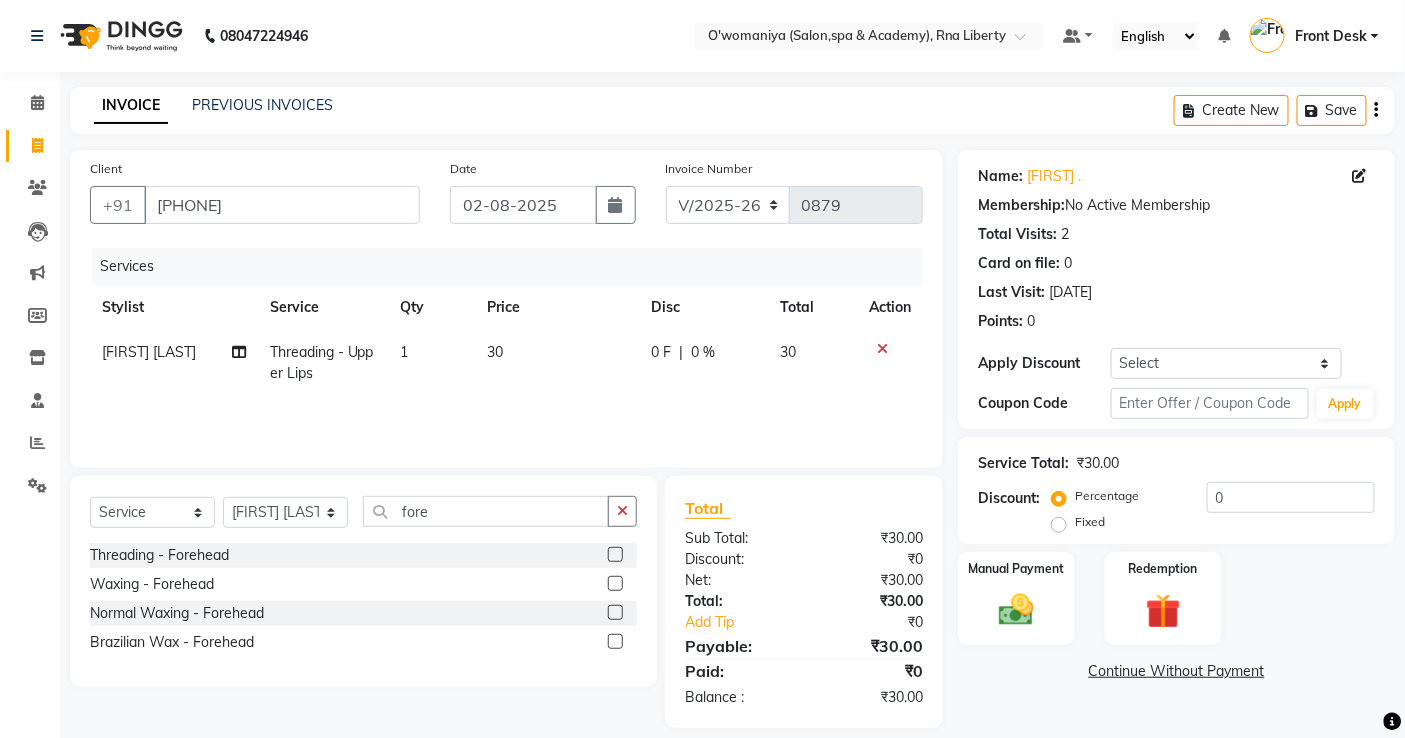 click 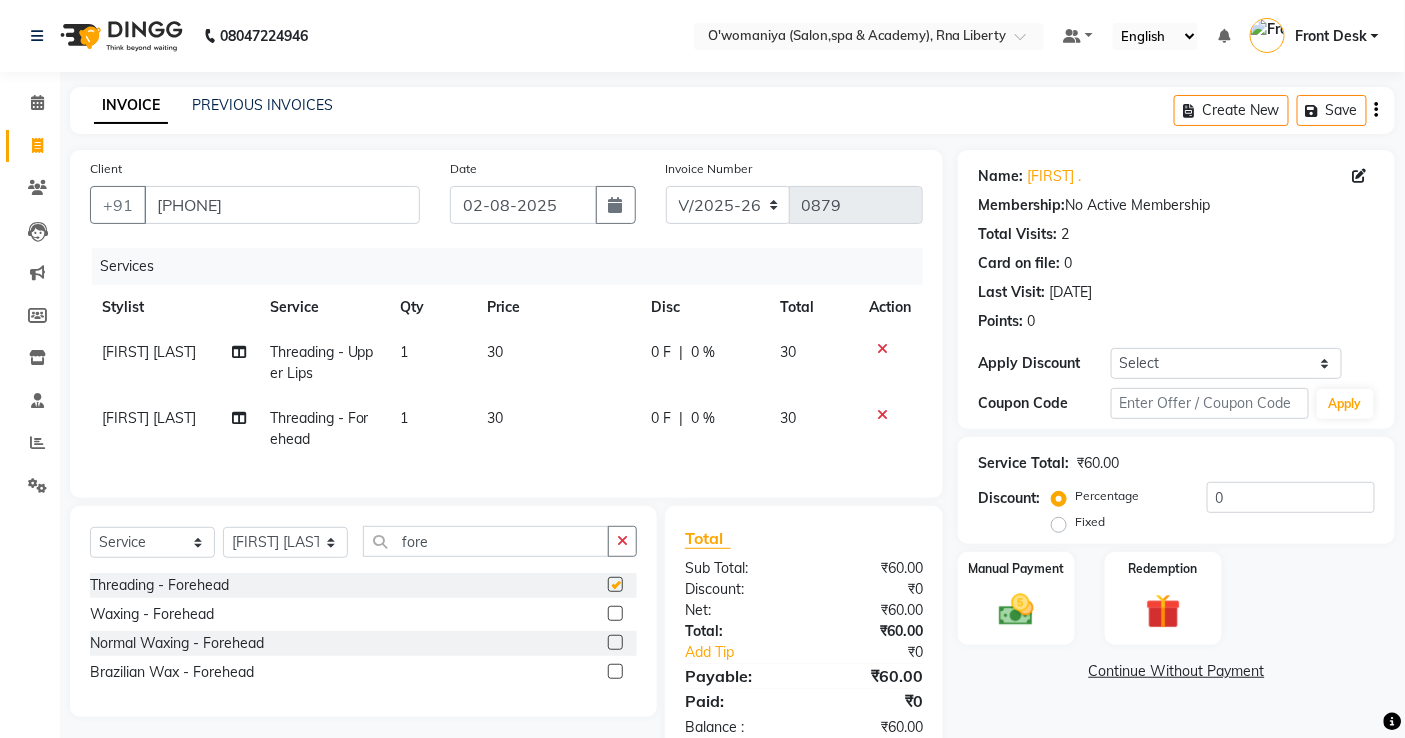 scroll, scrollTop: 65, scrollLeft: 0, axis: vertical 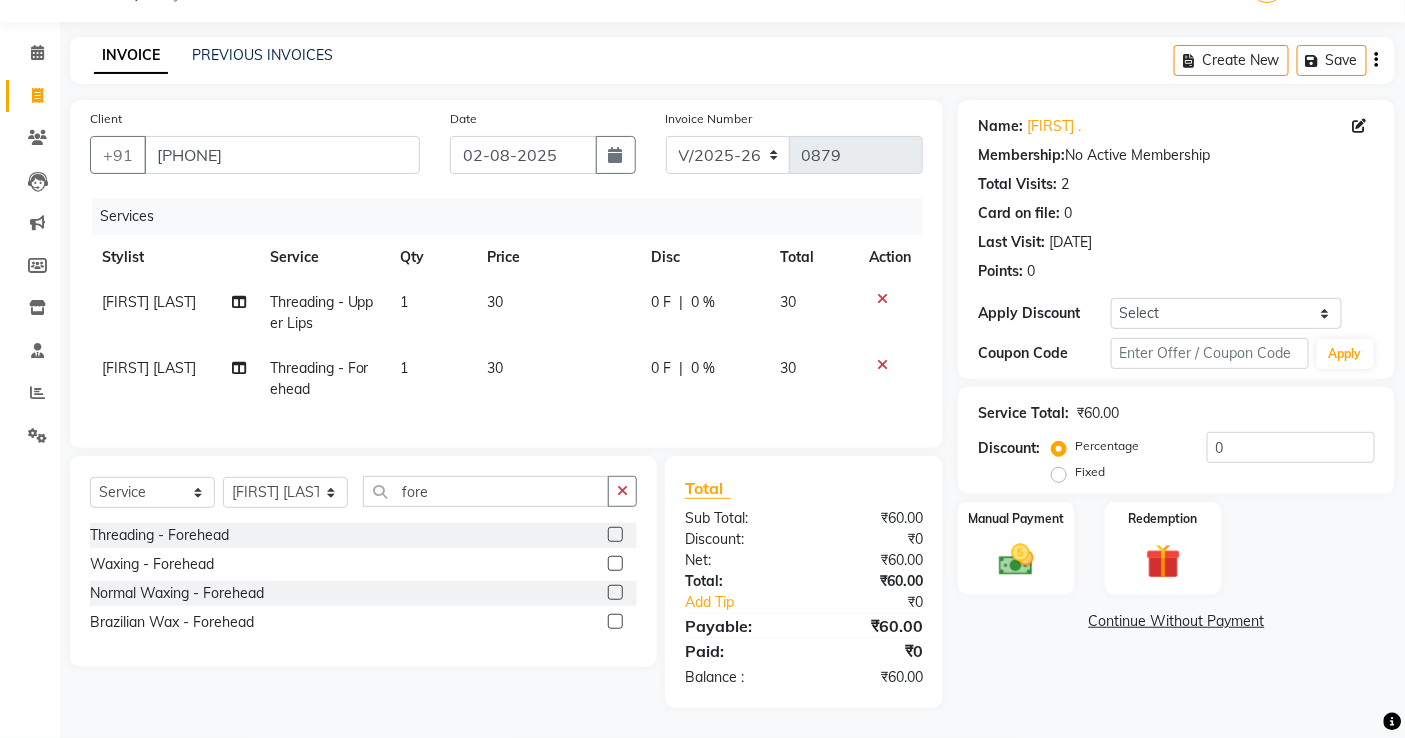 checkbox on "false" 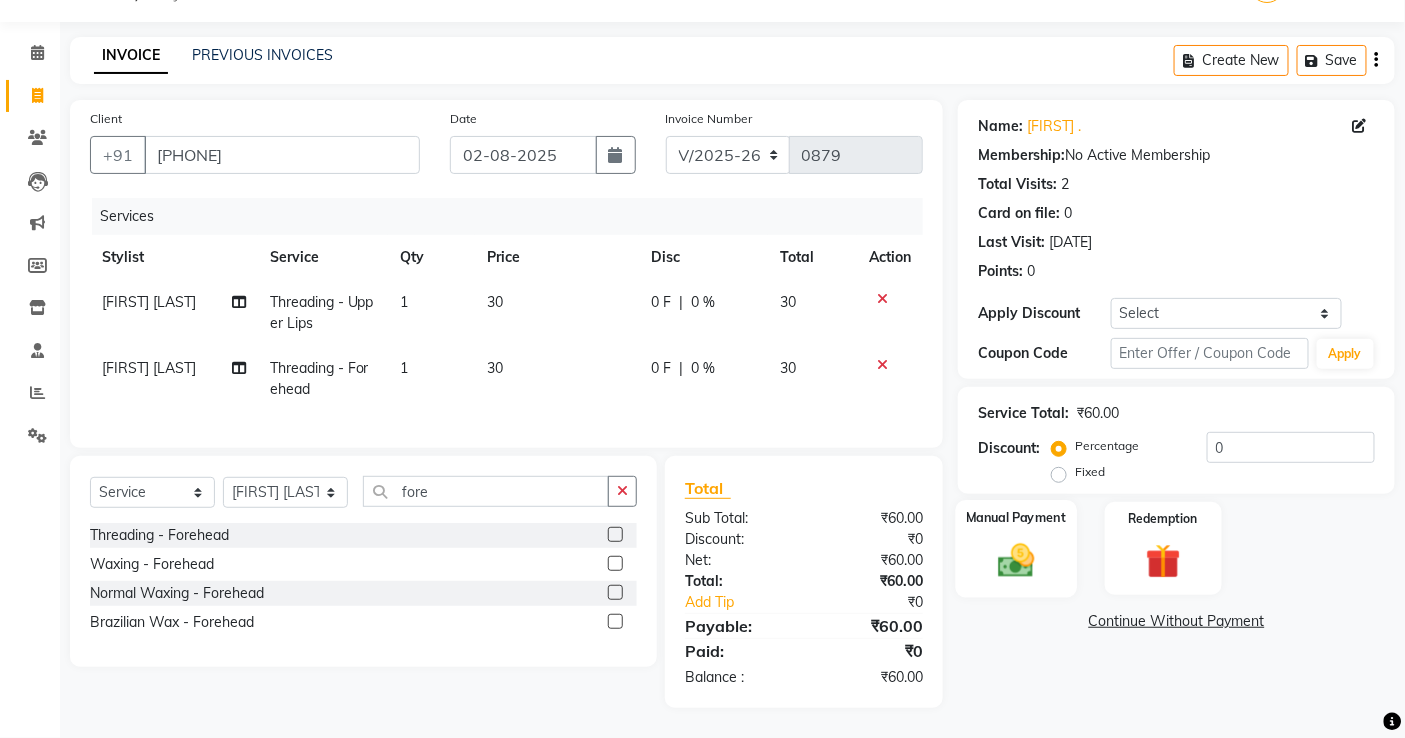 click 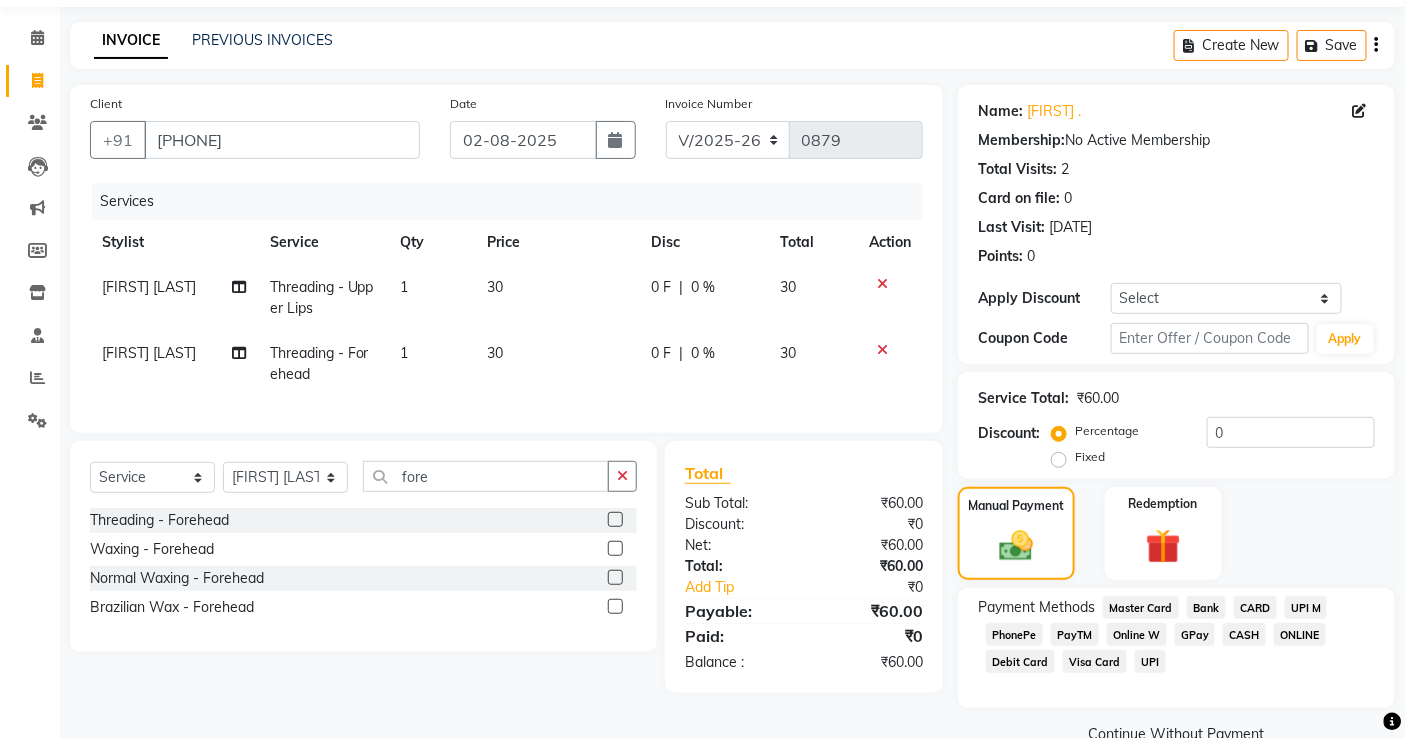 click on "GPay" 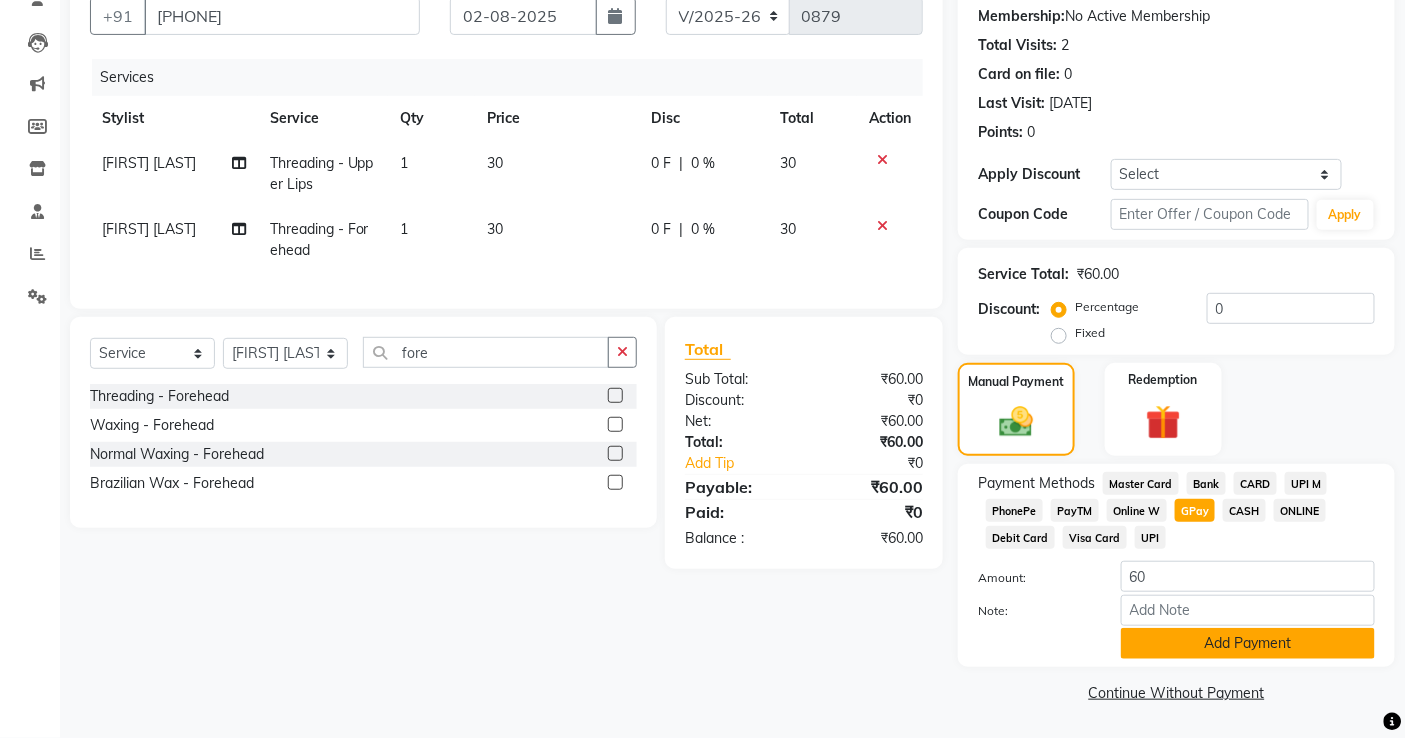 click on "Add Payment" 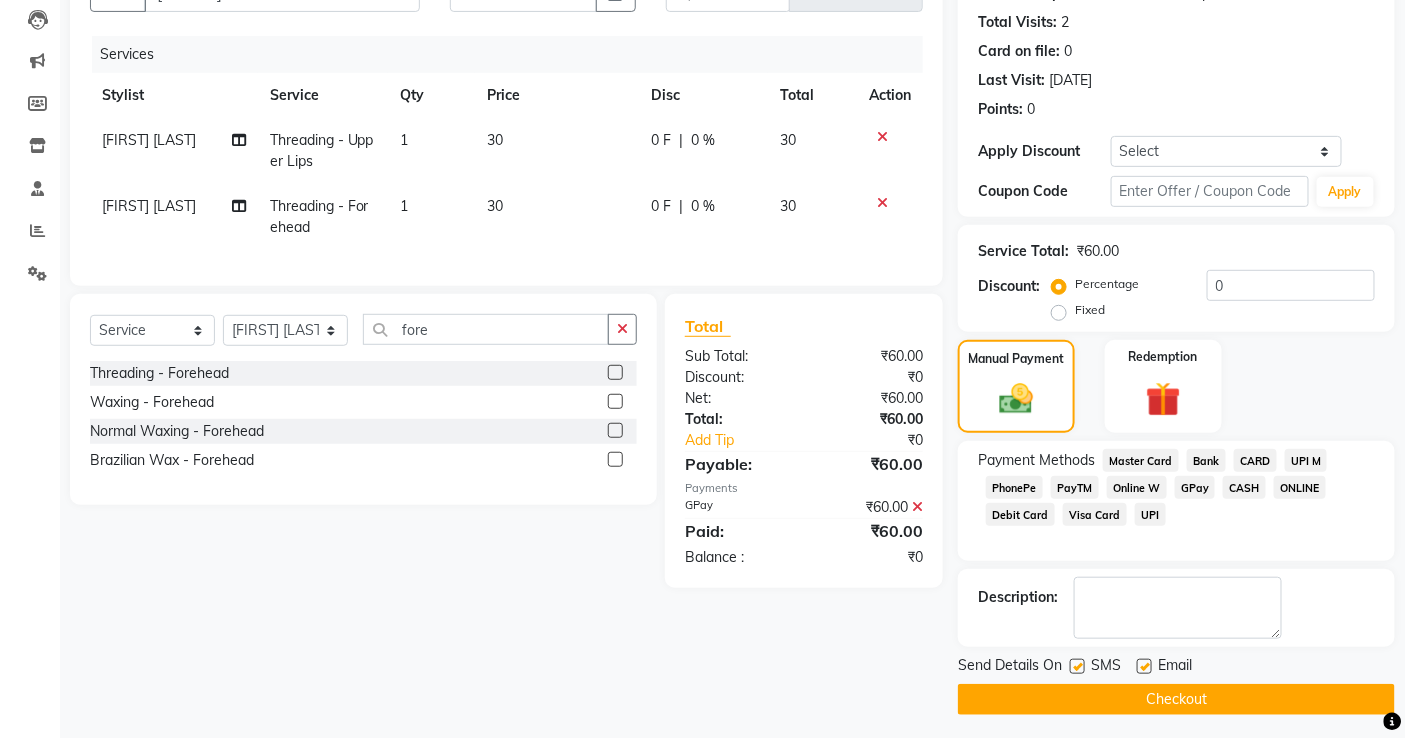 scroll, scrollTop: 218, scrollLeft: 0, axis: vertical 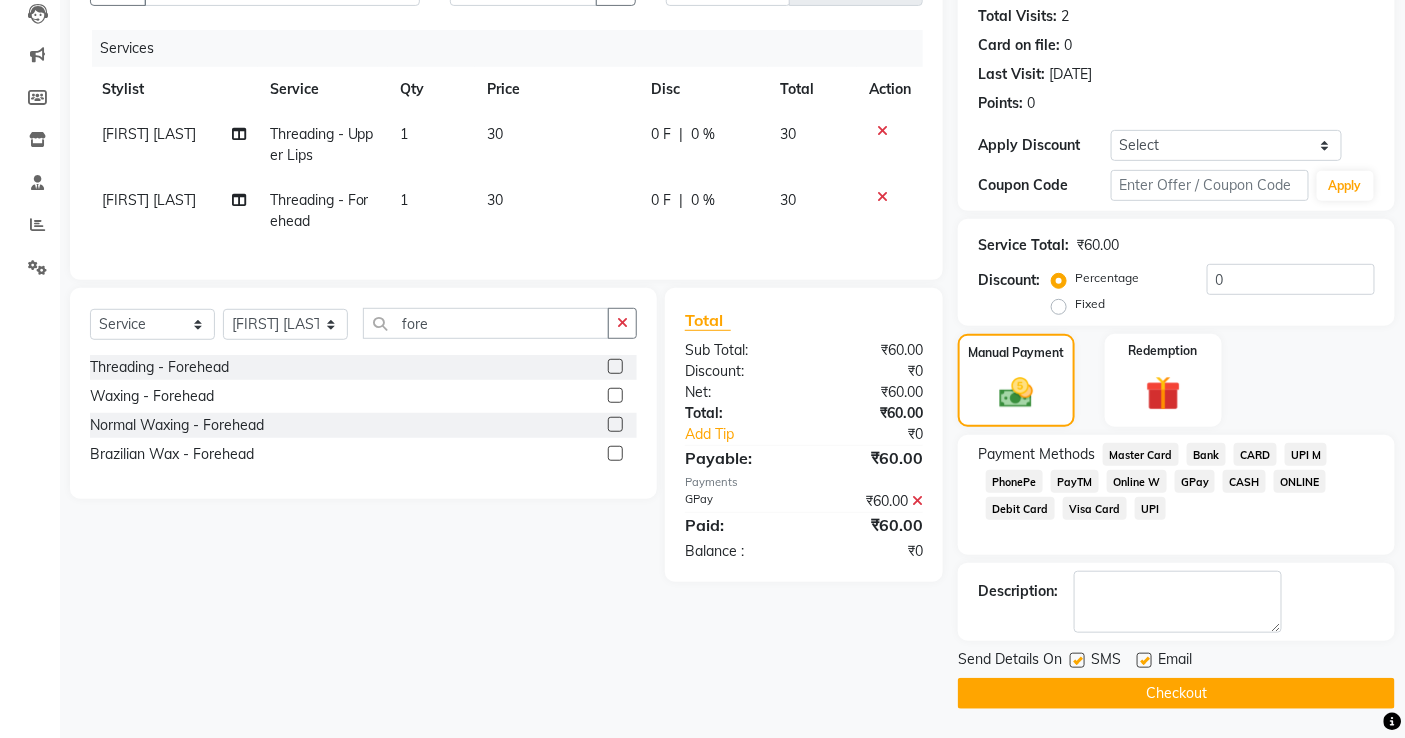 click on "Checkout" 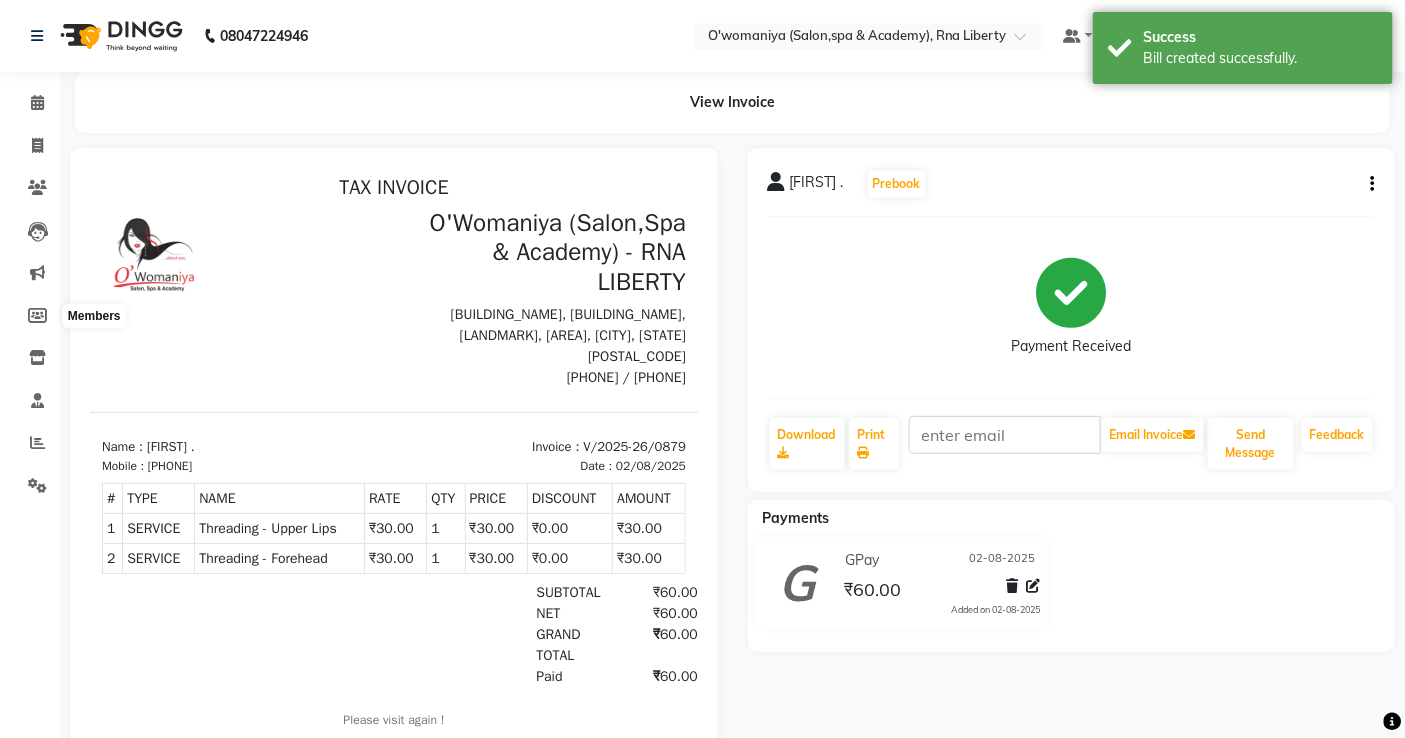 scroll, scrollTop: 0, scrollLeft: 0, axis: both 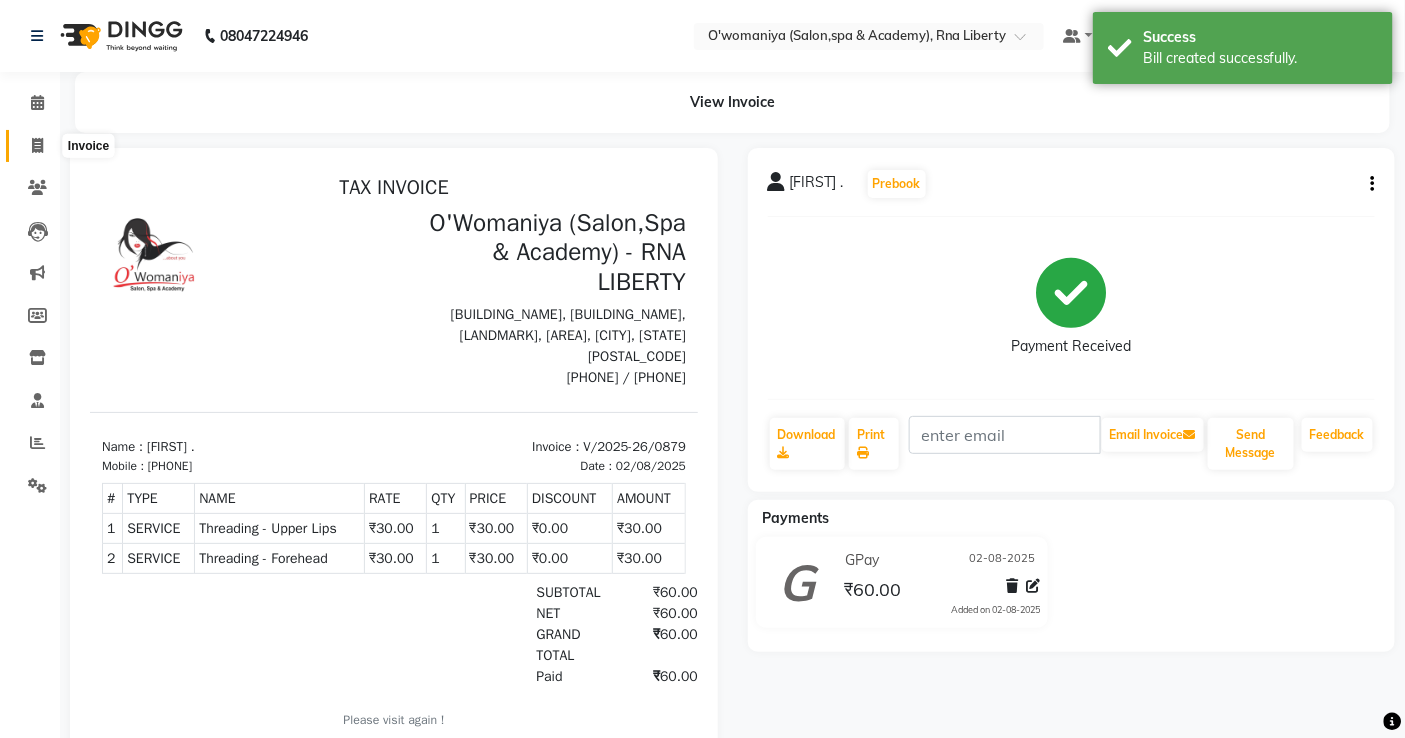 click 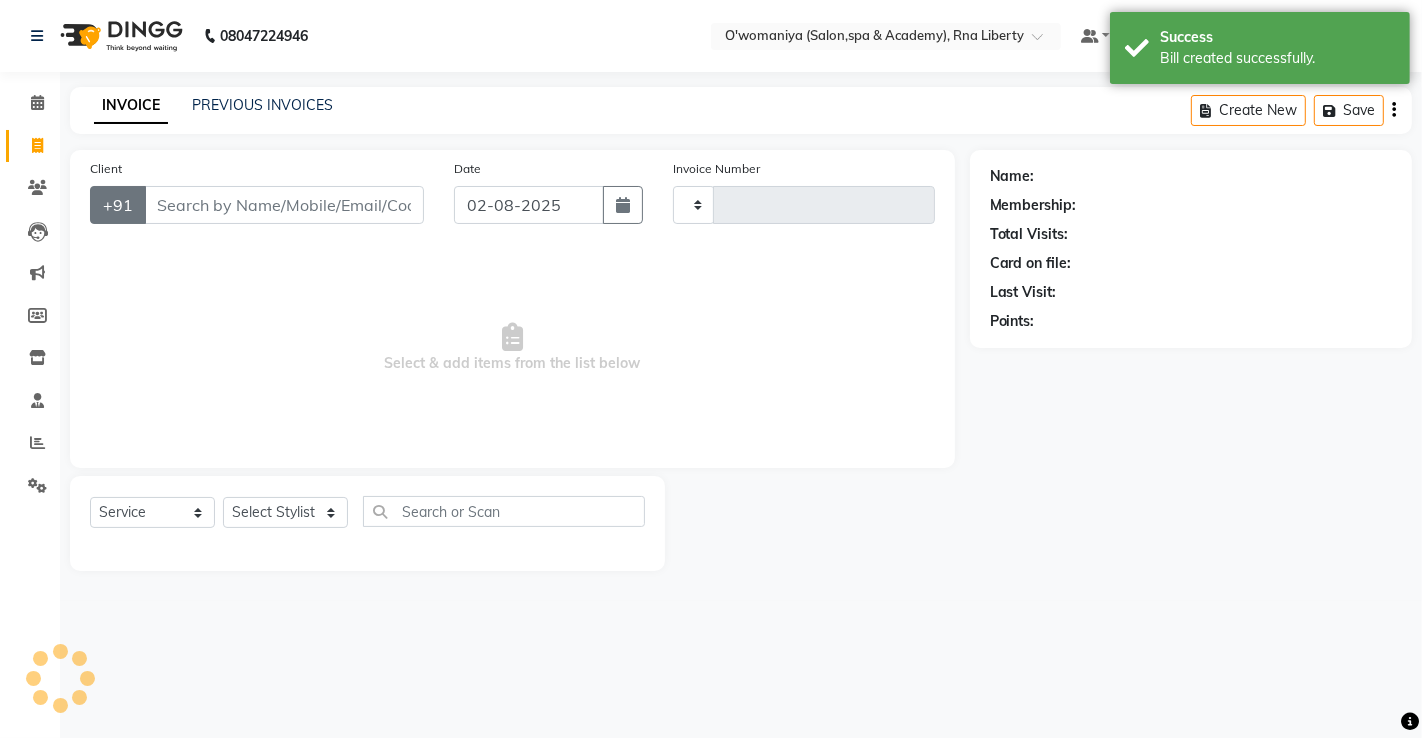 type on "0880" 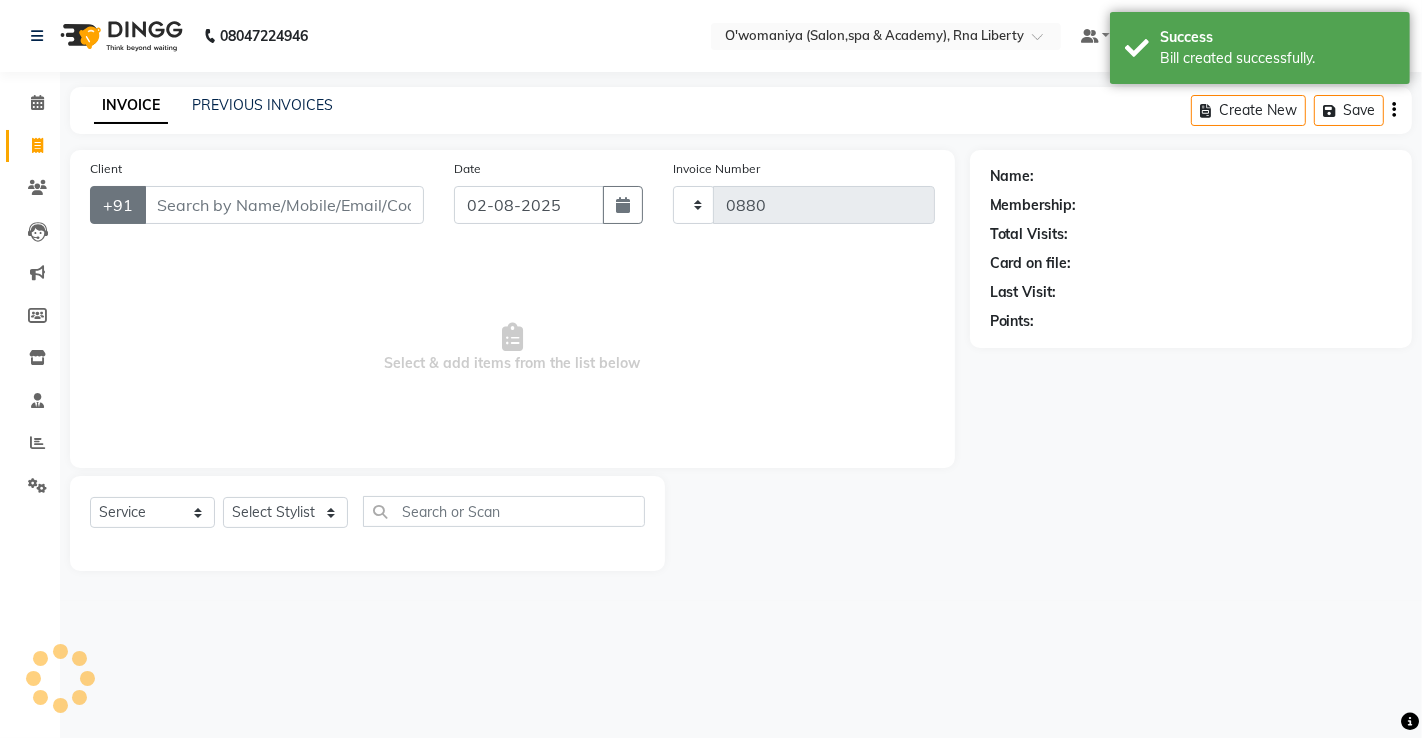 select on "5532" 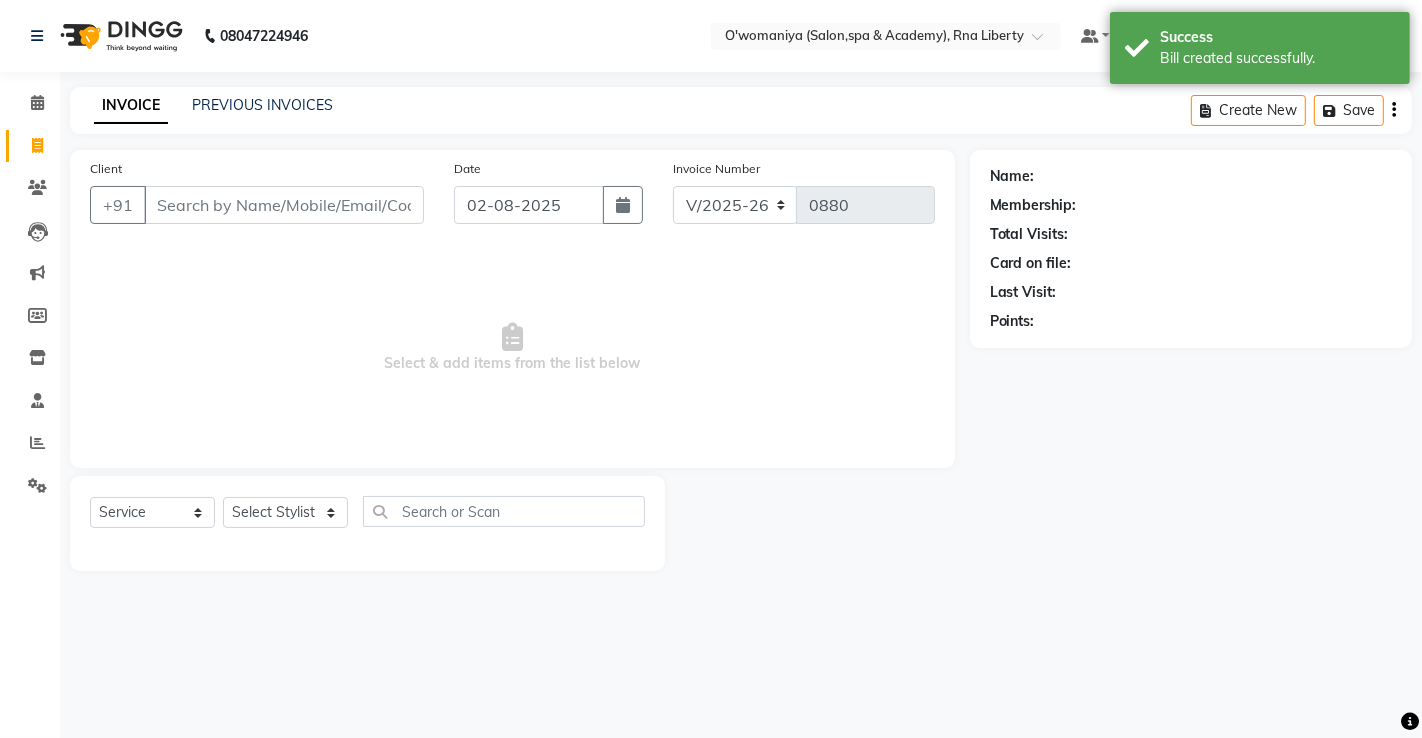 click on "Client" at bounding box center [284, 205] 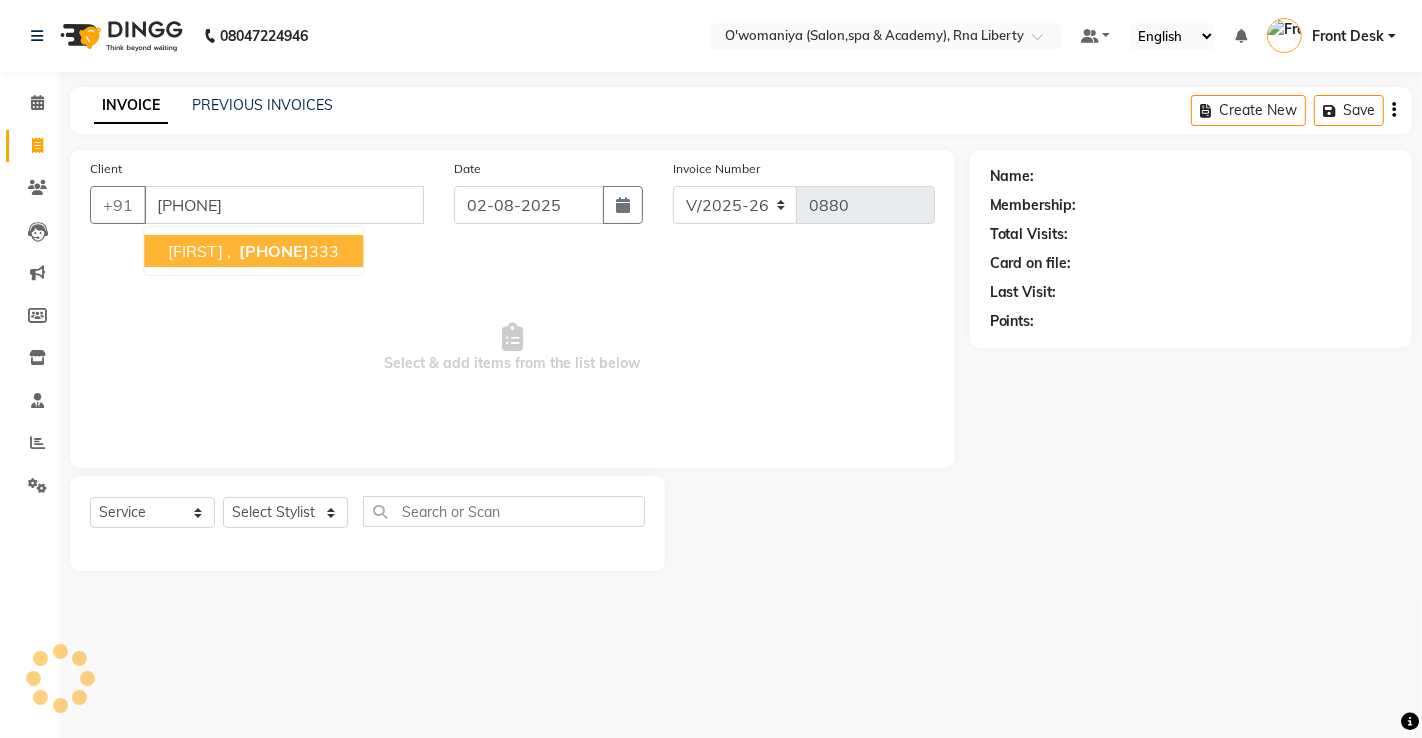 type on "[PHONE]" 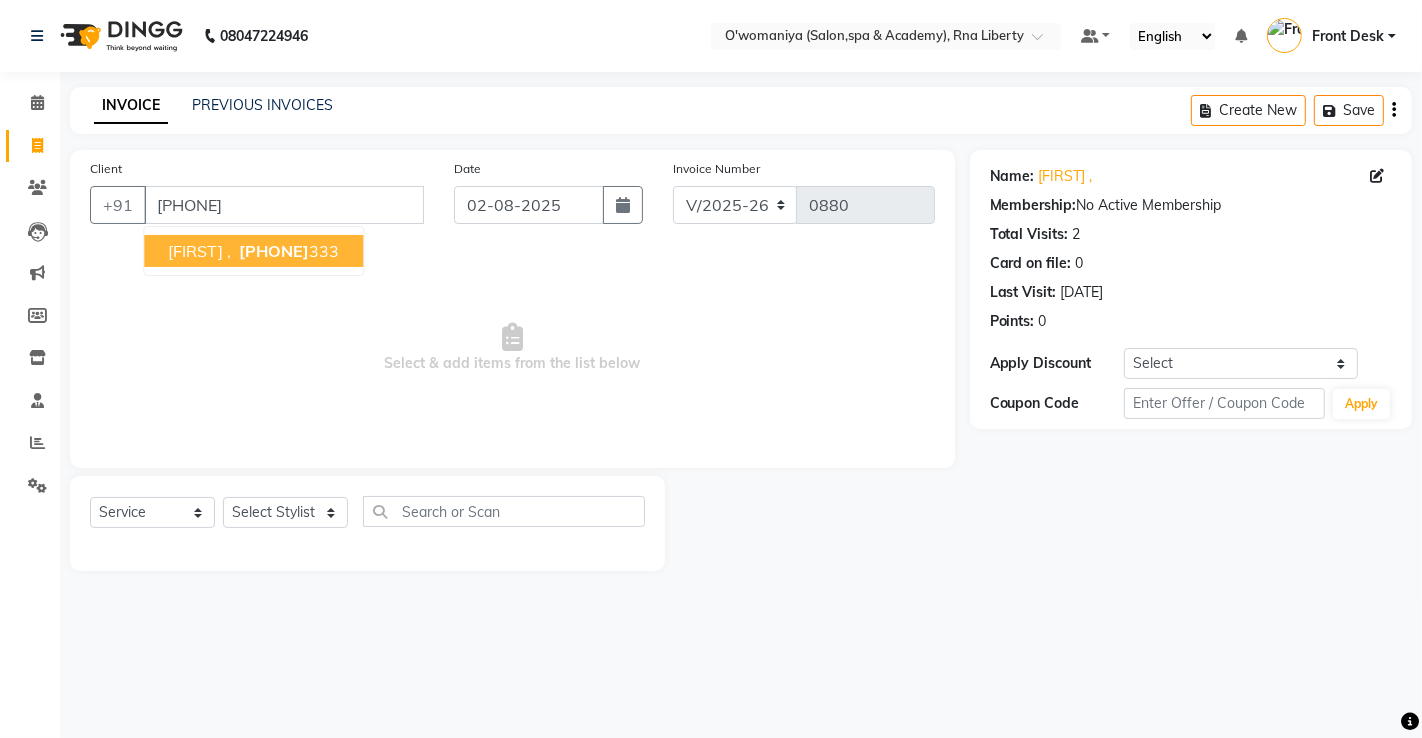 click on "[FIRST] ," at bounding box center (199, 251) 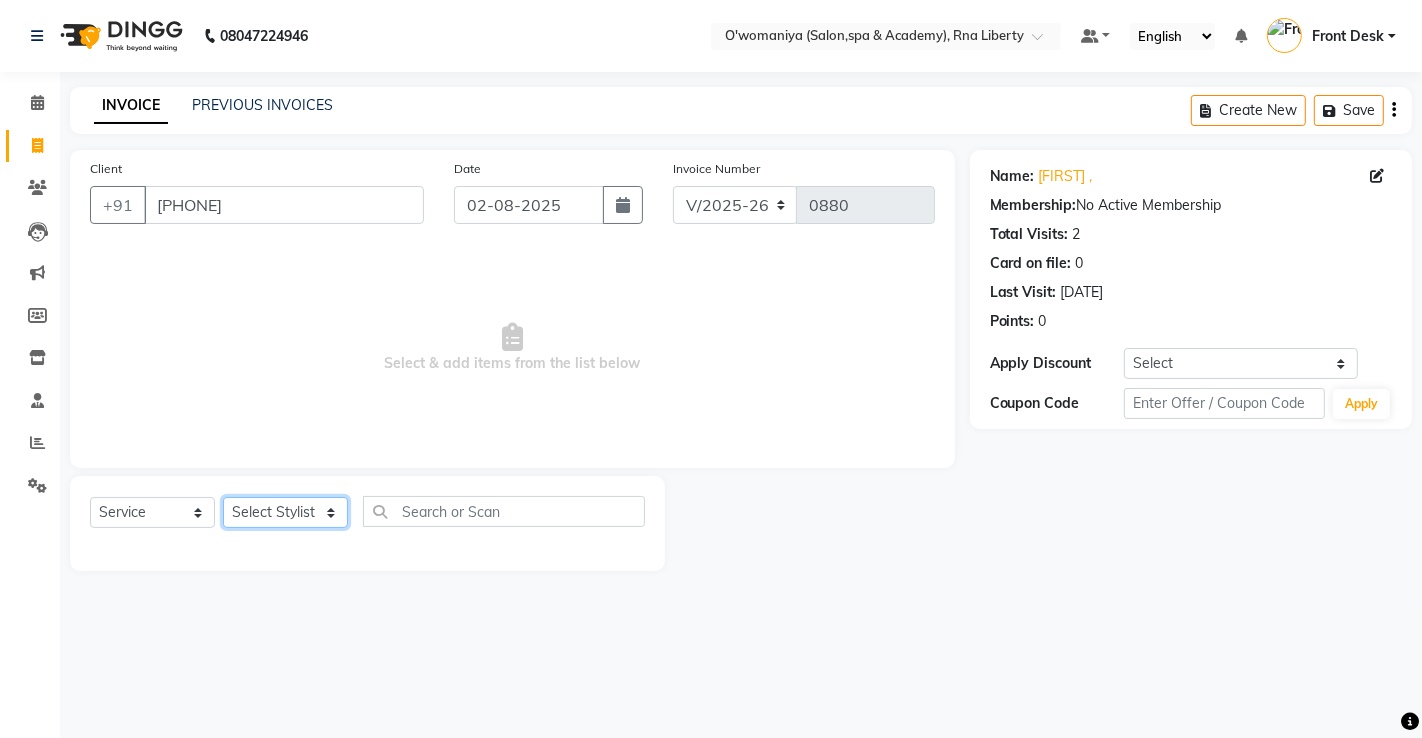 click on "Select Stylist [FIRST] [LAST] [FIRST] [FIRST] [FIRST] [FIRST] [FIRST] [FIRST] [FIRST] [FIRST] [FIRST] [FIRST] [FIRST] [FIRST] [FIRST] [FIRST] [FIRST] [FIRST] [FIRST] [FIRST] [FIRST] [FIRST] [FIRST] [FIRST] [FIRST] [FIRST] [FIRST] [FIRST]" 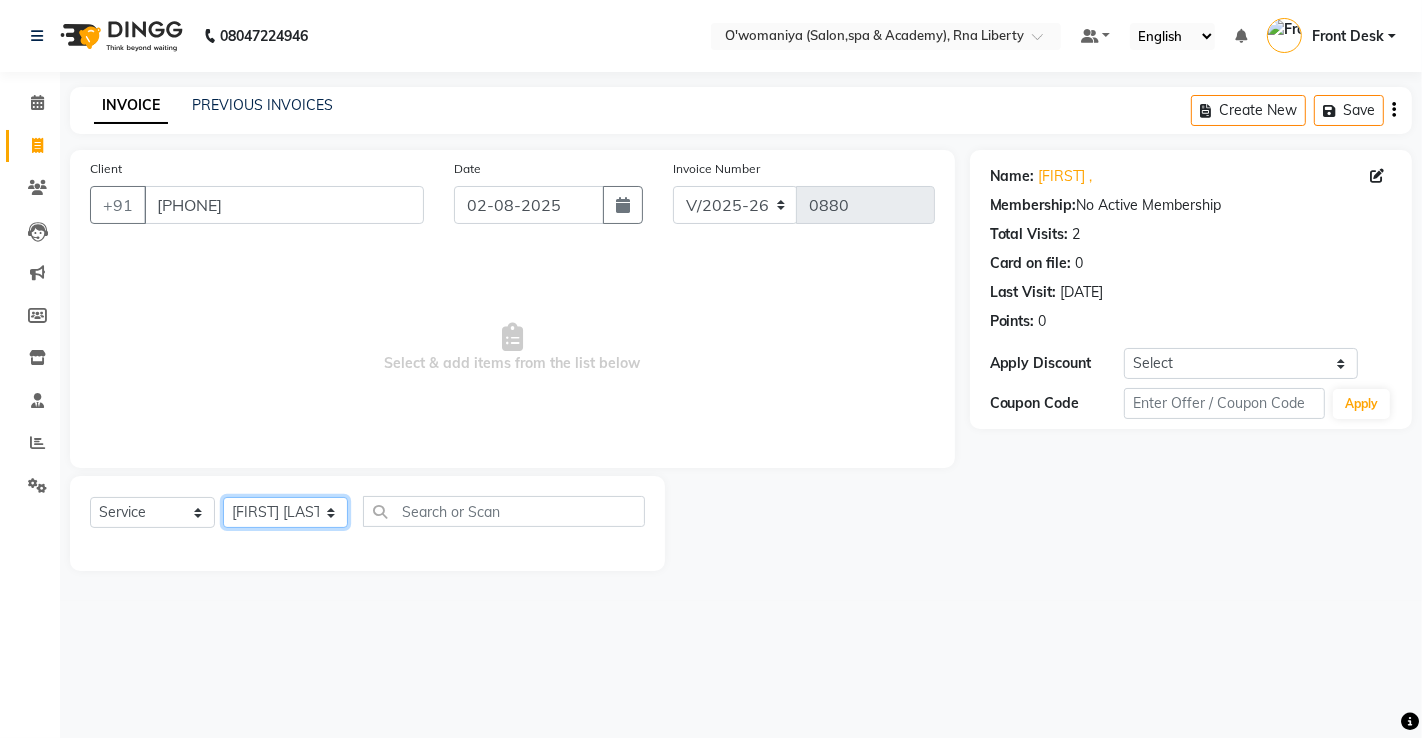 click on "Select Stylist [FIRST] [LAST] [FIRST] [FIRST] [FIRST] [FIRST] [FIRST] [FIRST] [FIRST] [FIRST] [FIRST] [FIRST] [FIRST] [FIRST] [FIRST] [FIRST] [FIRST] [FIRST] [FIRST] [FIRST] [FIRST] [FIRST] [FIRST] [FIRST] [FIRST] [FIRST] [FIRST] [FIRST]" 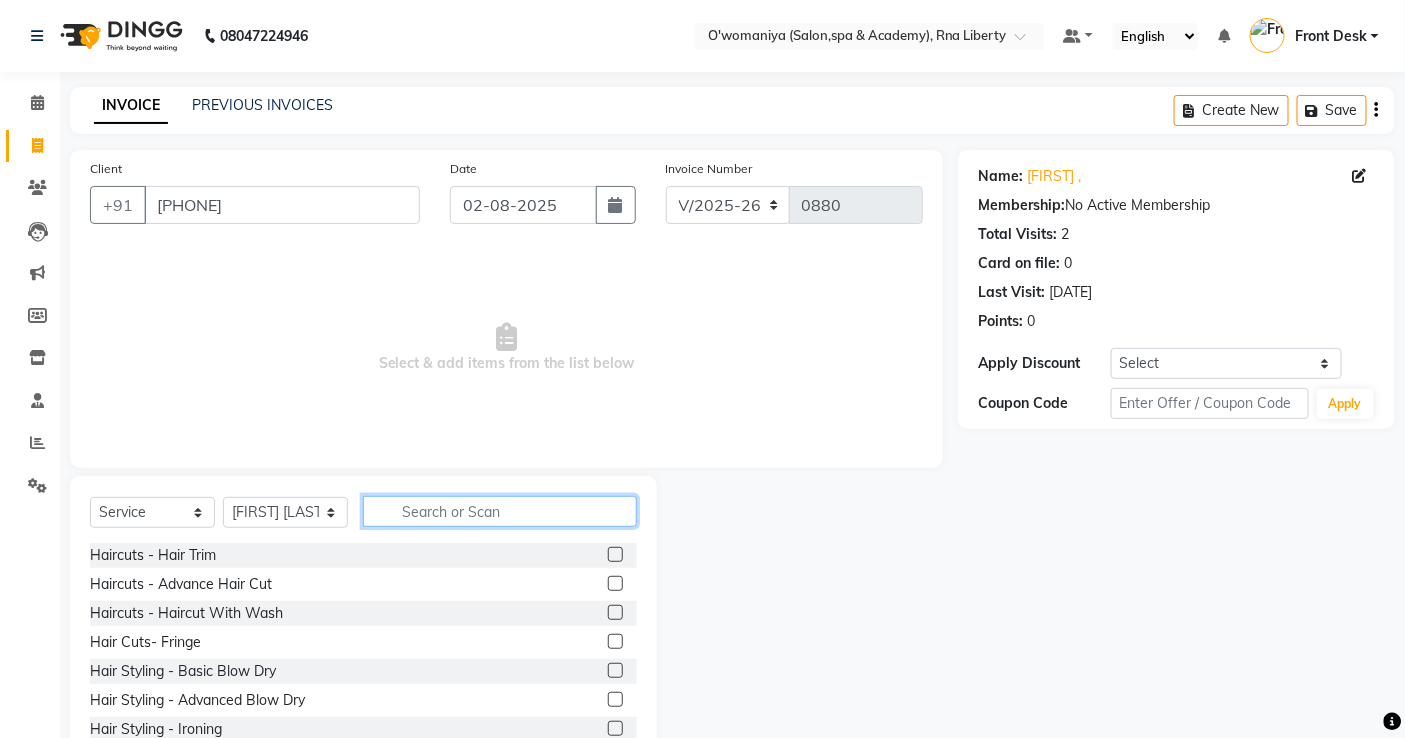 click 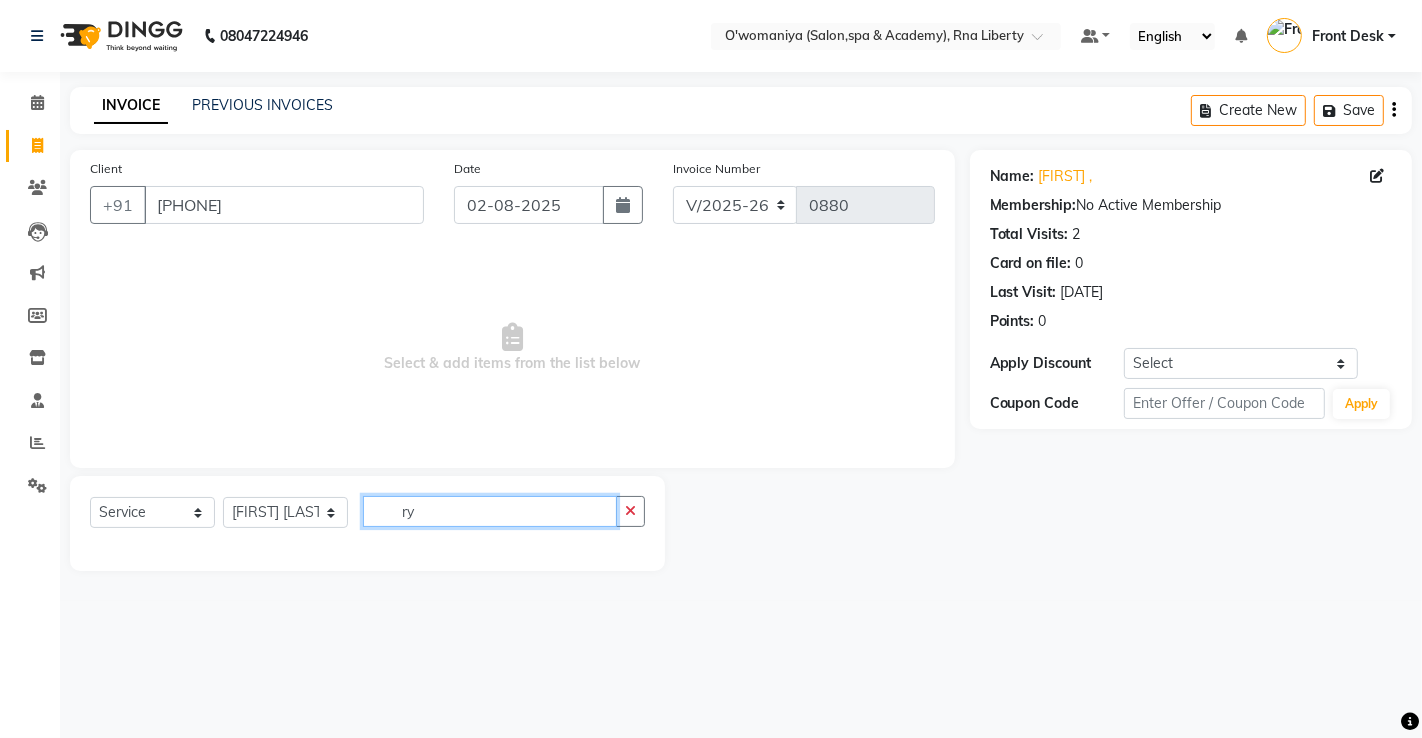 type on "r" 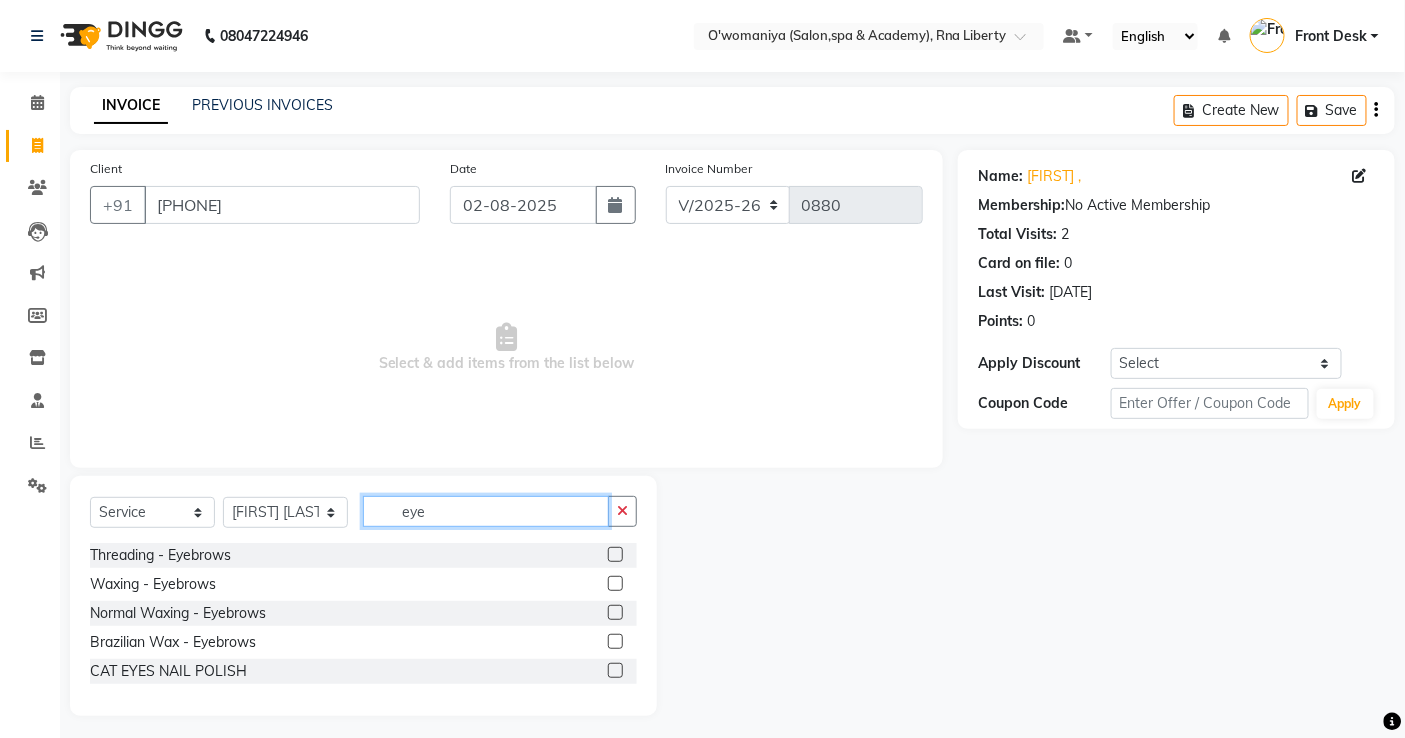 type on "eye" 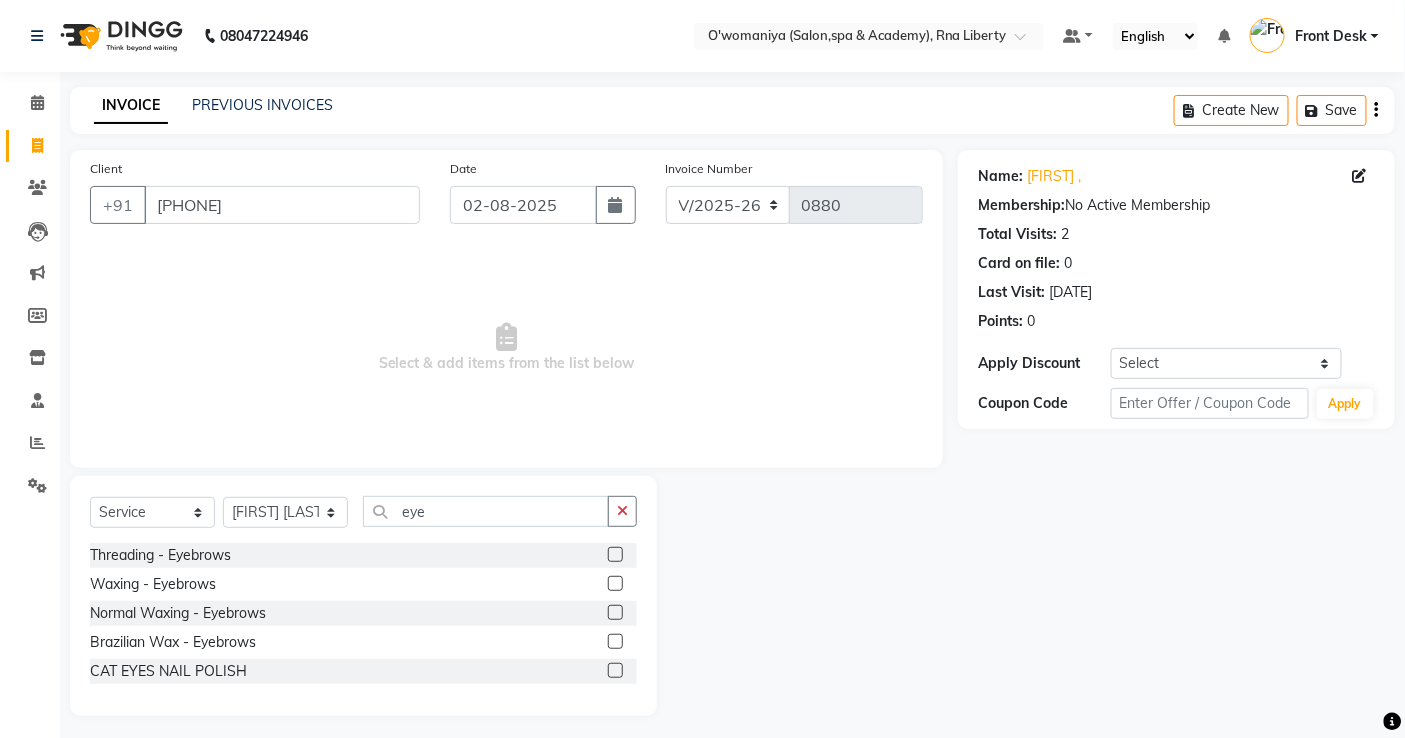 click 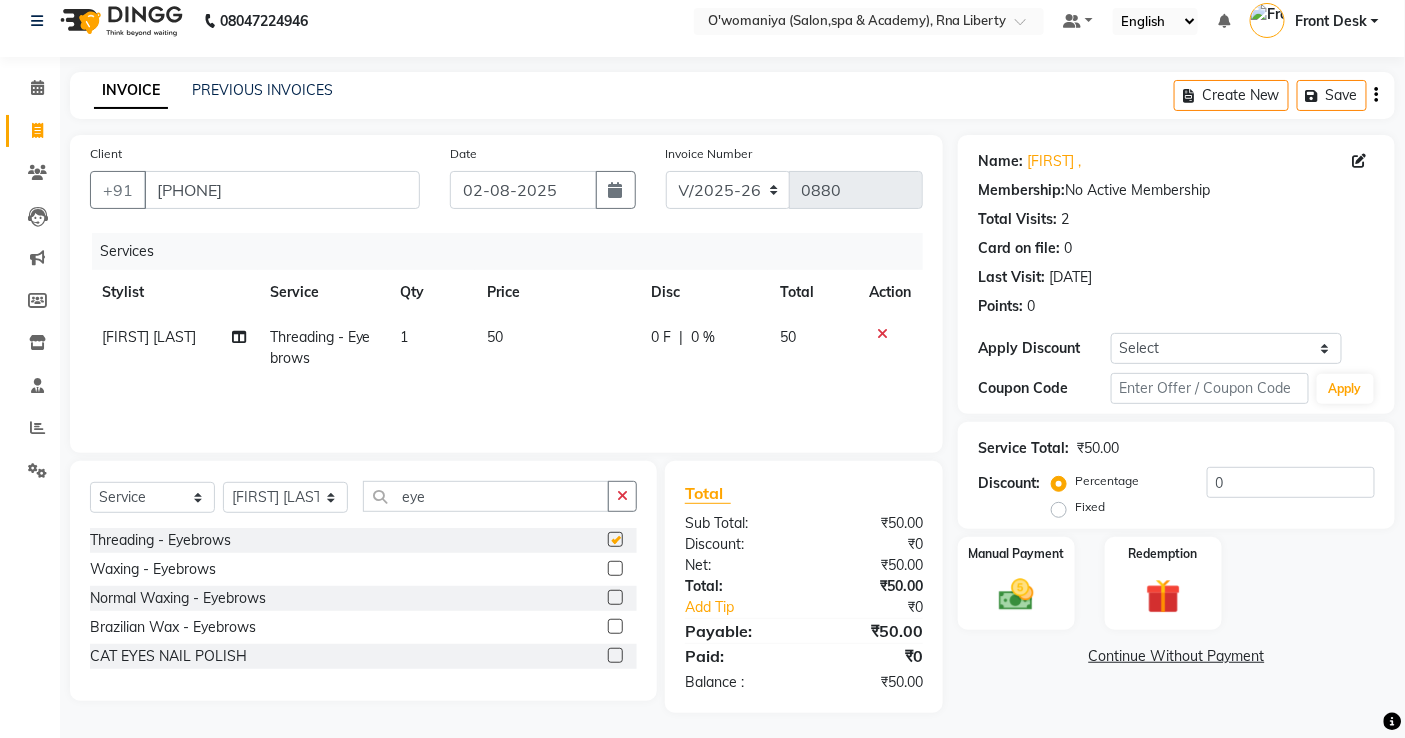checkbox on "false" 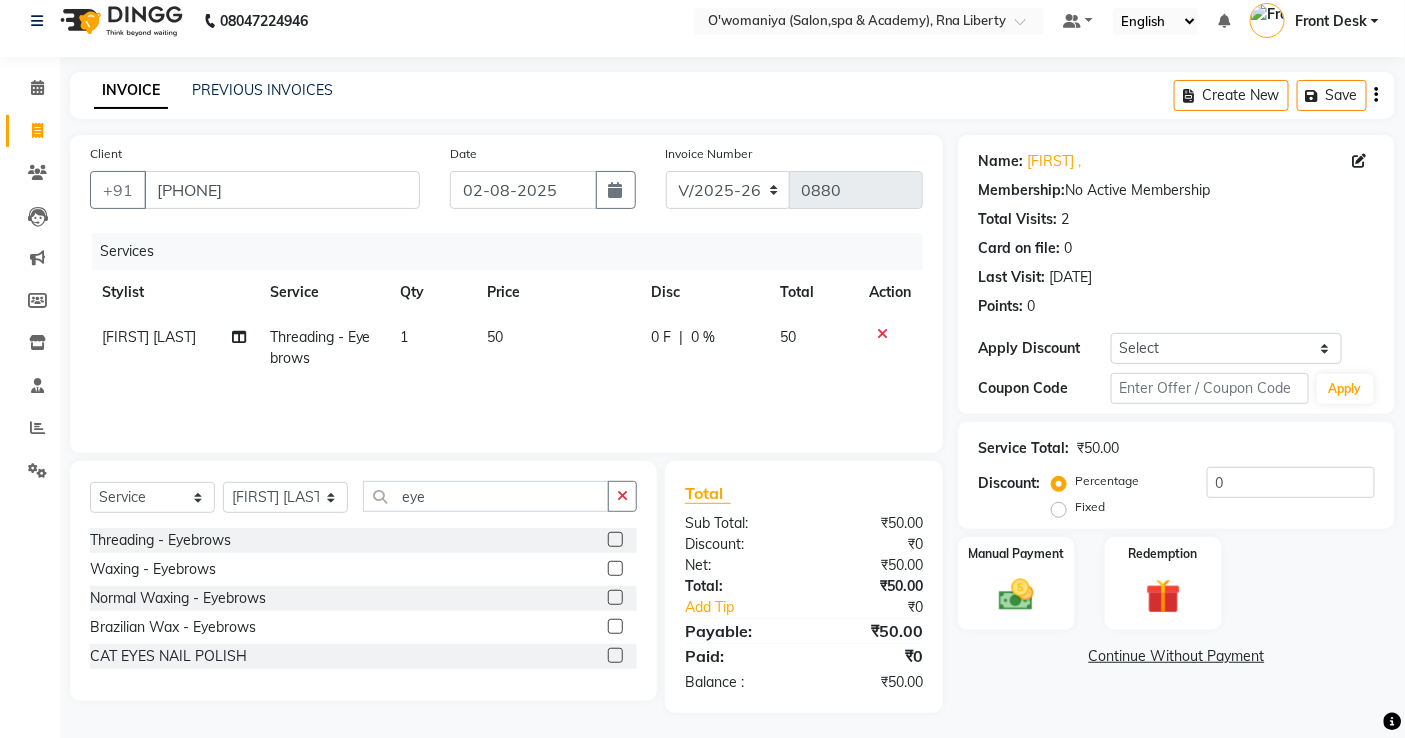 scroll, scrollTop: 20, scrollLeft: 0, axis: vertical 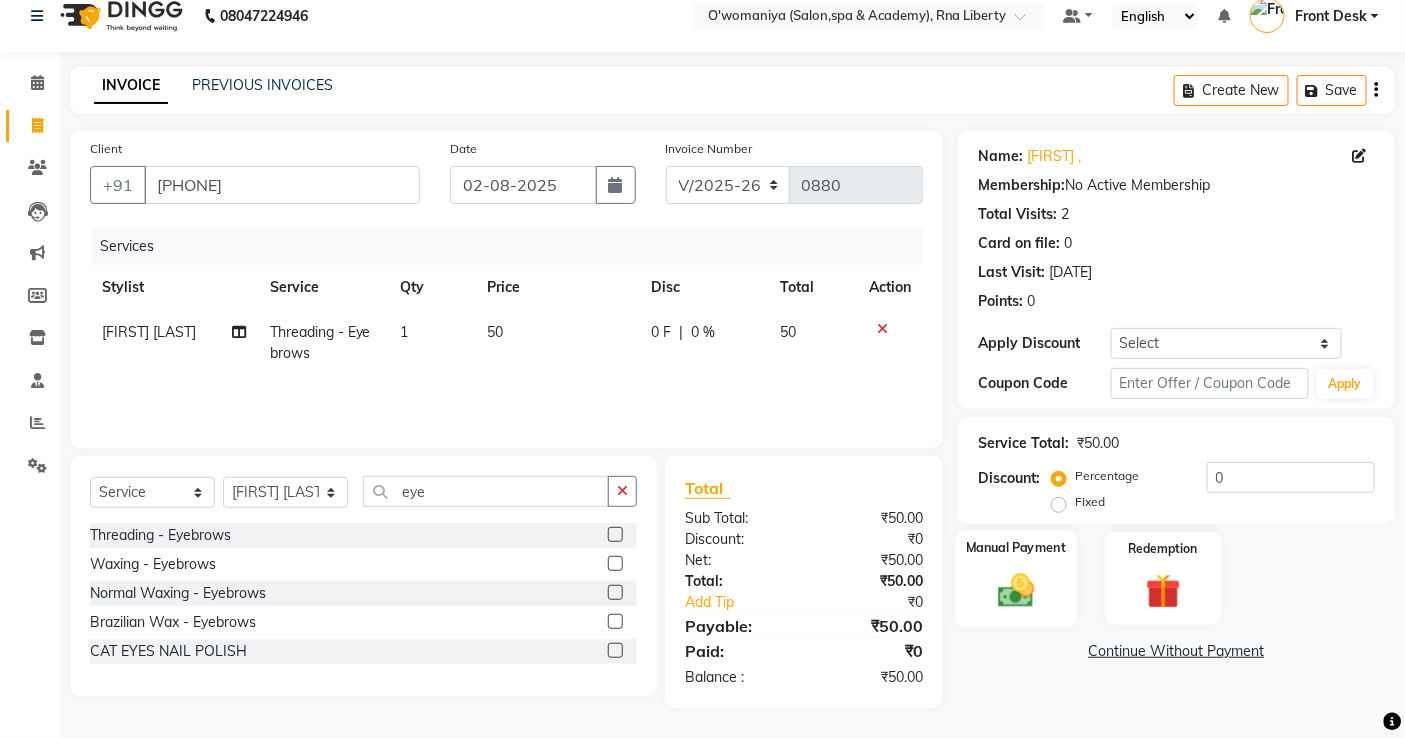 click 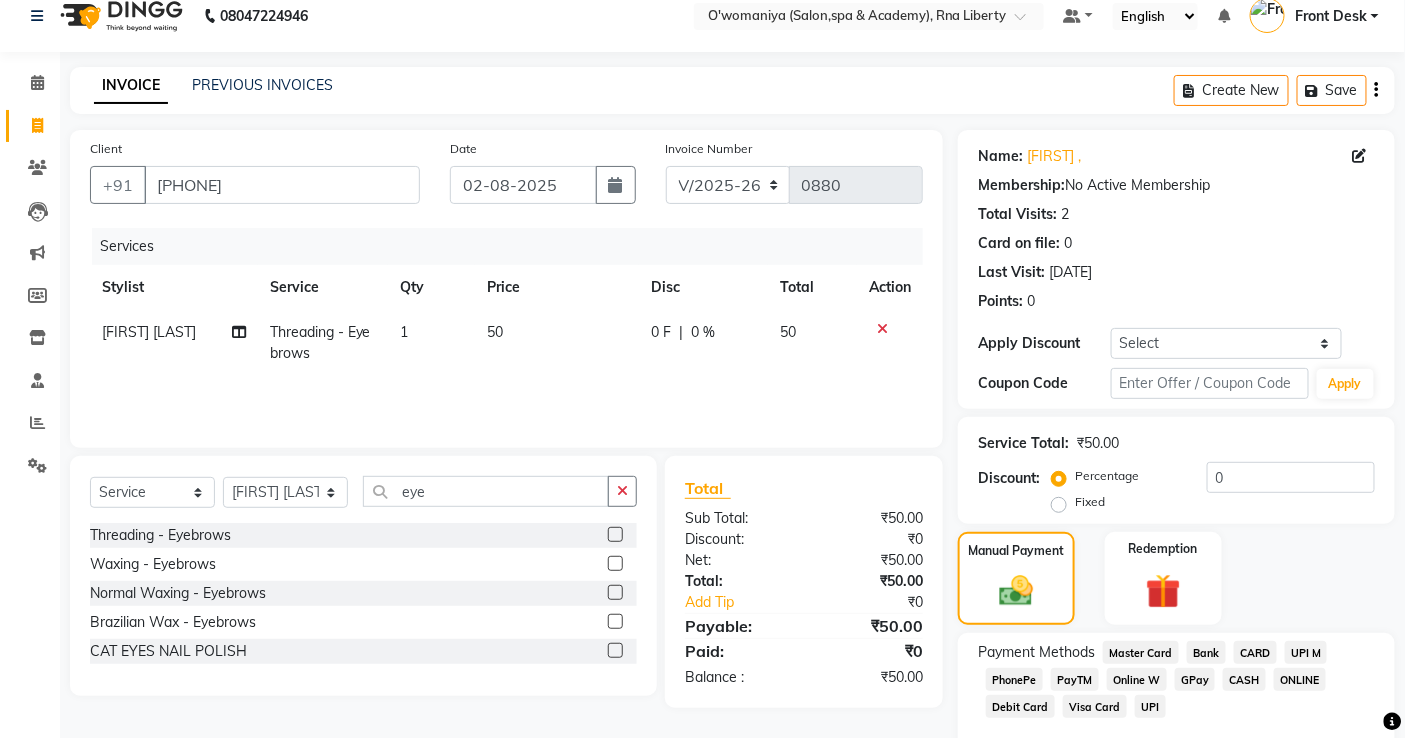 scroll, scrollTop: 105, scrollLeft: 0, axis: vertical 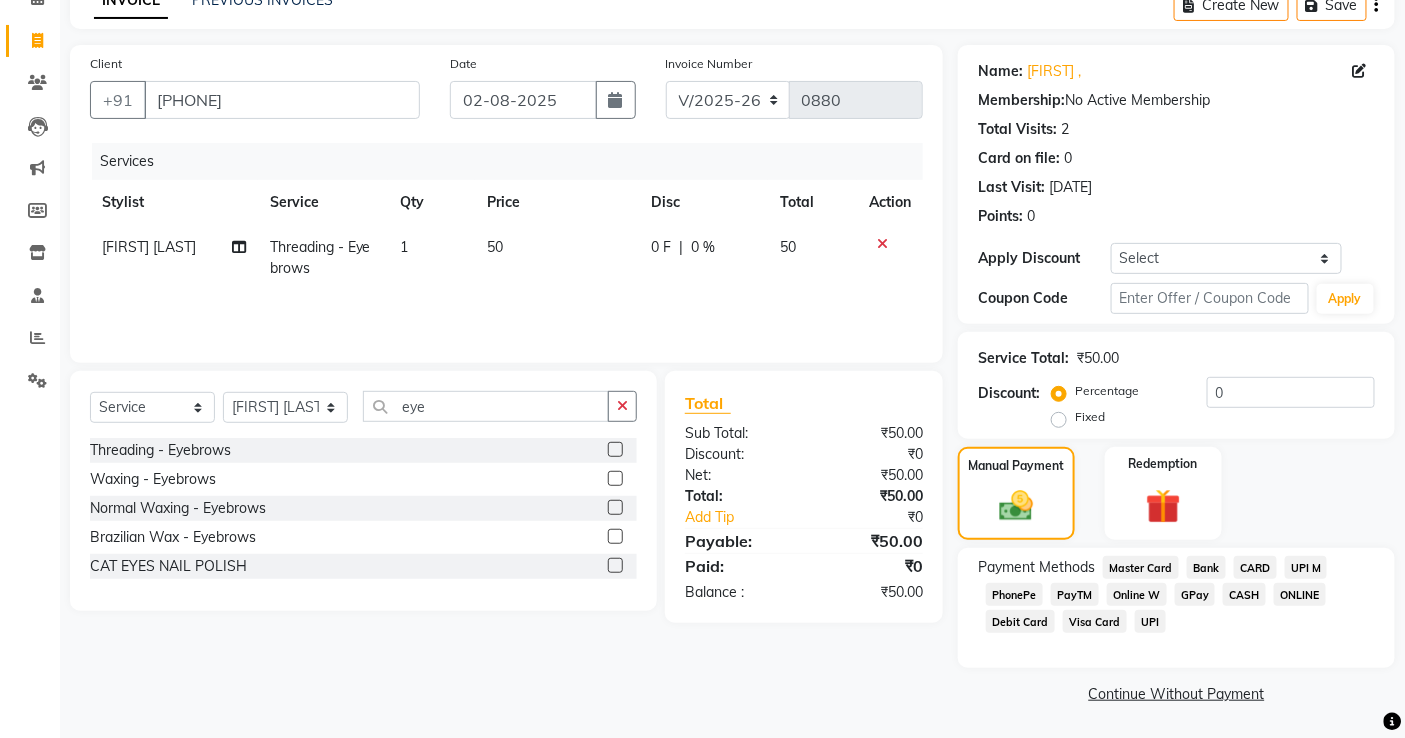 click on "GPay" 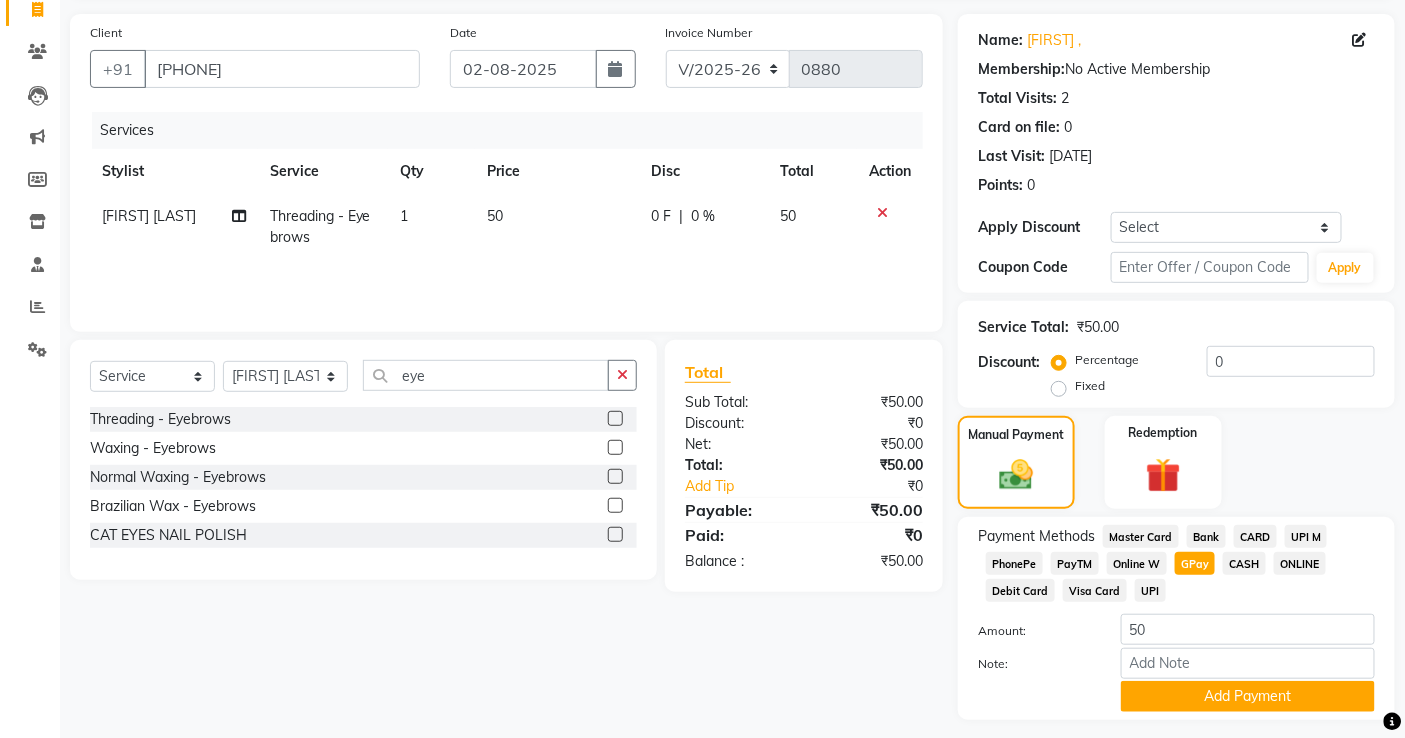 scroll, scrollTop: 190, scrollLeft: 0, axis: vertical 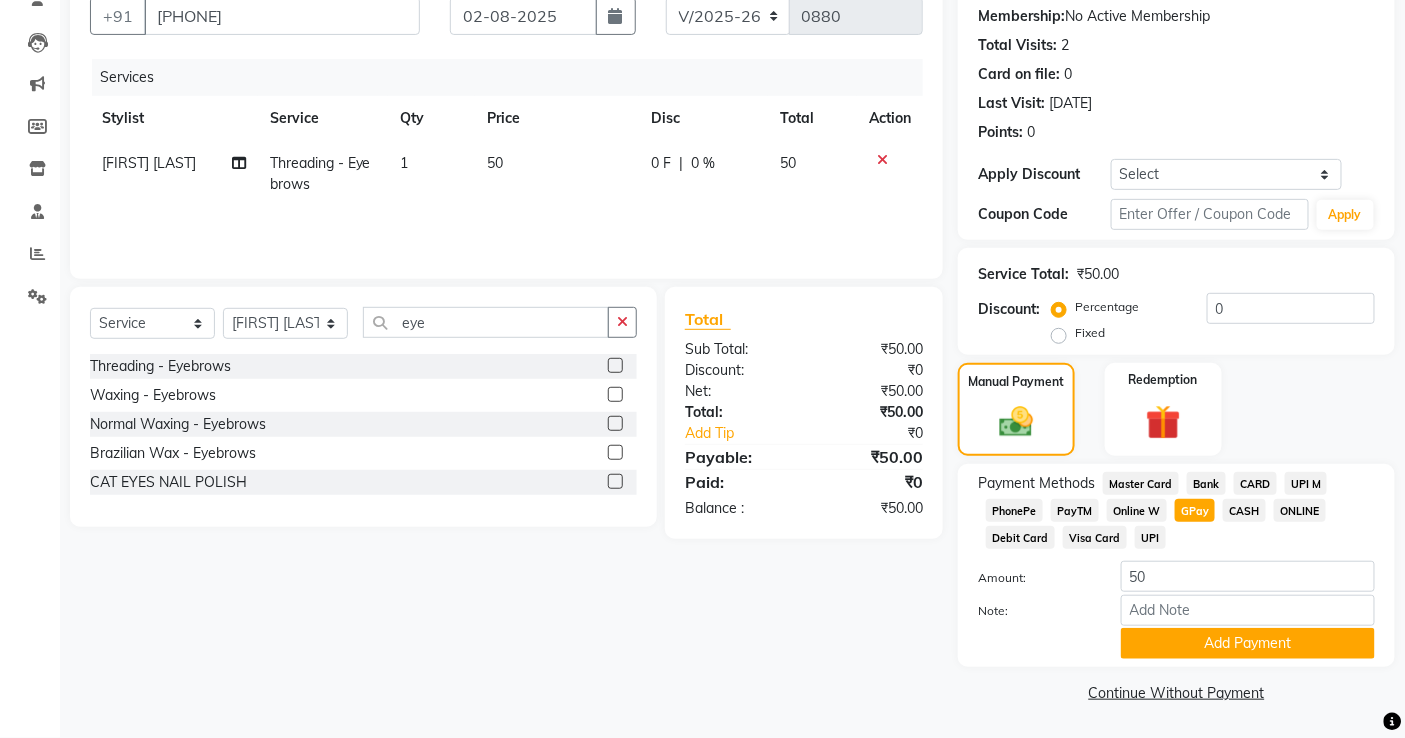 click on "CASH" 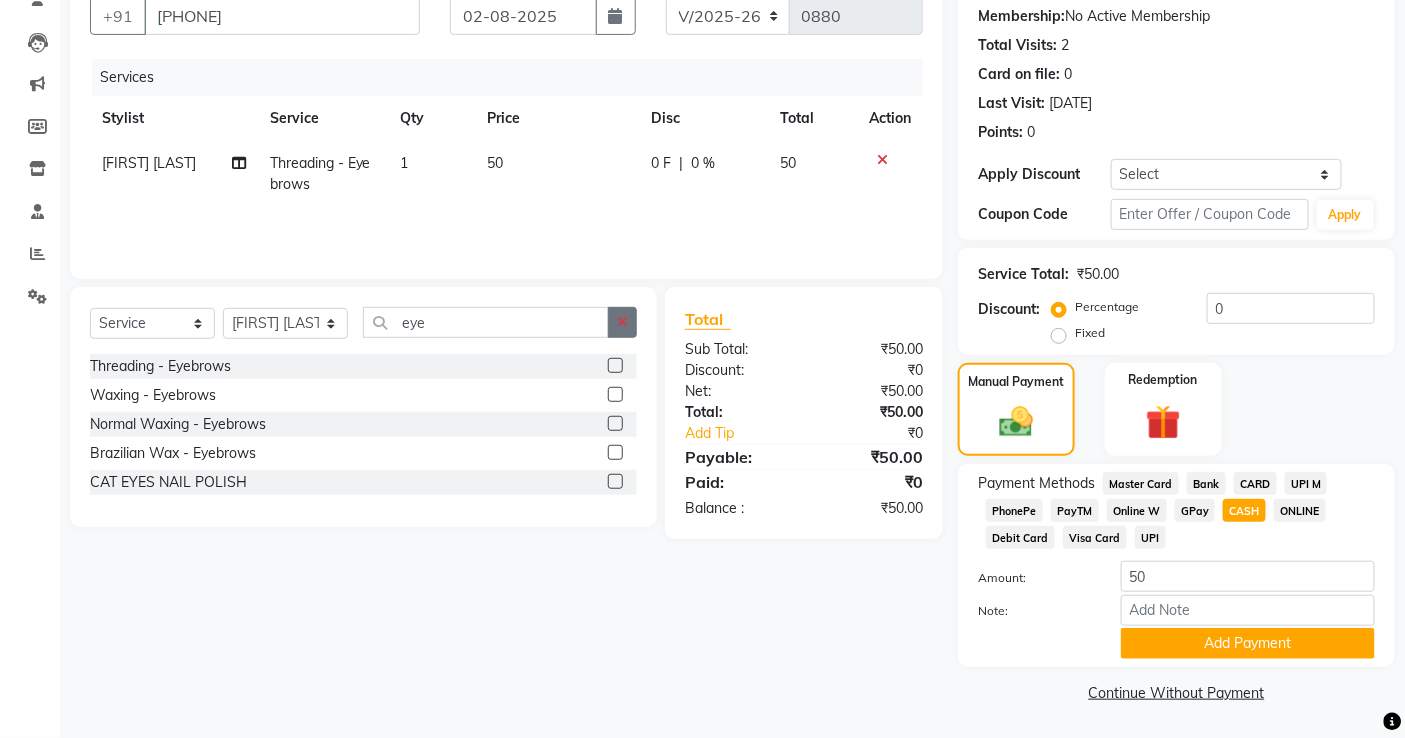 click 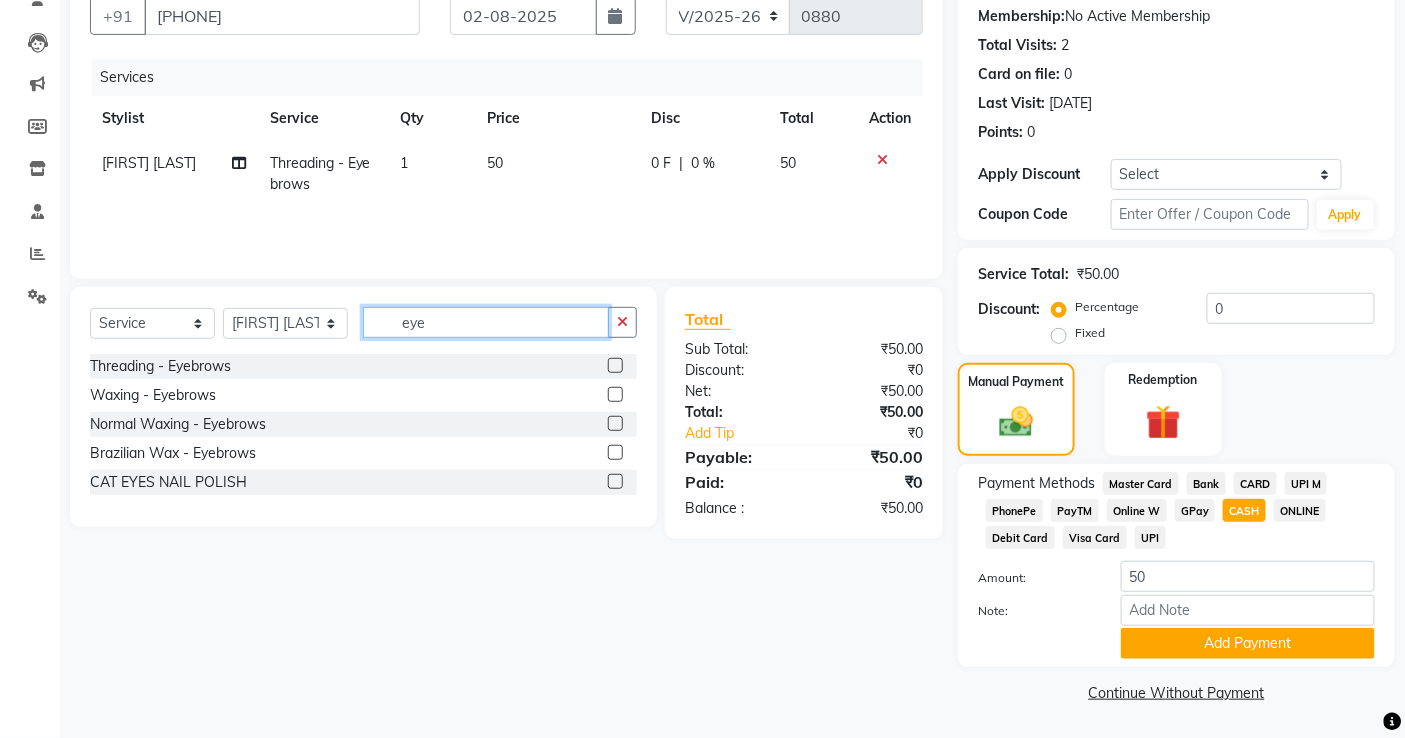 type 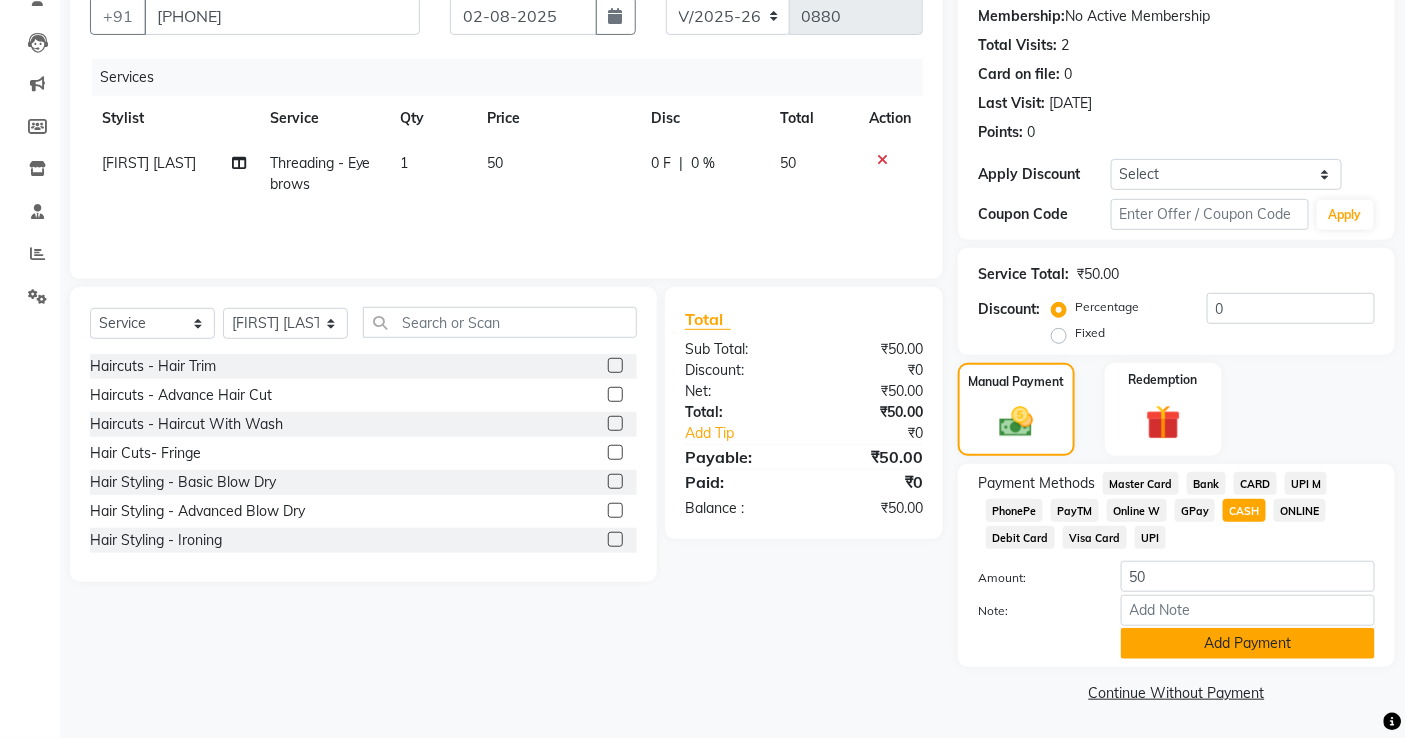 click on "Add Payment" 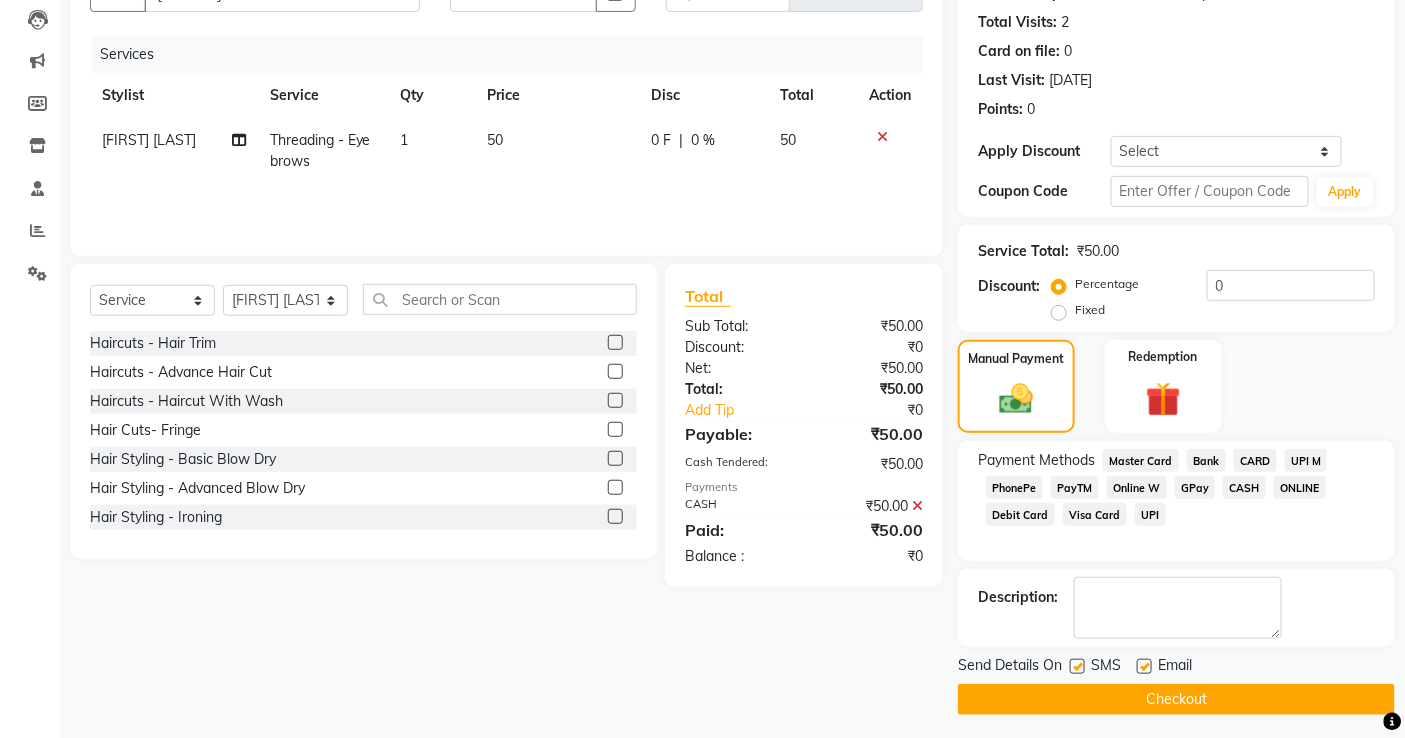 scroll, scrollTop: 218, scrollLeft: 0, axis: vertical 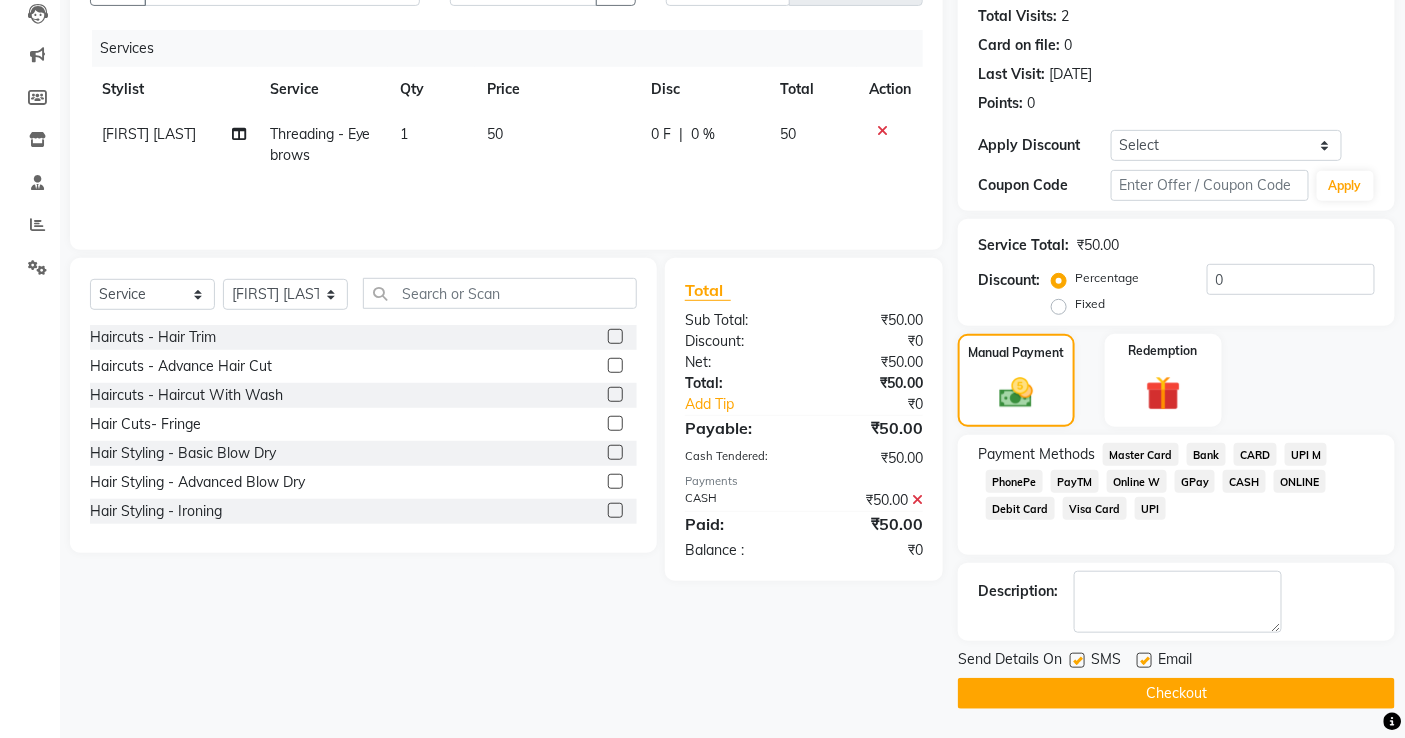click on "Checkout" 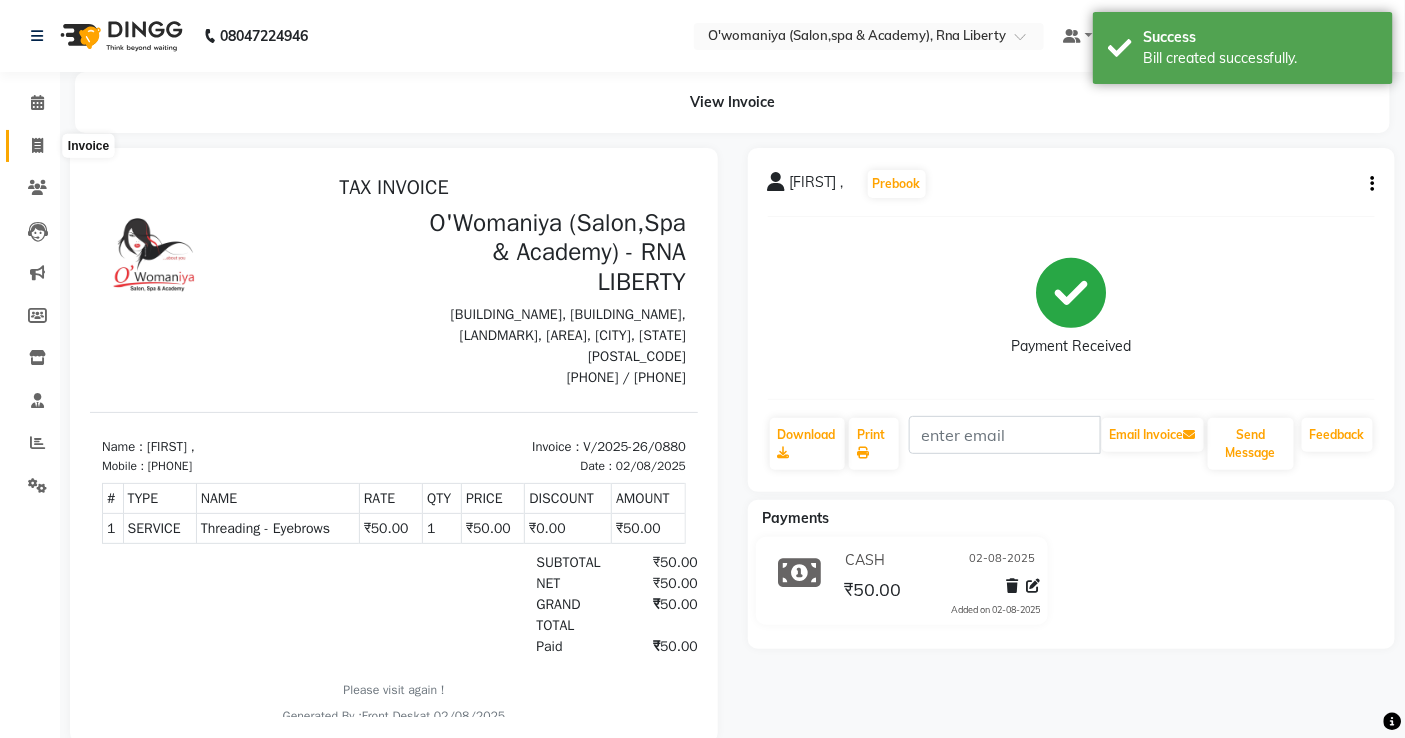 scroll, scrollTop: 0, scrollLeft: 0, axis: both 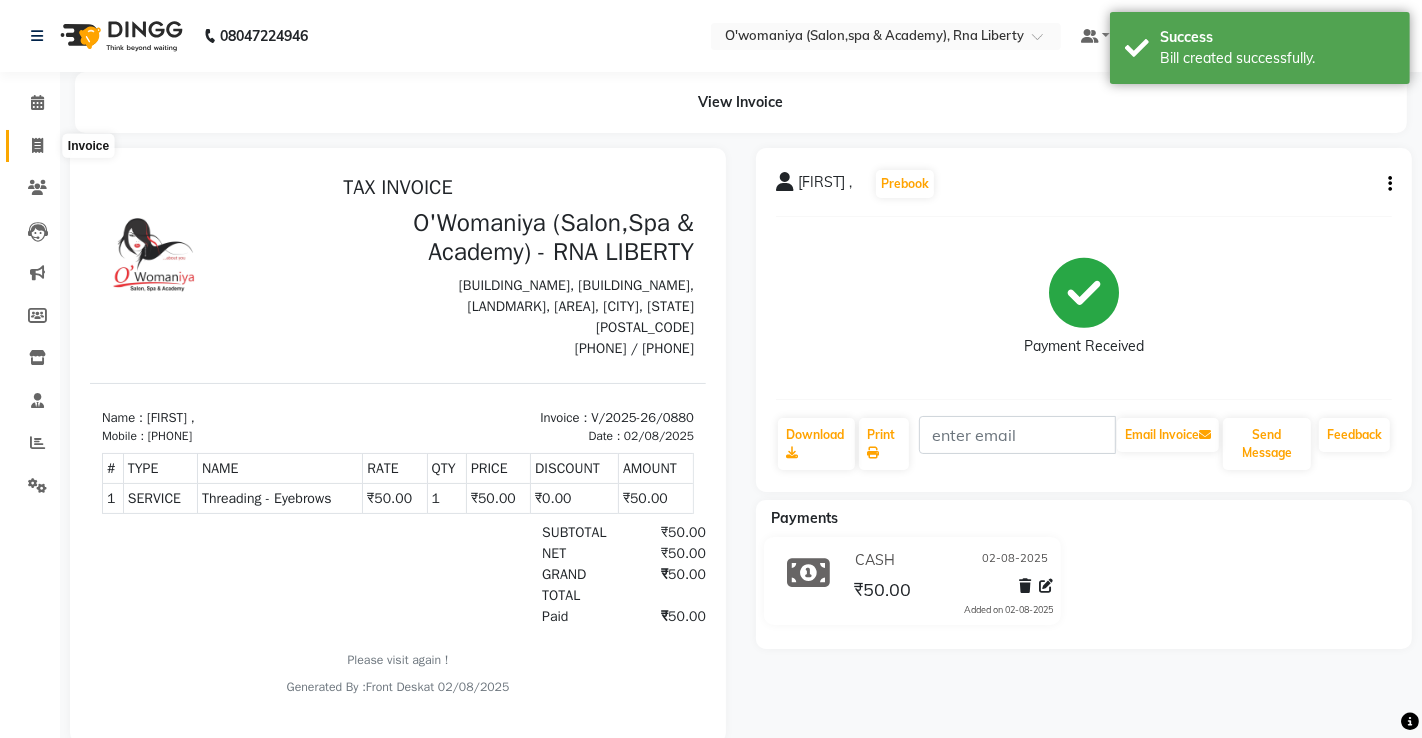 select on "service" 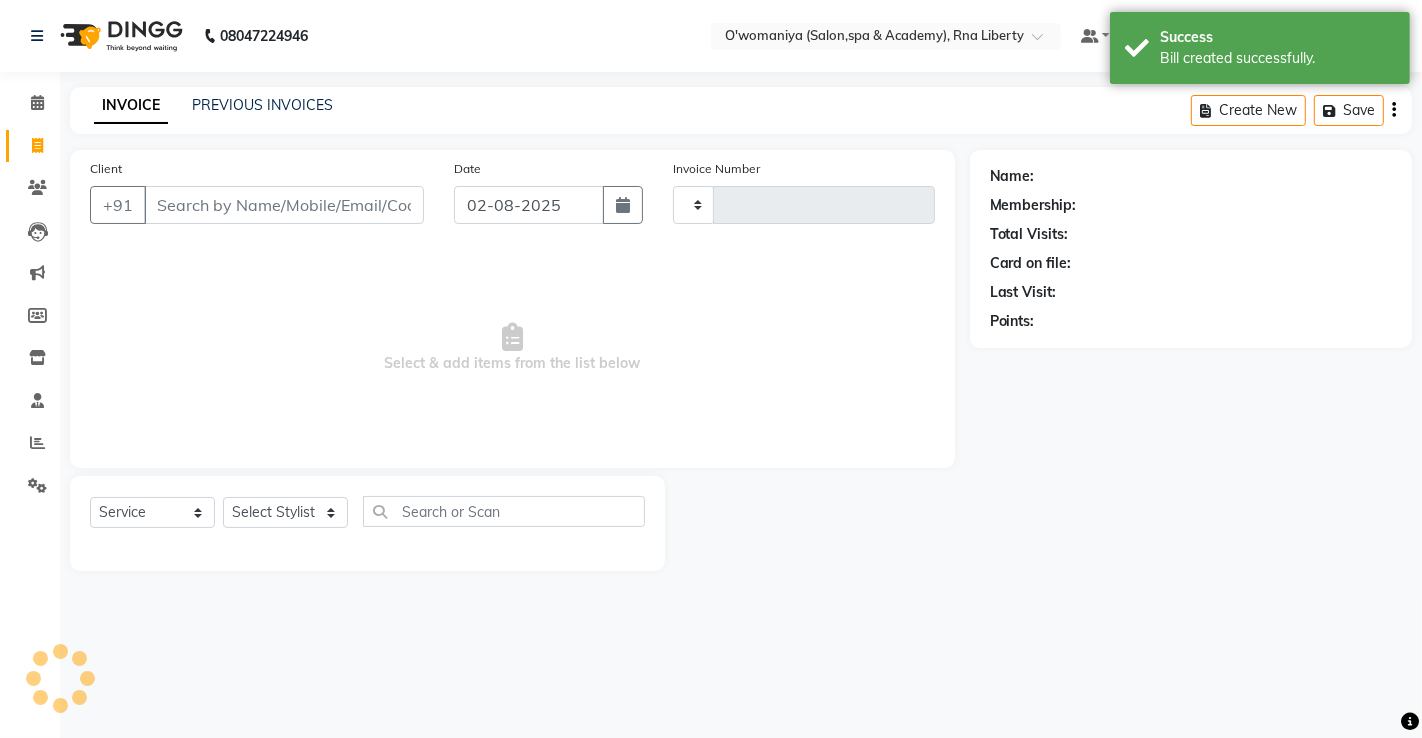 type on "0881" 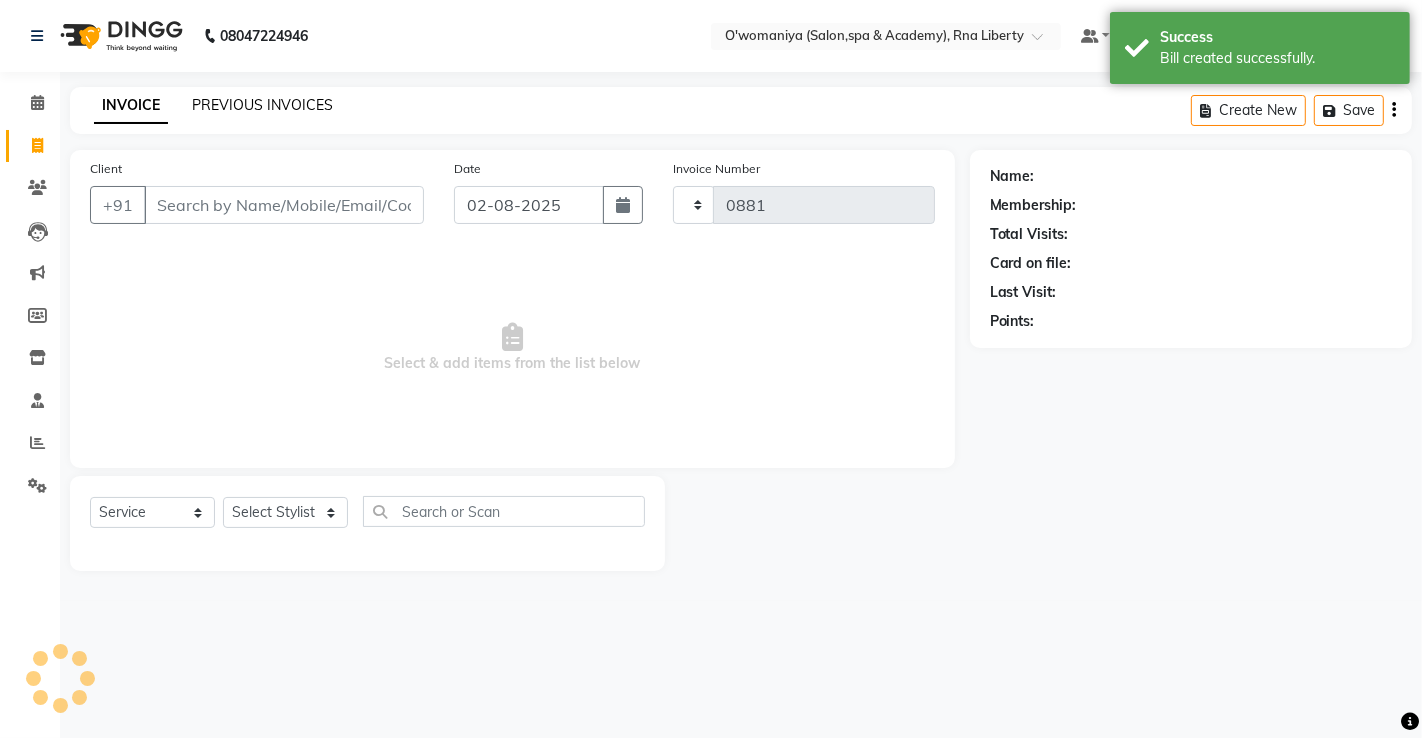 select on "5532" 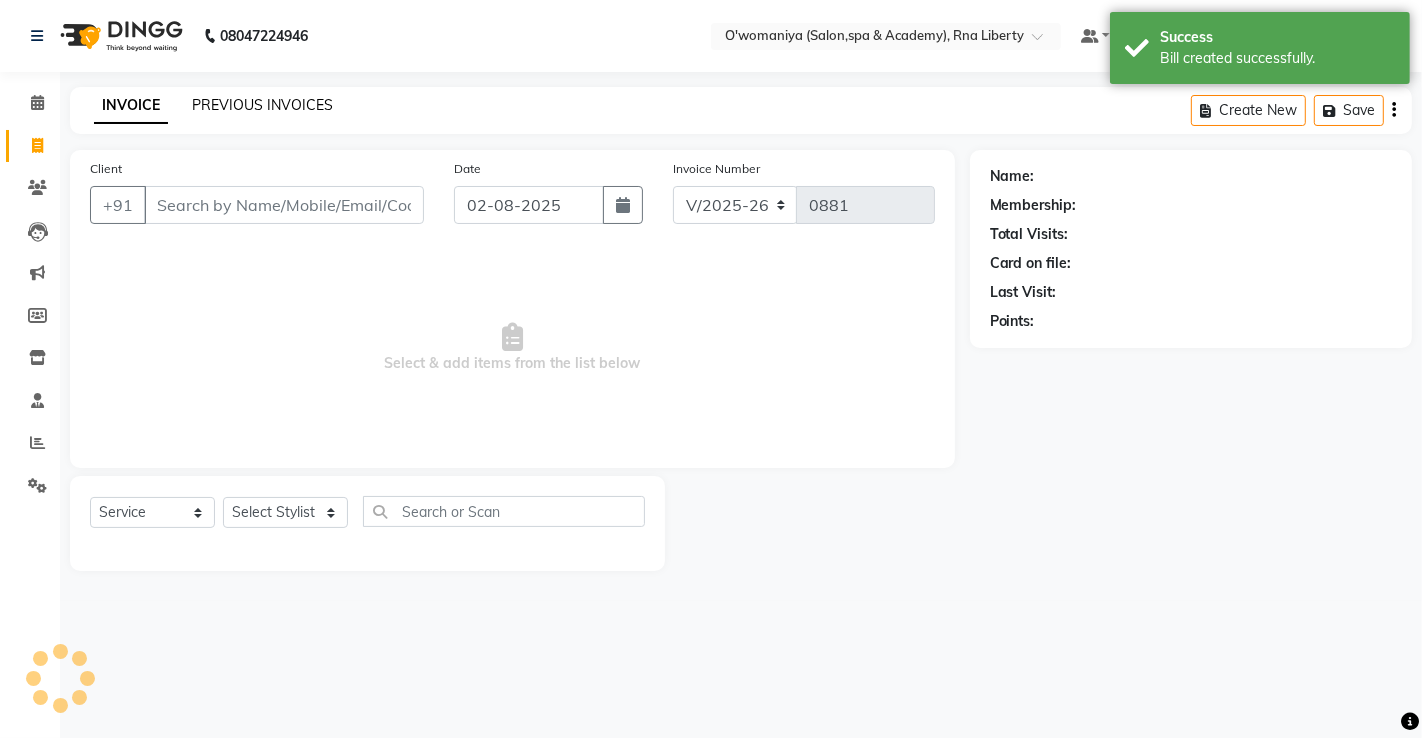 click on "PREVIOUS INVOICES" 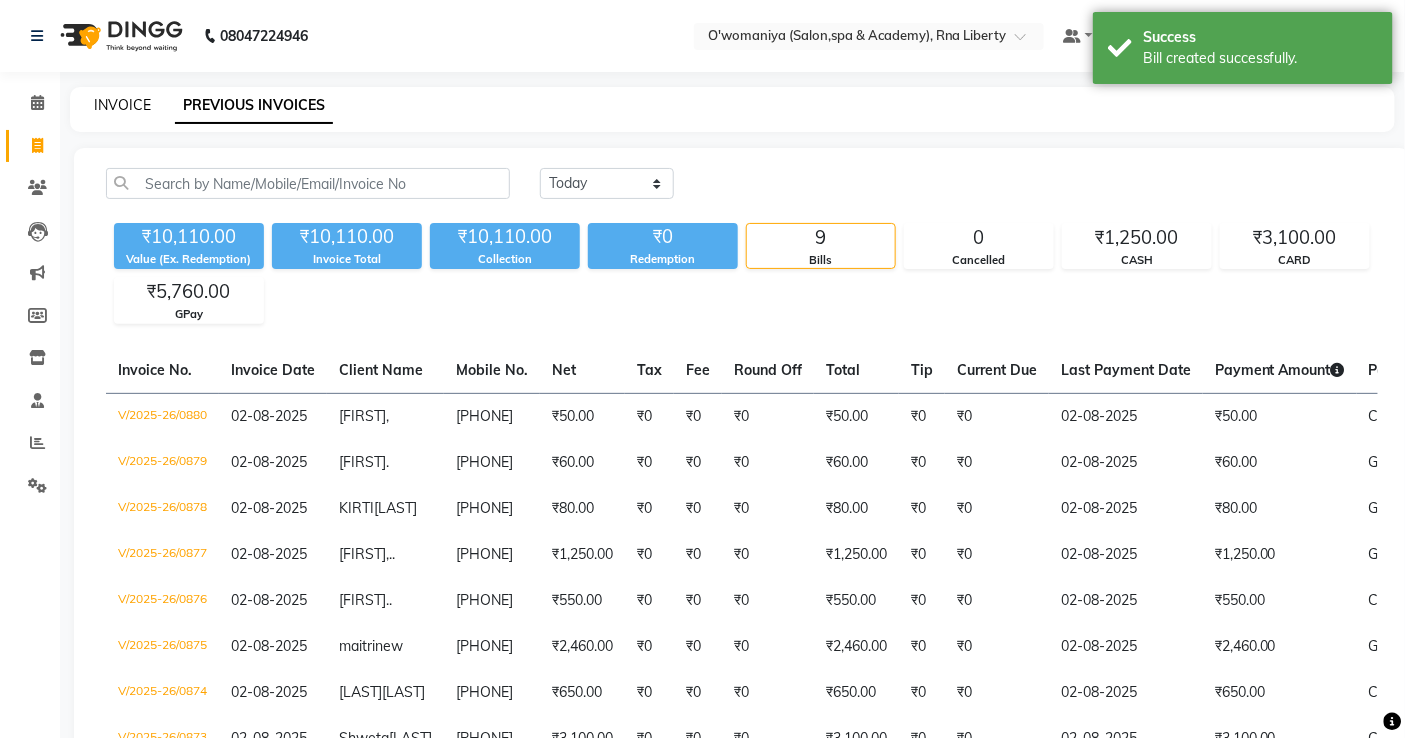 click on "INVOICE" 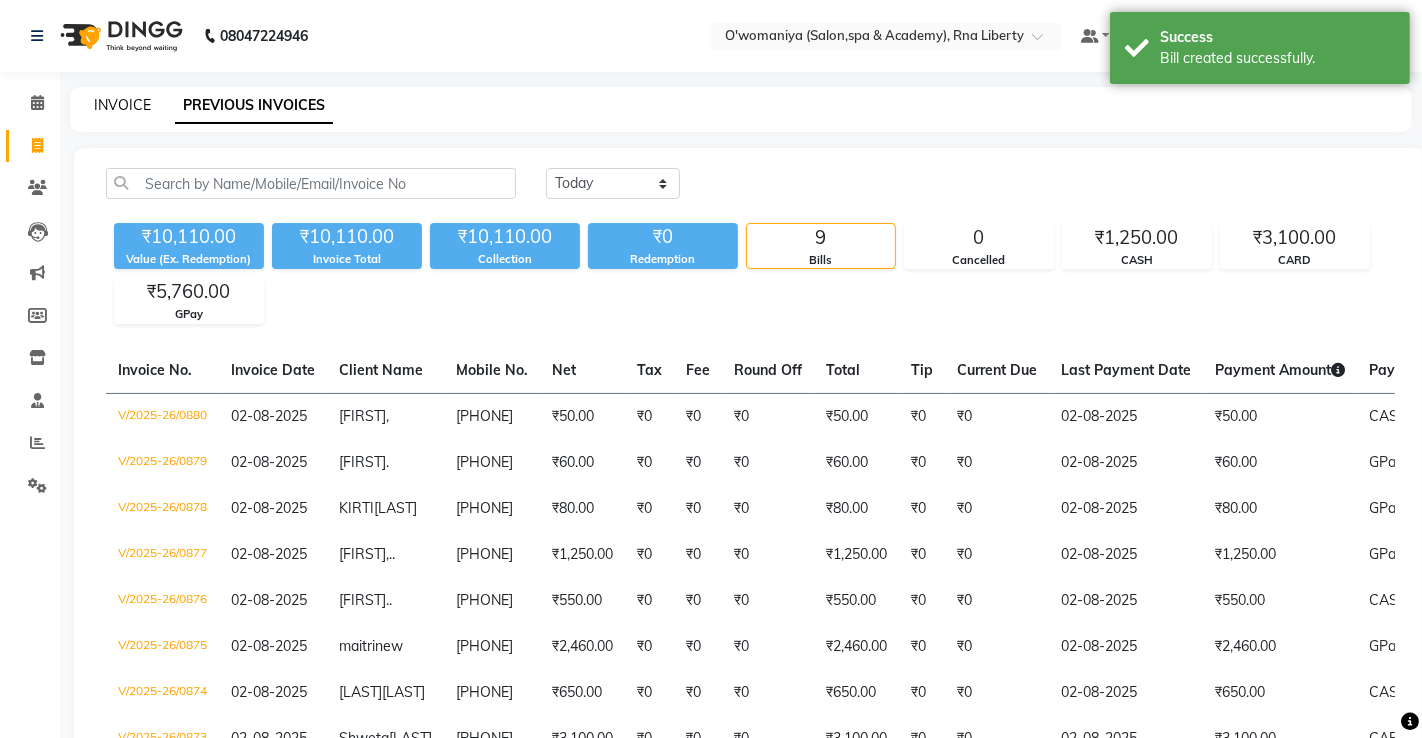 select on "service" 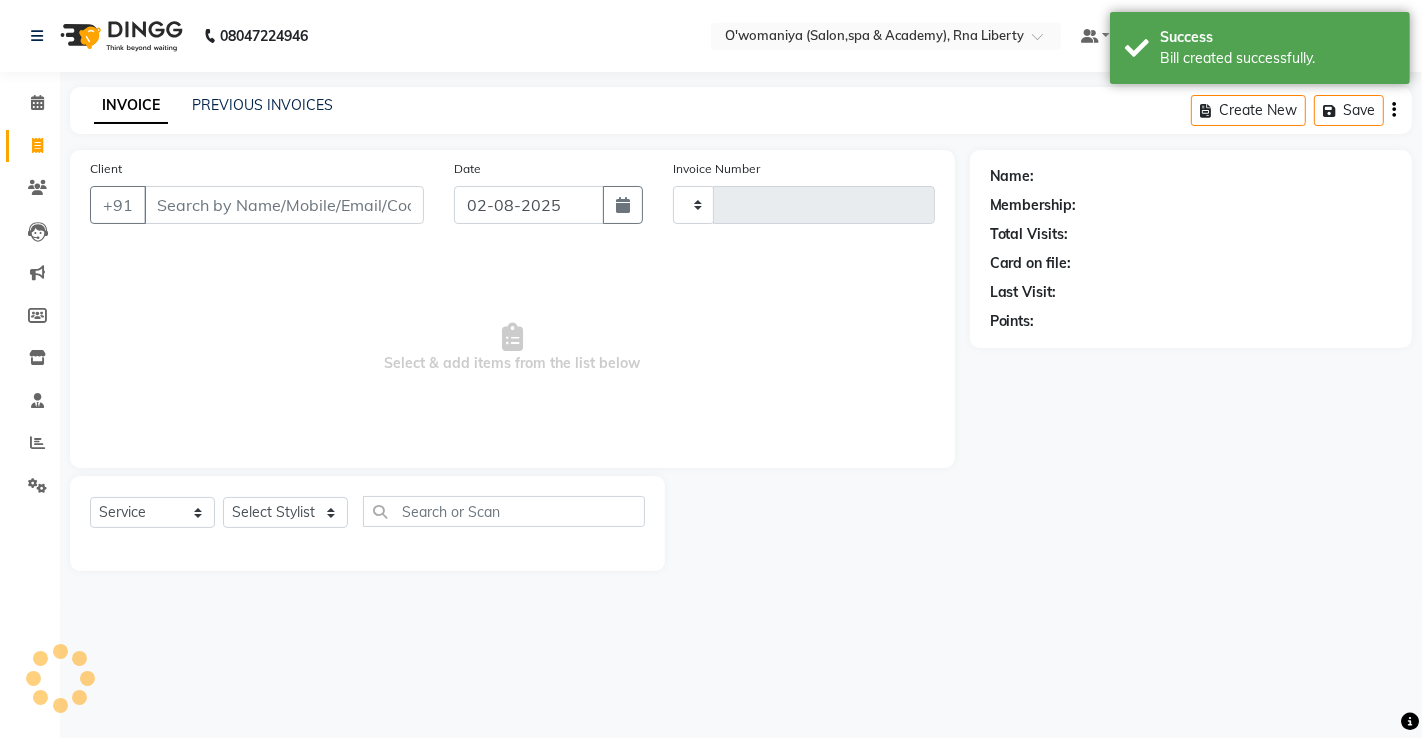 type on "0881" 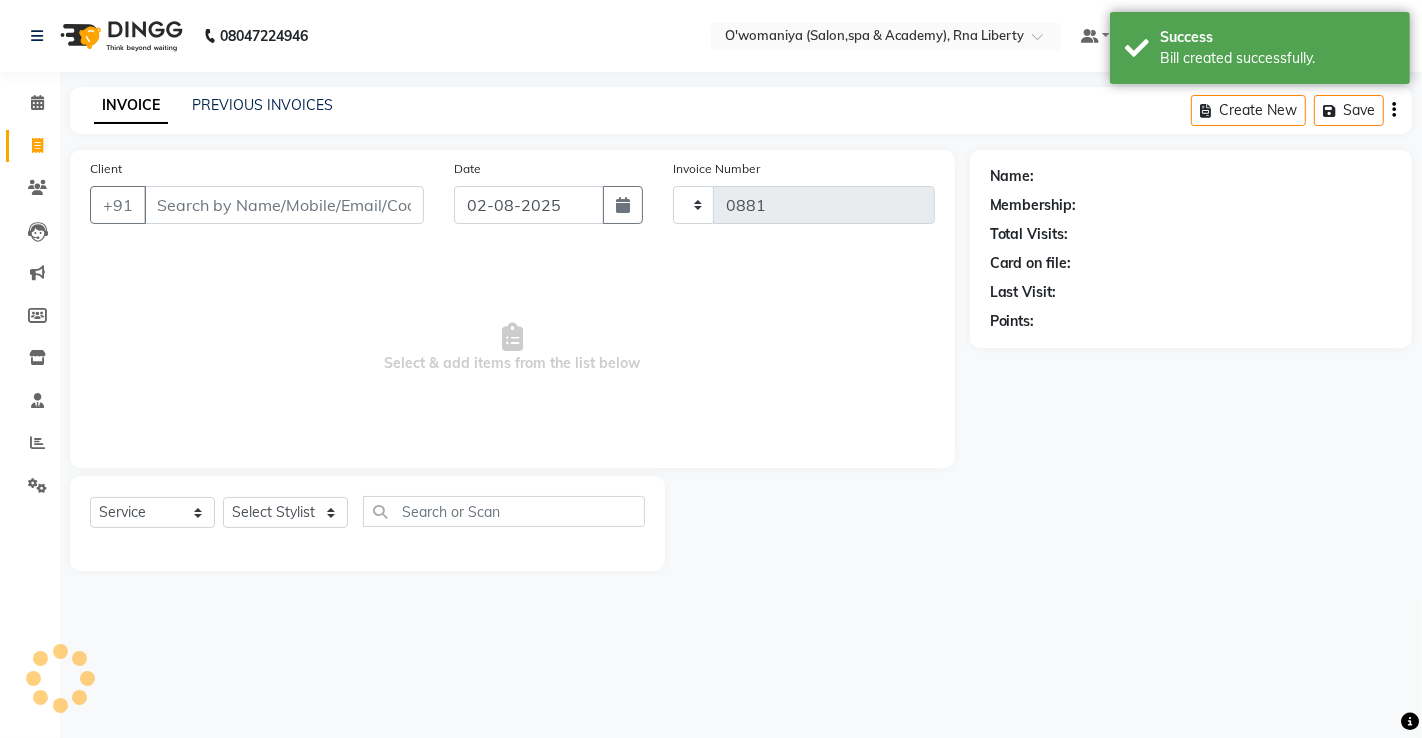 select on "5532" 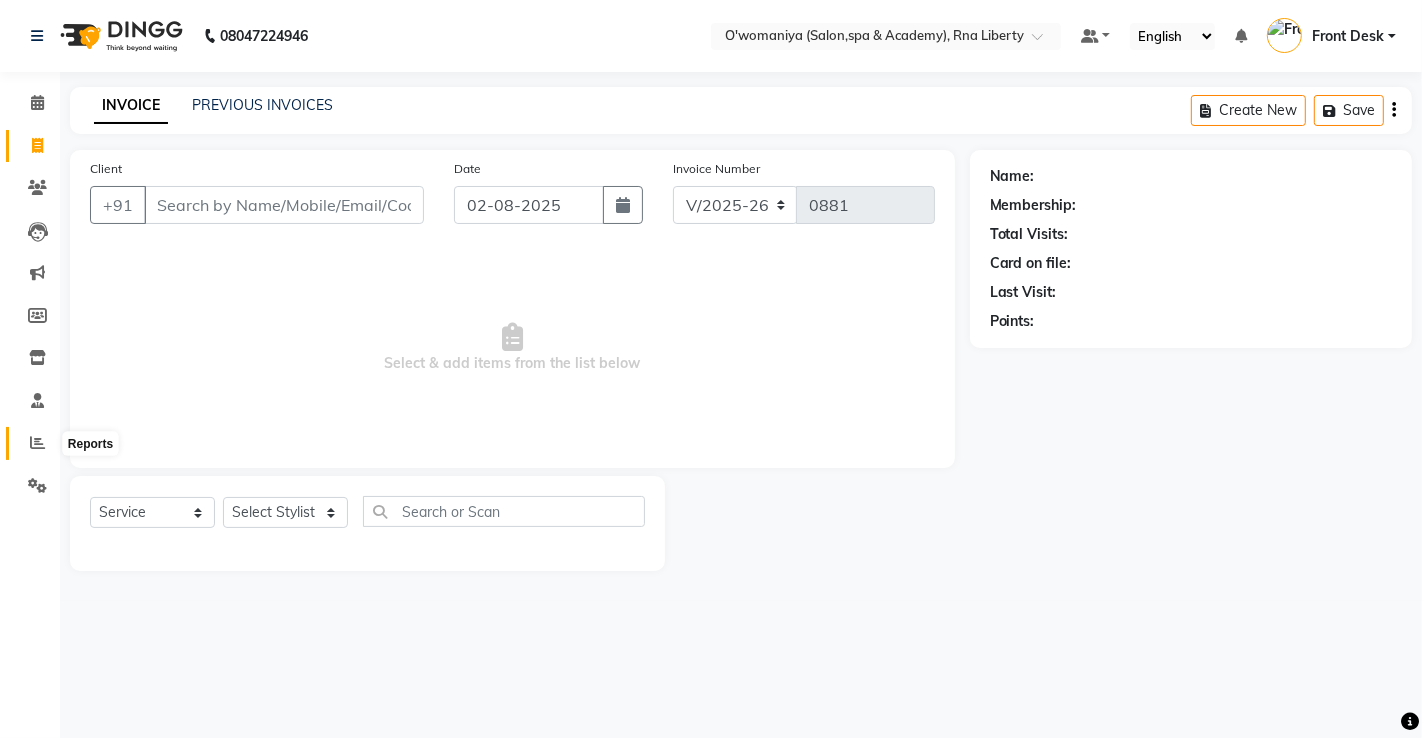 click 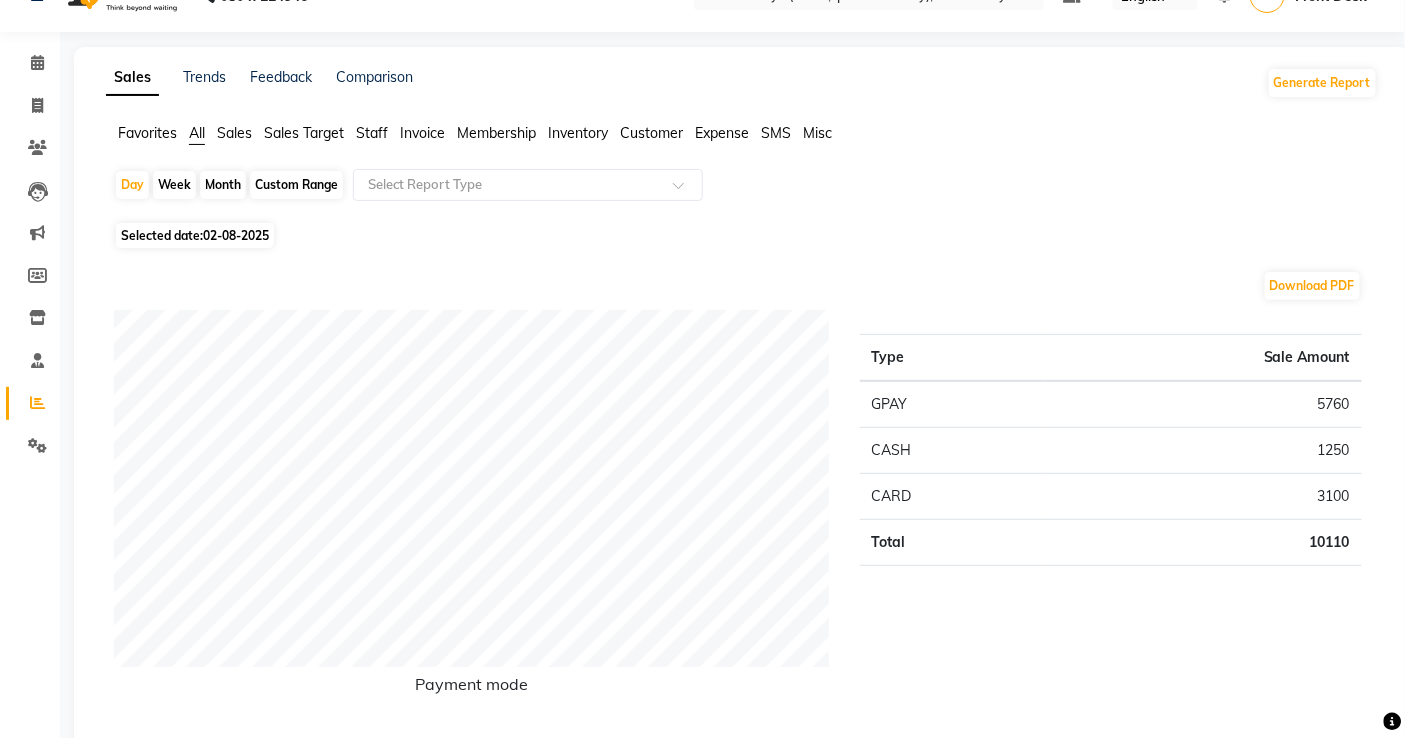 scroll, scrollTop: 0, scrollLeft: 0, axis: both 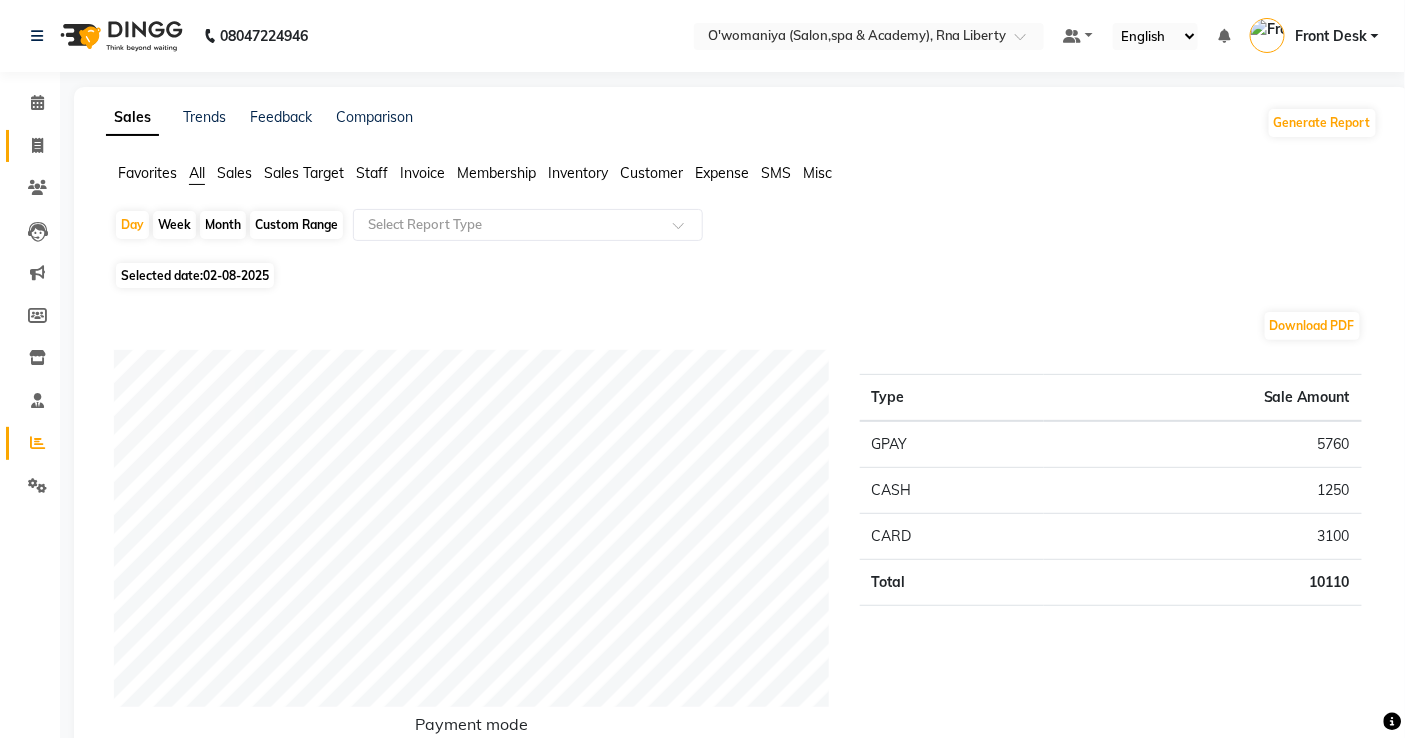 click on "Invoice" 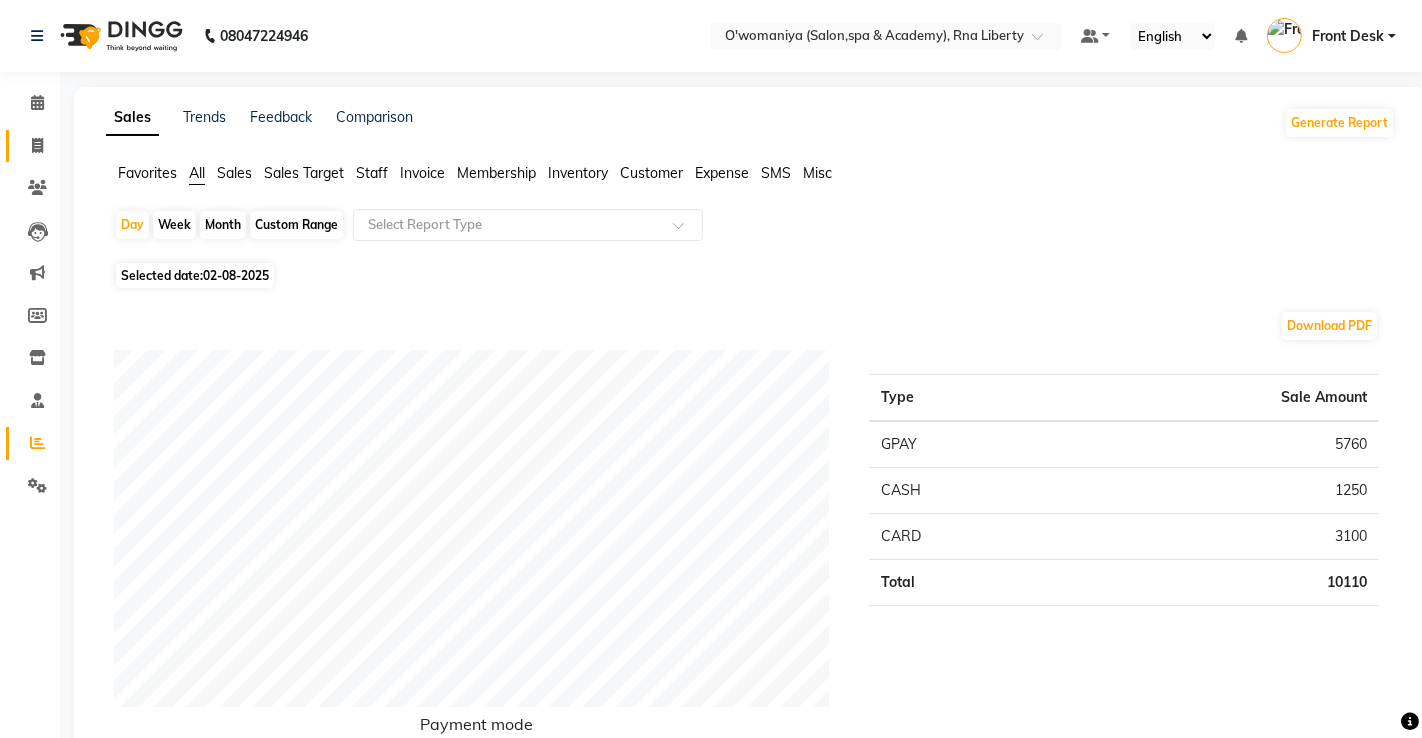 select on "service" 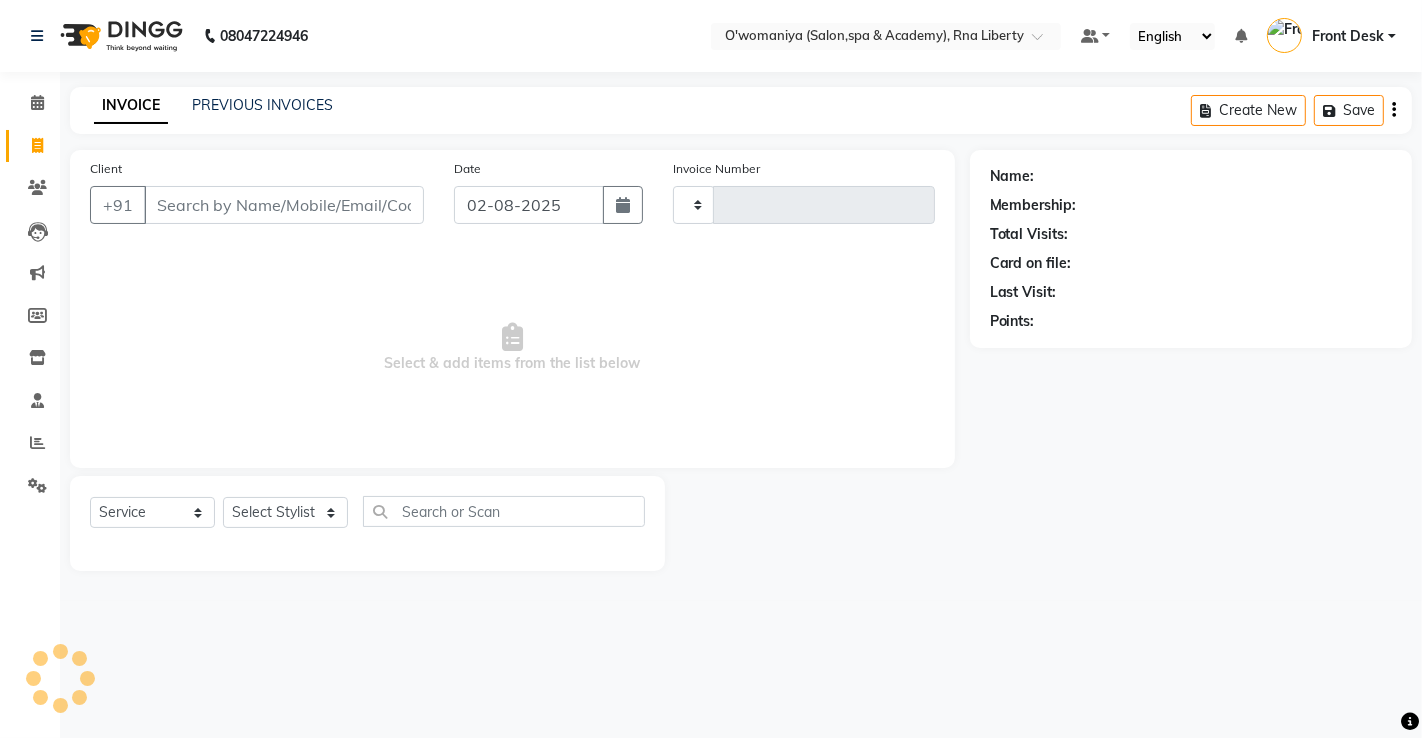 type on "0881" 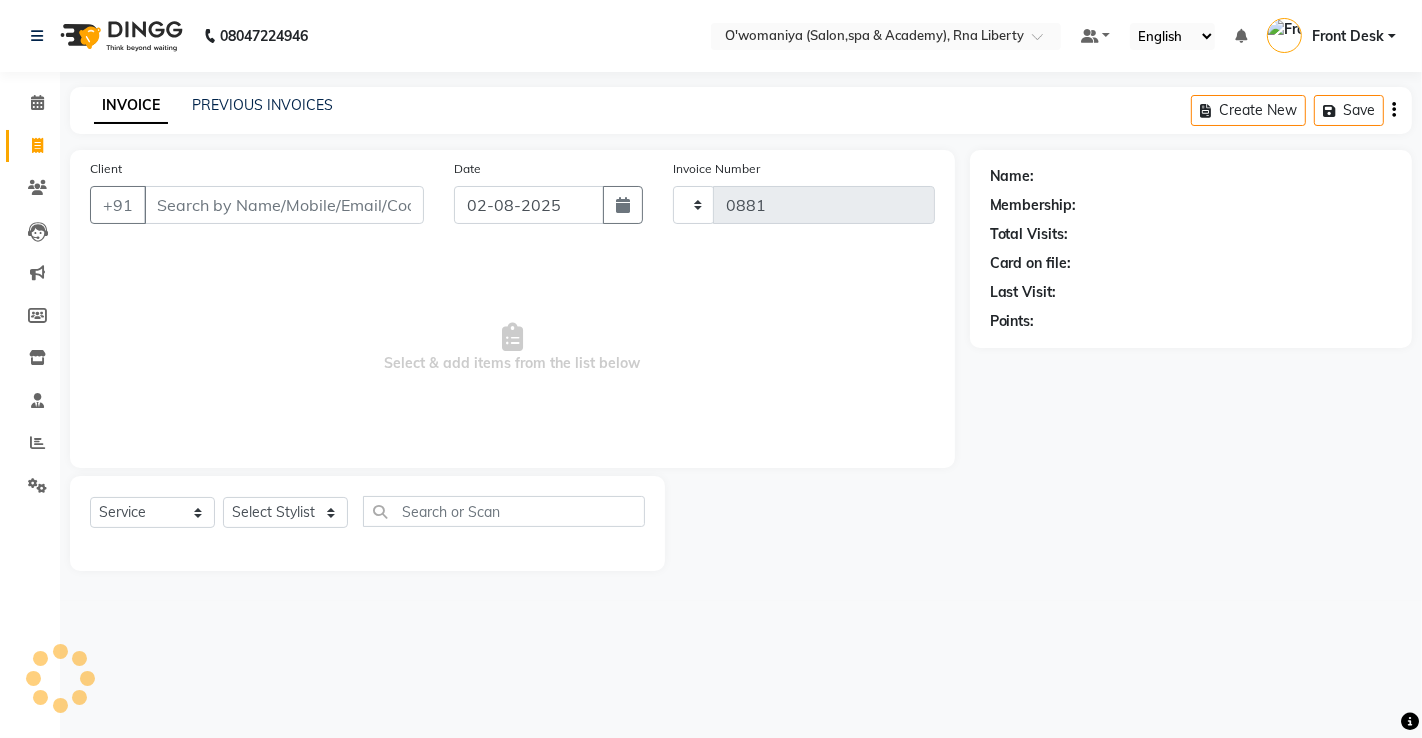 select on "5532" 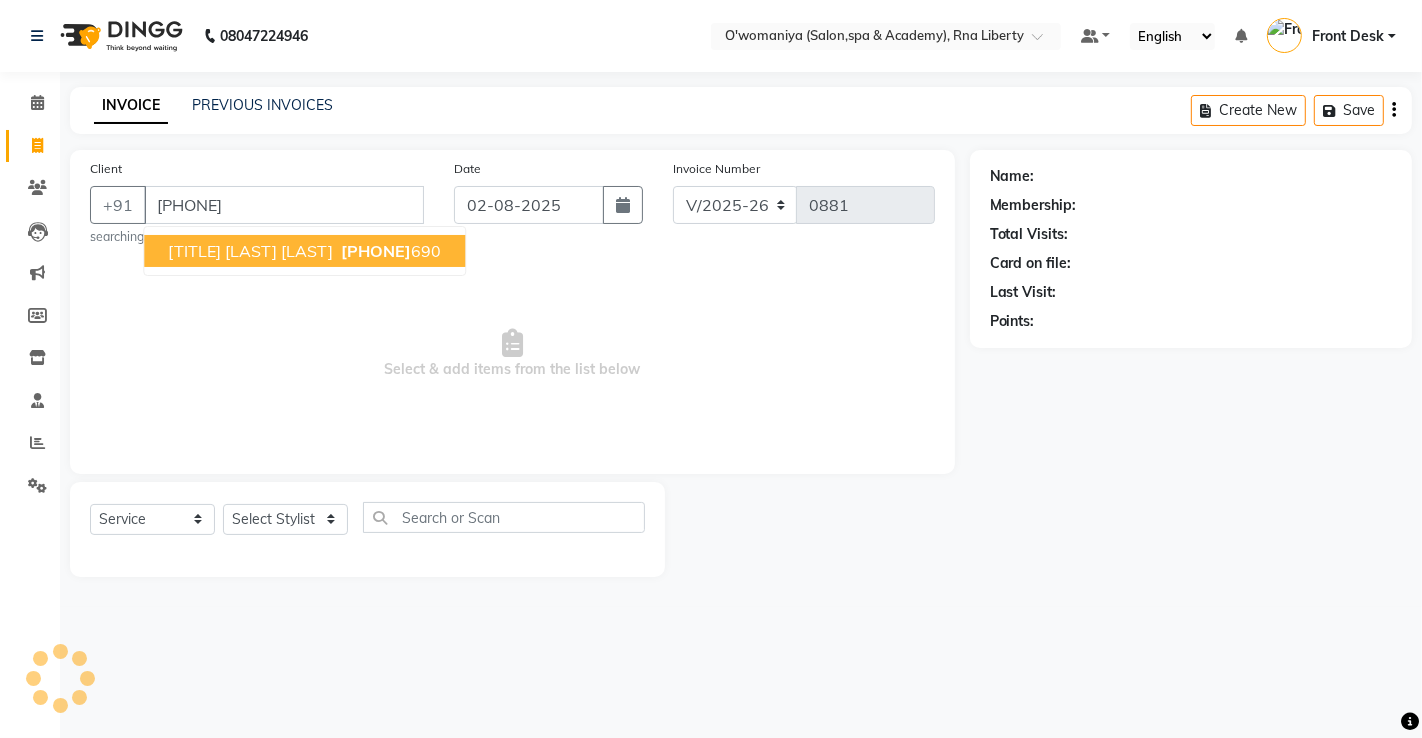 type on "[PHONE]" 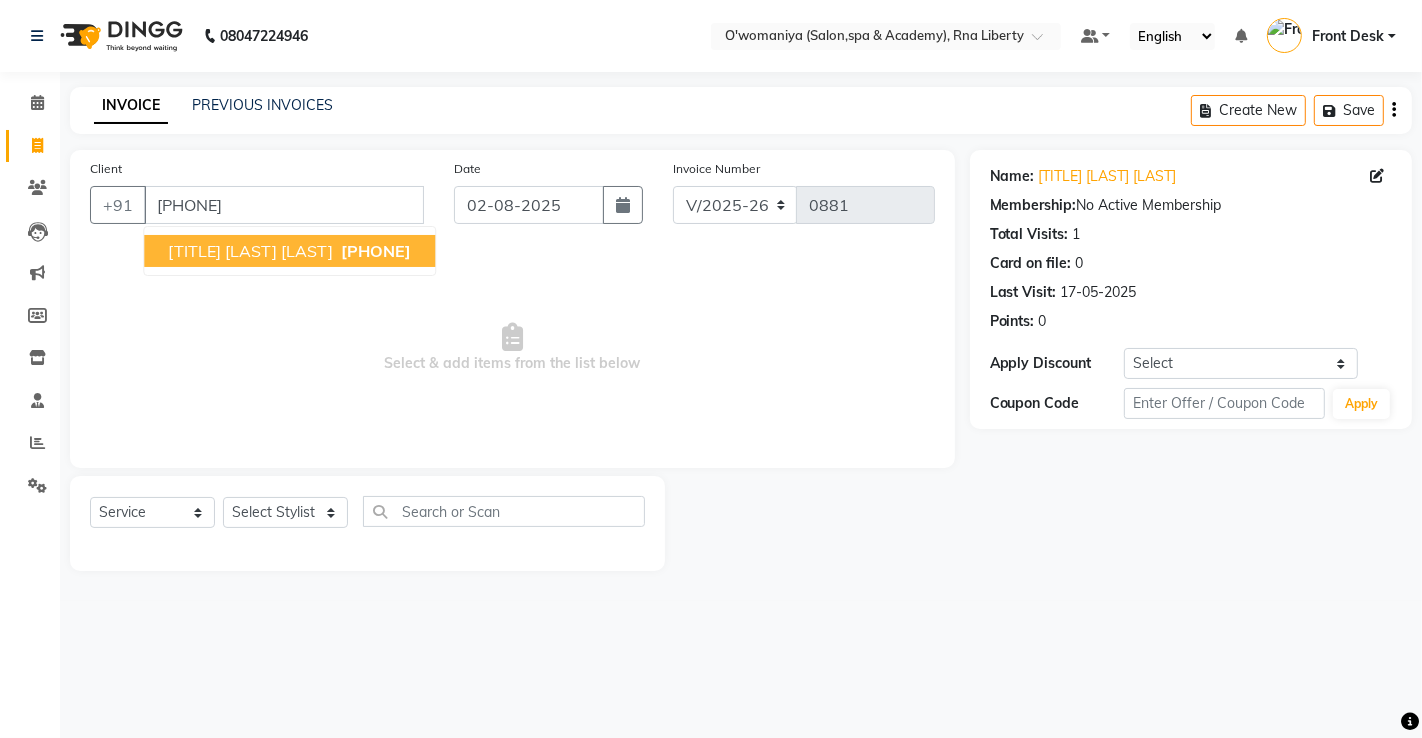 click on "[TITLE] [LAST] [LAST]" at bounding box center (250, 251) 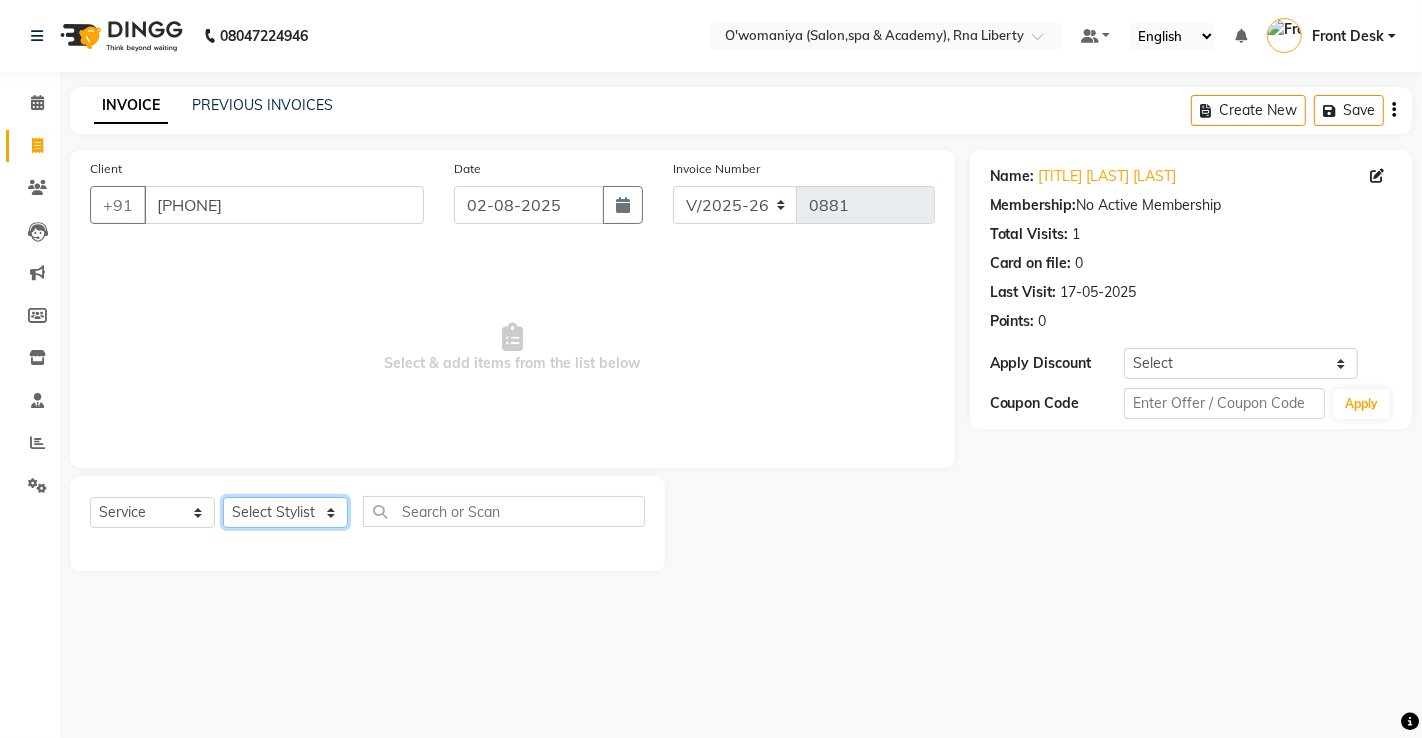 click on "Select Stylist [FIRST] [LAST] [FIRST] [FIRST] [FIRST] [FIRST] [FIRST] [FIRST] [FIRST] [FIRST] [FIRST] [FIRST] [FIRST] [FIRST] [FIRST] [FIRST] [FIRST] [FIRST] [FIRST] [FIRST] [FIRST] [FIRST] [FIRST] [FIRST] [FIRST] [FIRST] [FIRST] [FIRST]" 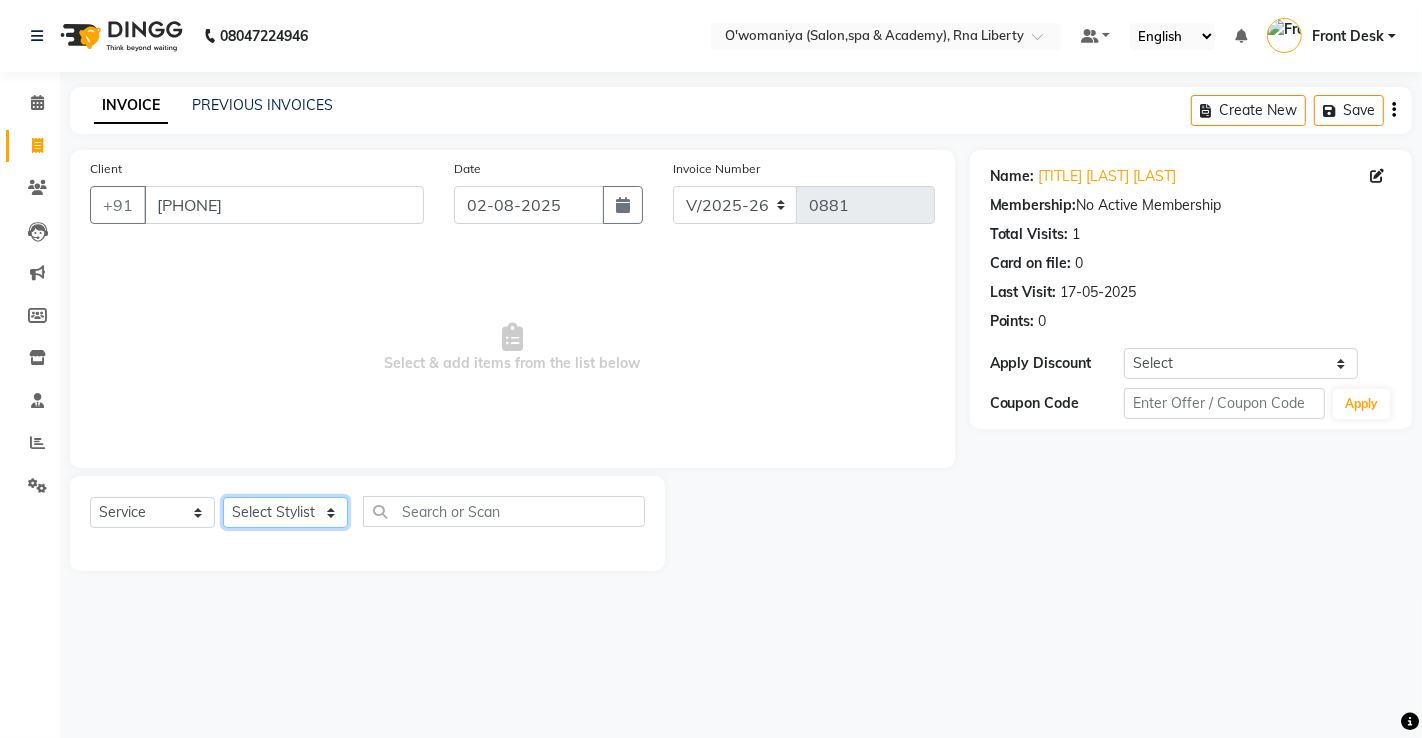 select on "[POSTAL_CODE]" 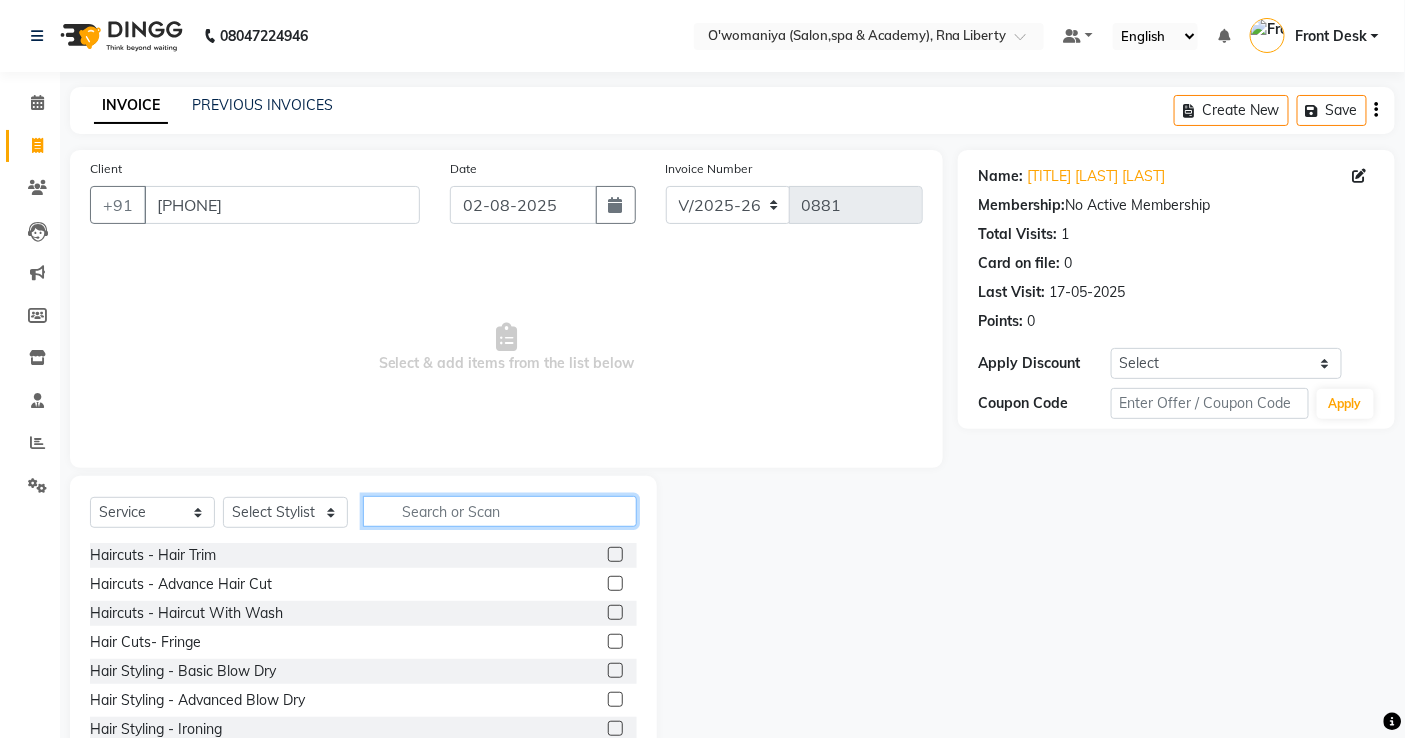click 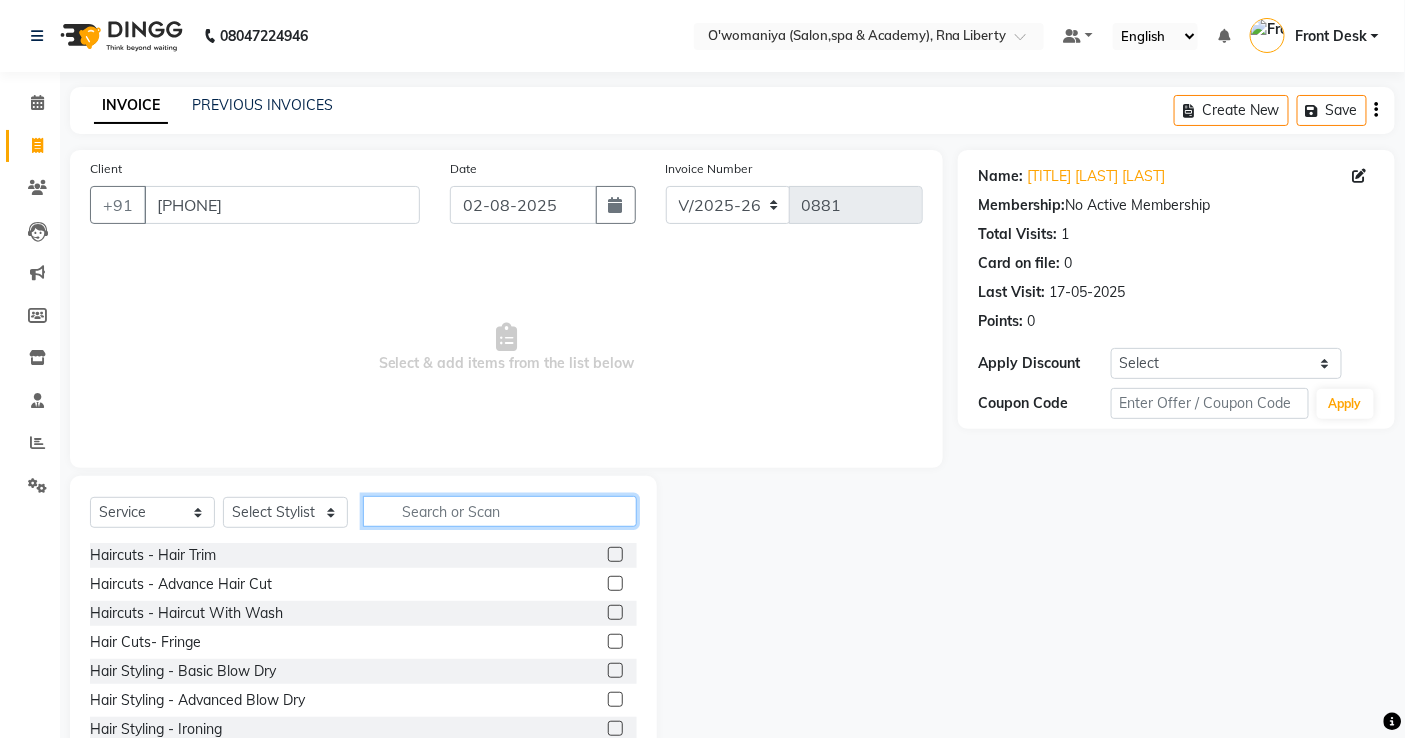 type on "g" 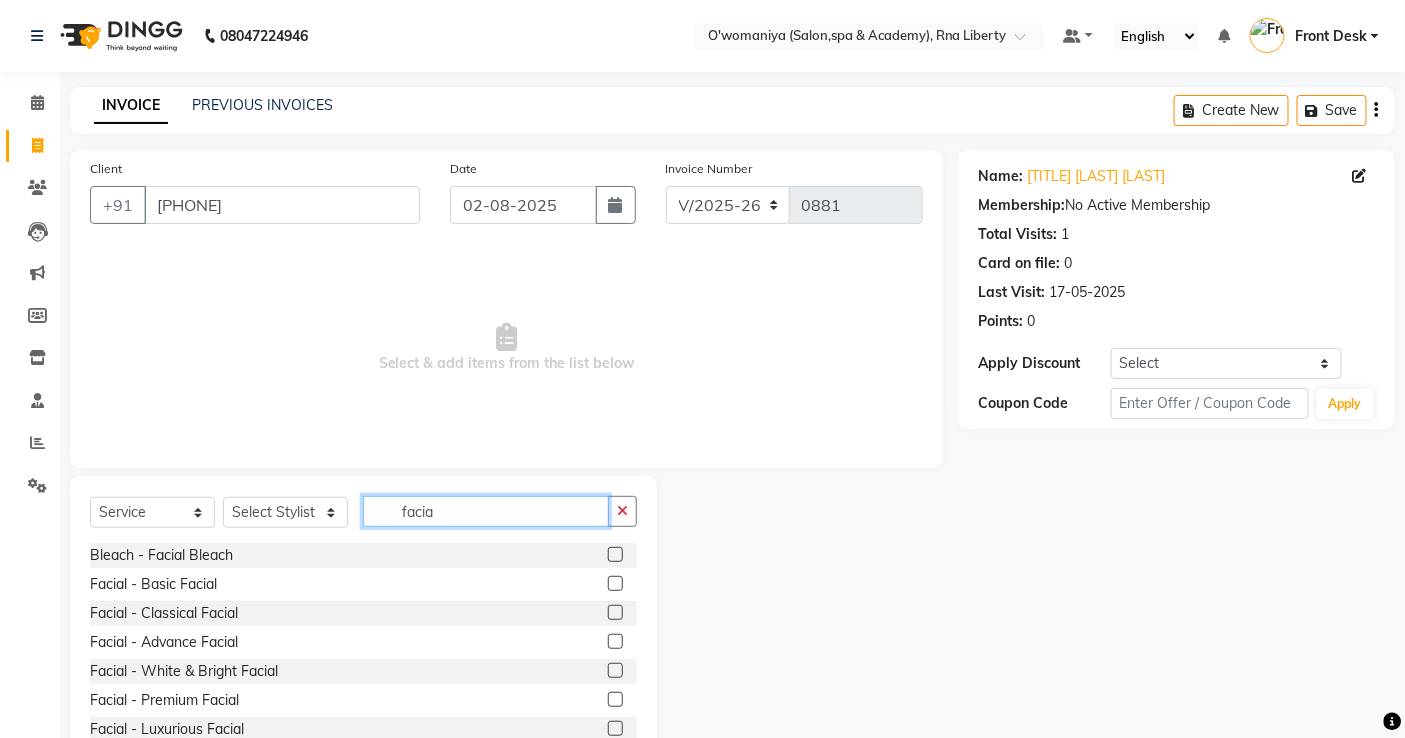 type on "facia" 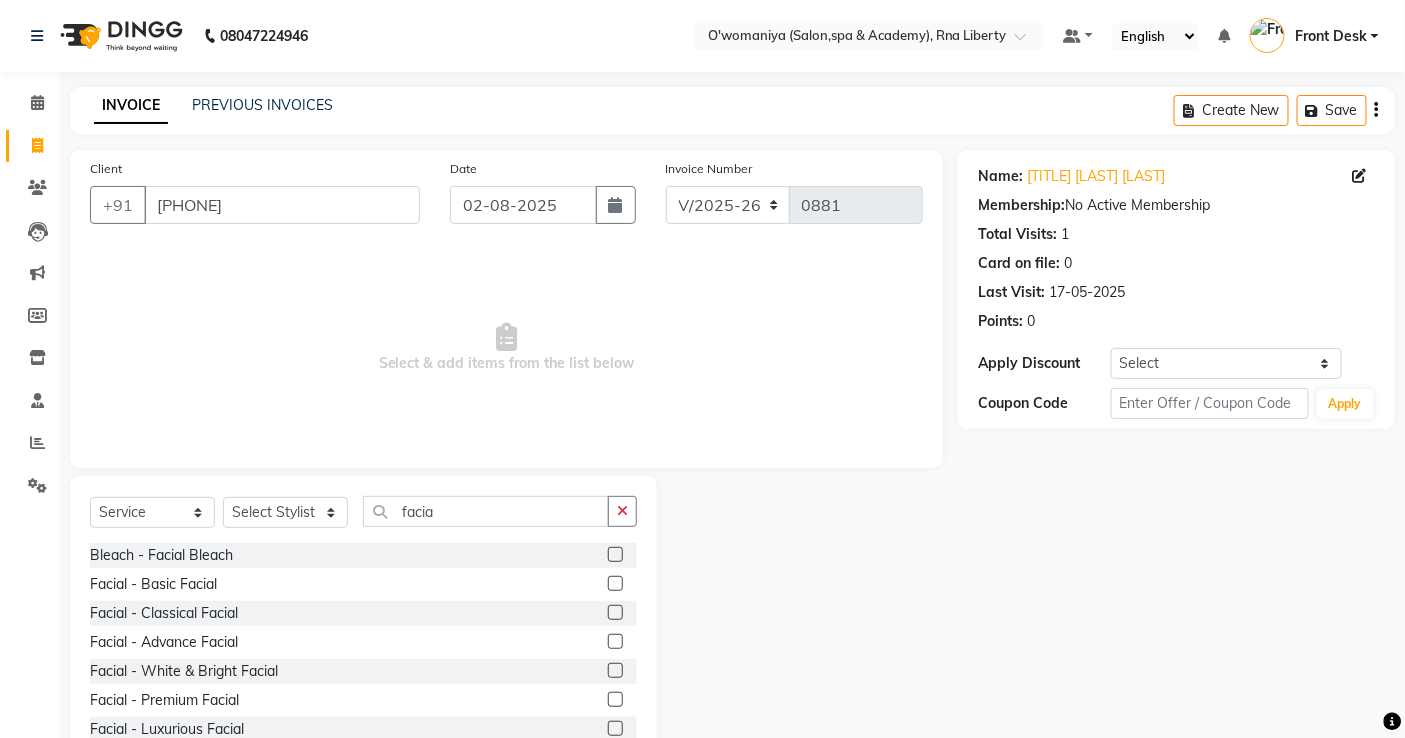 click 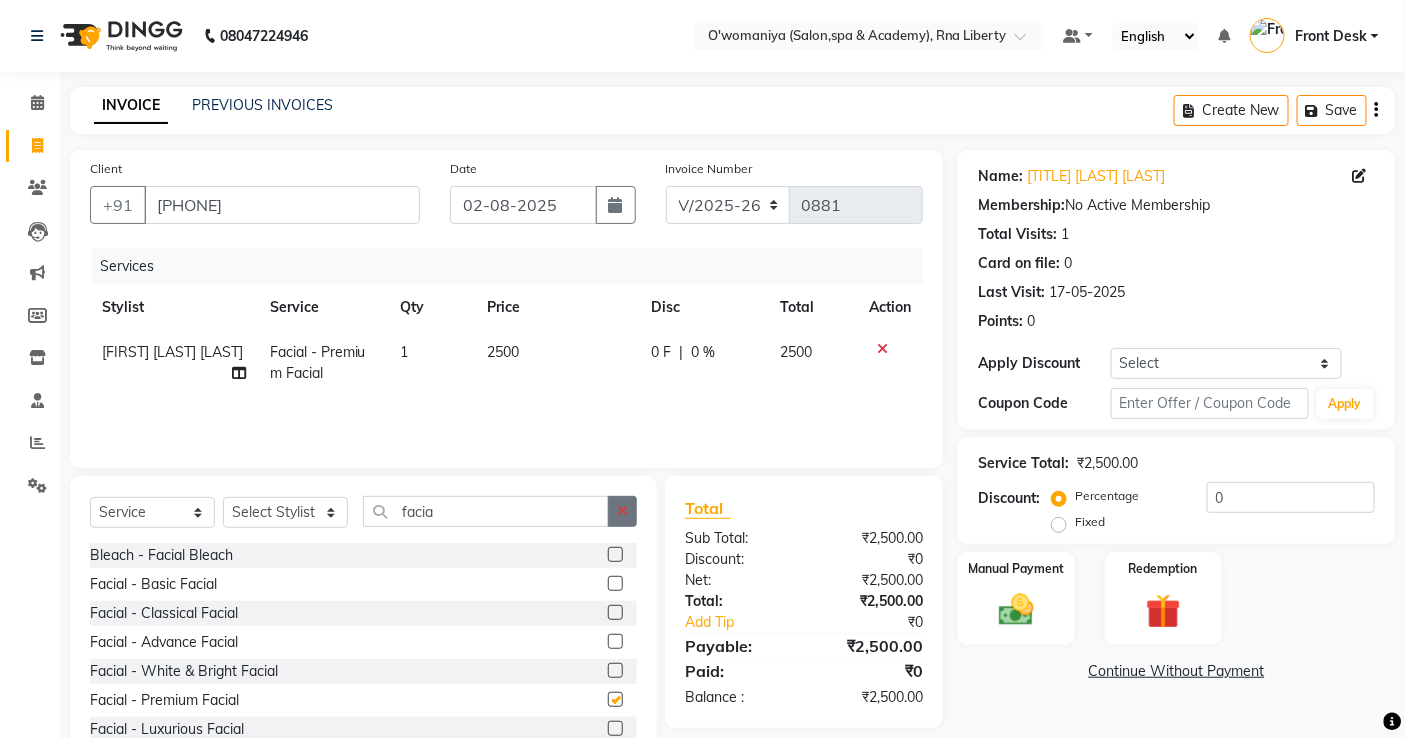 checkbox on "false" 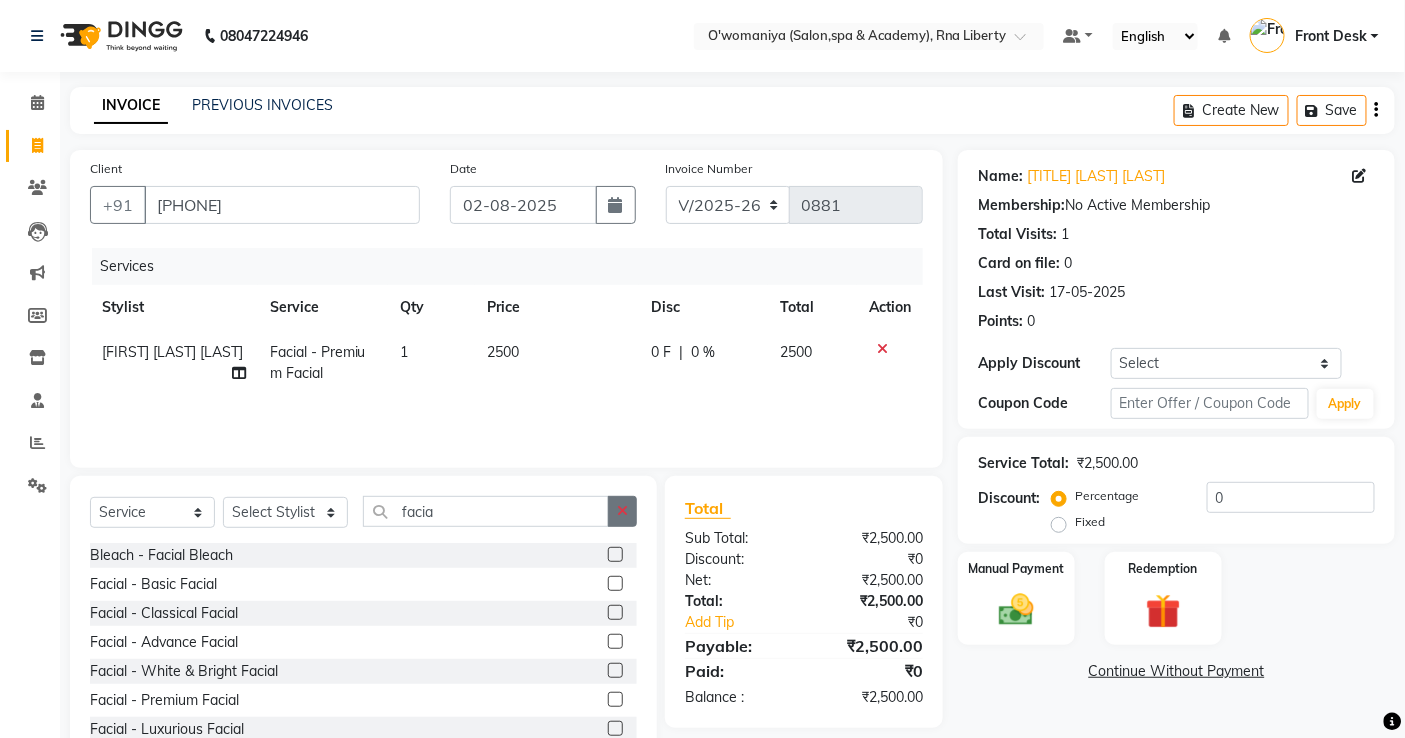 click 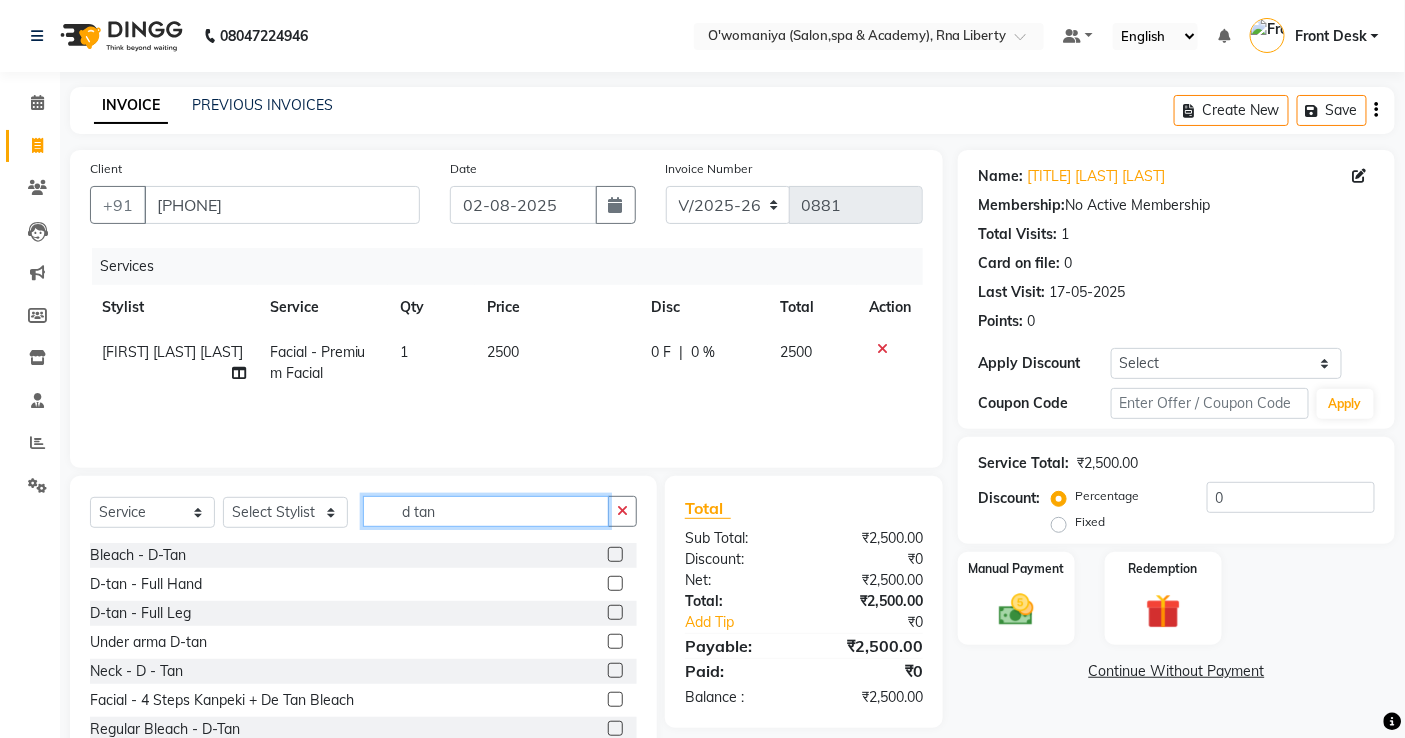 type on "d tan" 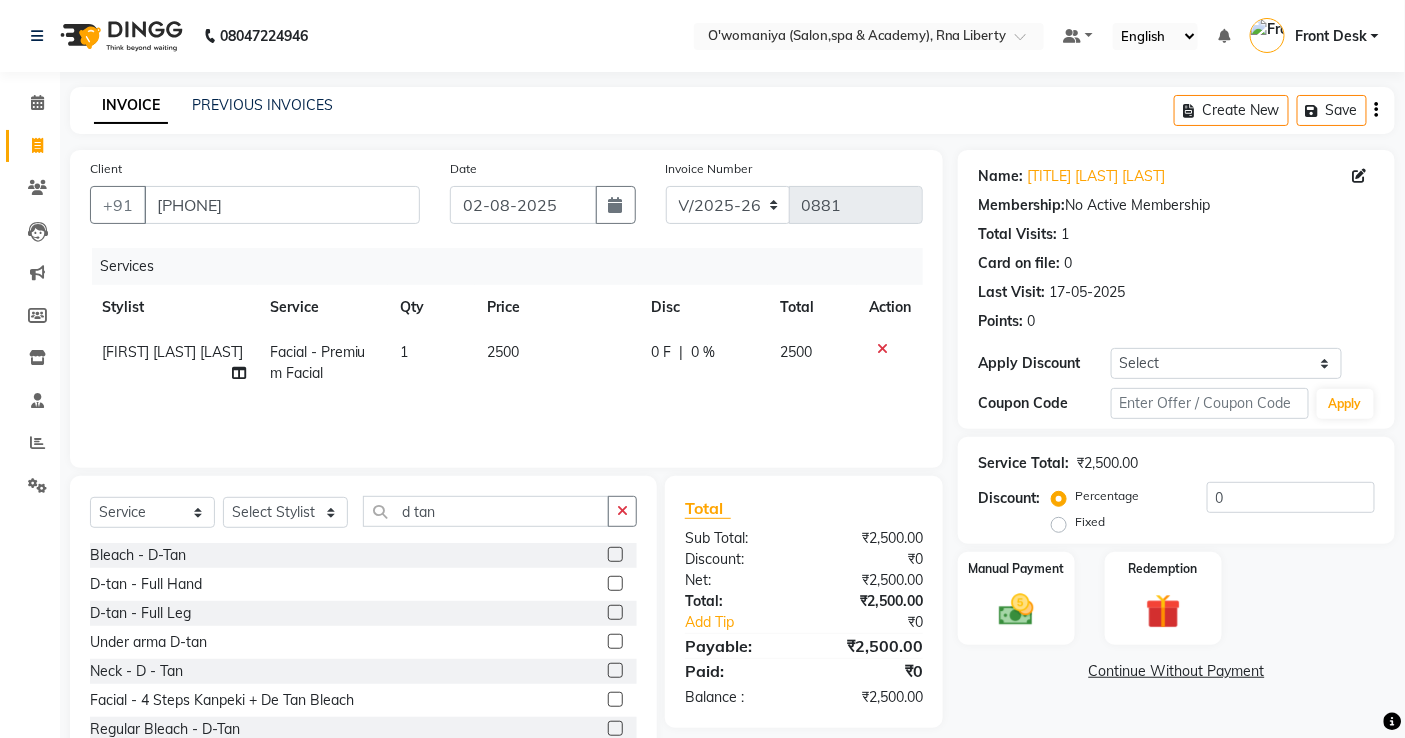 click 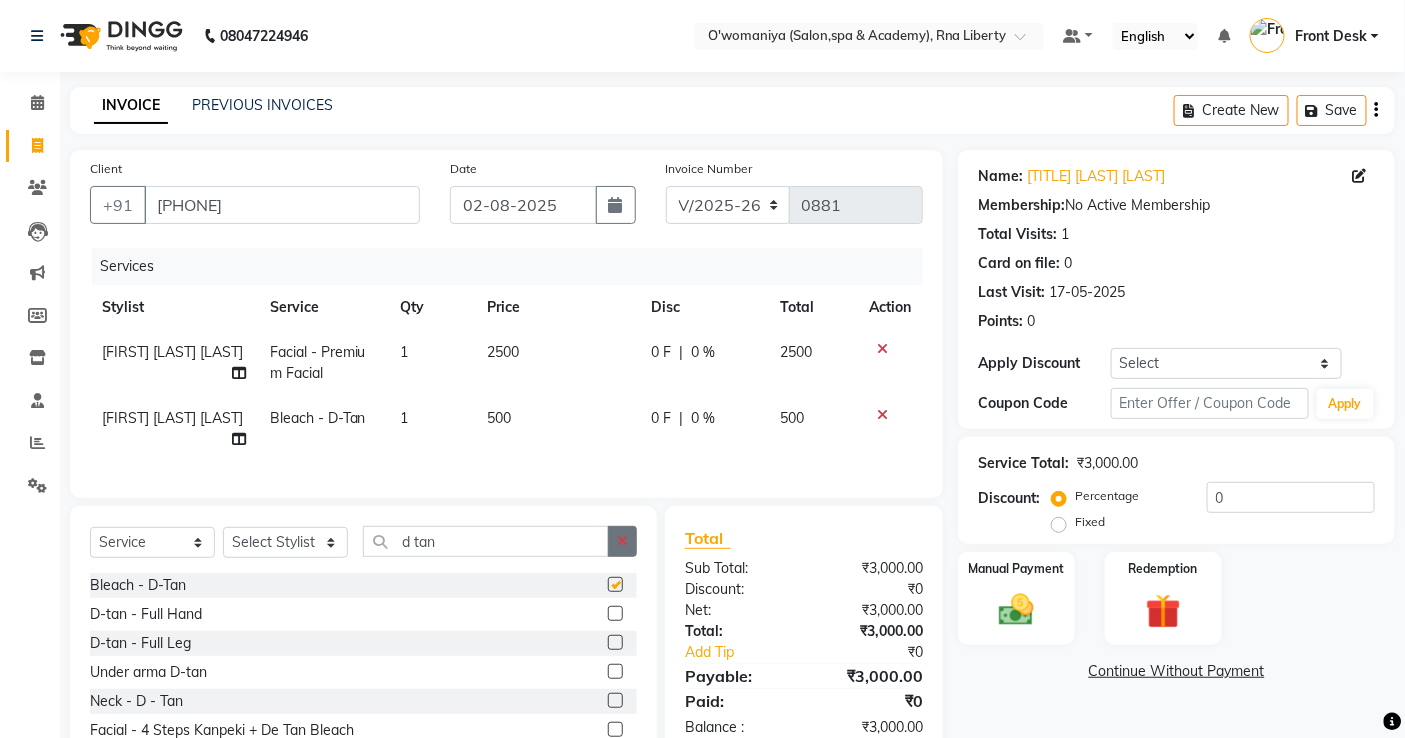 checkbox on "false" 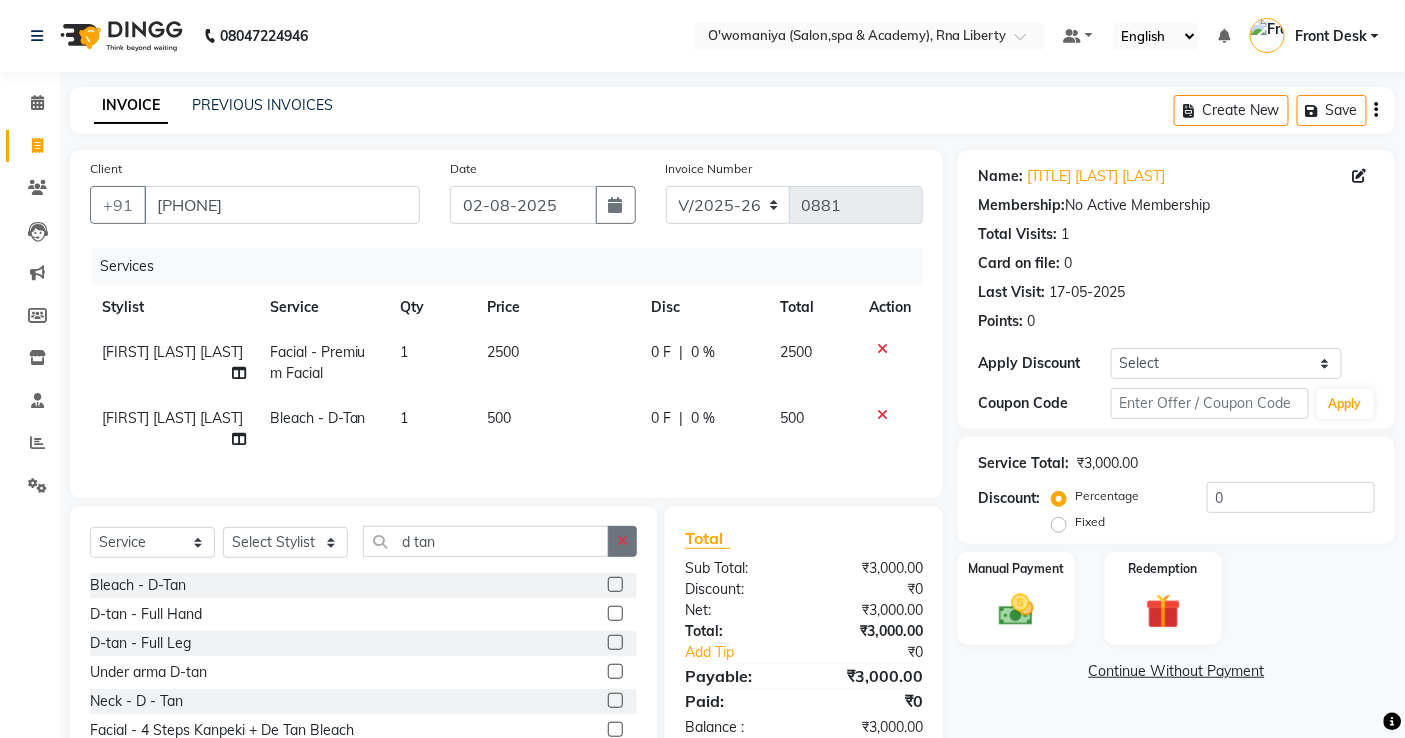 click 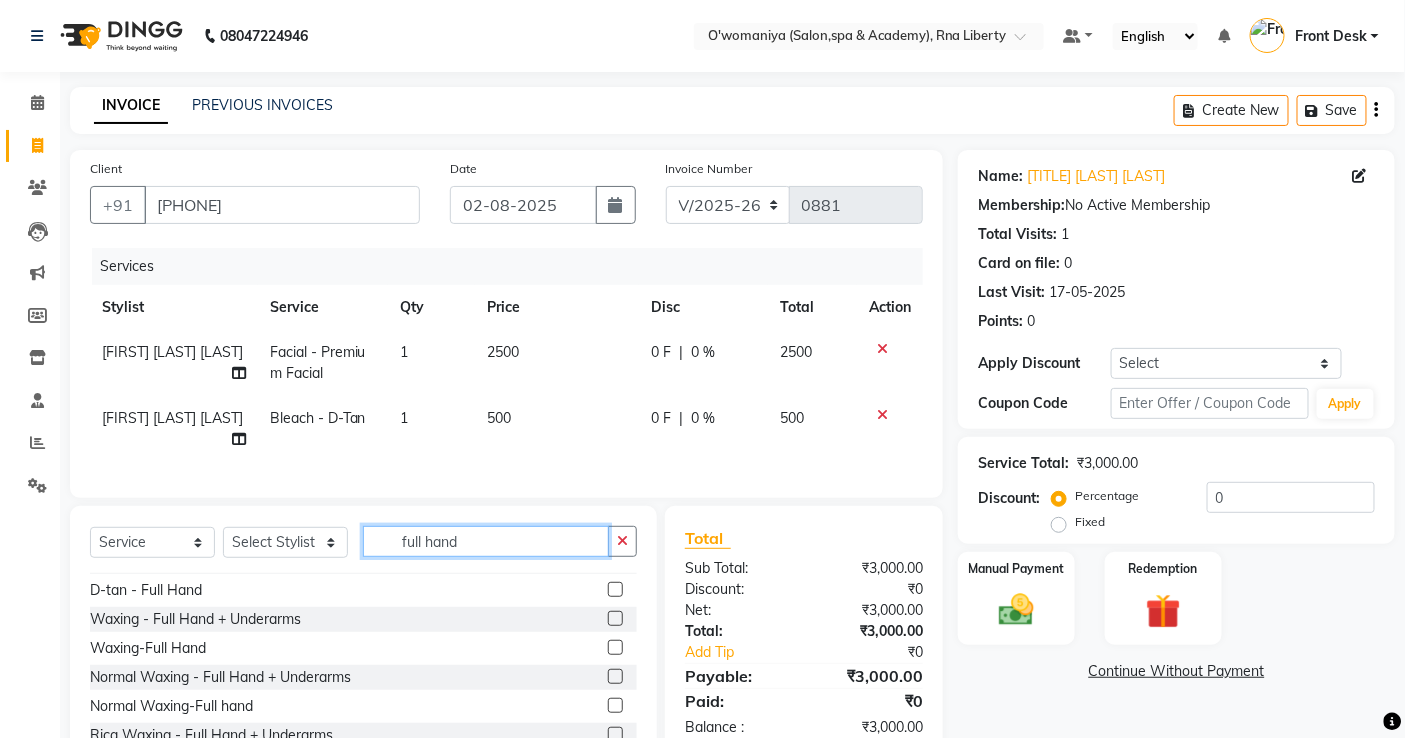 scroll, scrollTop: 32, scrollLeft: 0, axis: vertical 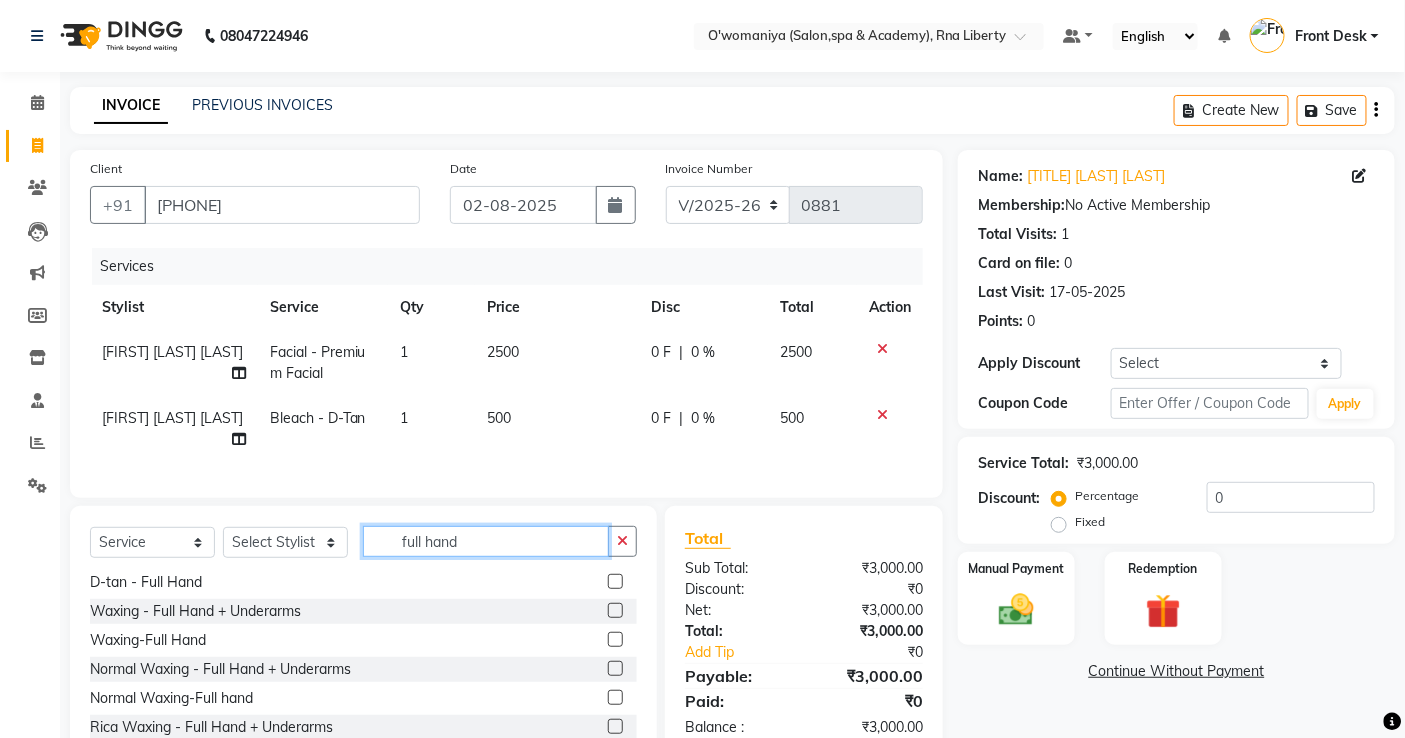 type on "full hand" 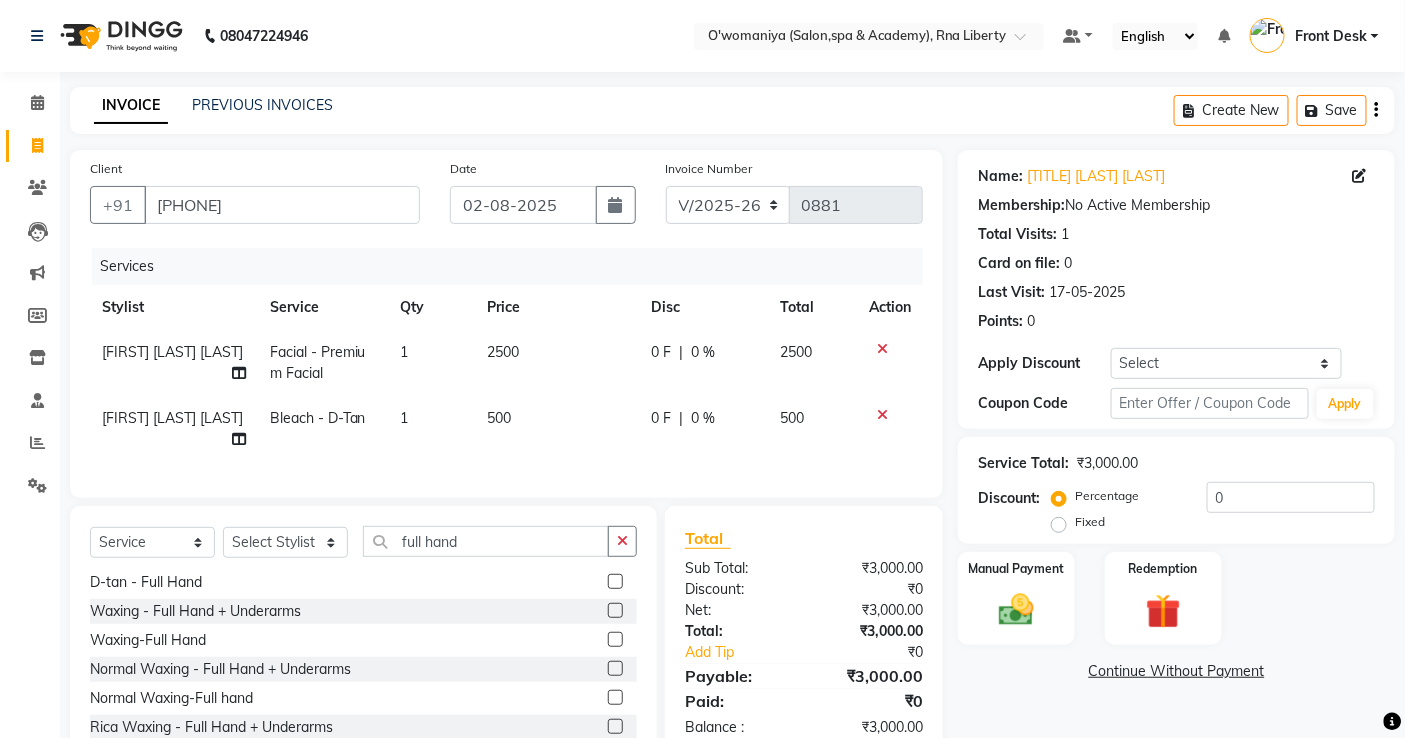 click 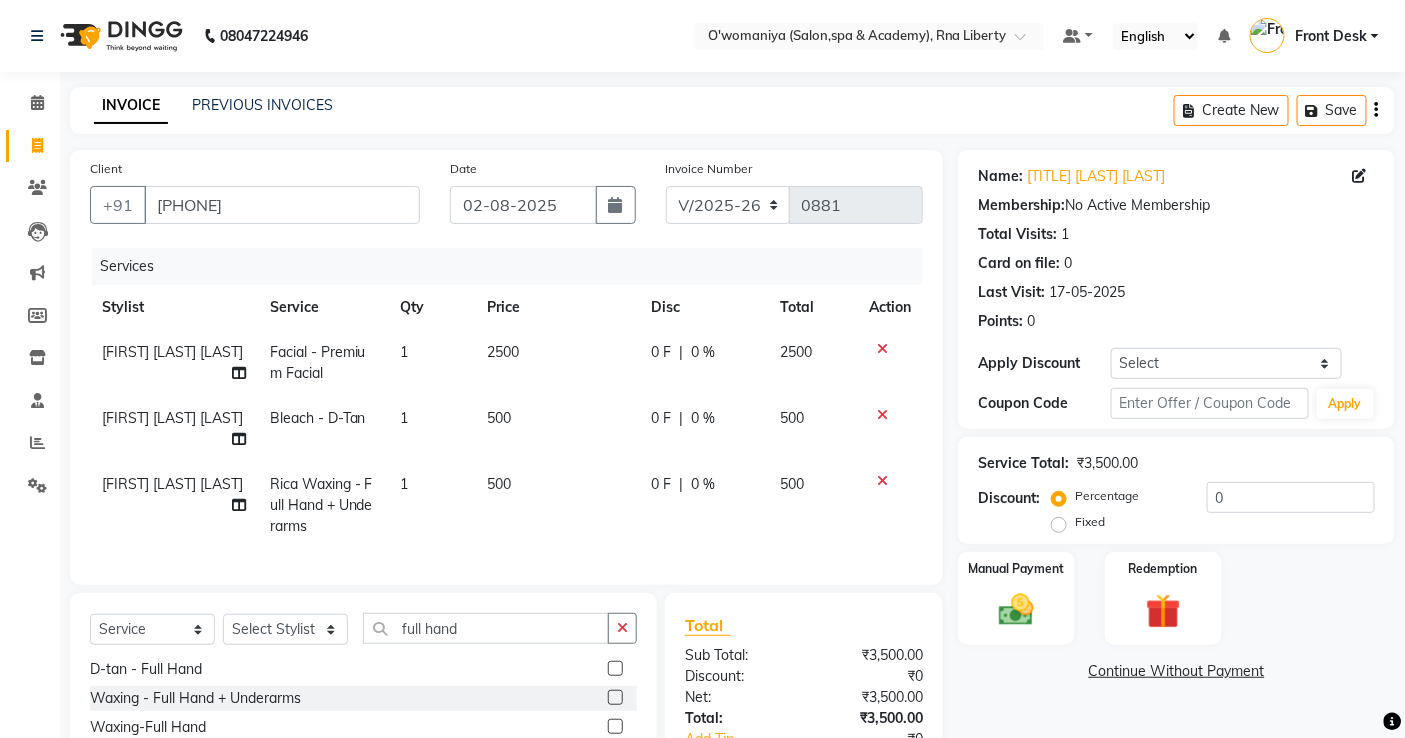 checkbox on "false" 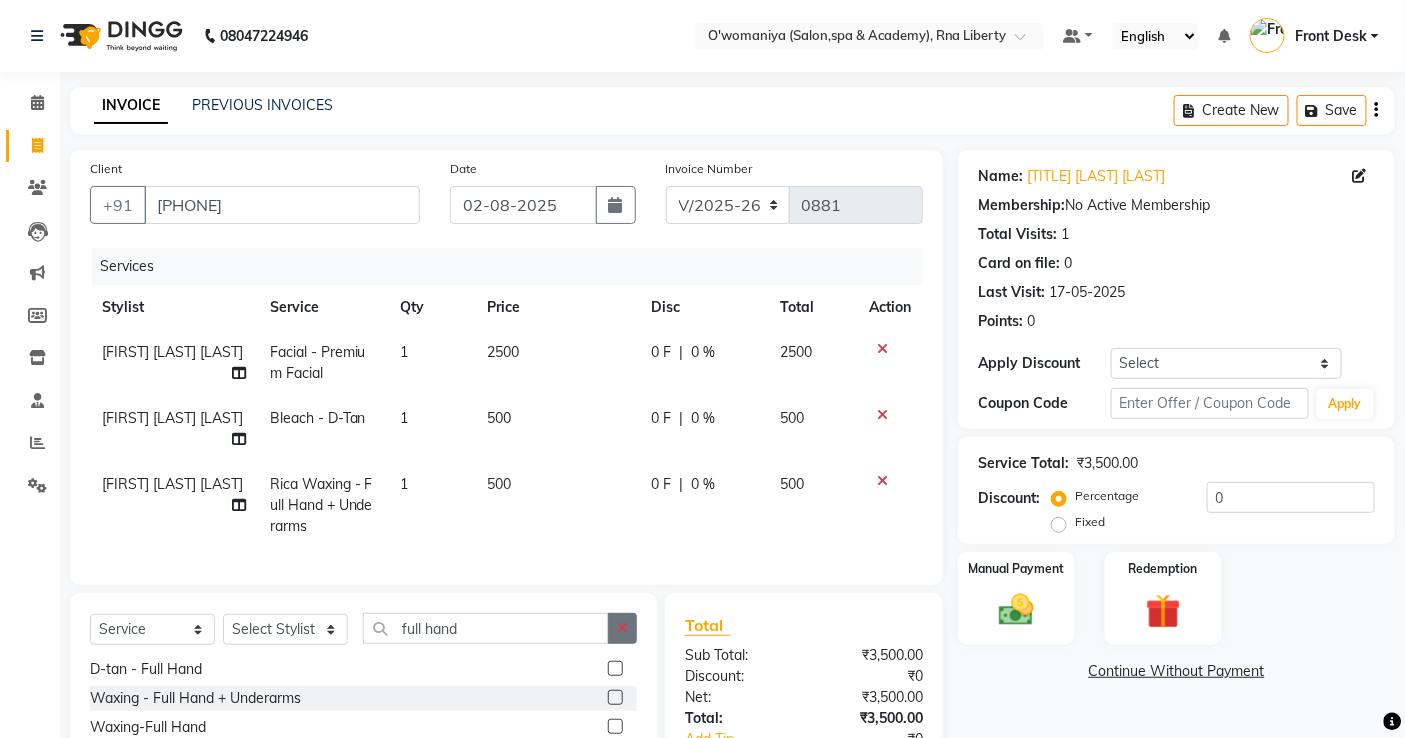 click 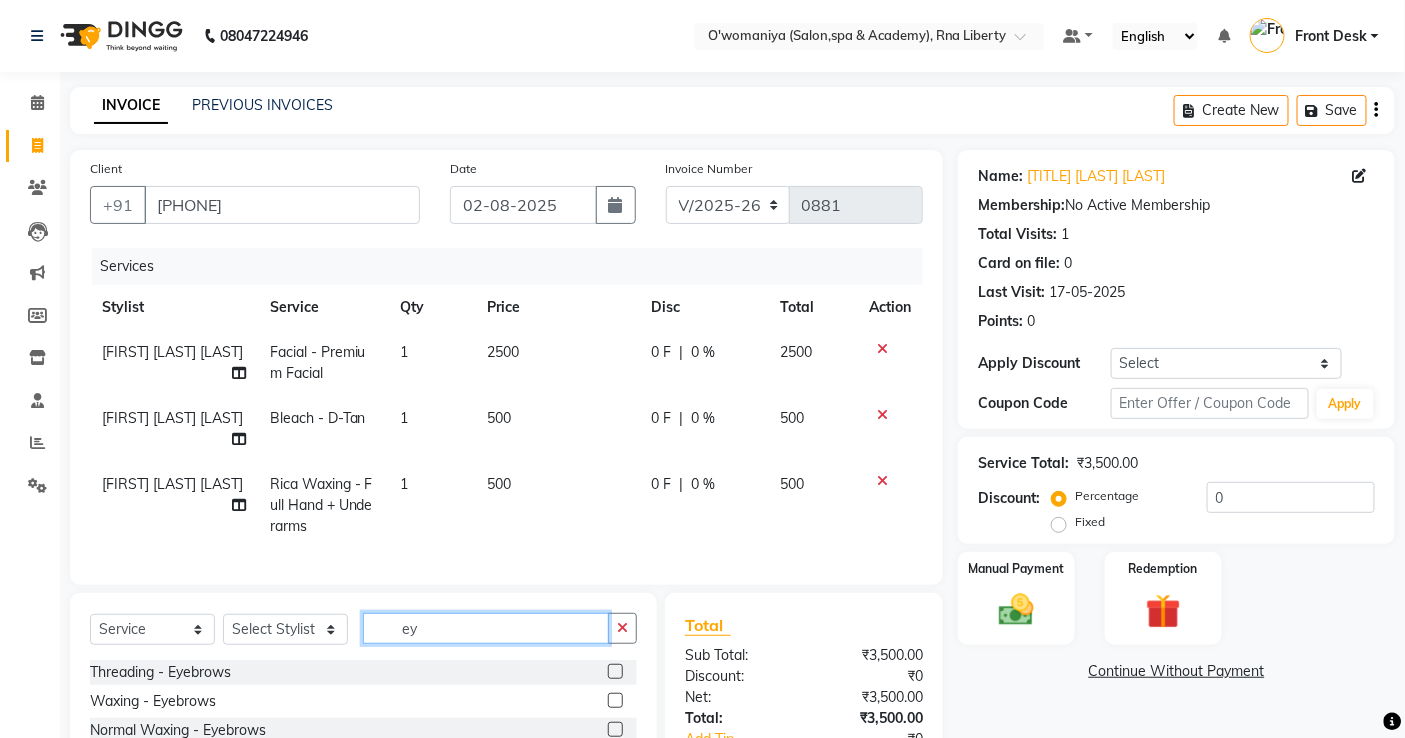 scroll, scrollTop: 0, scrollLeft: 0, axis: both 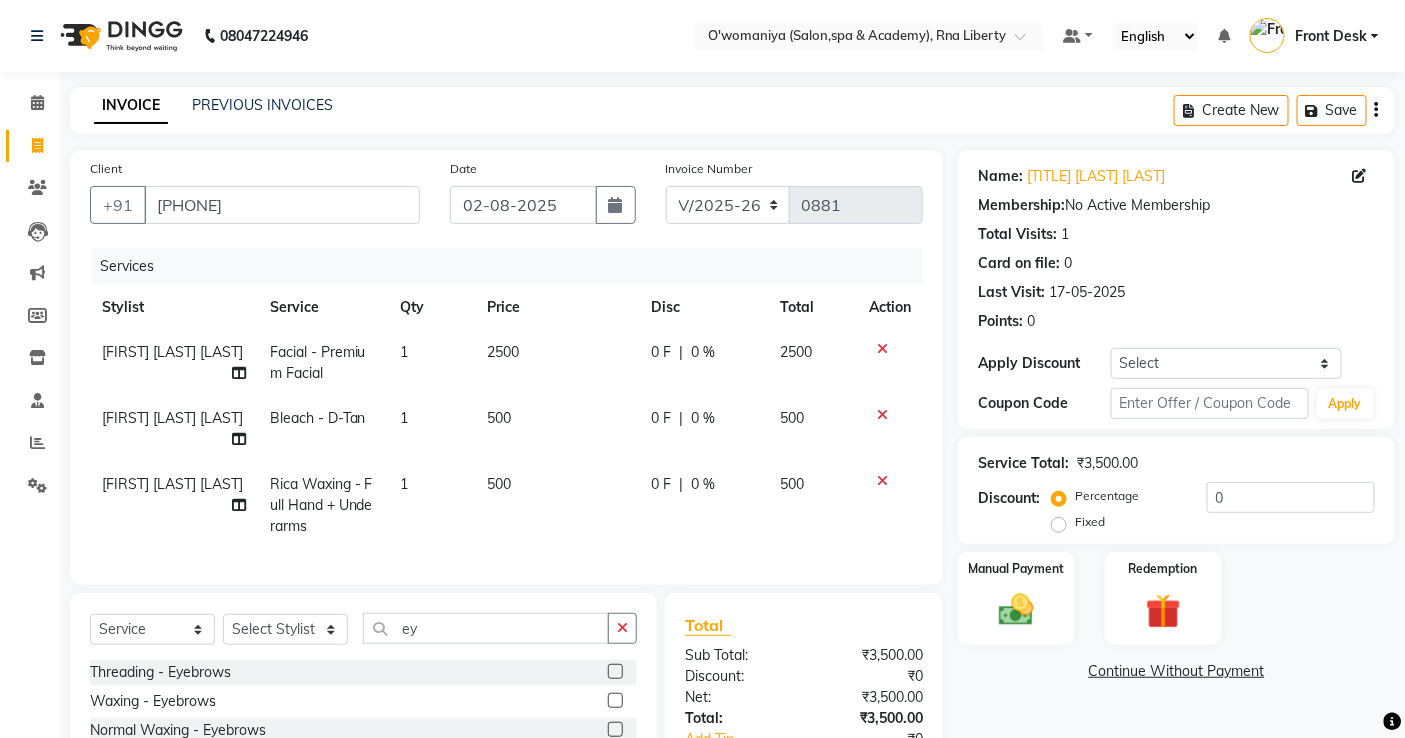 click 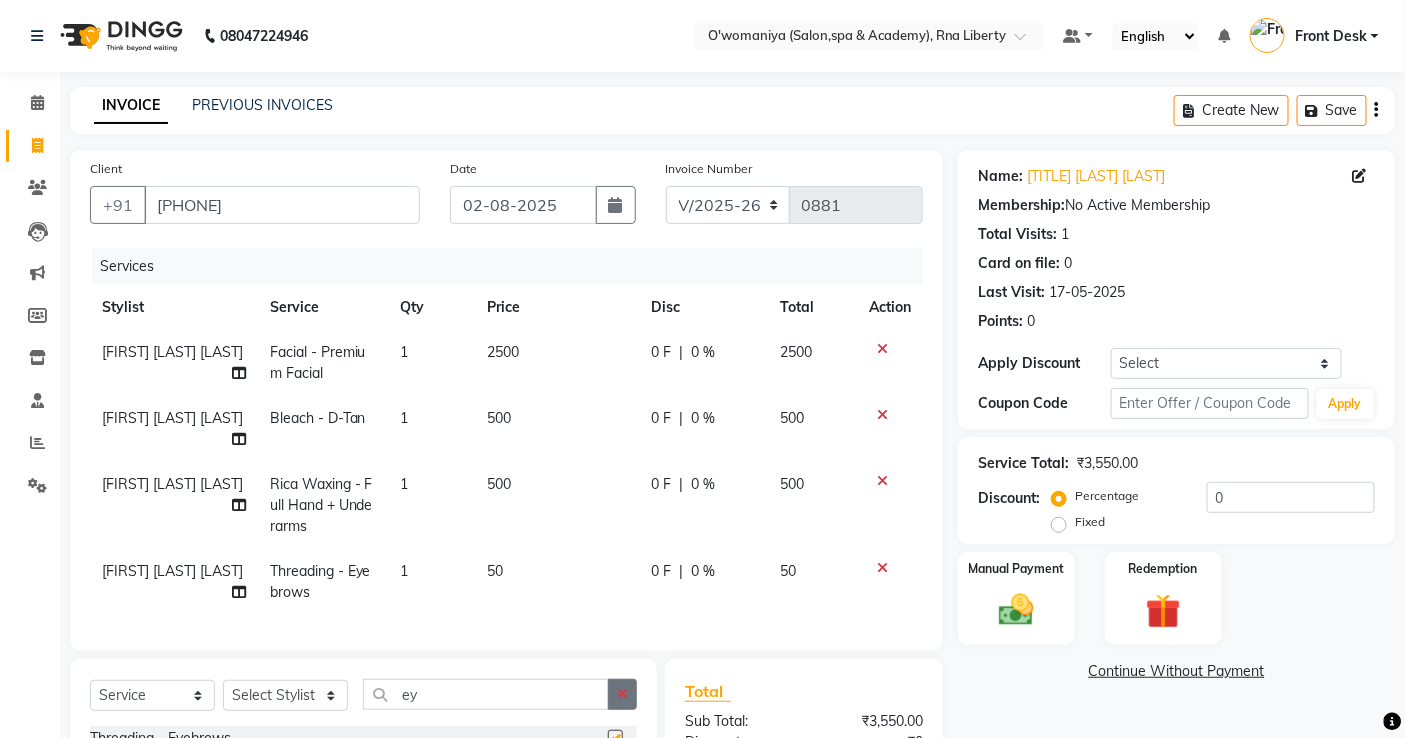 checkbox on "false" 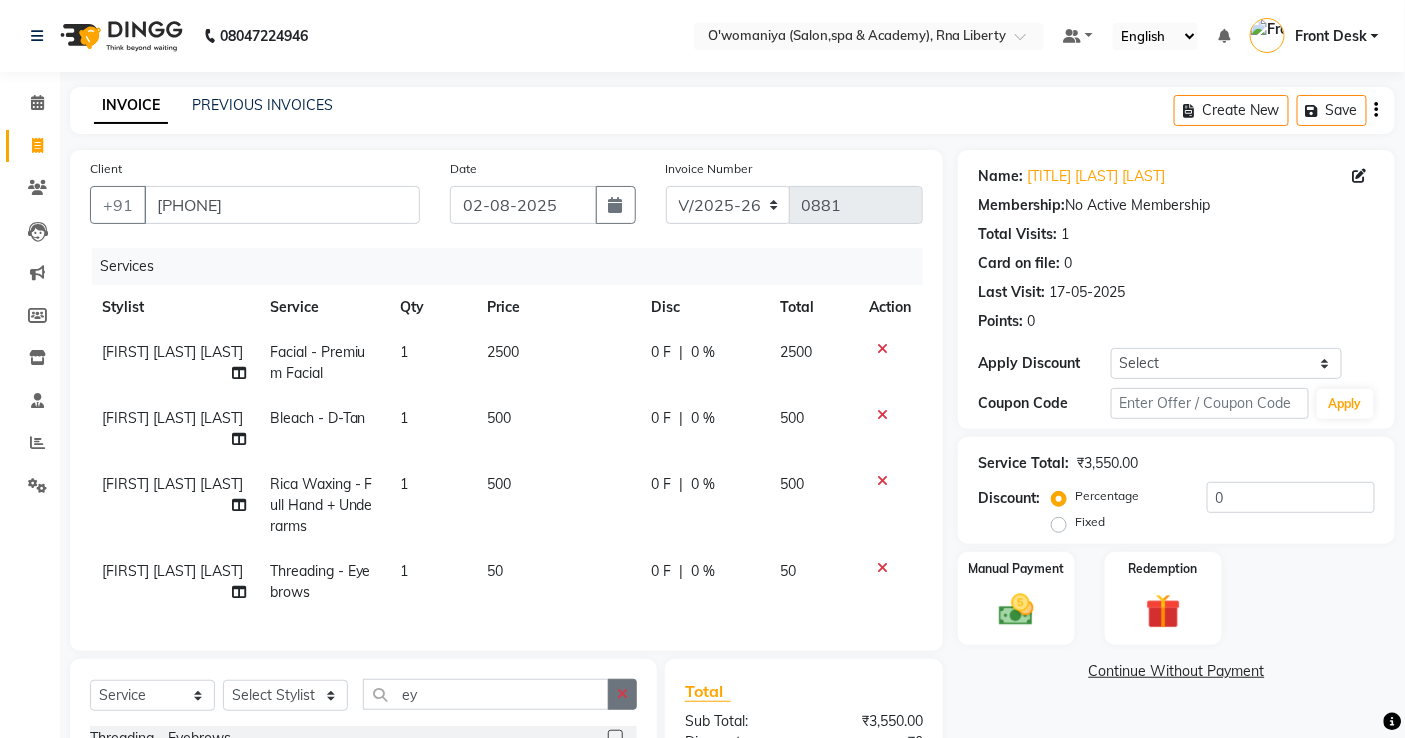 click 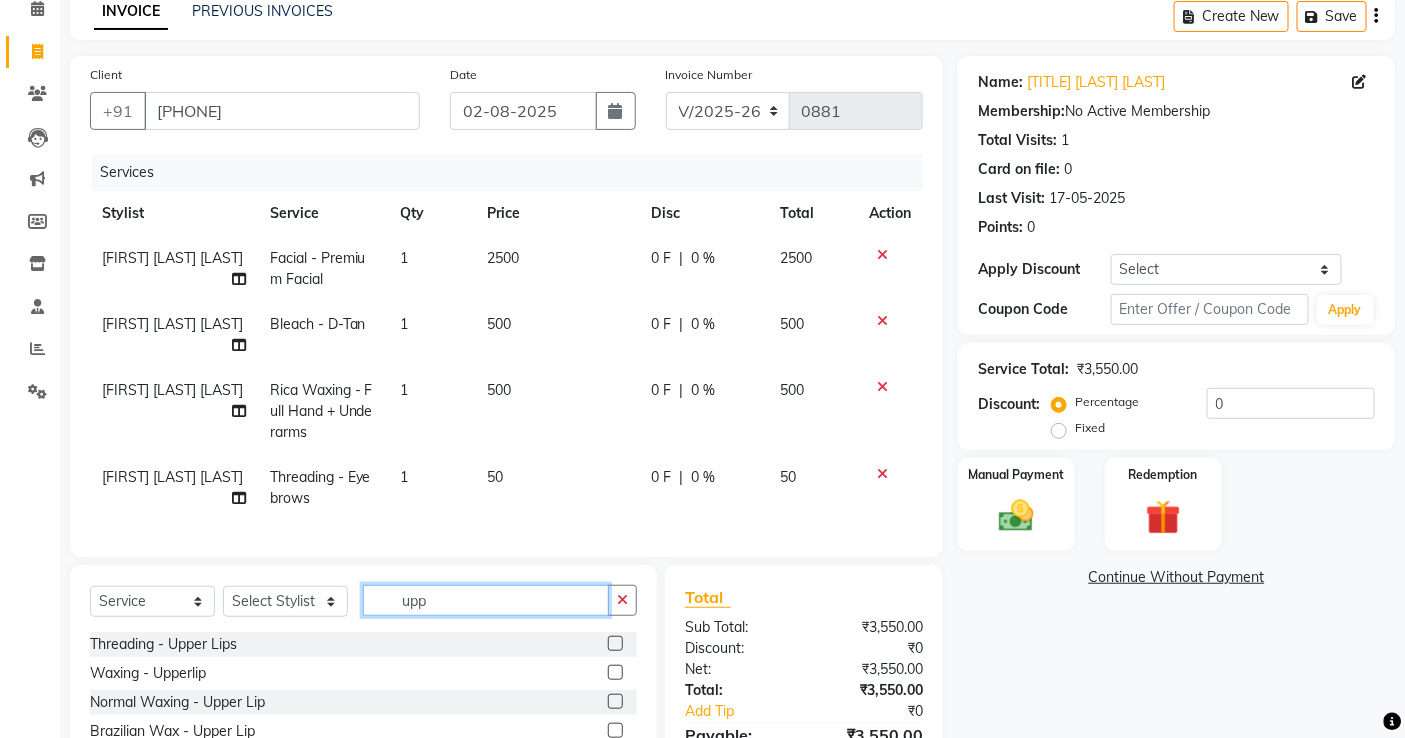 scroll, scrollTop: 197, scrollLeft: 0, axis: vertical 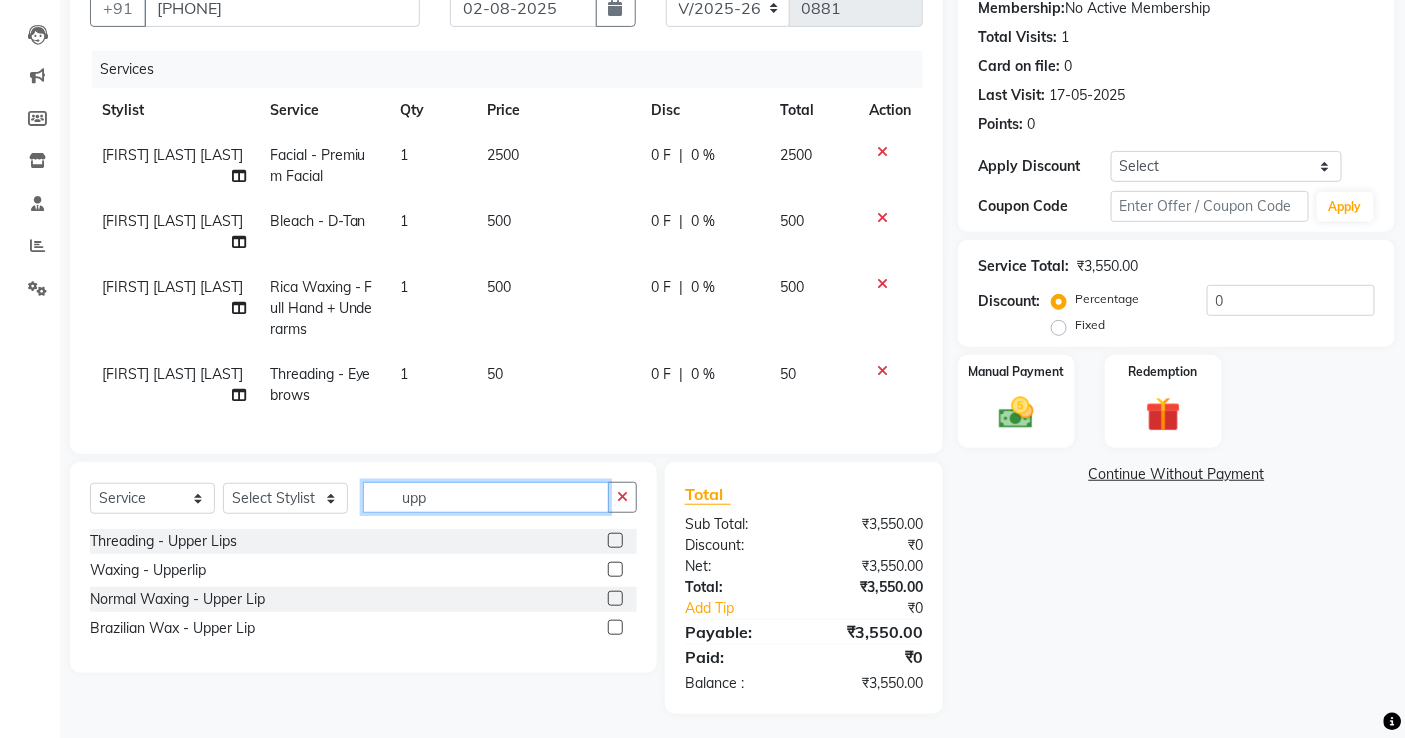 type on "upp" 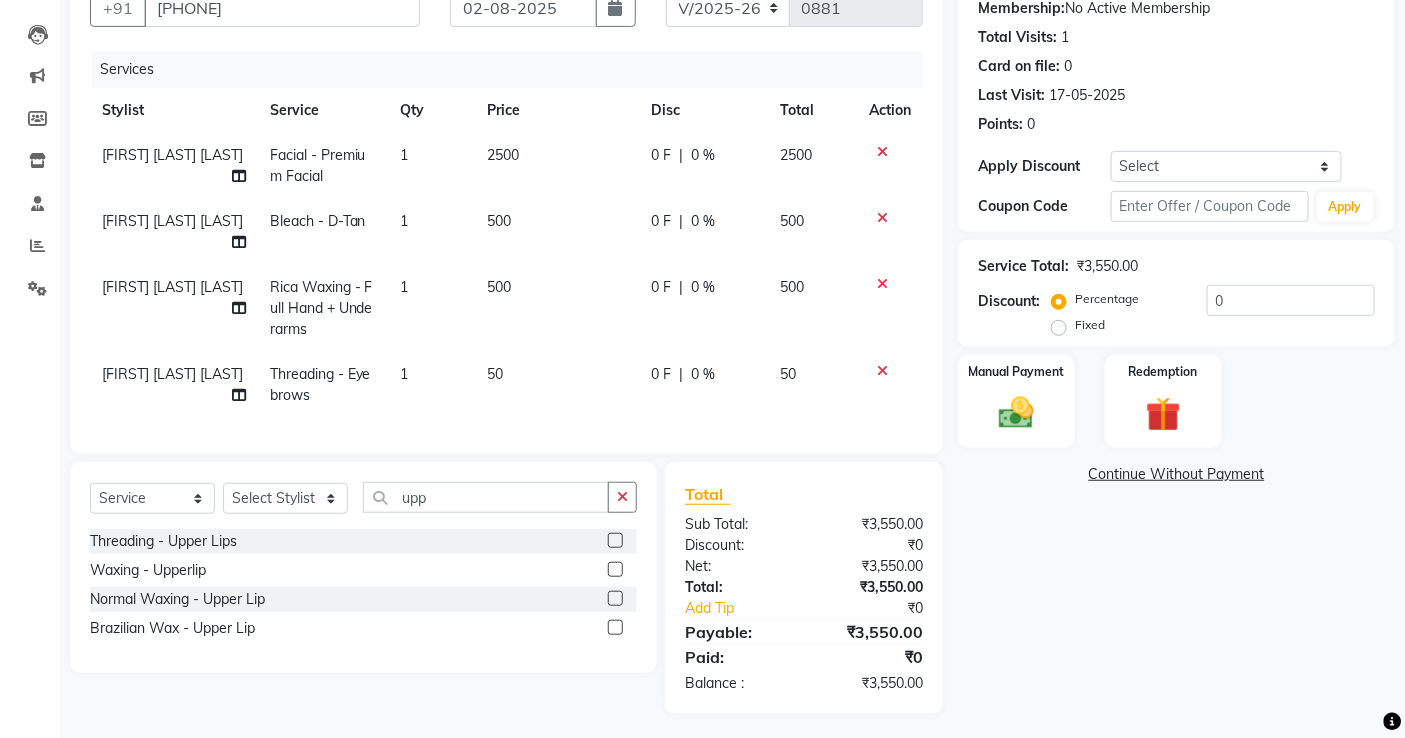 click 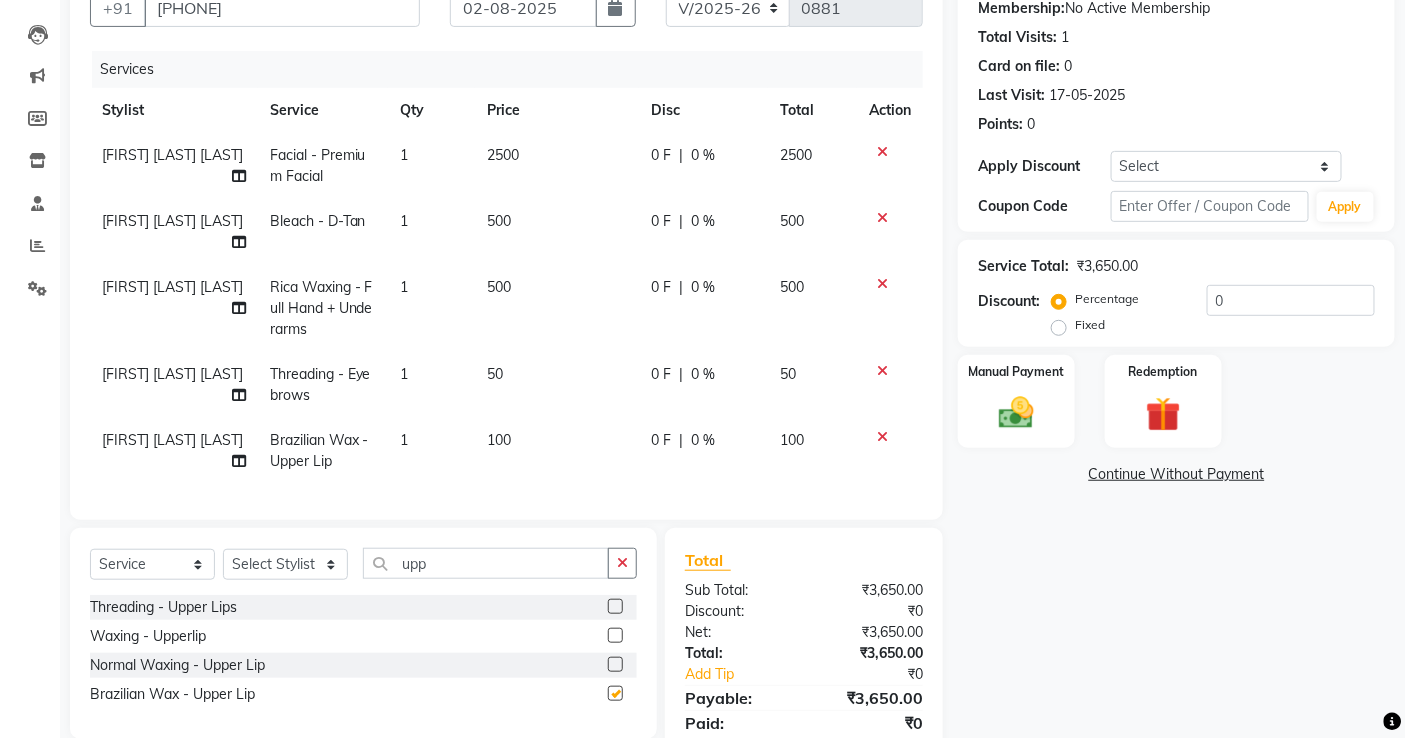 checkbox on "false" 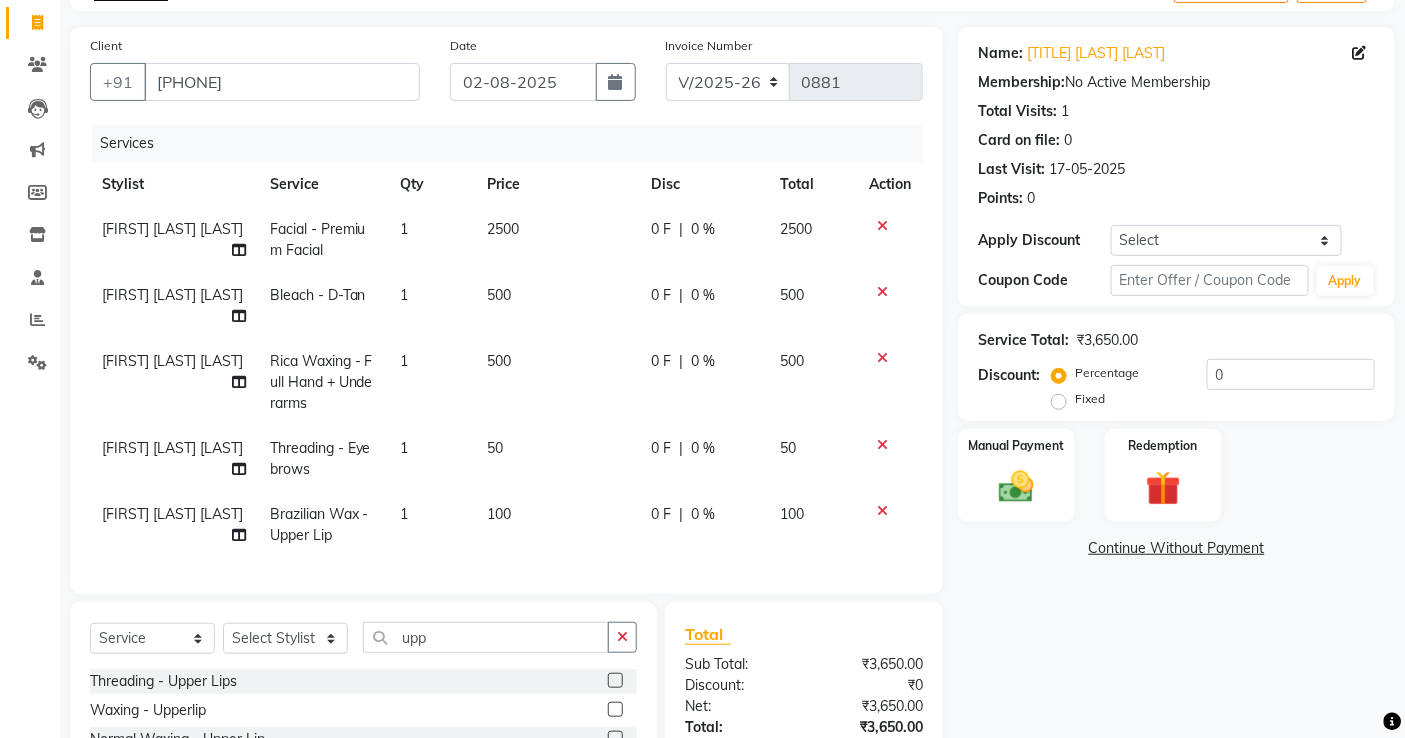 scroll, scrollTop: 0, scrollLeft: 0, axis: both 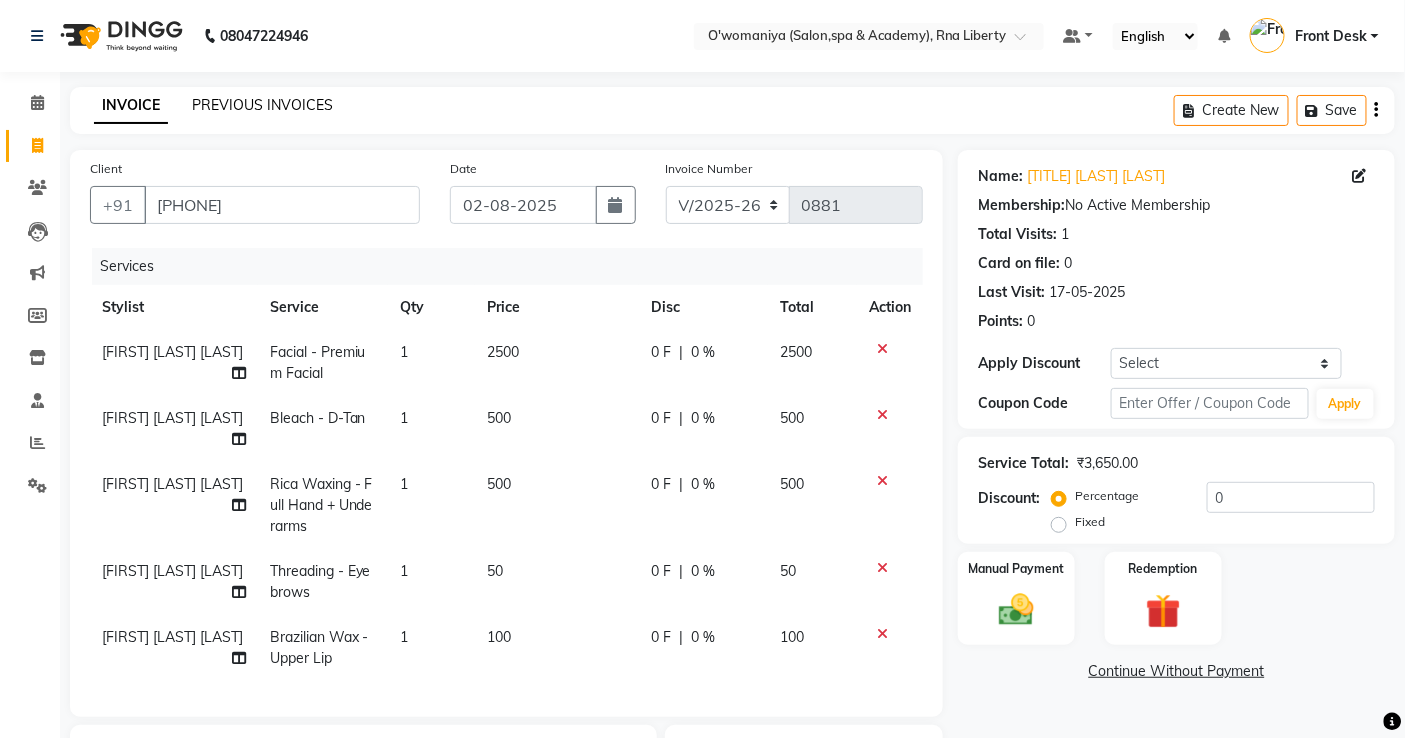 click on "PREVIOUS INVOICES" 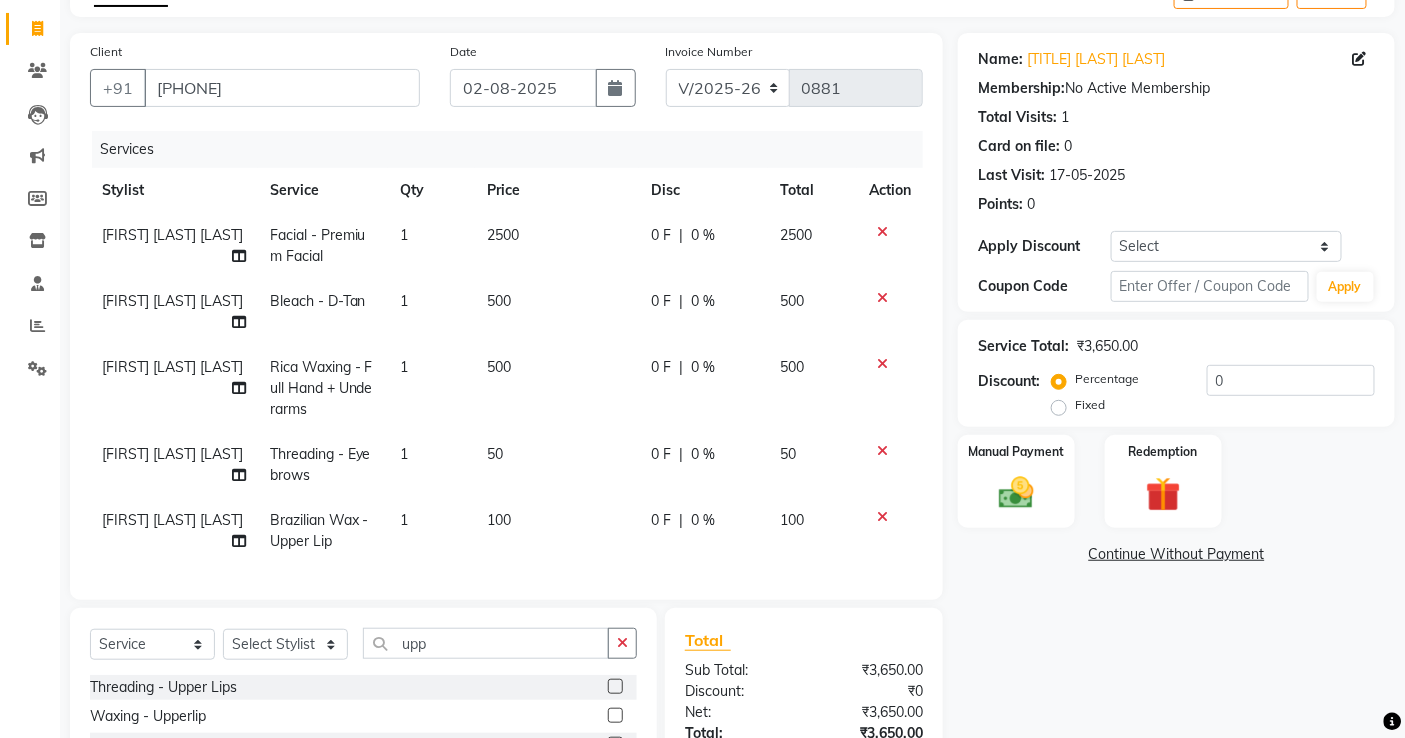 scroll, scrollTop: 264, scrollLeft: 0, axis: vertical 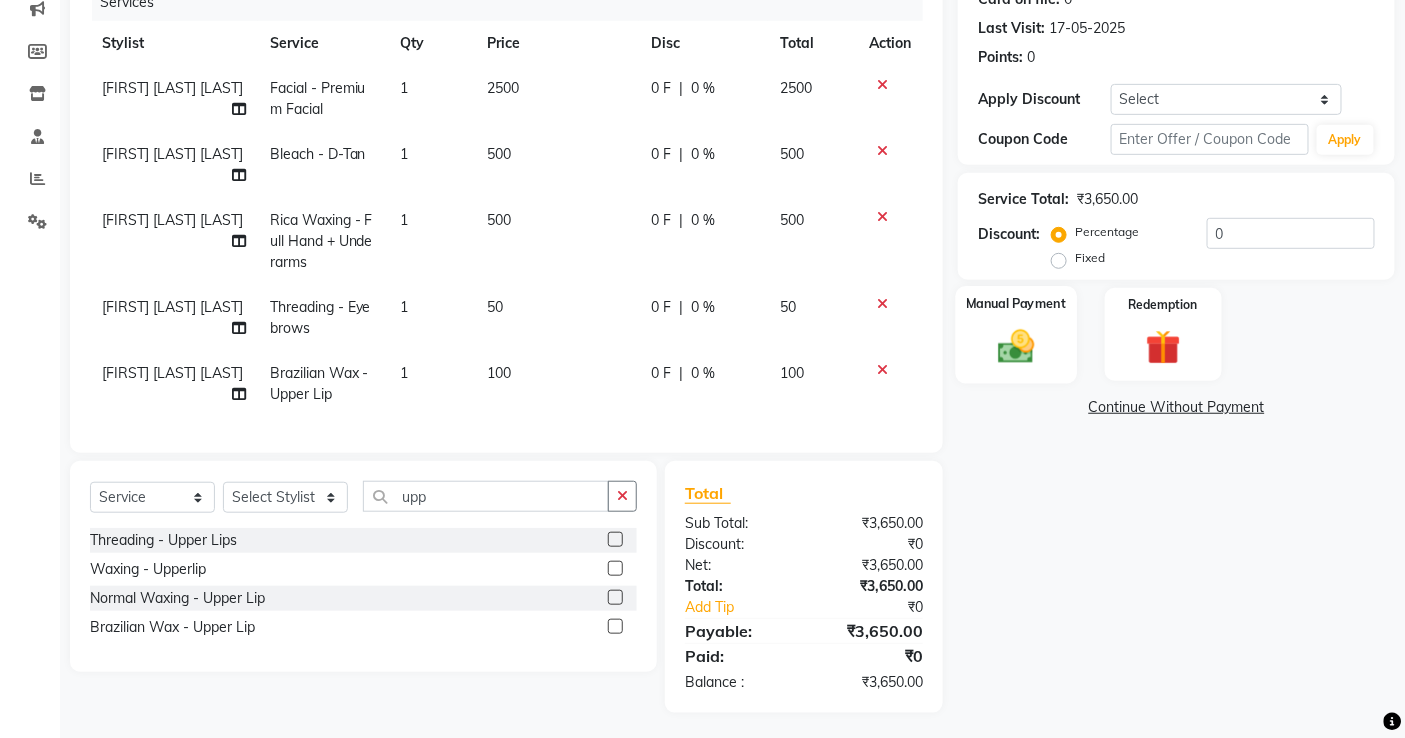click on "Manual Payment" 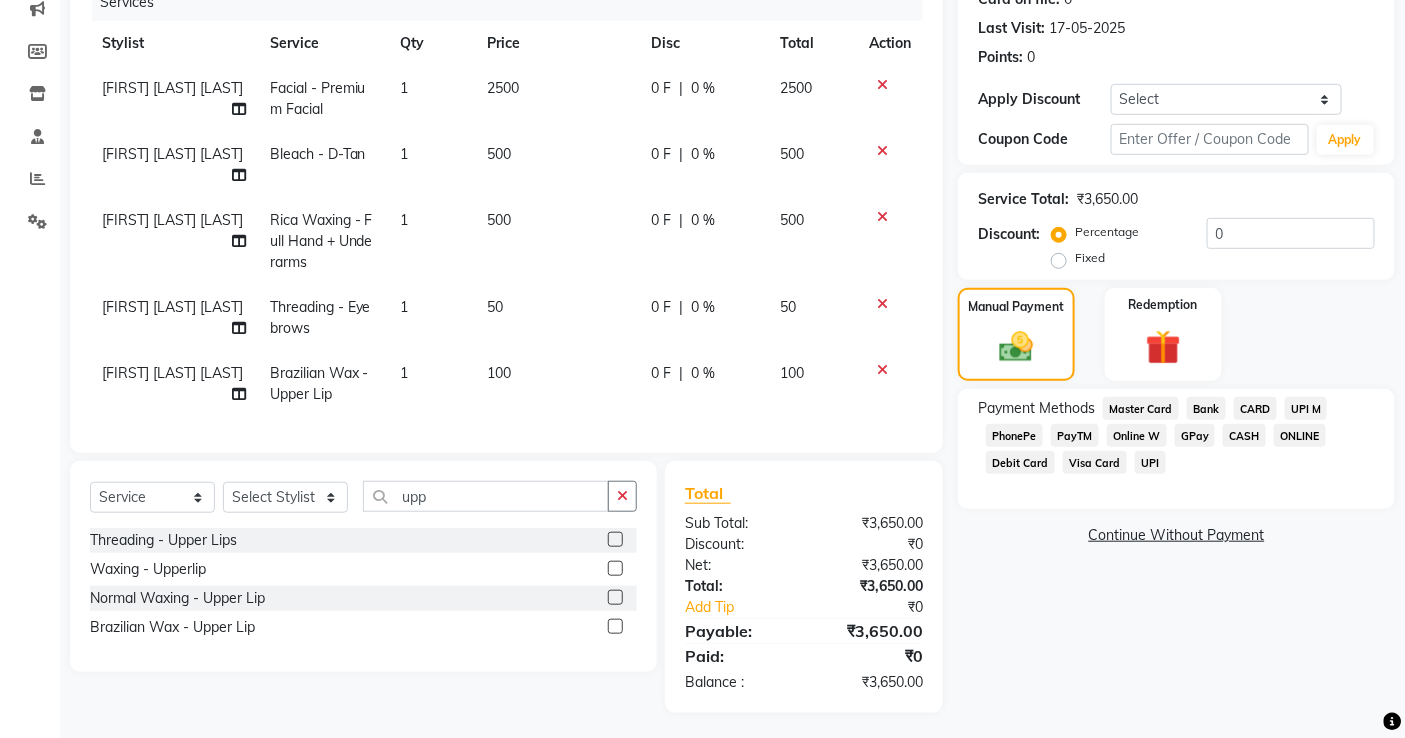 click on "GPay" 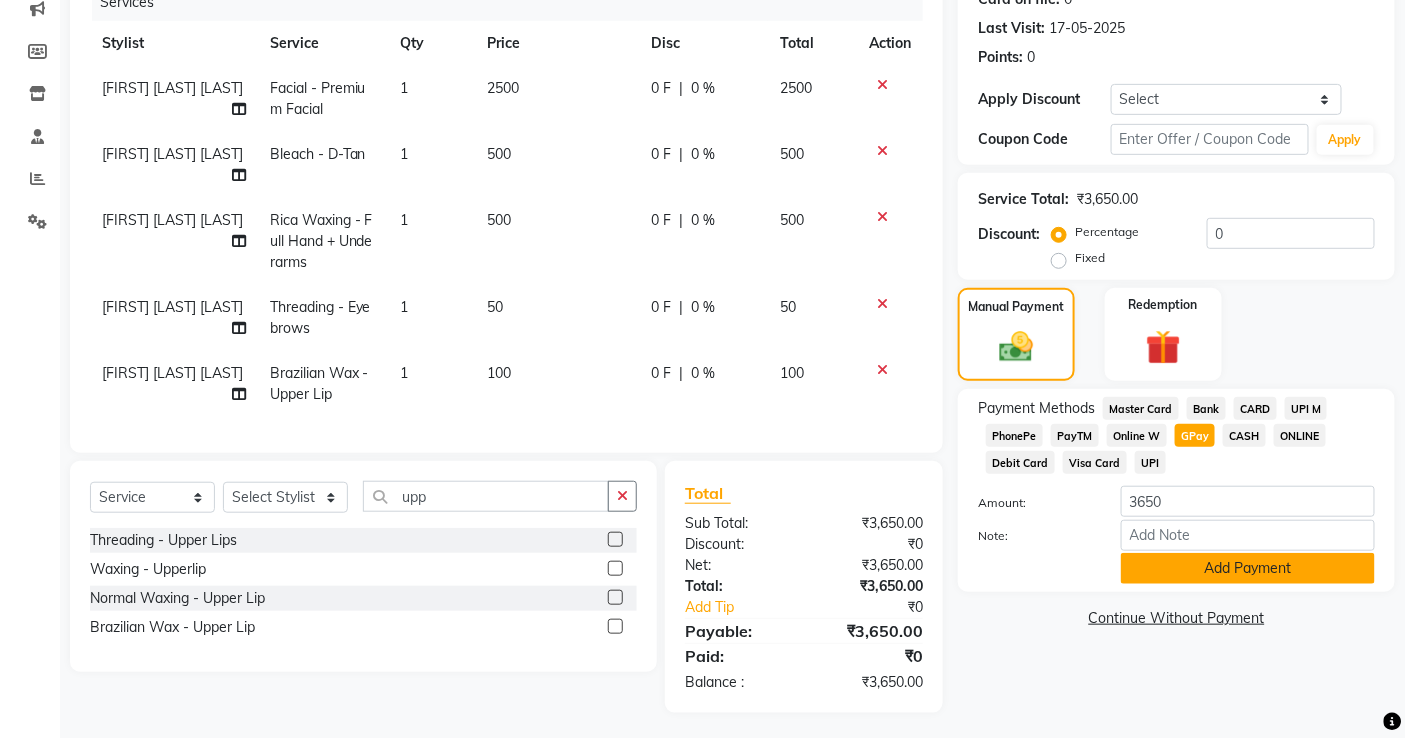 click on "Add Payment" 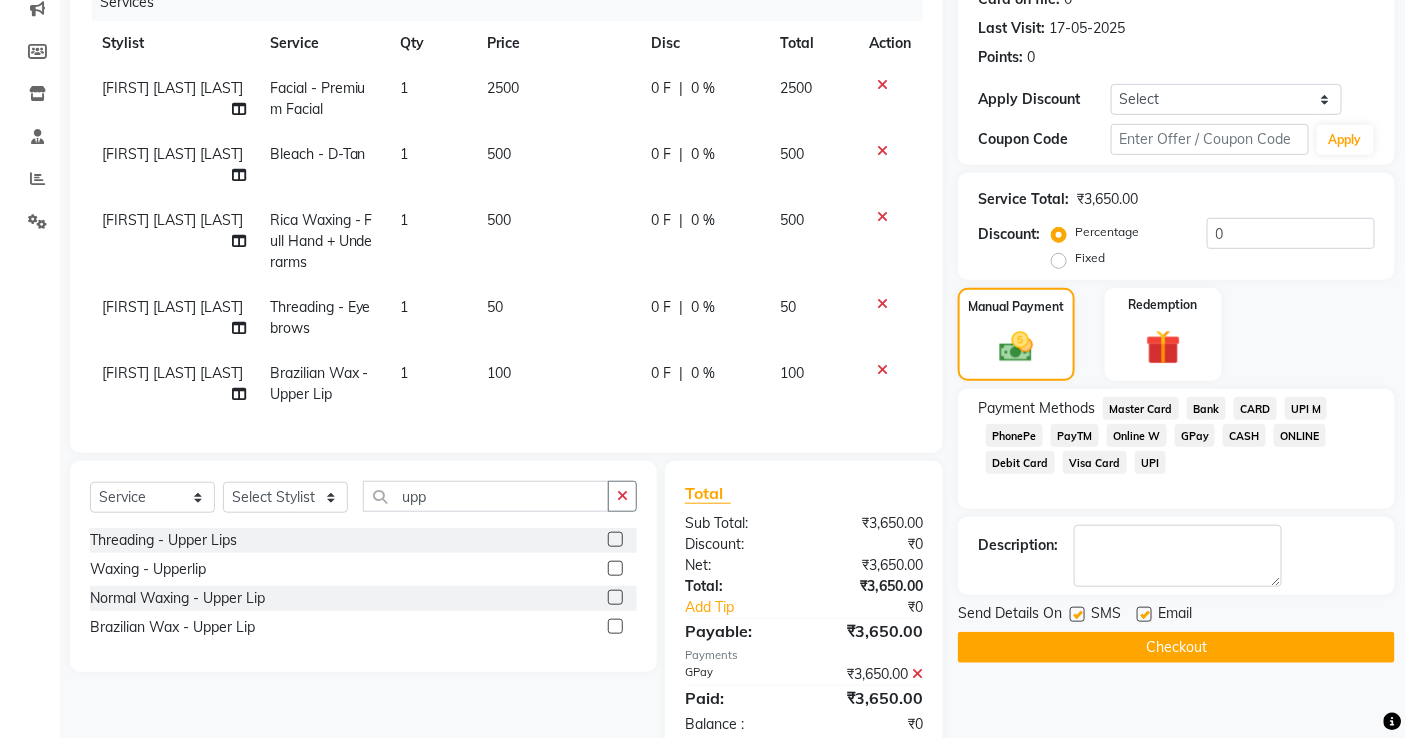 click 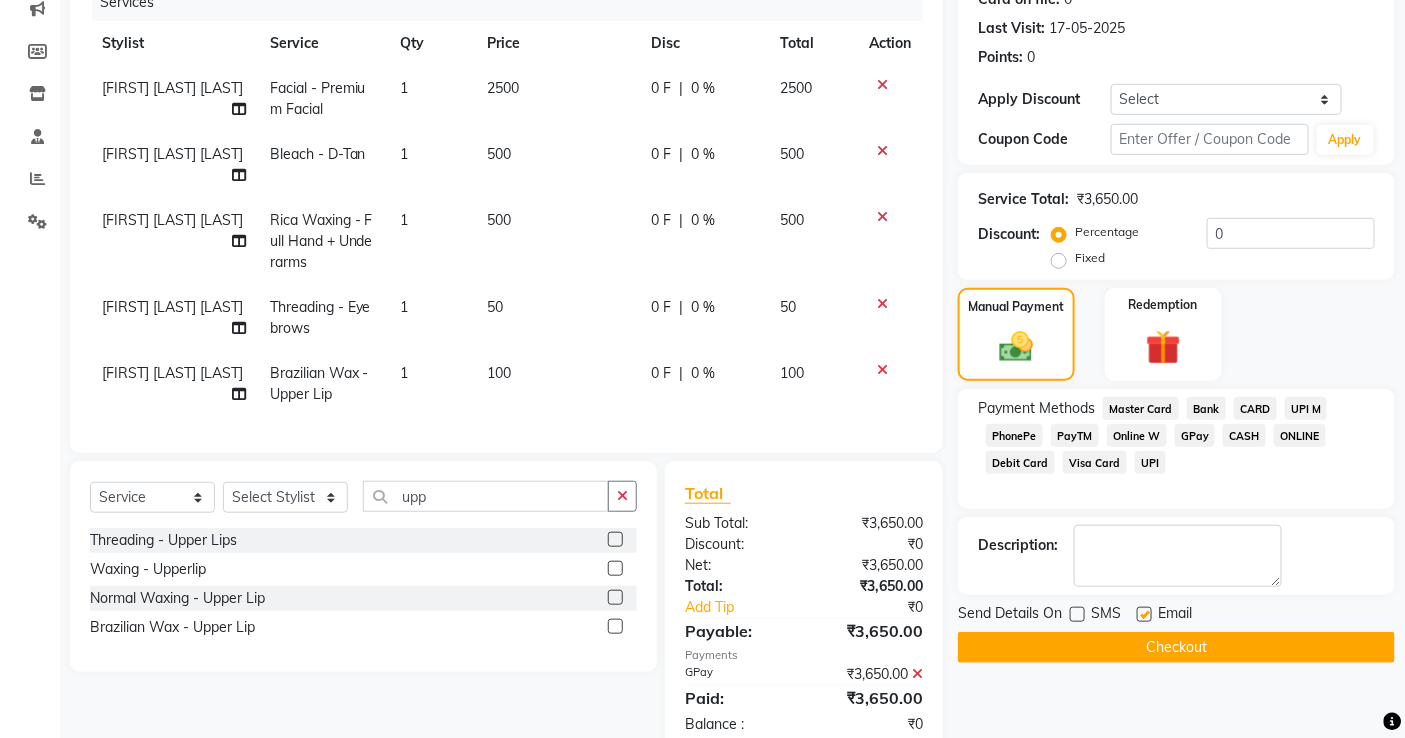 click on "Checkout" 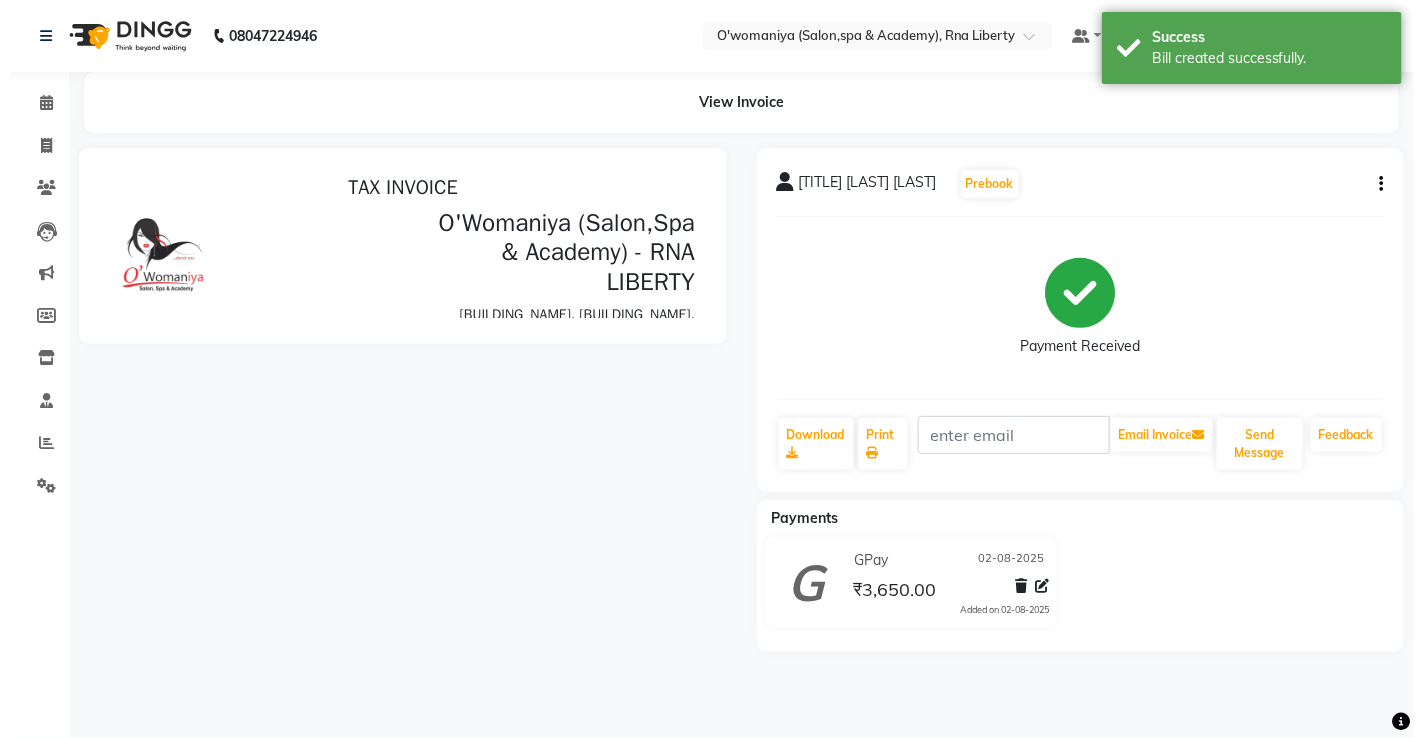 scroll, scrollTop: 0, scrollLeft: 0, axis: both 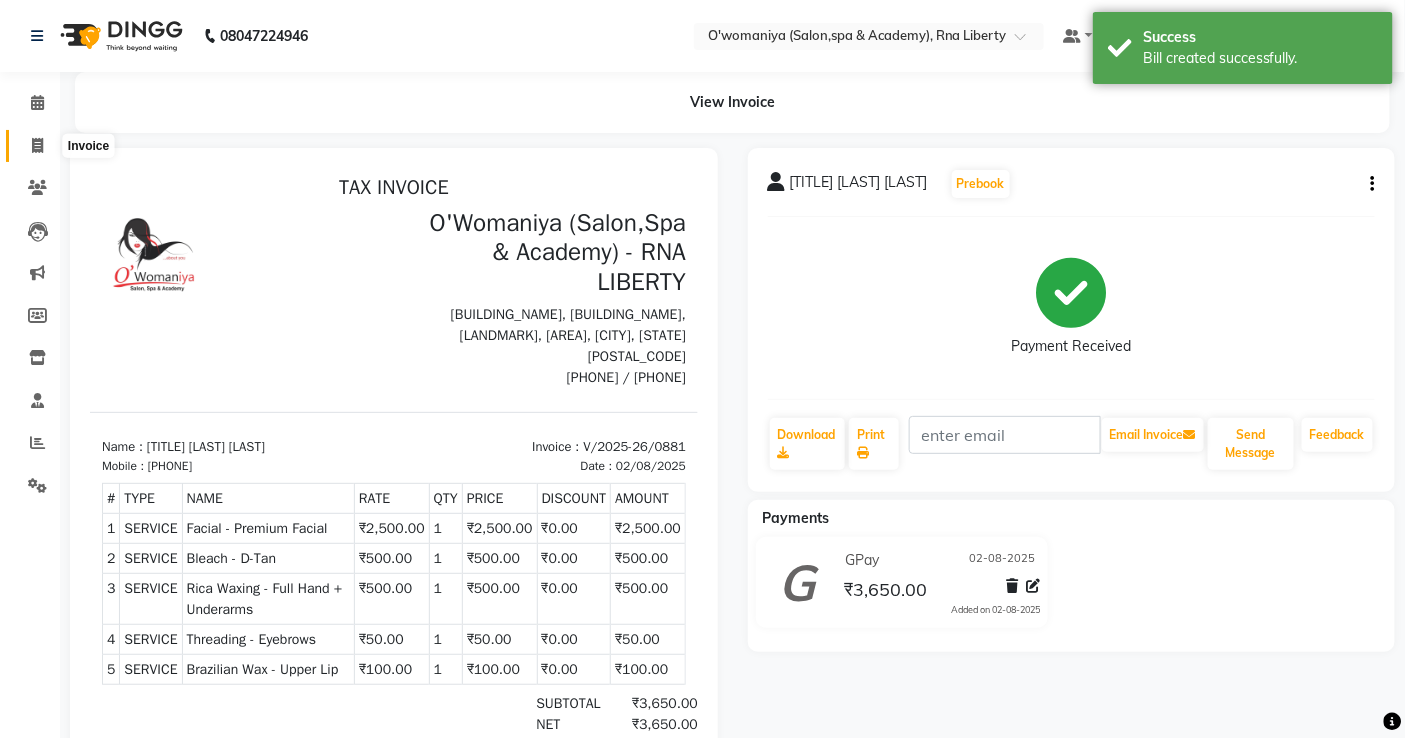 click 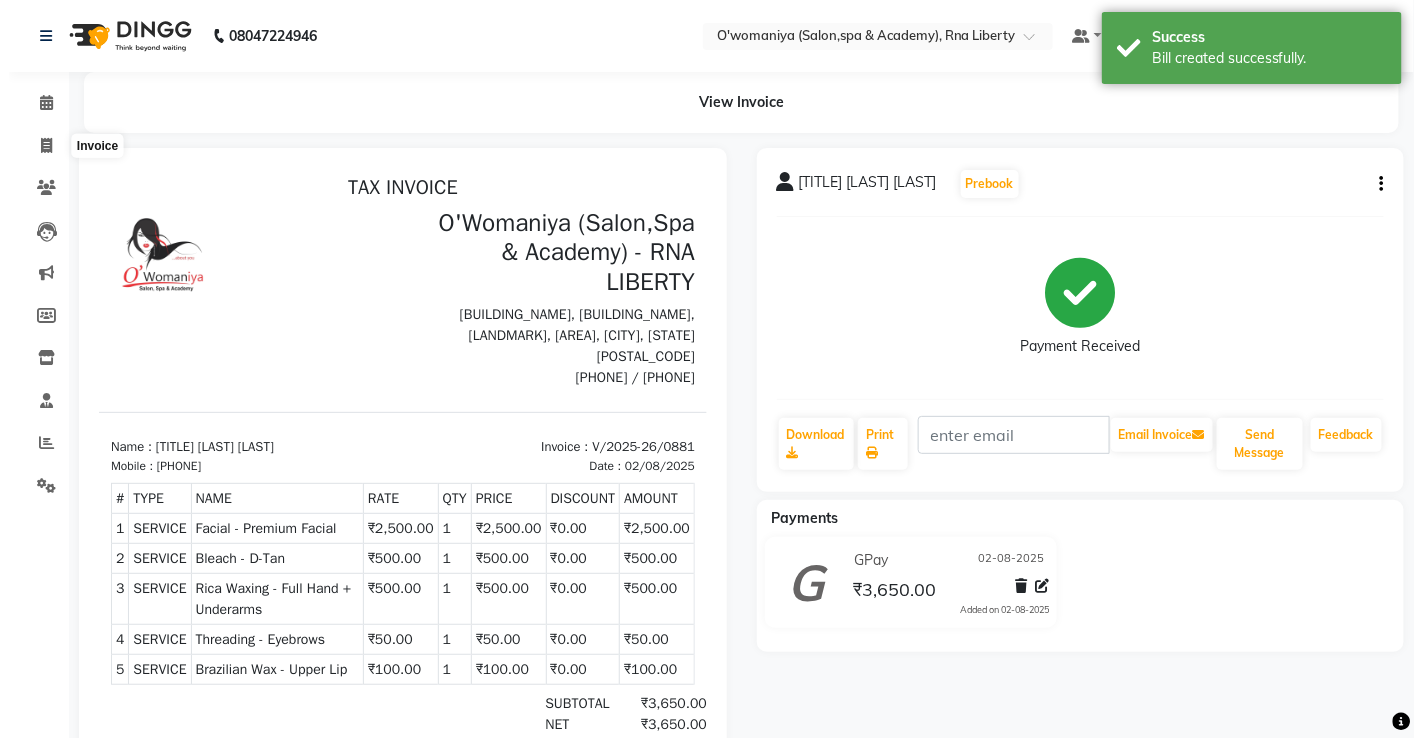 select on "service" 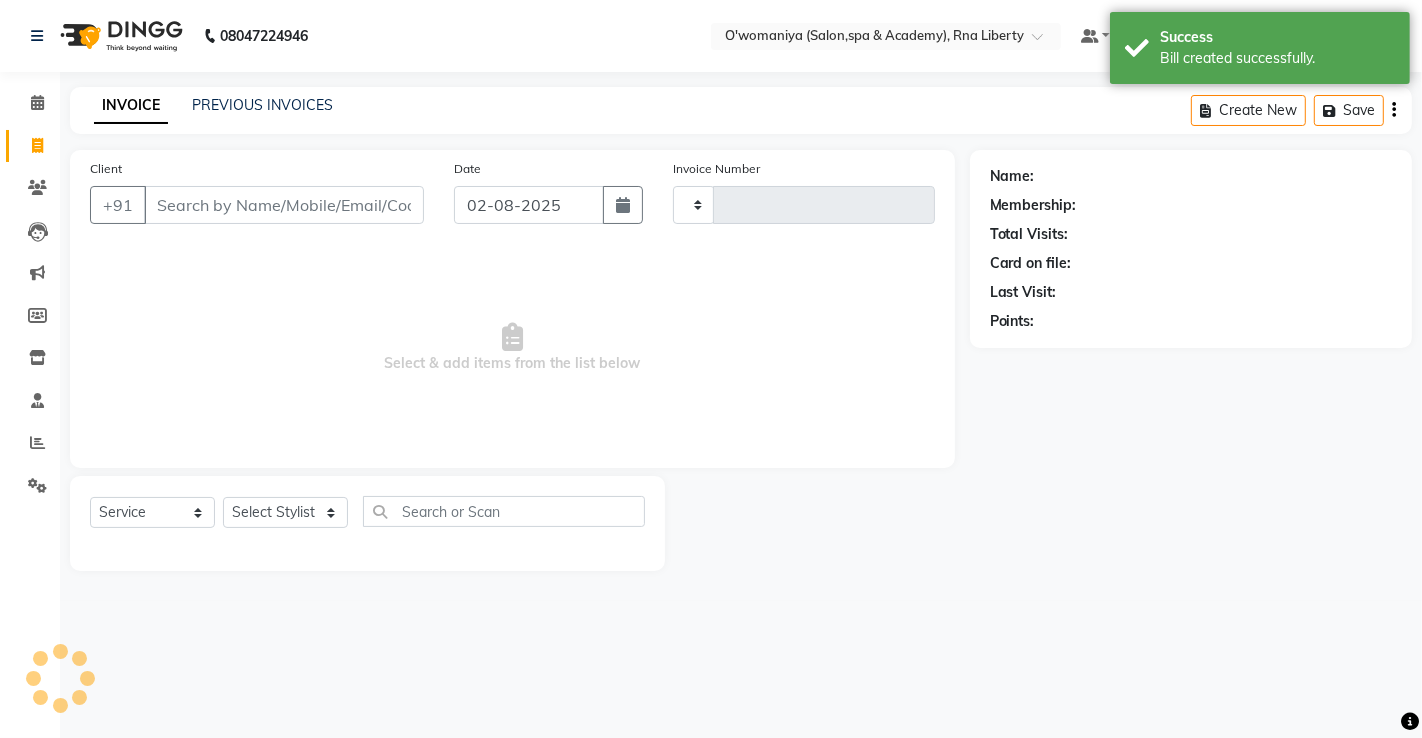 type on "0882" 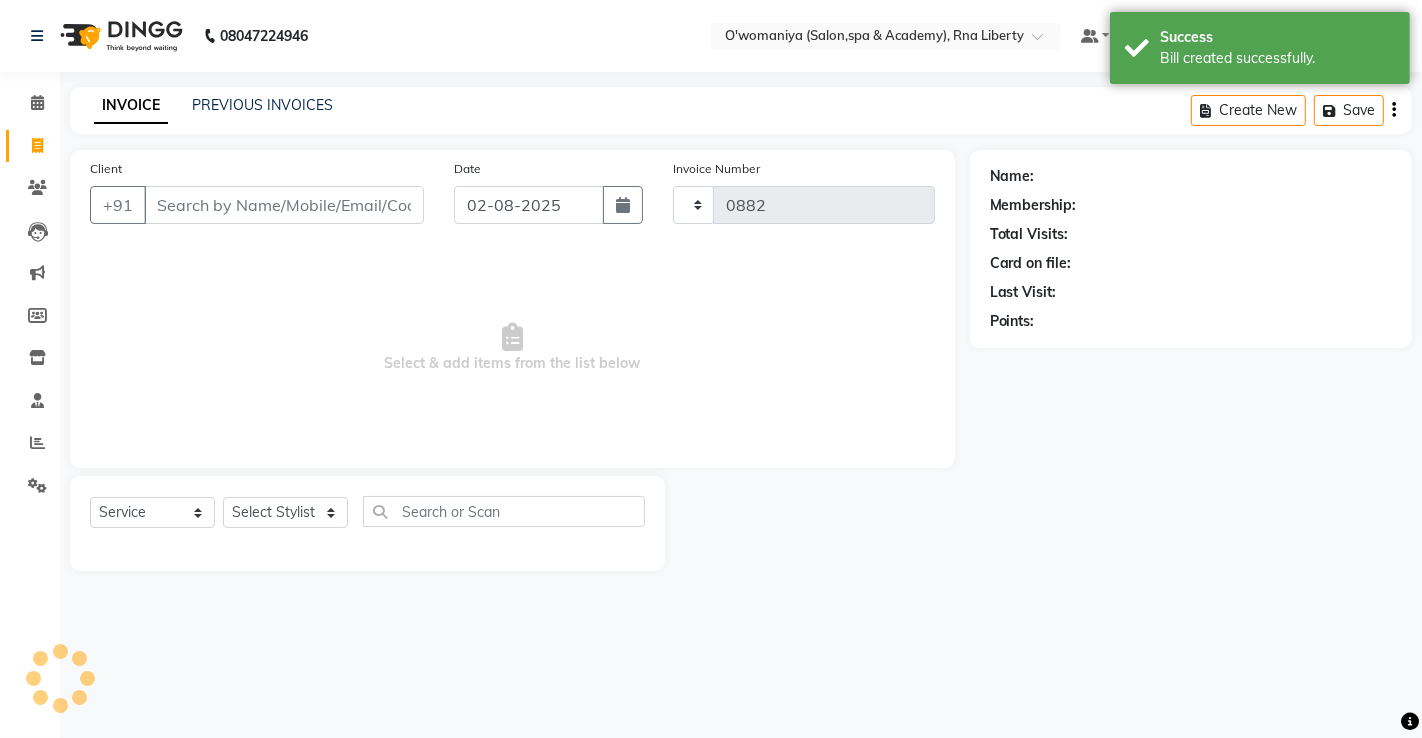 select on "5532" 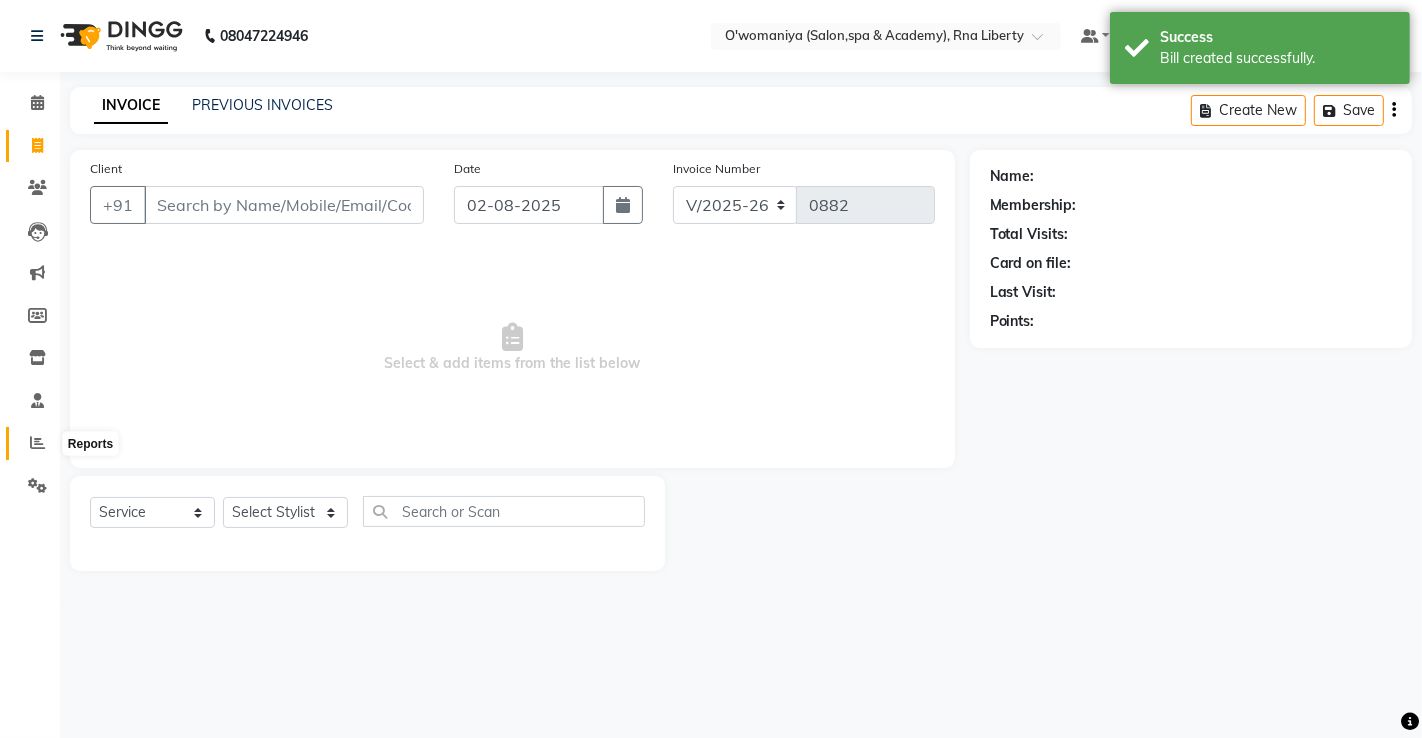 click 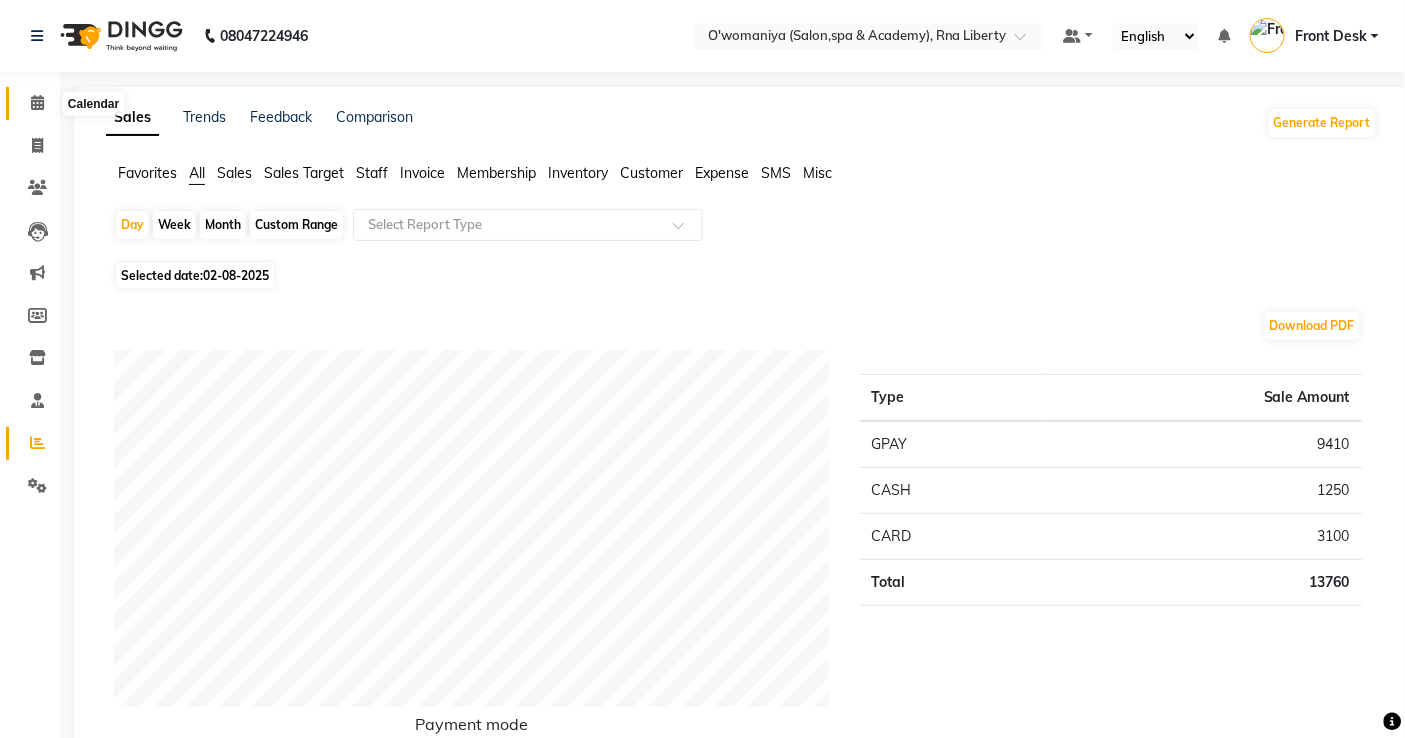 click 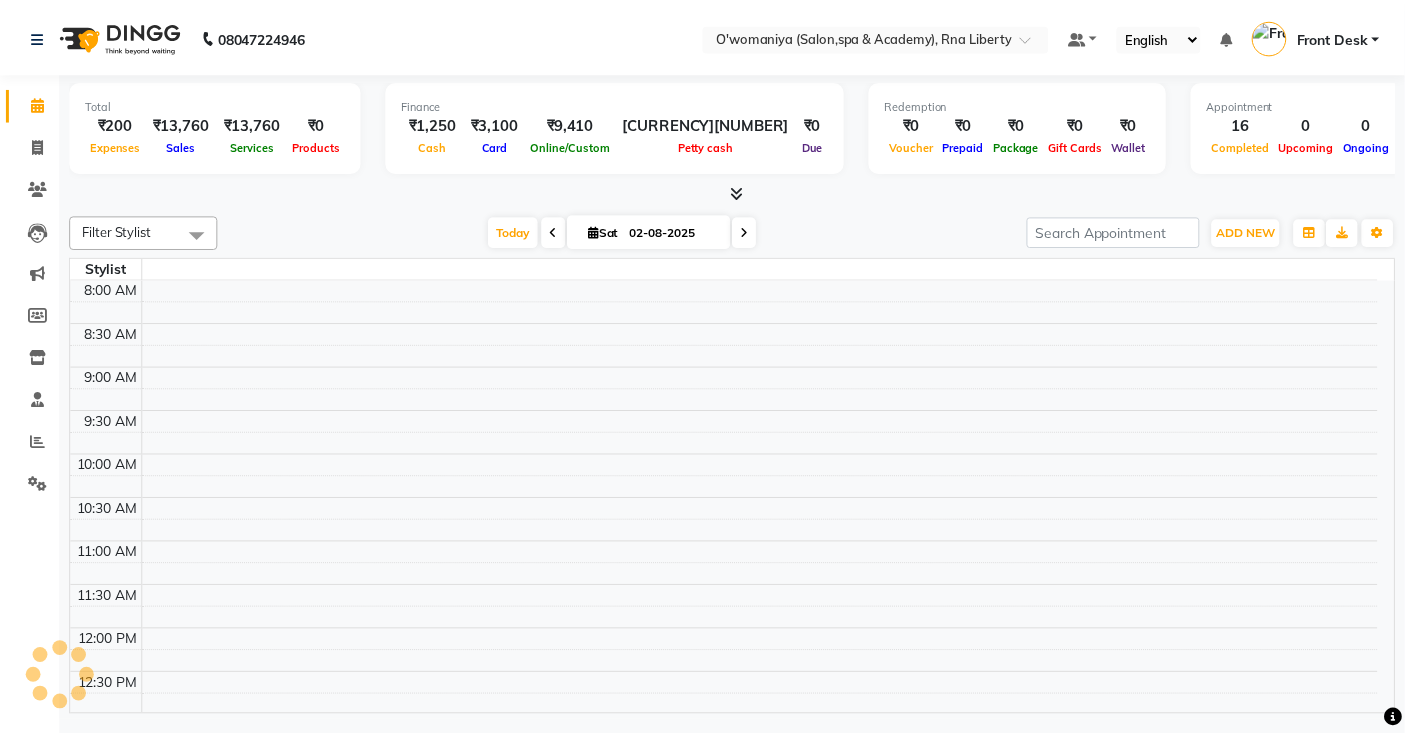 scroll, scrollTop: 0, scrollLeft: 0, axis: both 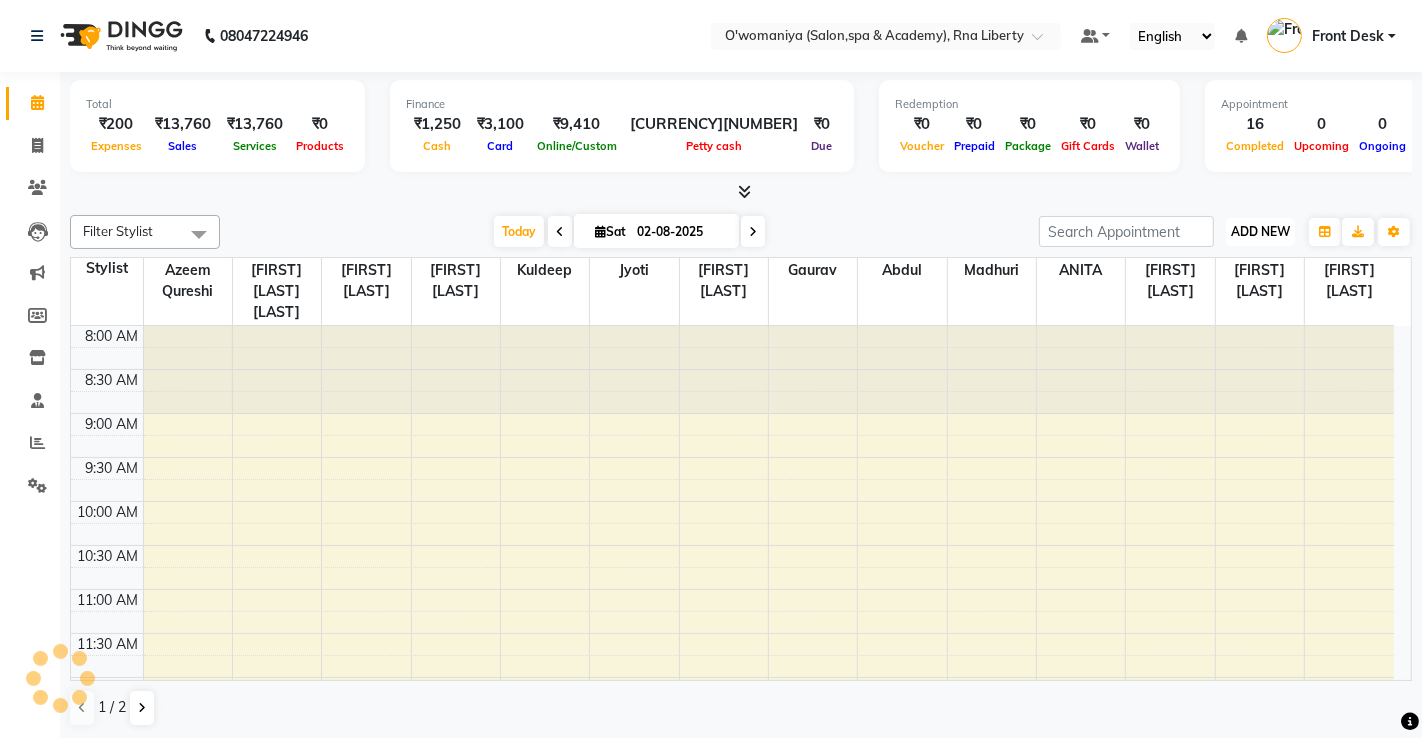 click on "ADD NEW" at bounding box center [1260, 231] 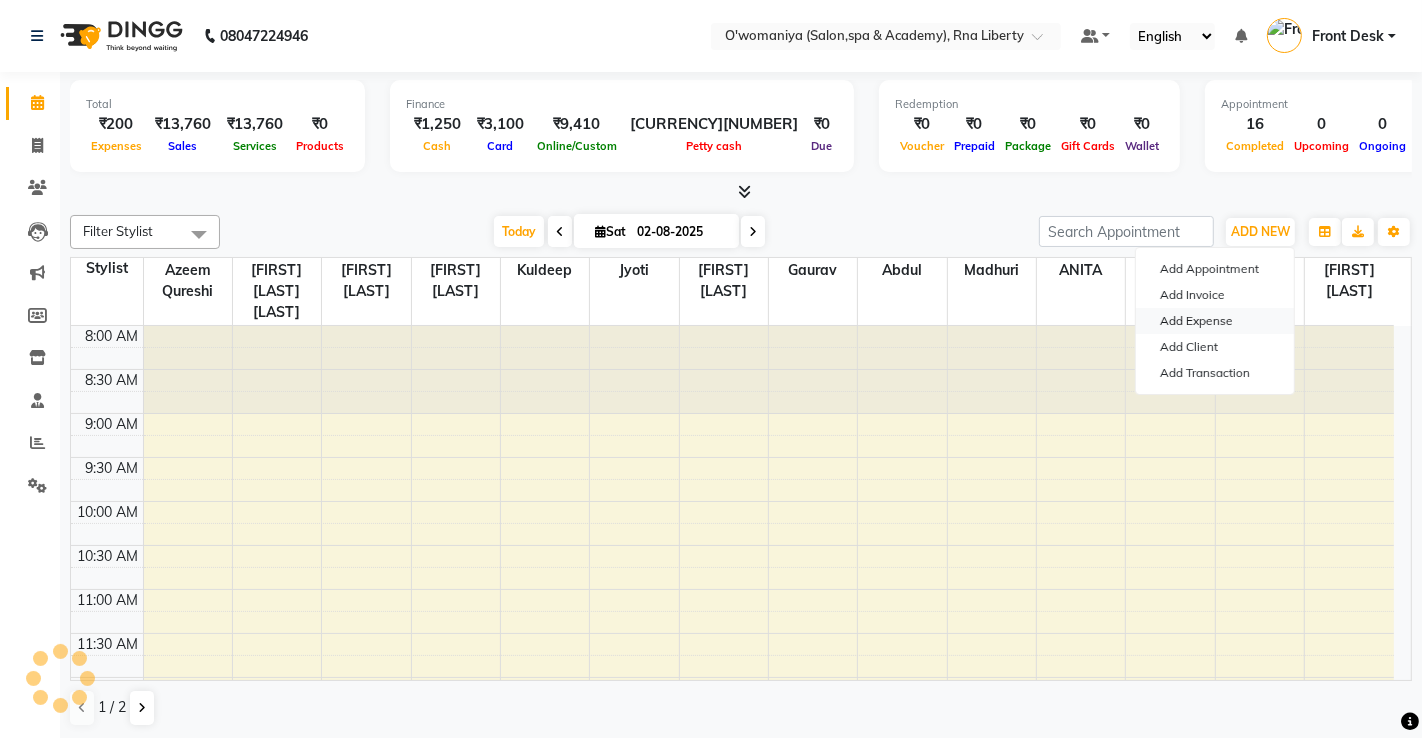 click on "Add Expense" at bounding box center [1215, 321] 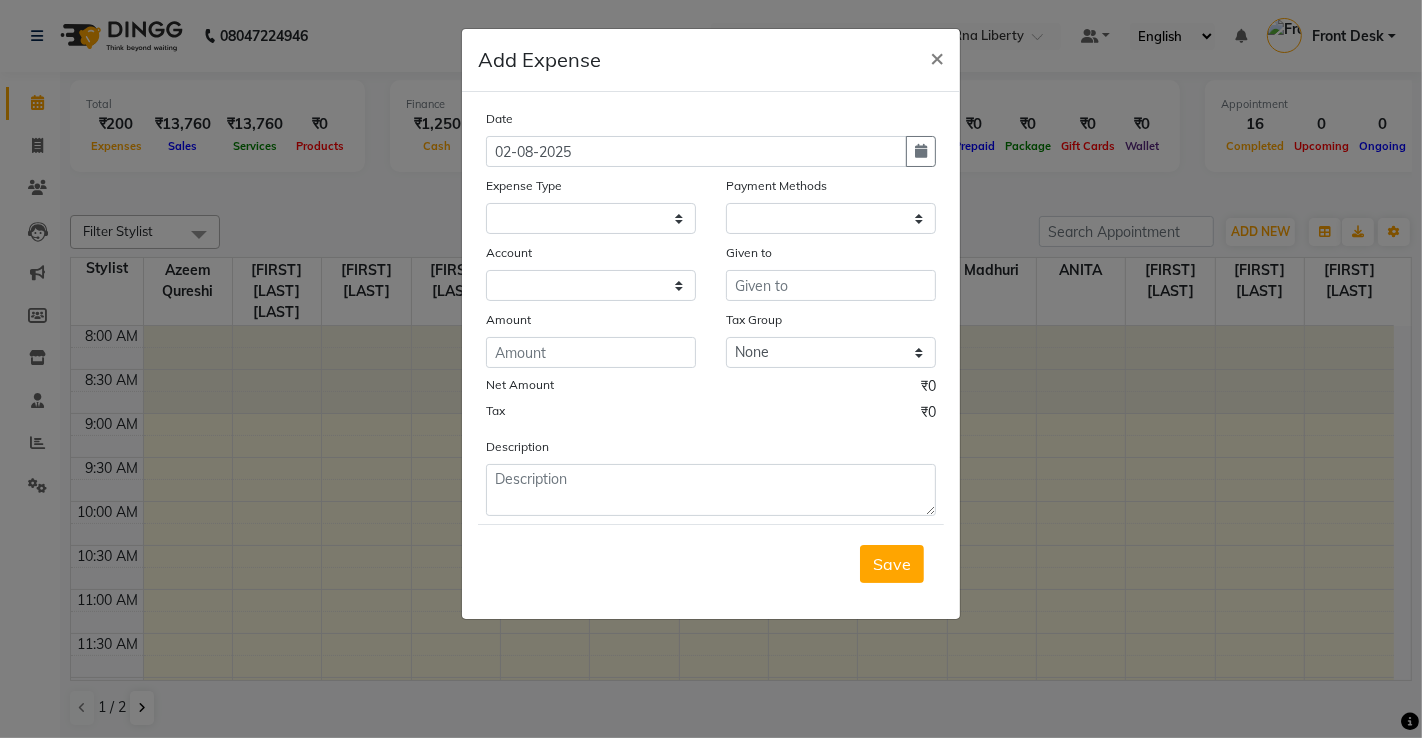 select on "1" 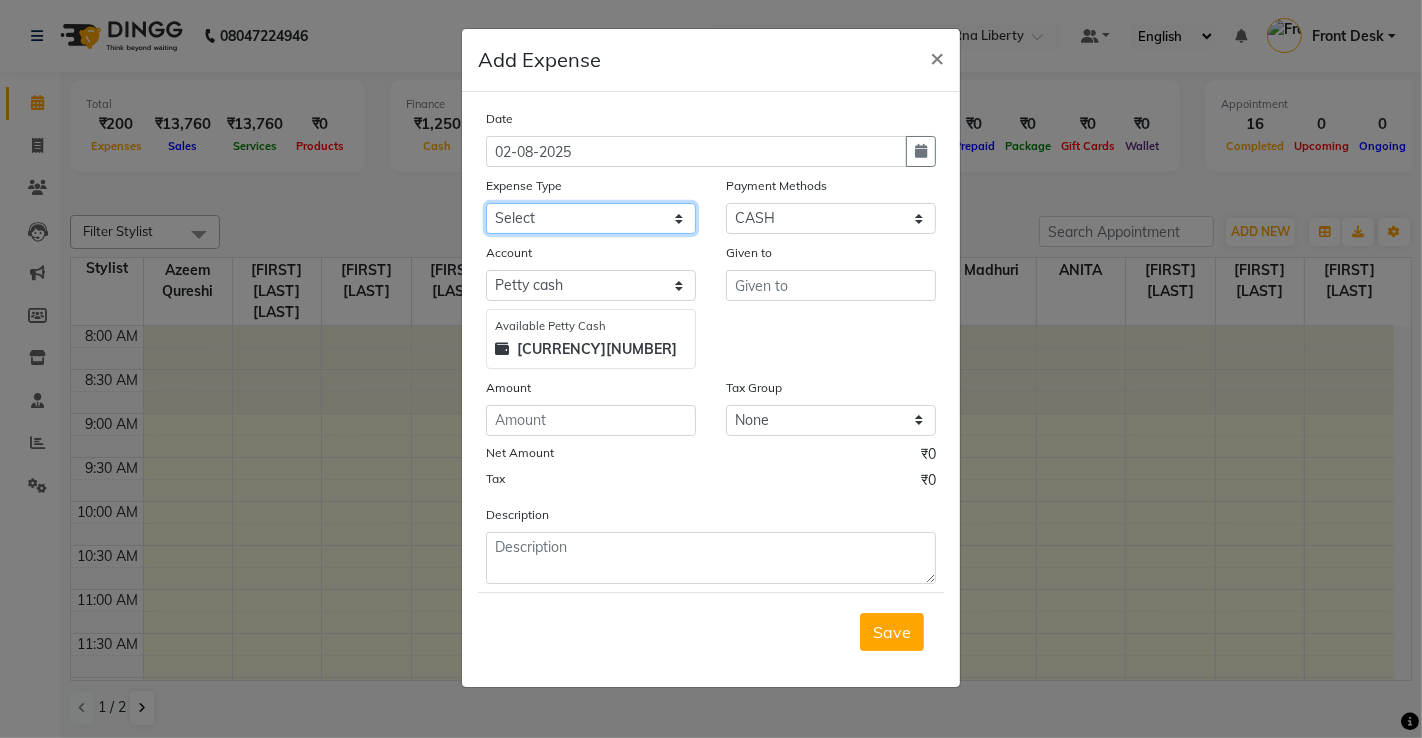 click on "Select Advance Salary Bank charges Bisleri Big 20 Litre Bisleri Small Bottle 300 ML Cash transfer to bank client snacks Clinical charges Equipment milk Other Pantry Product Rent Salary Staff Snacks Tea & Refreshment Tip Travelling Conveyance Utilities" 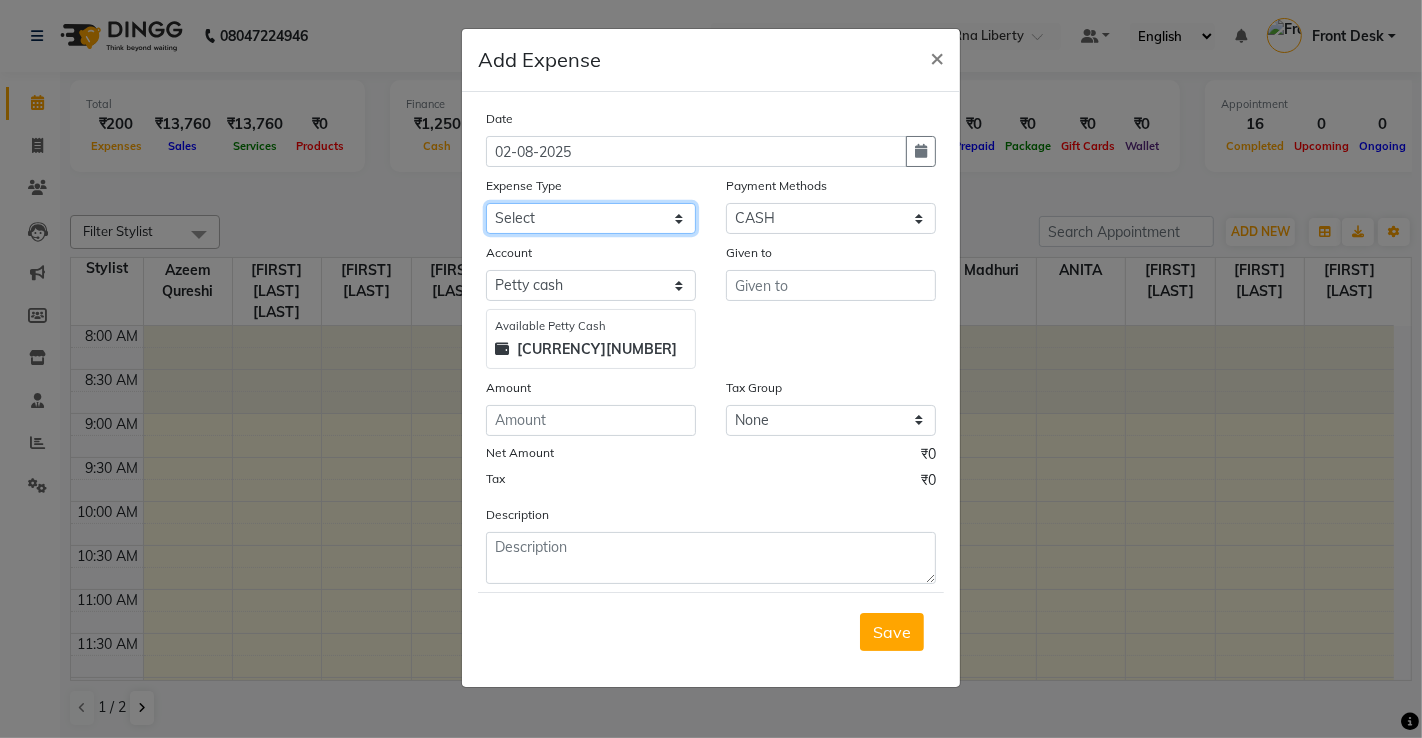 select on "[POSTAL_CODE]" 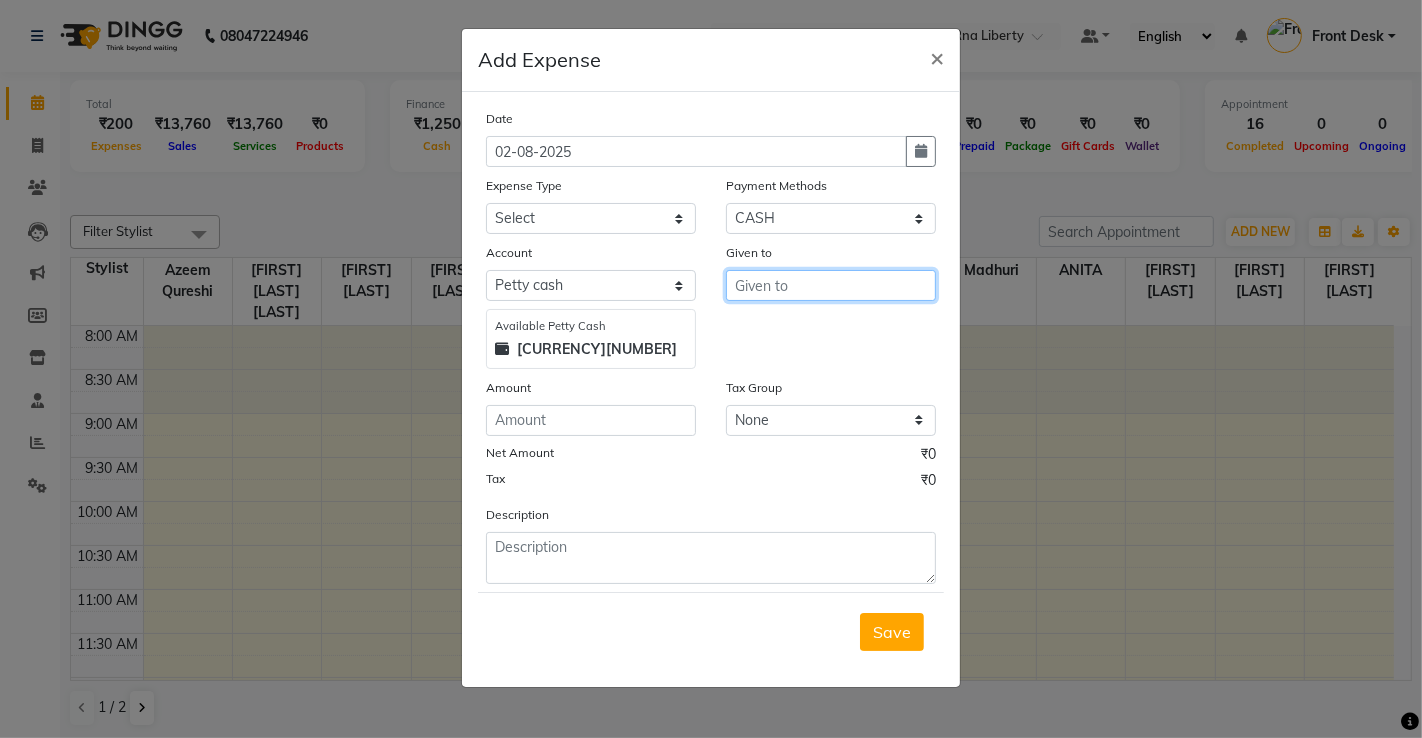 click at bounding box center [831, 285] 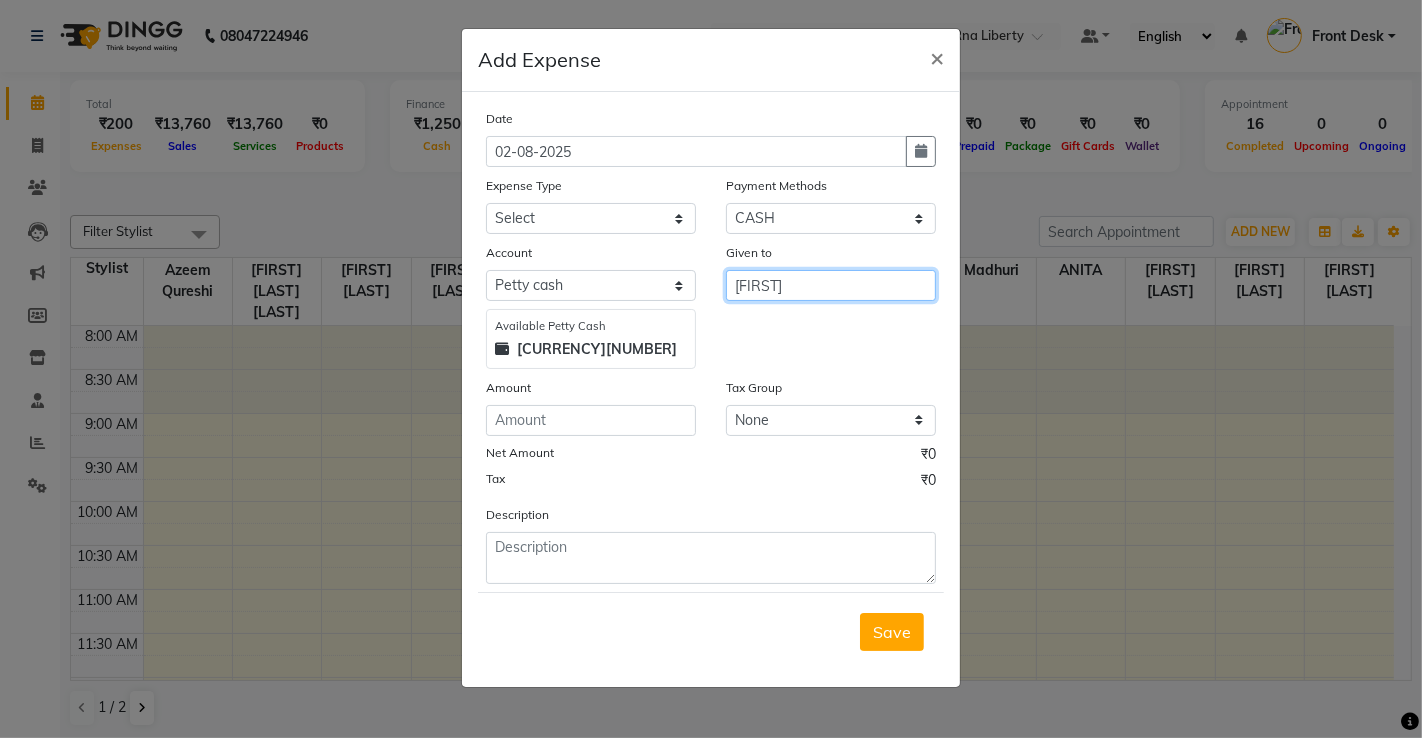 type on "[FIRST]" 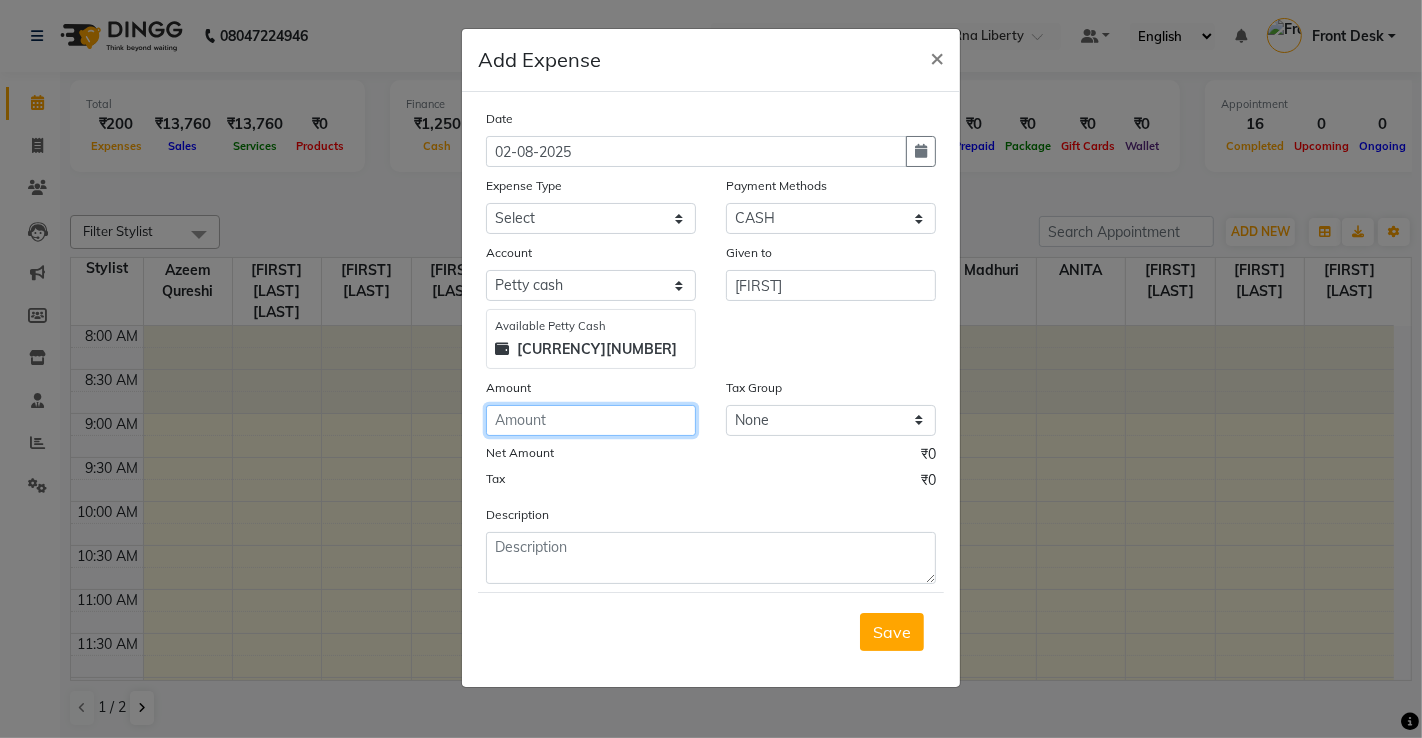 click 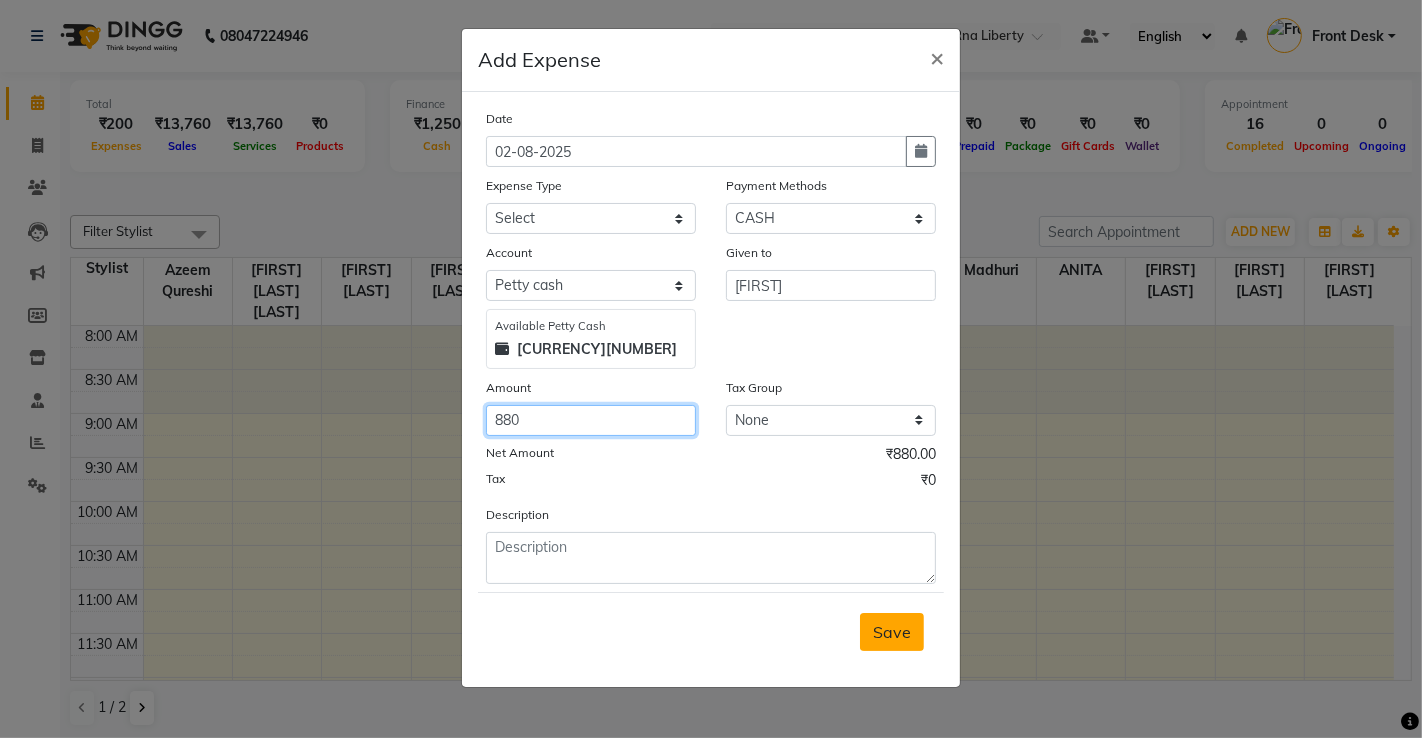 type on "880" 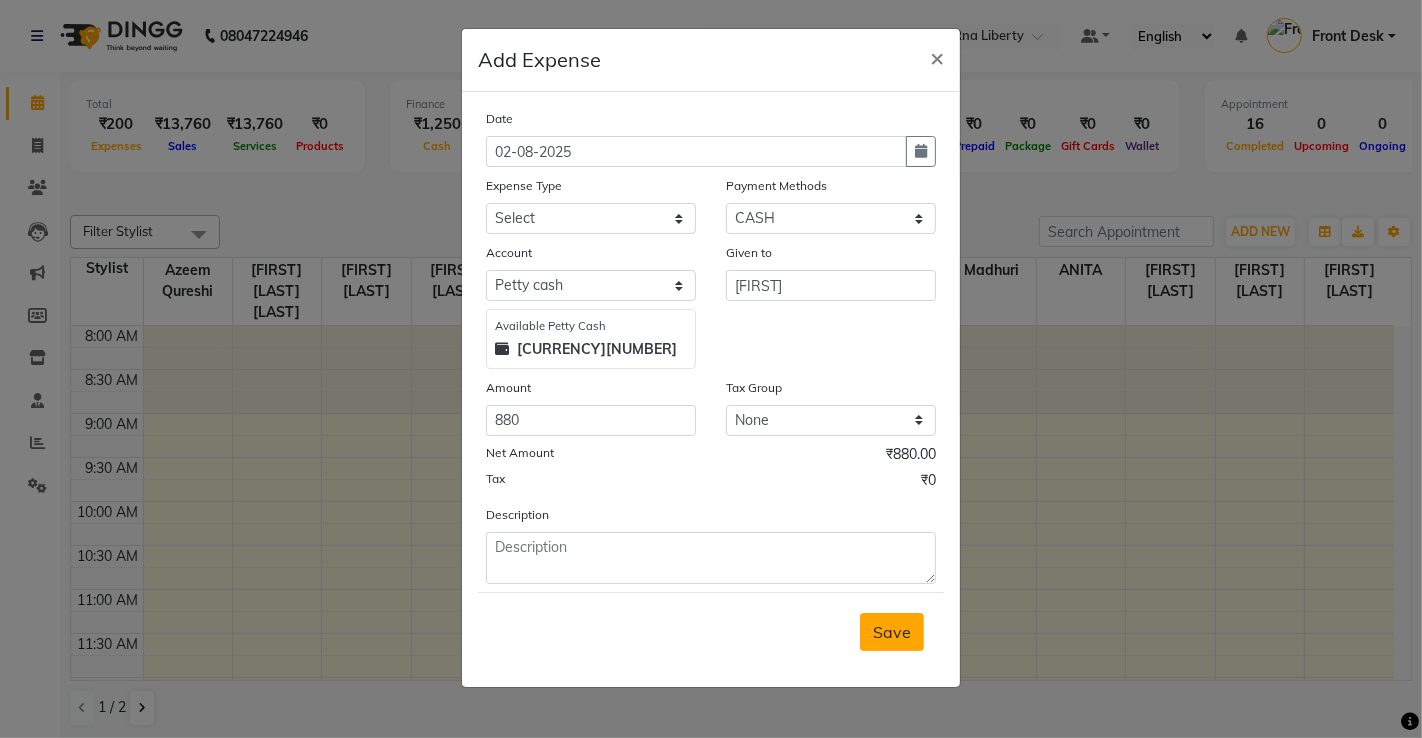 click on "Save" at bounding box center [892, 632] 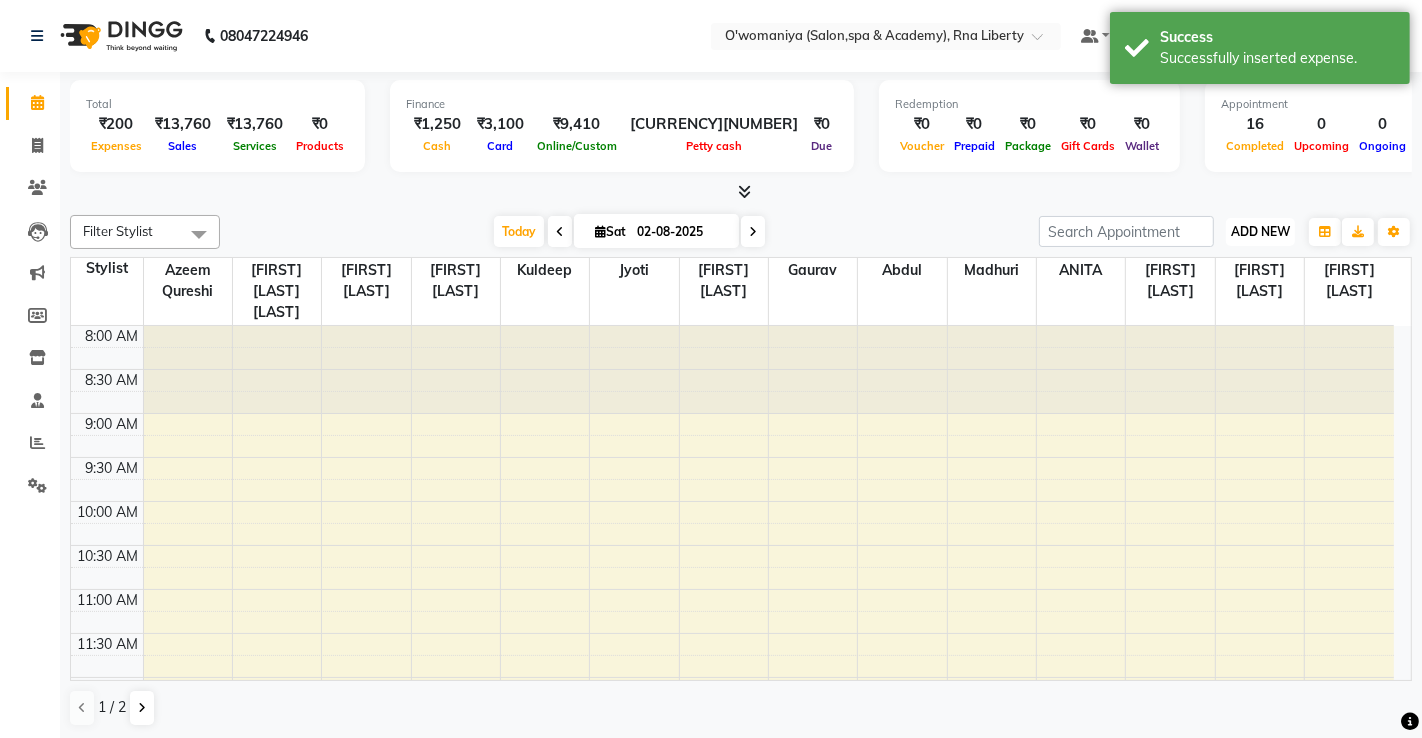 click on "ADD NEW" at bounding box center [1260, 231] 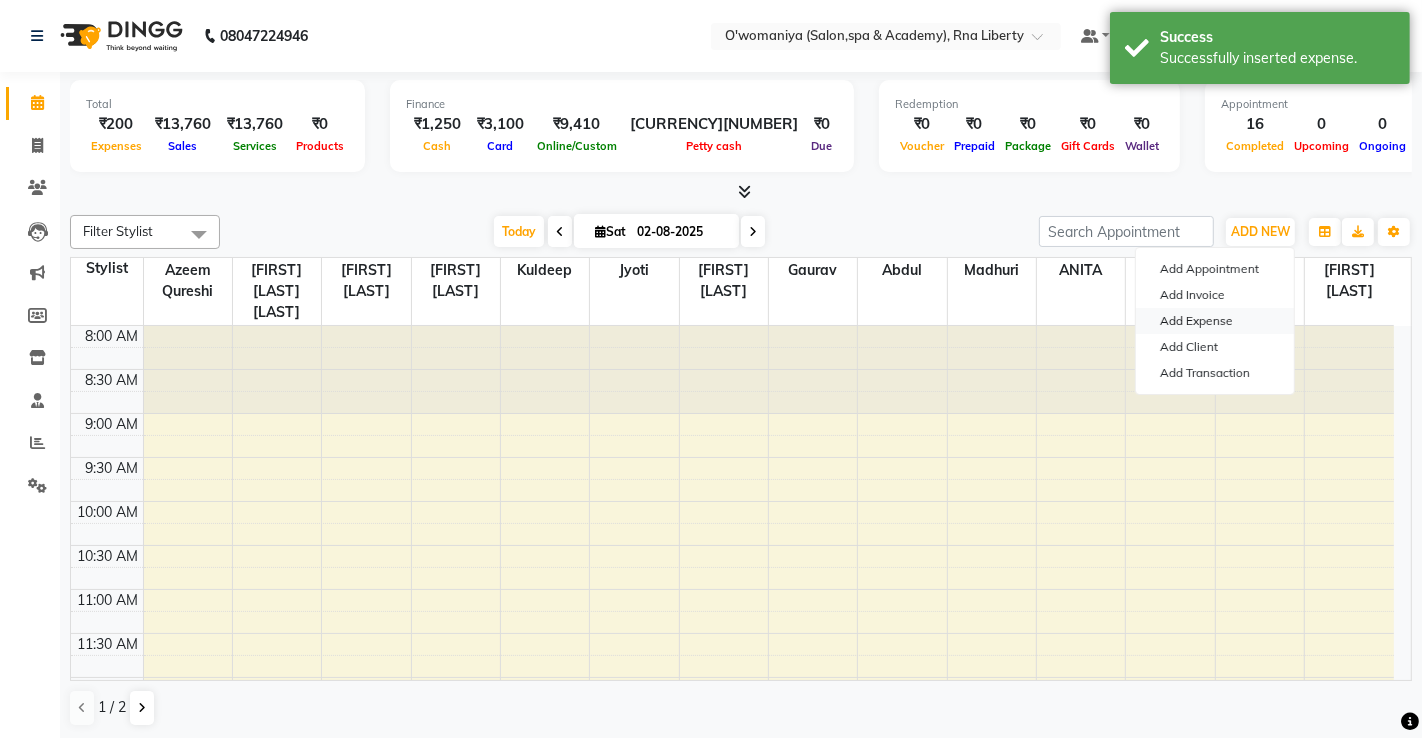 click on "Add Expense" at bounding box center (1215, 321) 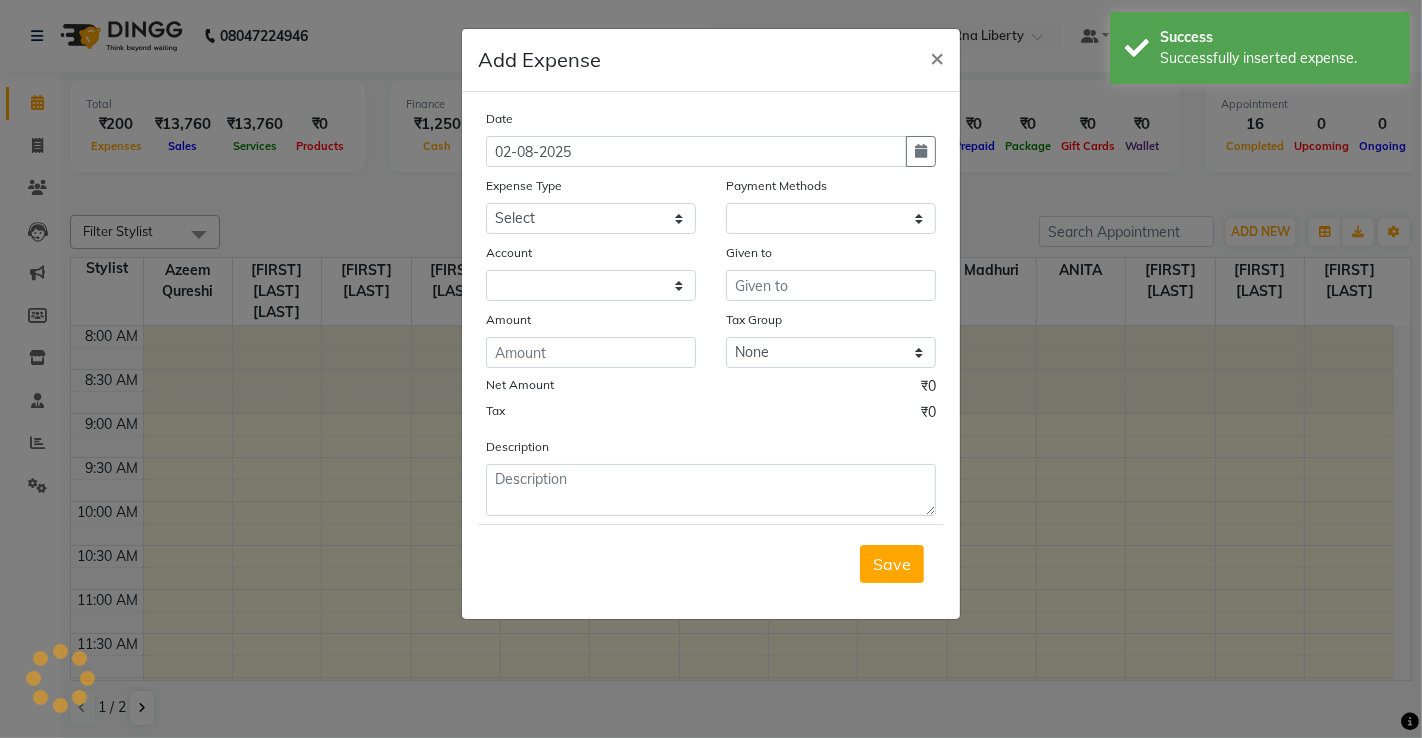 select on "1" 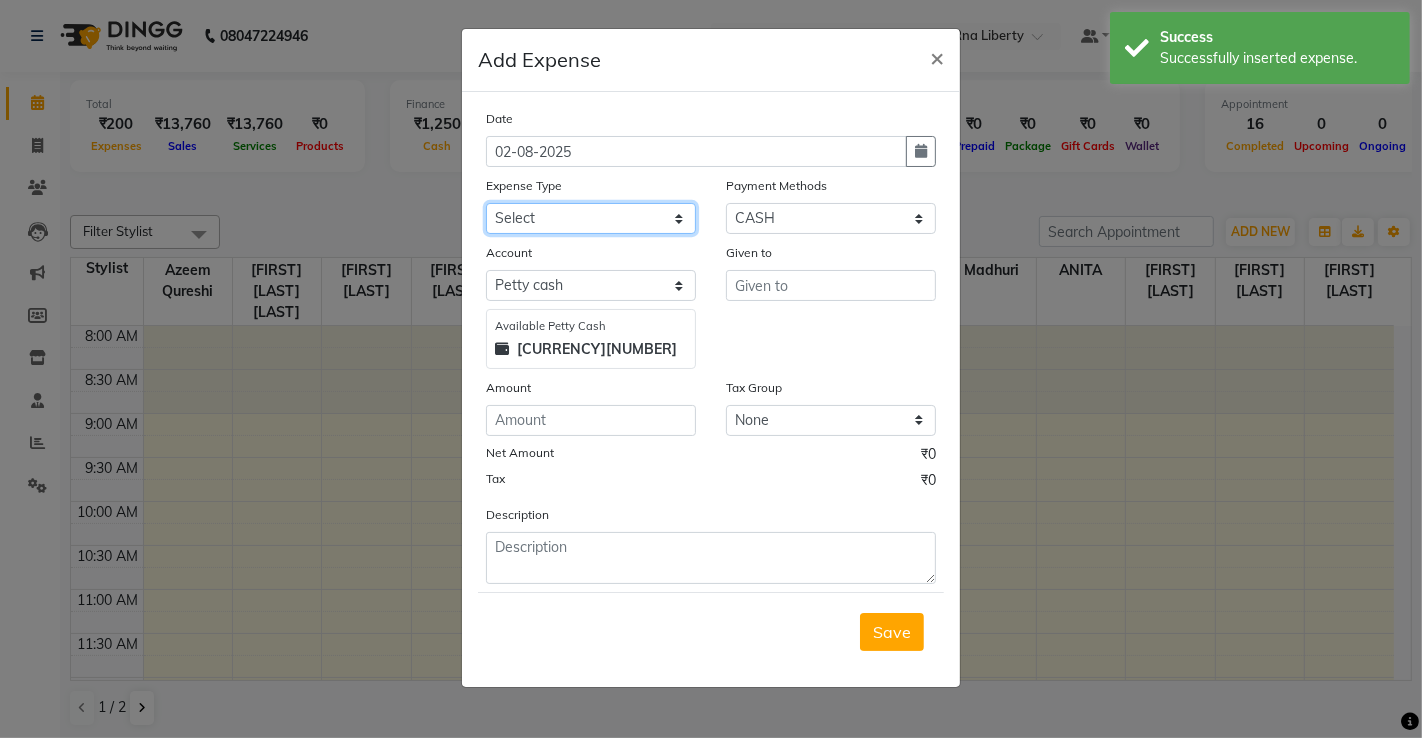 click on "Select Advance Salary Bank charges Bisleri Big 20 Litre Bisleri Small Bottle 300 ML Cash transfer to bank client snacks Clinical charges Equipment milk Other Pantry Product Rent Salary Staff Snacks Tea & Refreshment Tip Travelling Conveyance Utilities" 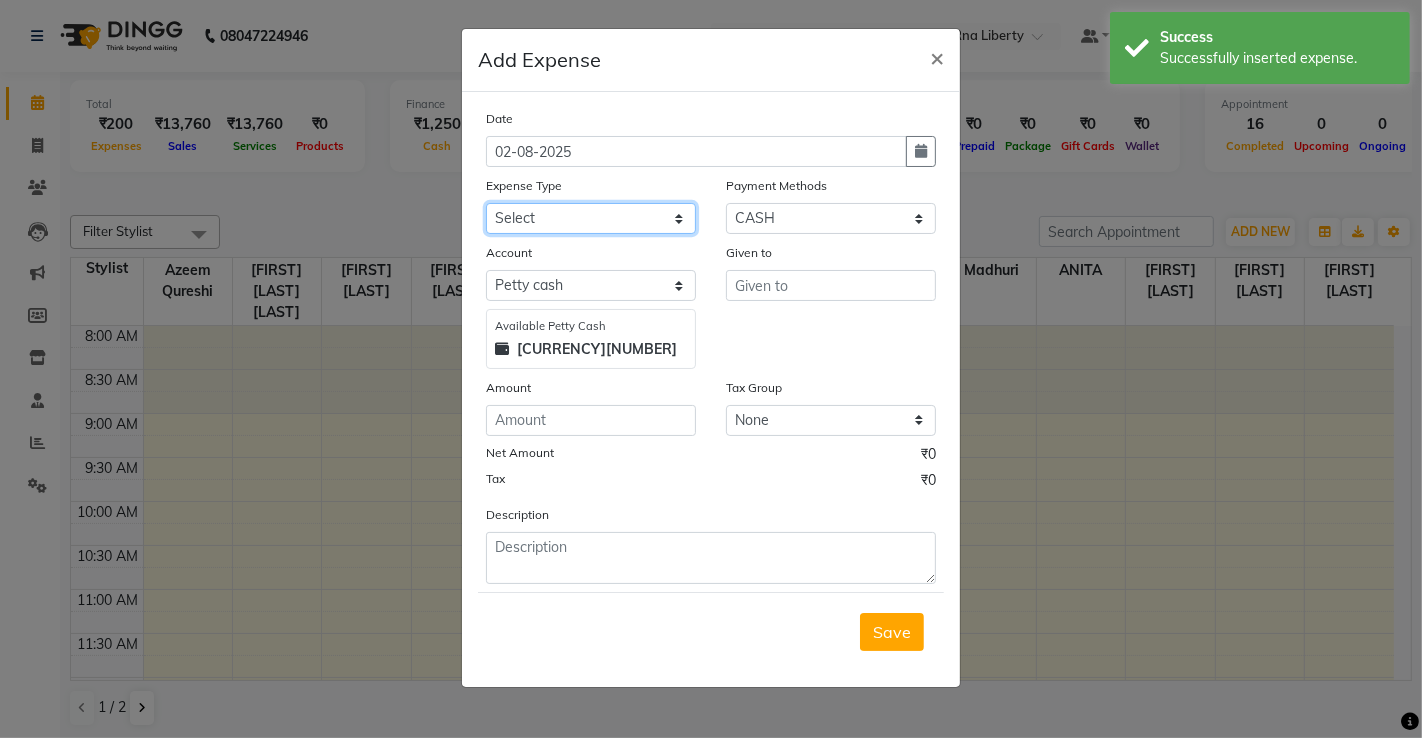 select on "12306" 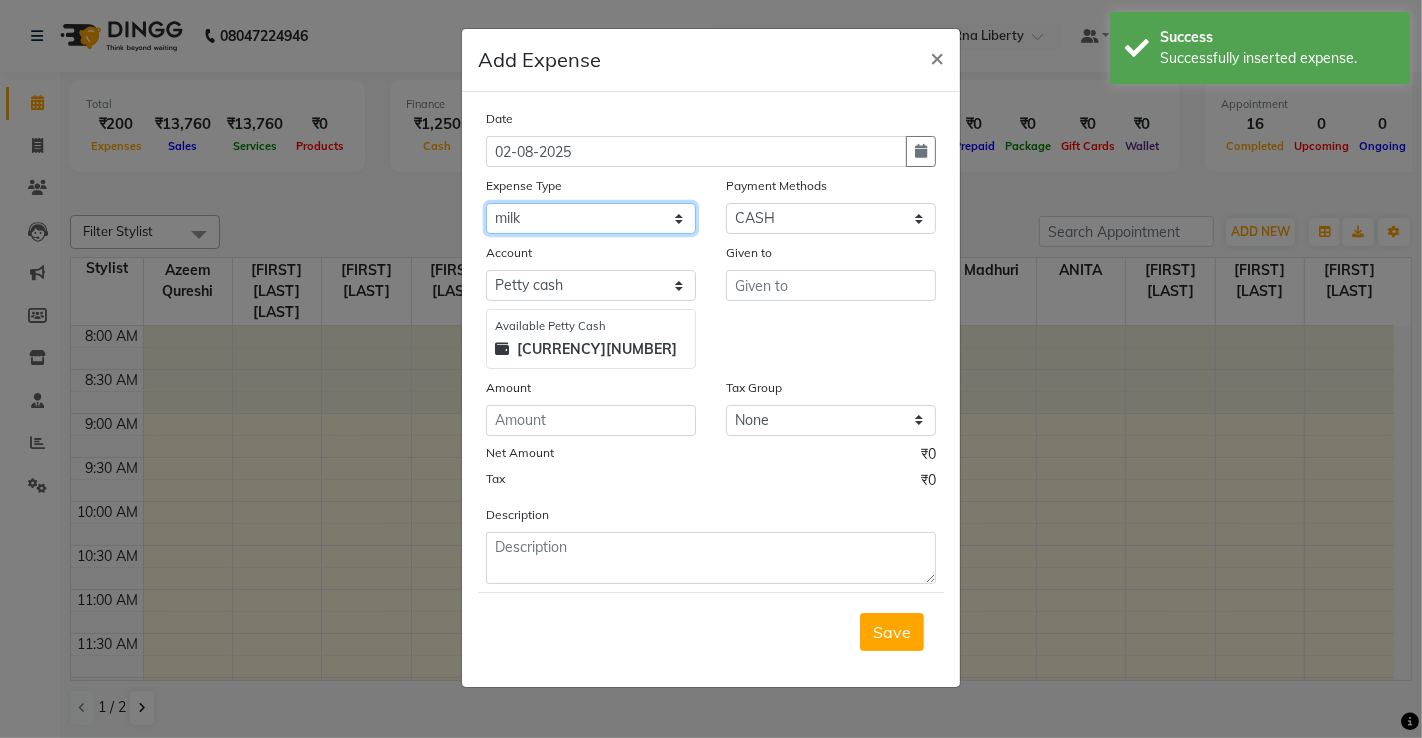 click on "Select Advance Salary Bank charges Bisleri Big 20 Litre Bisleri Small Bottle 300 ML Cash transfer to bank client snacks Clinical charges Equipment milk Other Pantry Product Rent Salary Staff Snacks Tea & Refreshment Tip Travelling Conveyance Utilities" 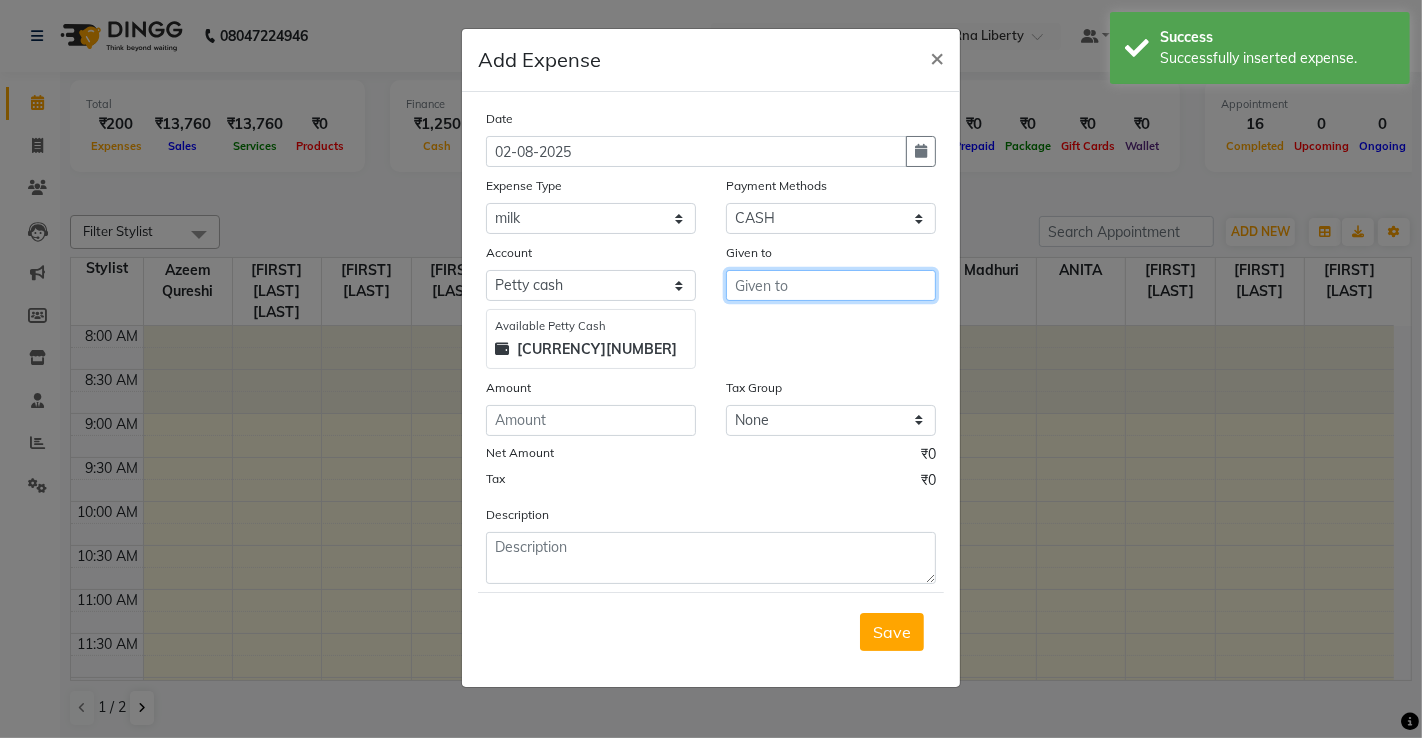 click at bounding box center (831, 285) 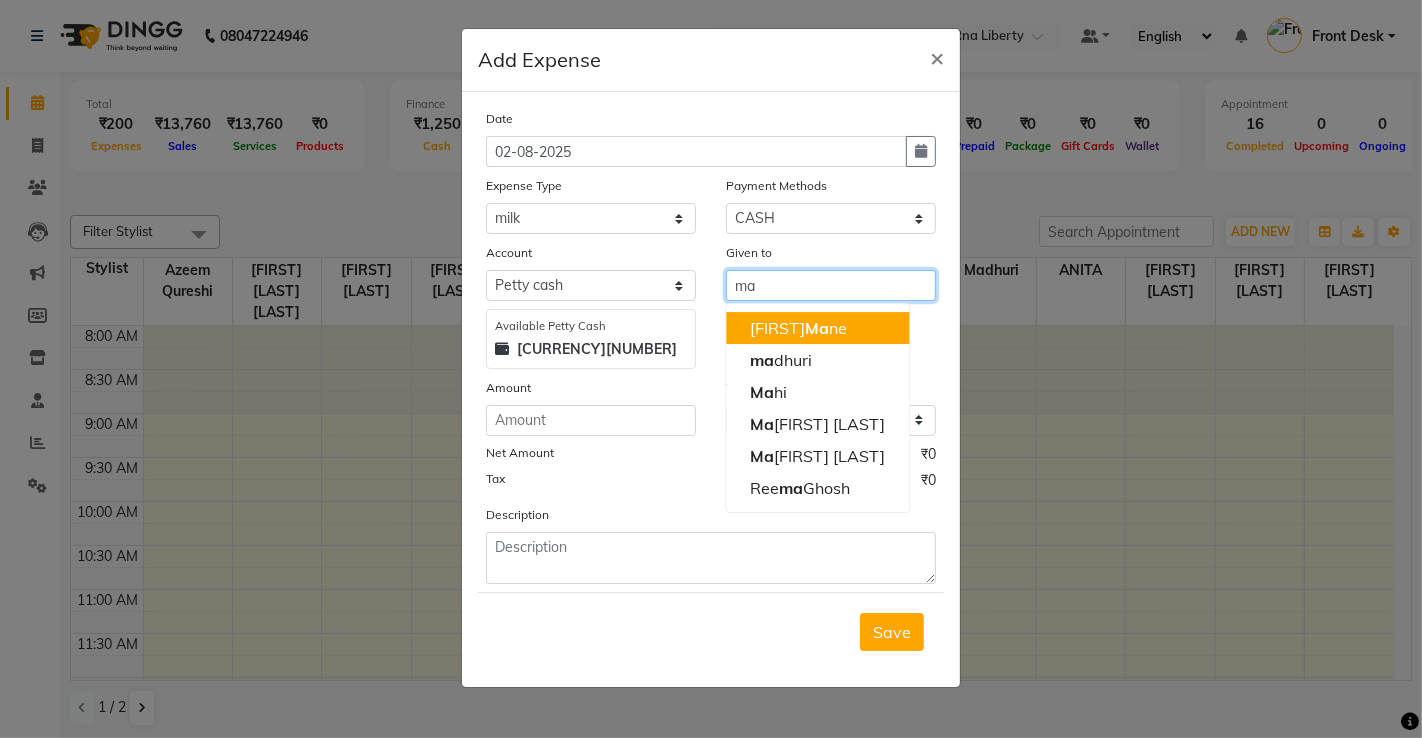 type on "m" 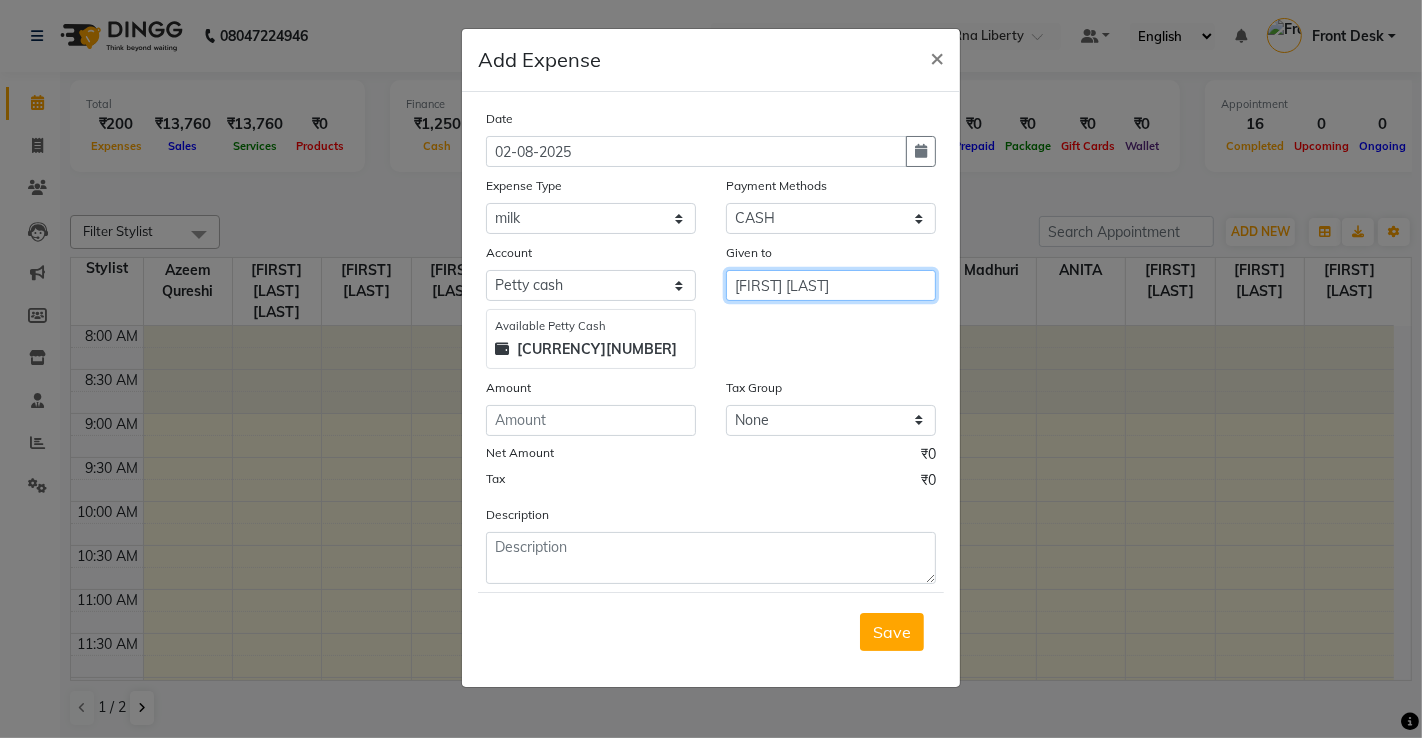 type on "[FIRST] [LAST]" 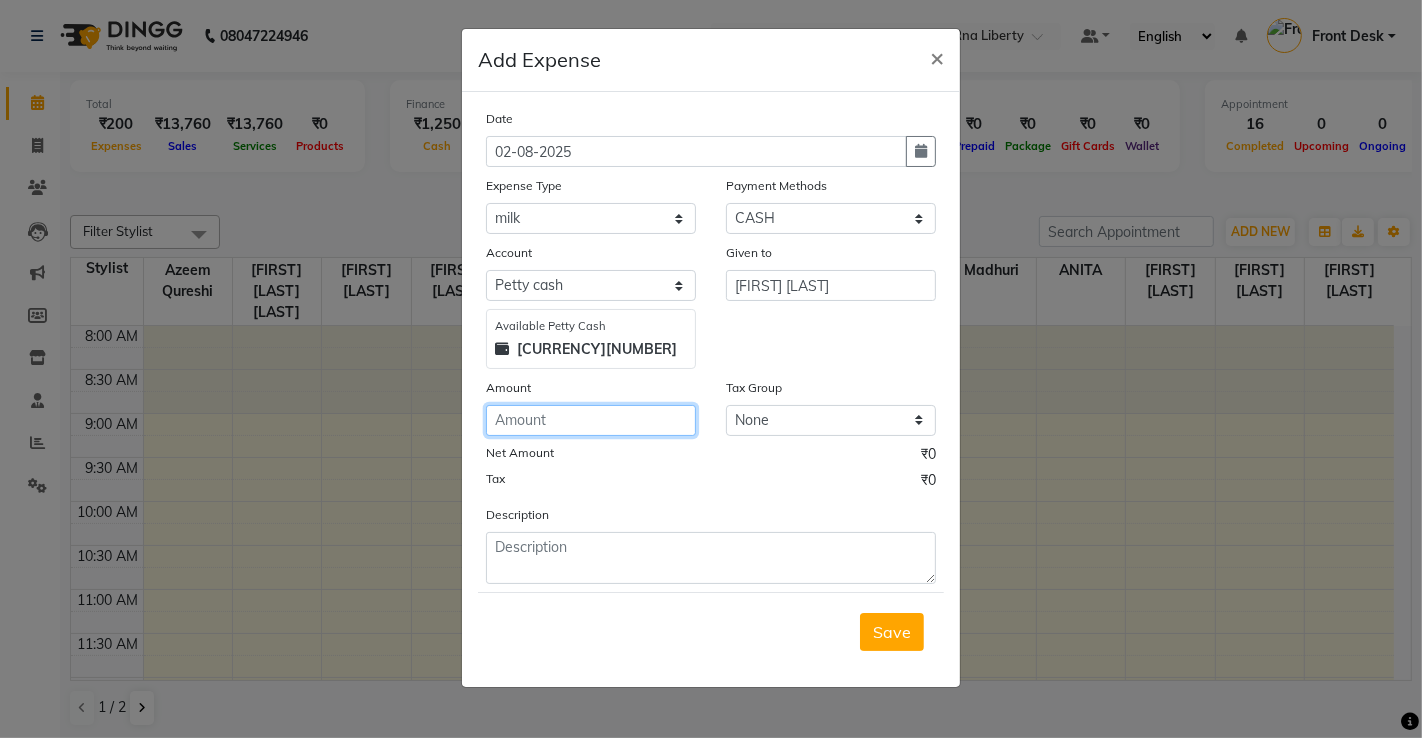click 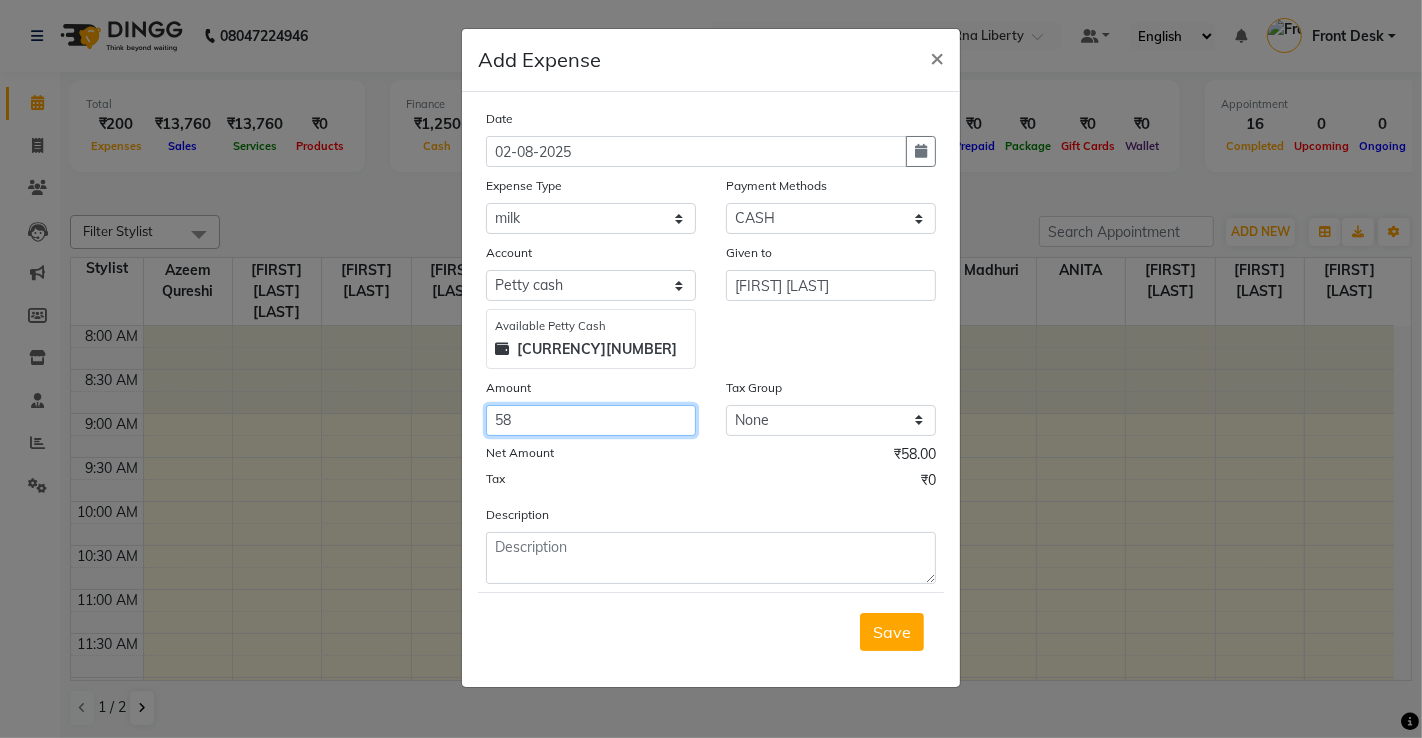 type on "58" 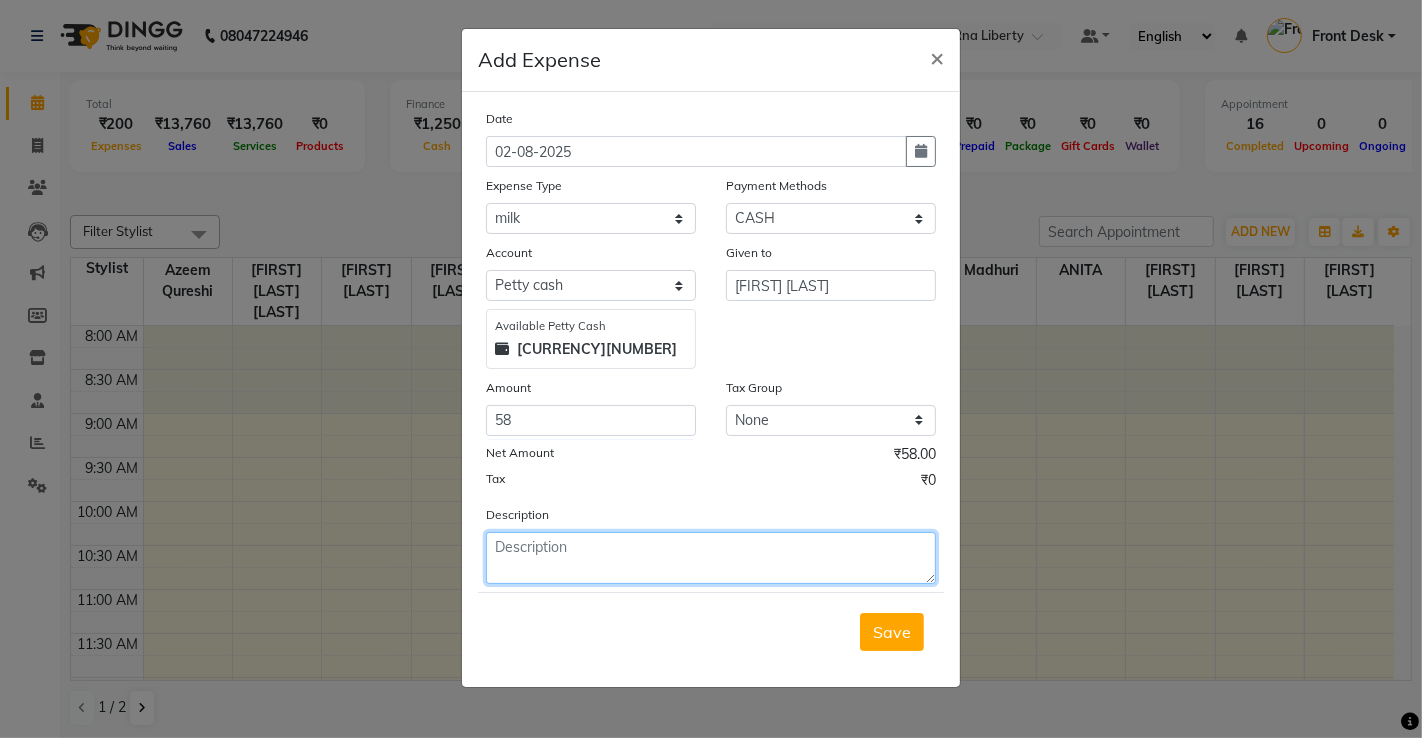 click 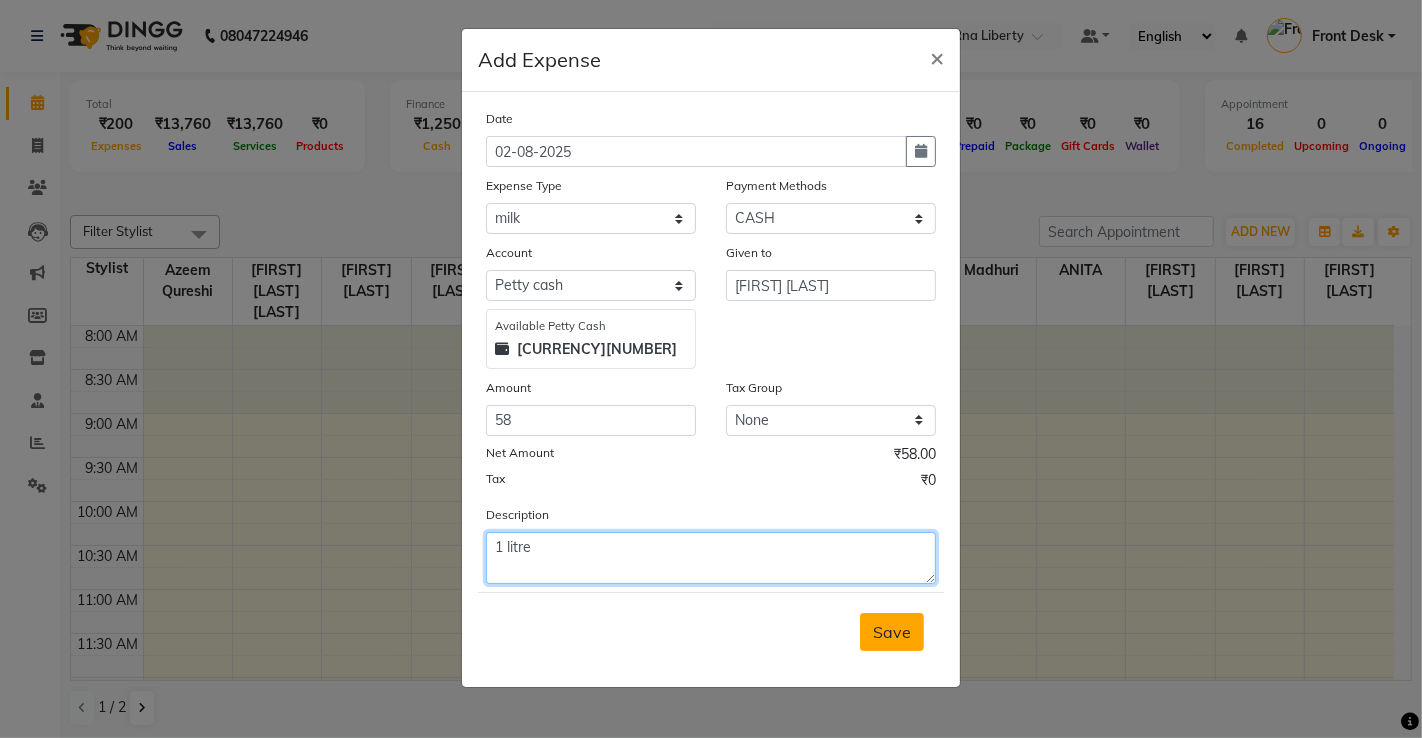 type on "1 litre" 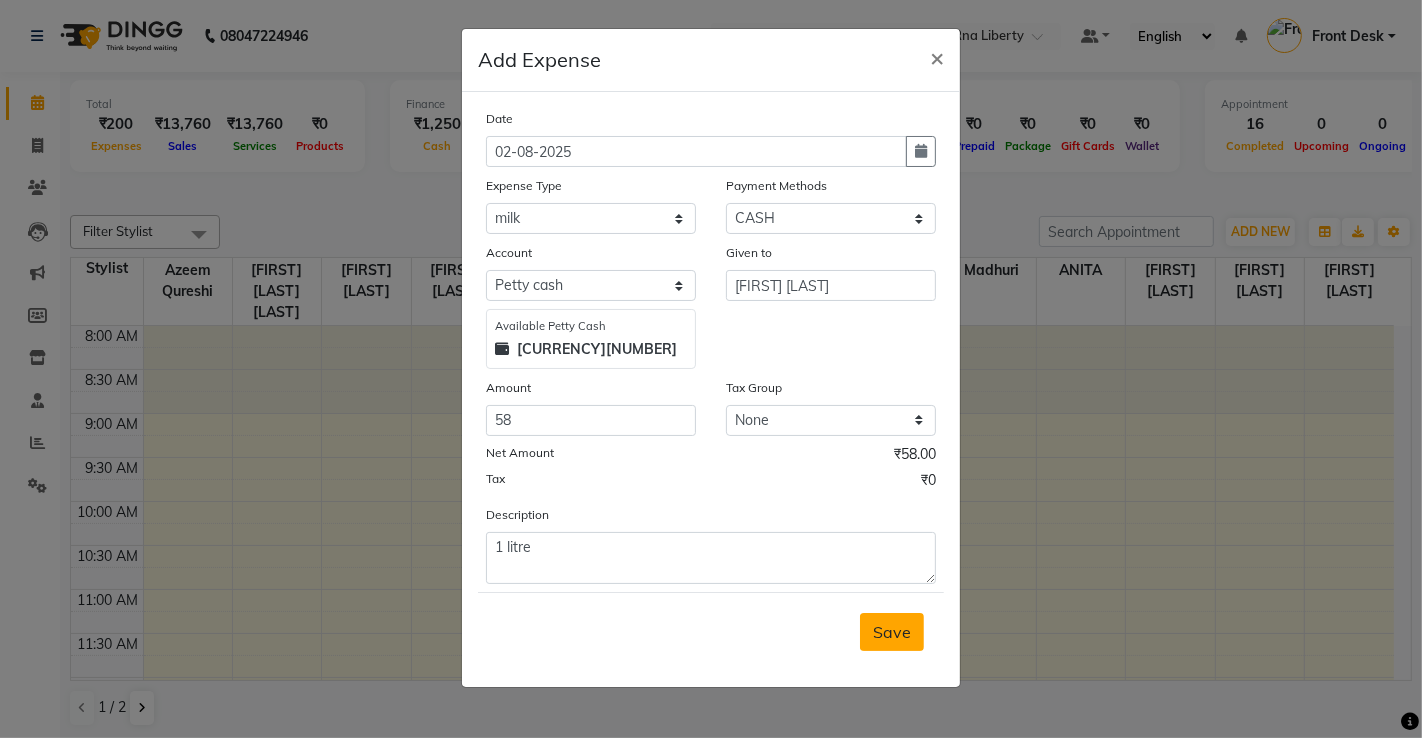 click on "Save" at bounding box center [892, 632] 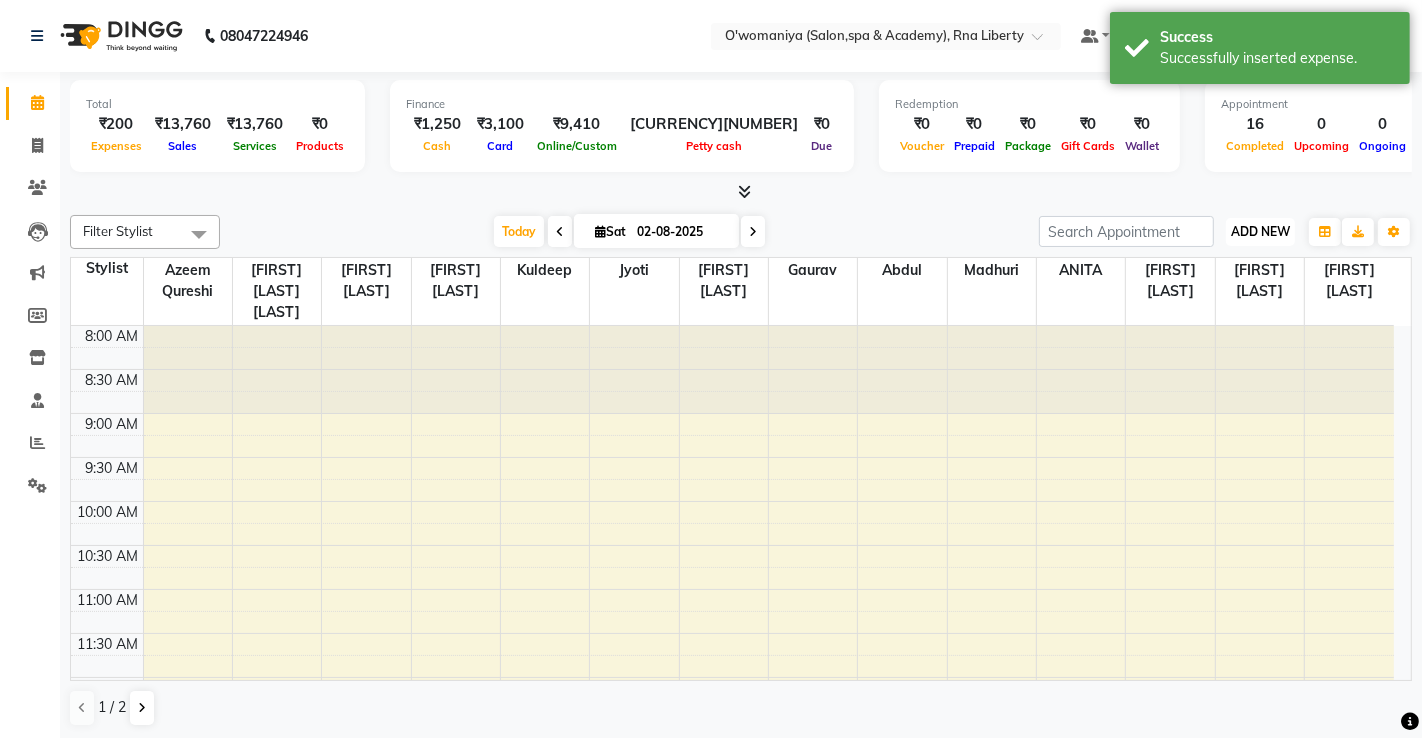 click on "ADD NEW" at bounding box center [1260, 231] 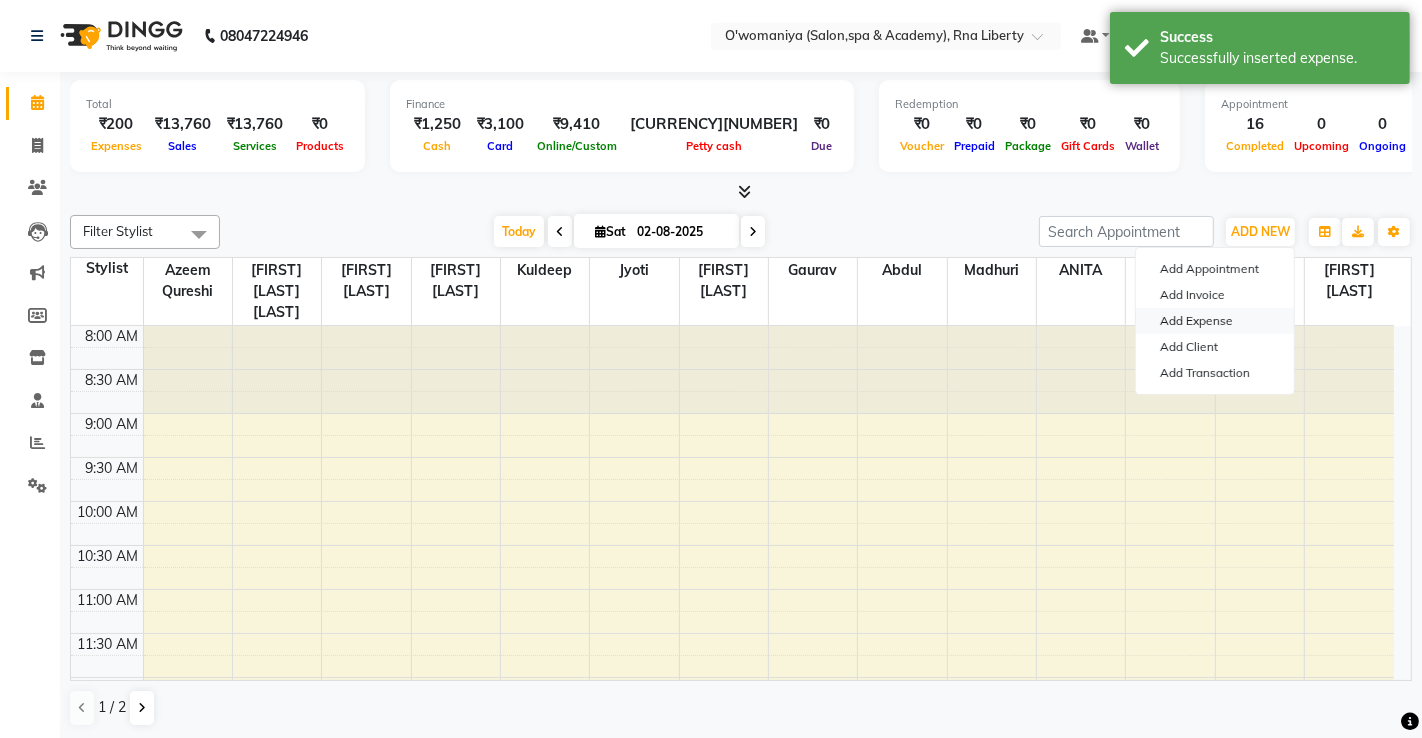 click on "Add Expense" at bounding box center (1215, 321) 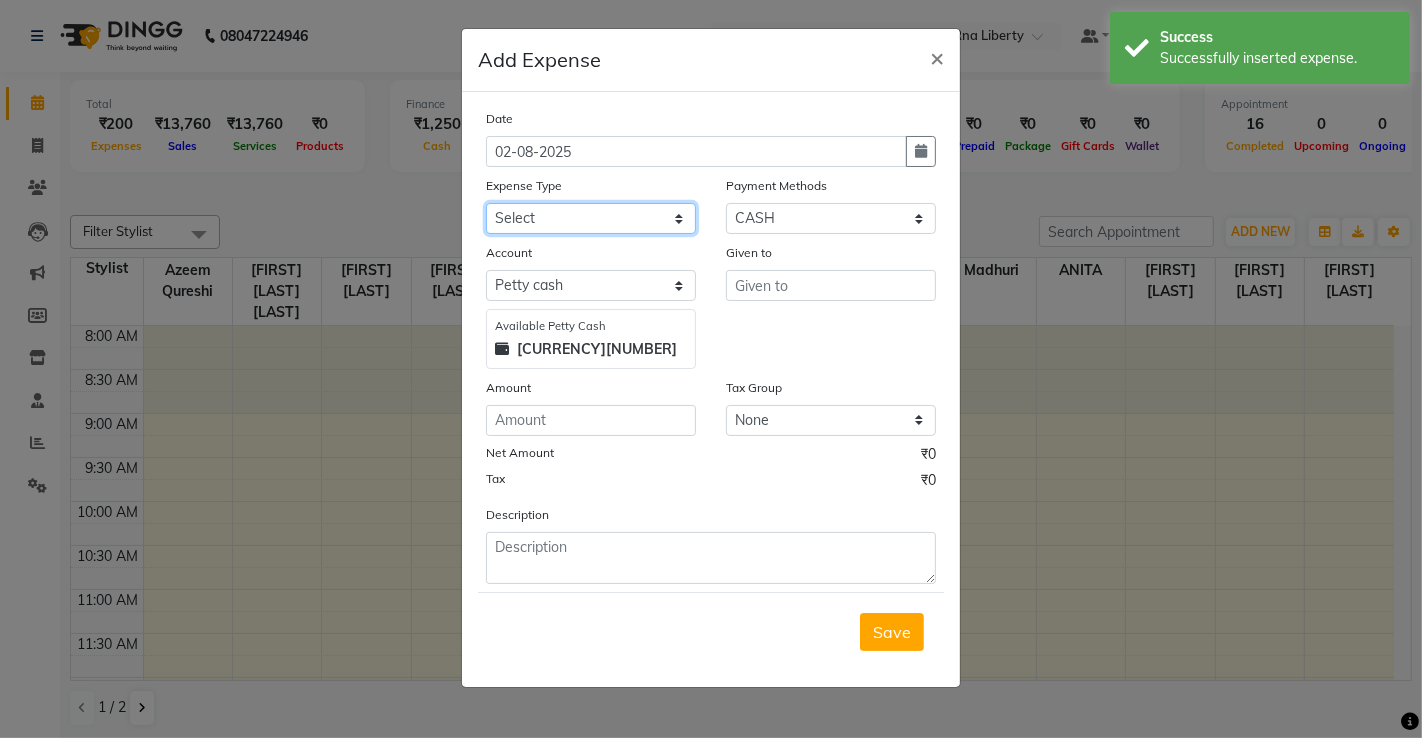 drag, startPoint x: 553, startPoint y: 221, endPoint x: 550, endPoint y: 232, distance: 11.401754 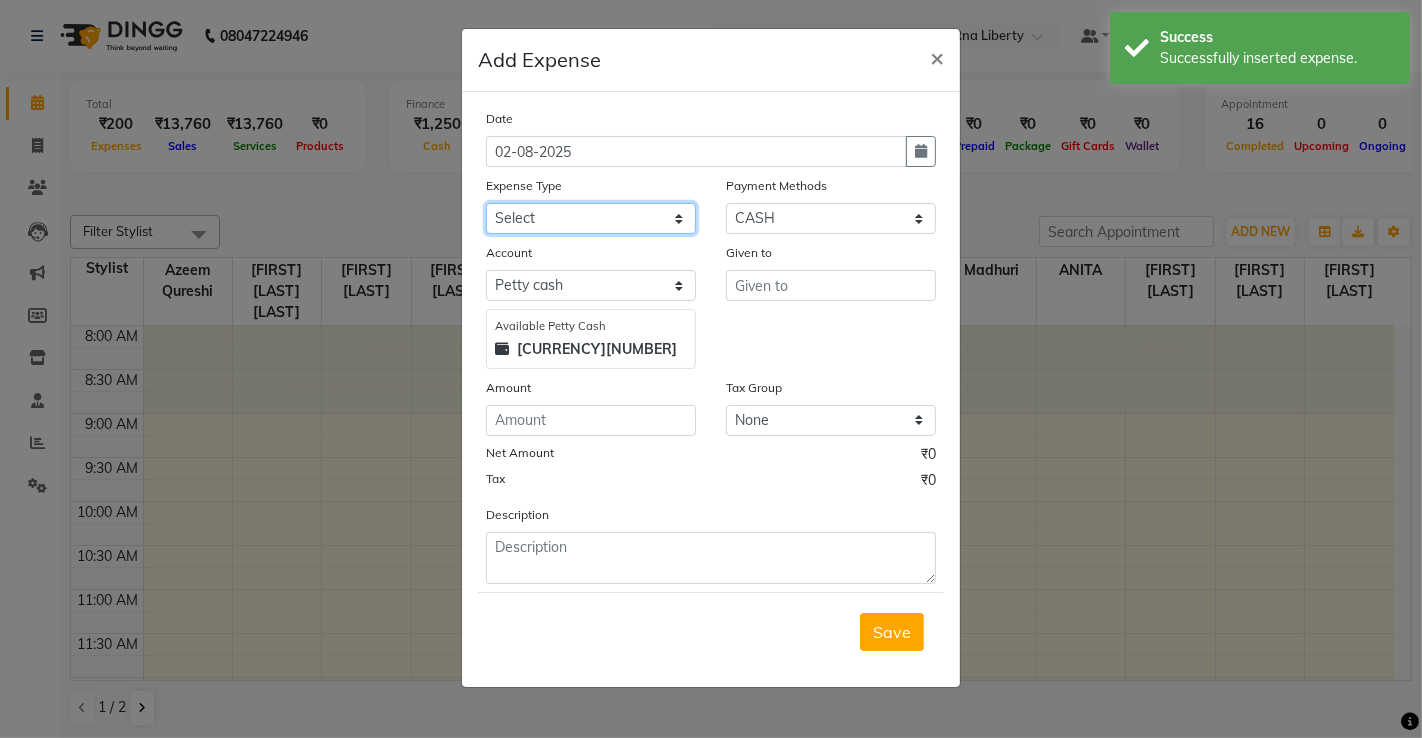 click on "Select Advance Salary Bank charges Bisleri Big 20 Litre Bisleri Small Bottle 300 ML Cash transfer to bank client snacks Clinical charges Equipment milk Other Pantry Product Rent Salary Staff Snacks Tea & Refreshment Tip Travelling Conveyance Utilities" 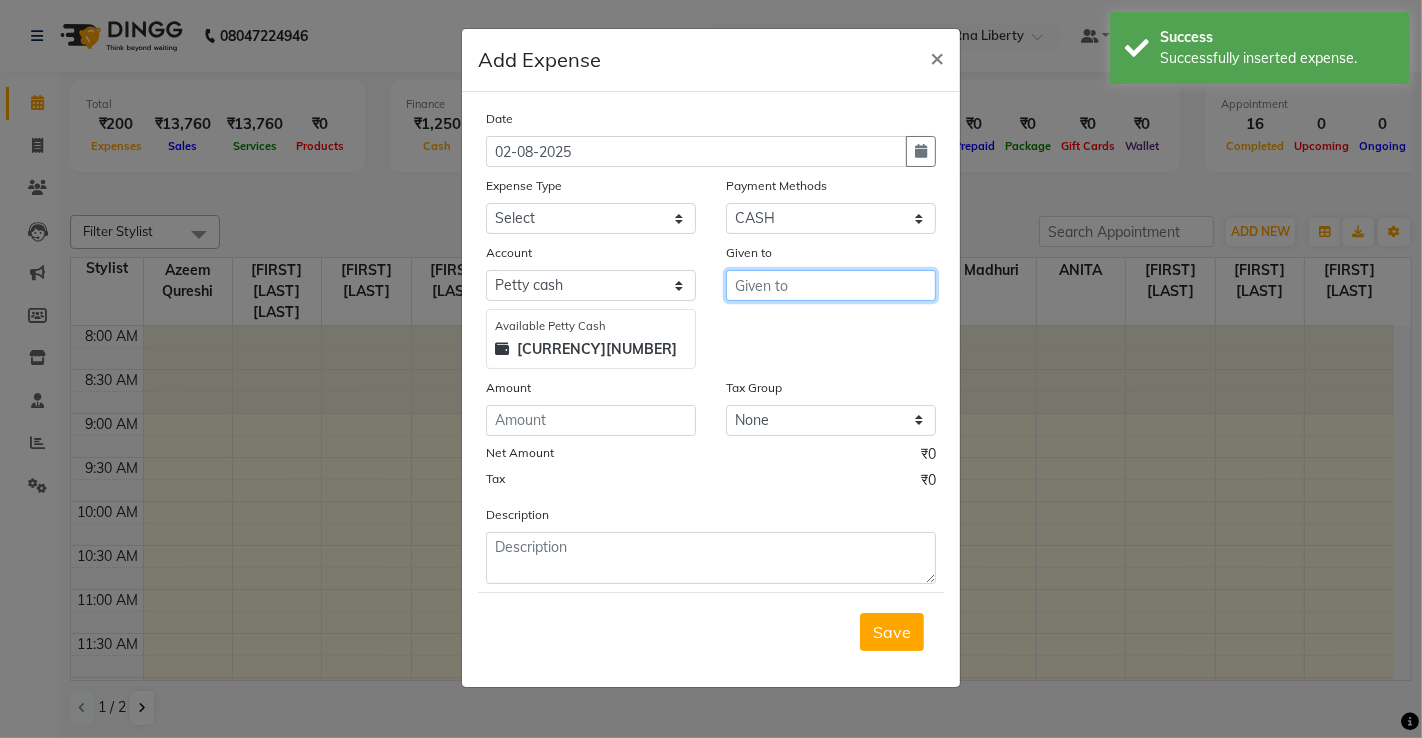 click at bounding box center [831, 285] 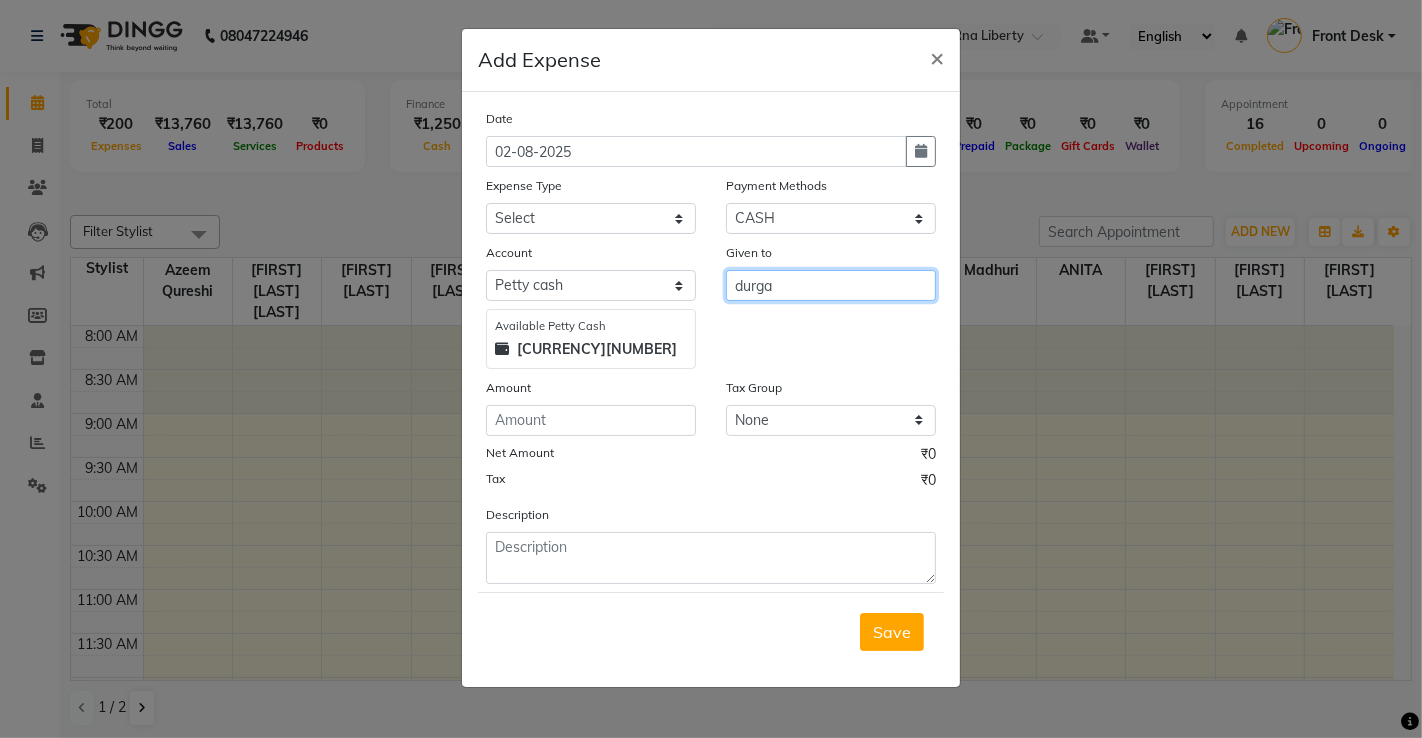 type on "durga" 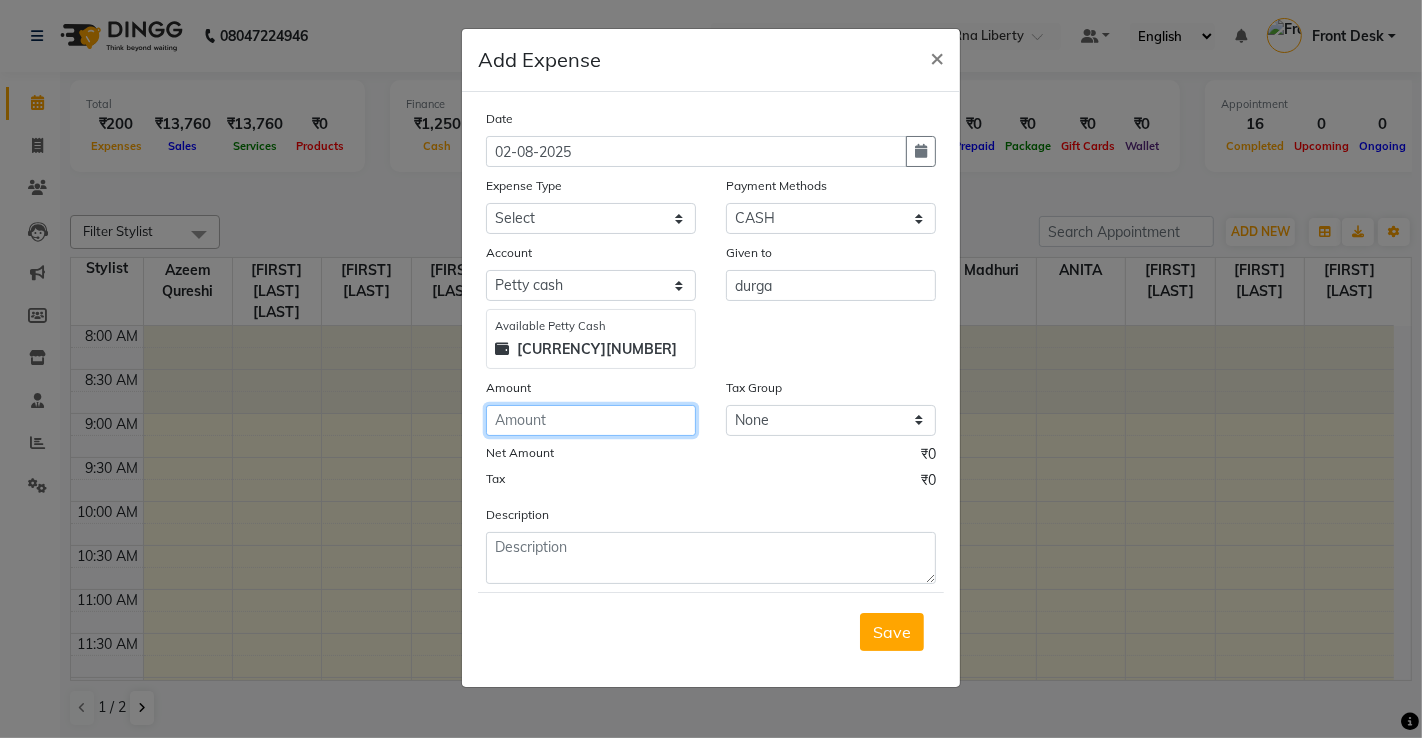 click 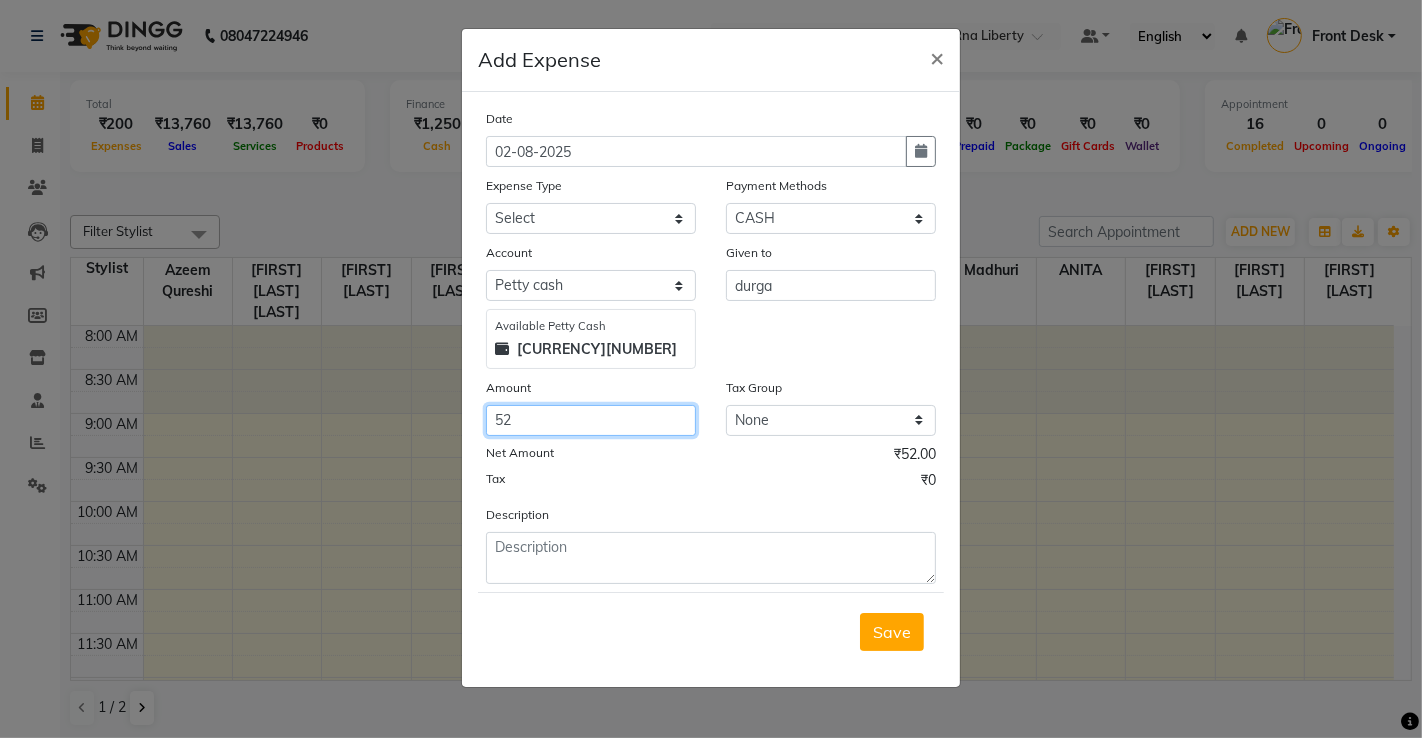 type on "52" 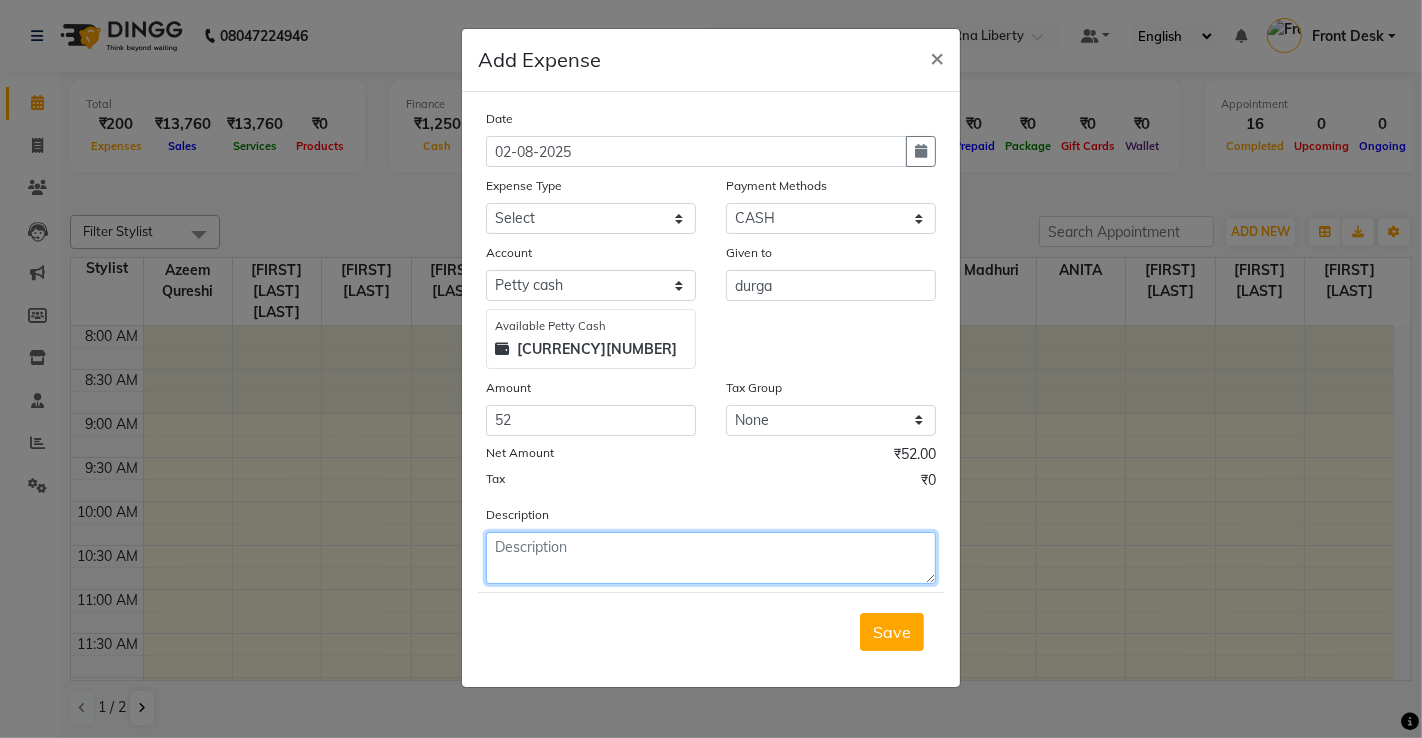 click 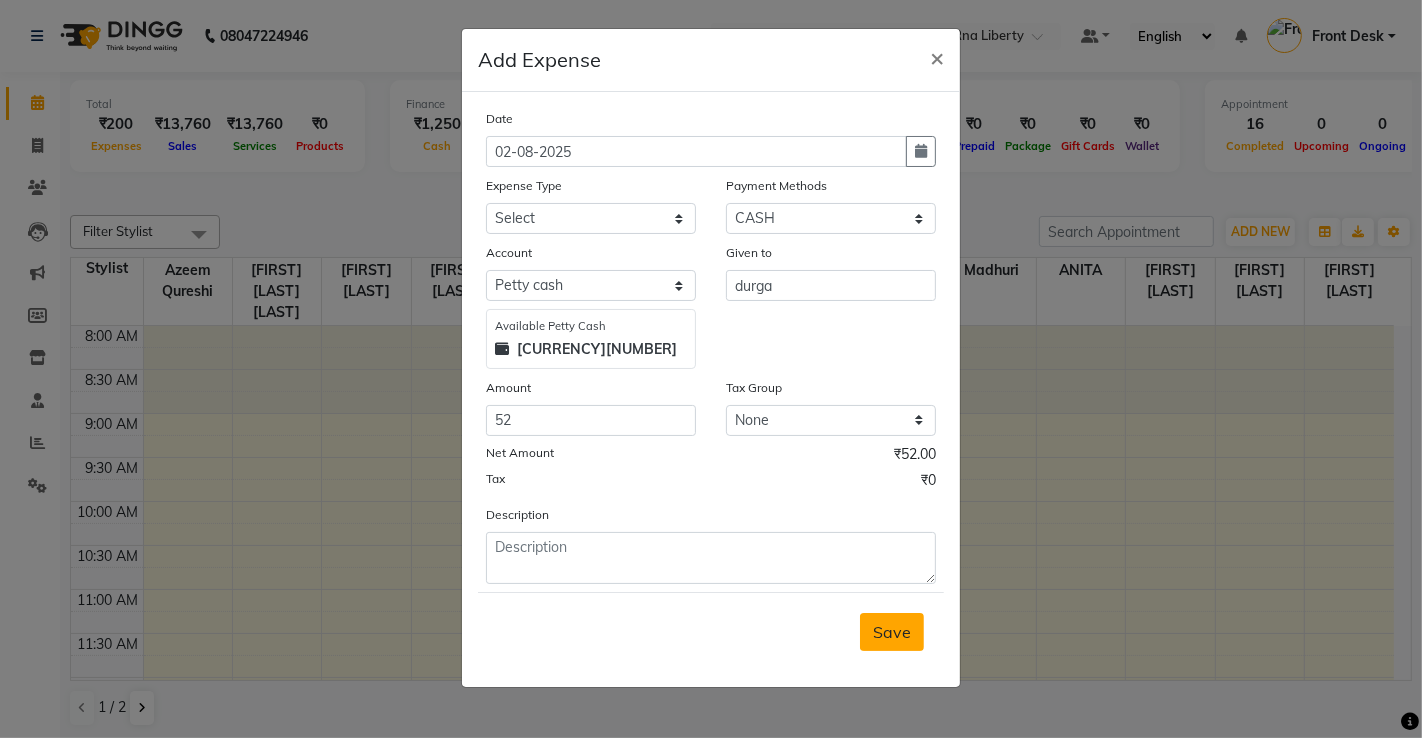 click on "Save" at bounding box center [892, 632] 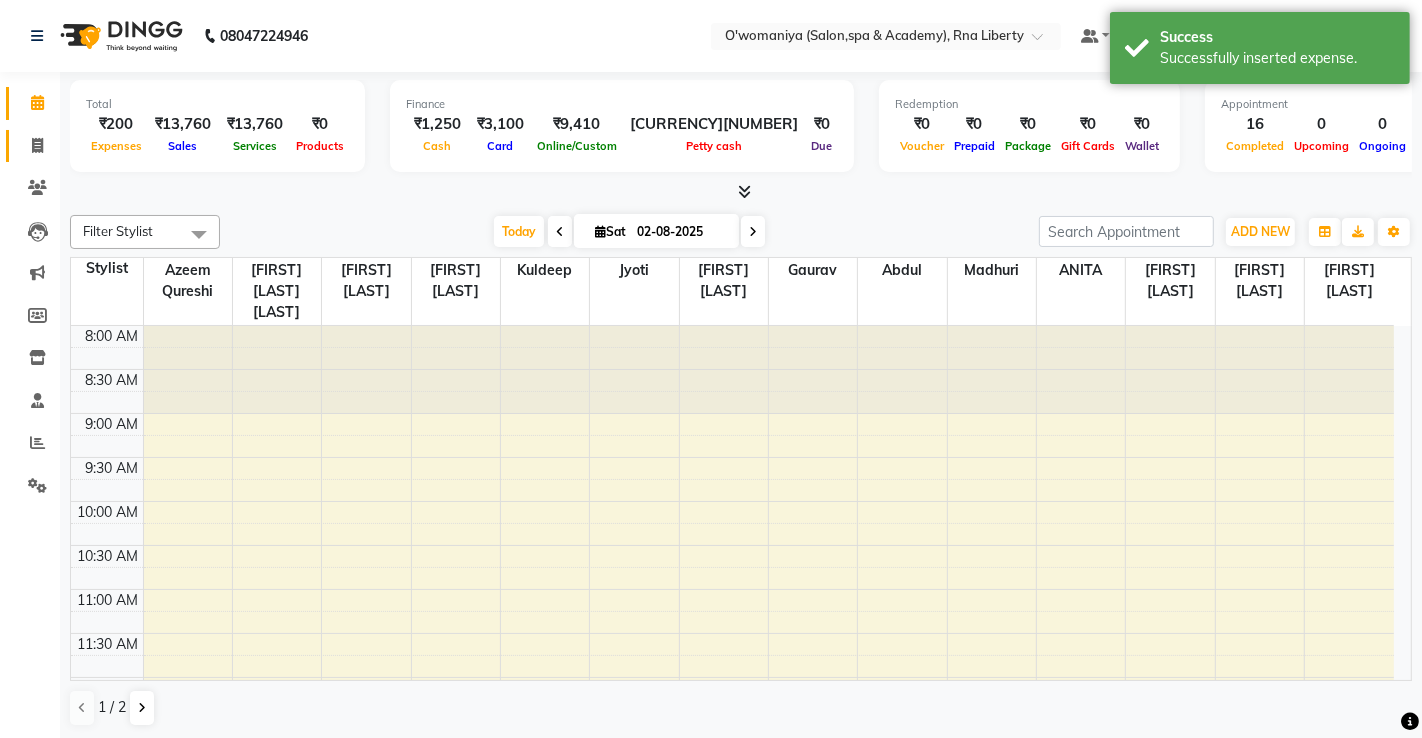 click on "Invoice" 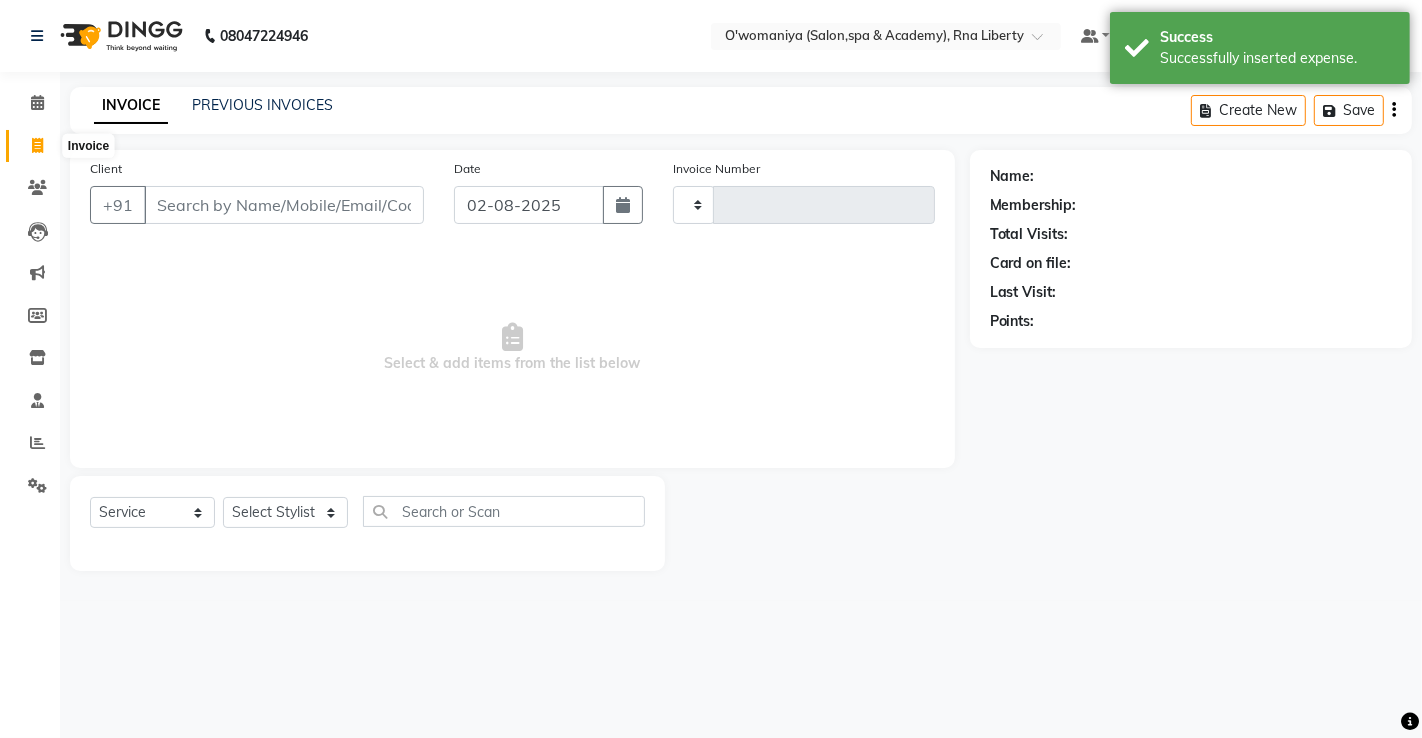 type on "0882" 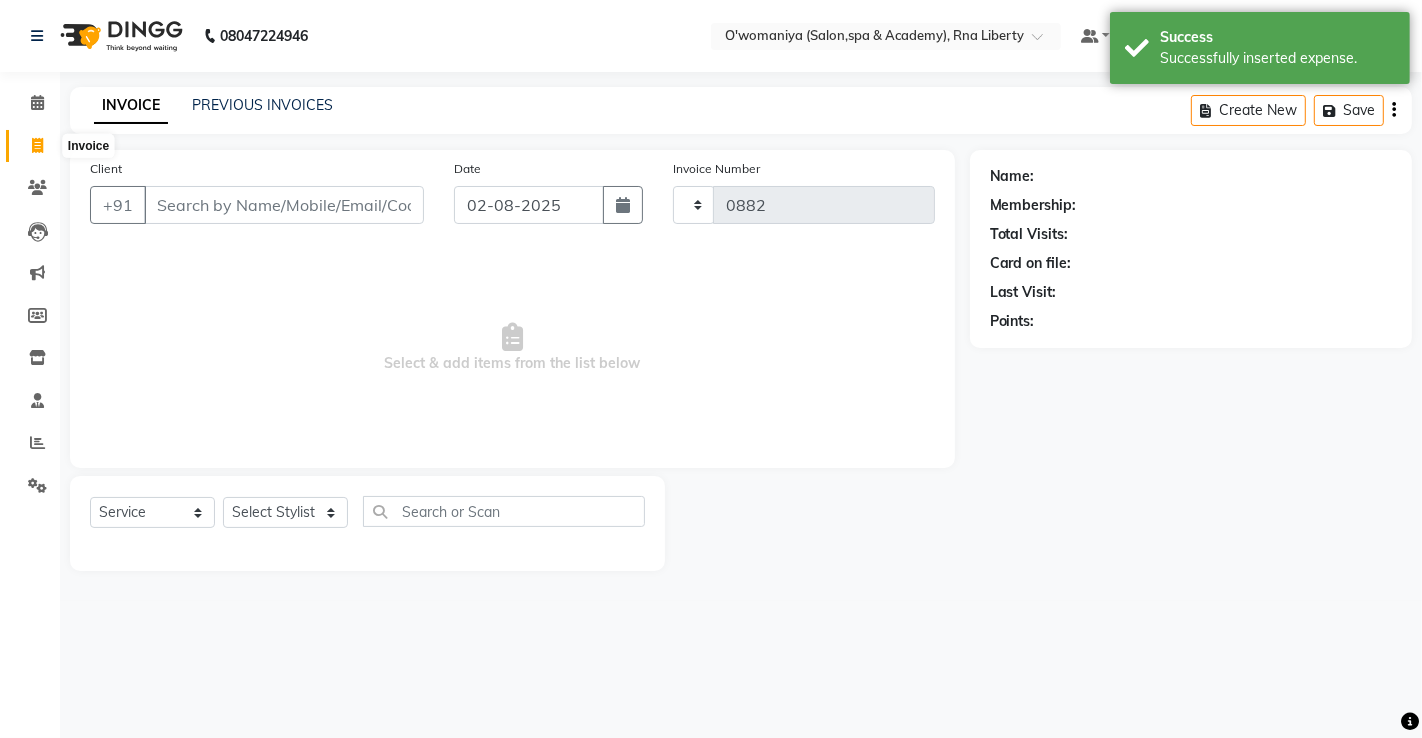 select on "5532" 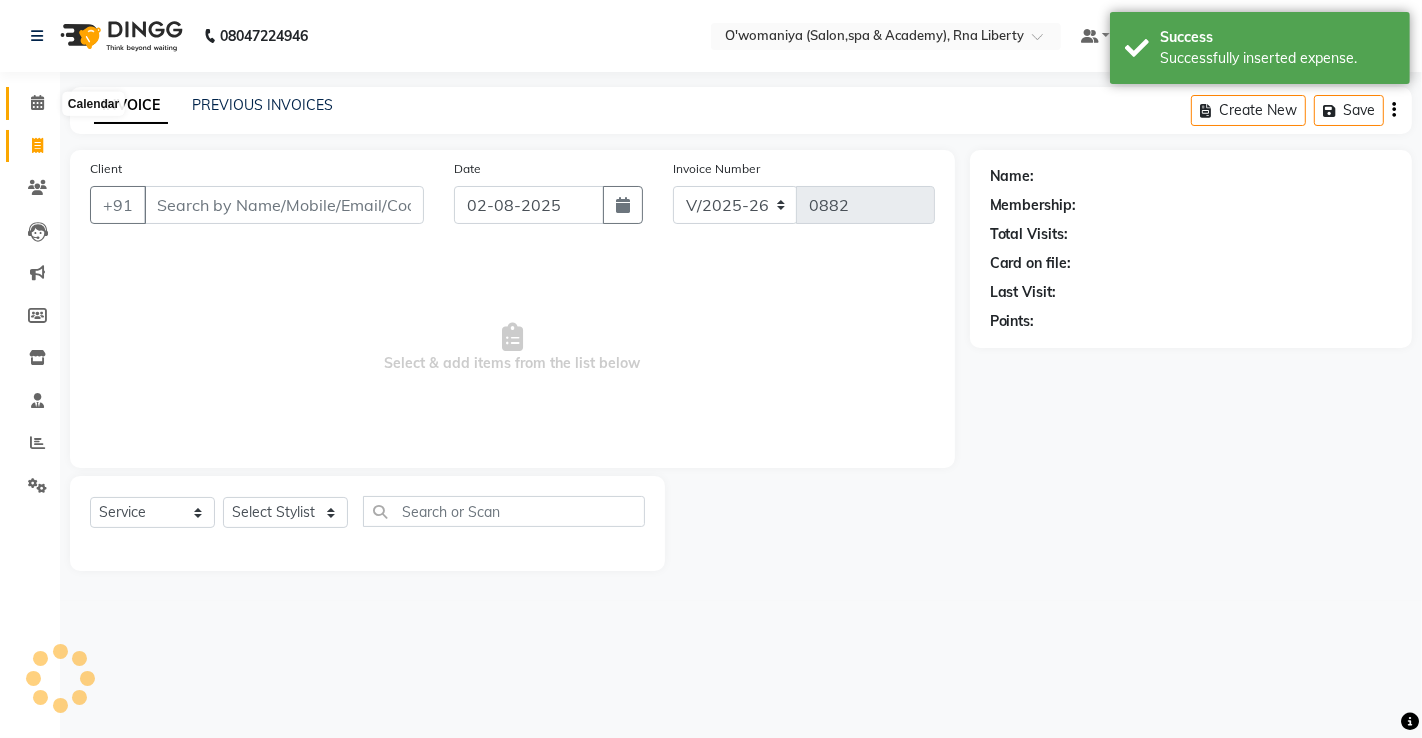 click 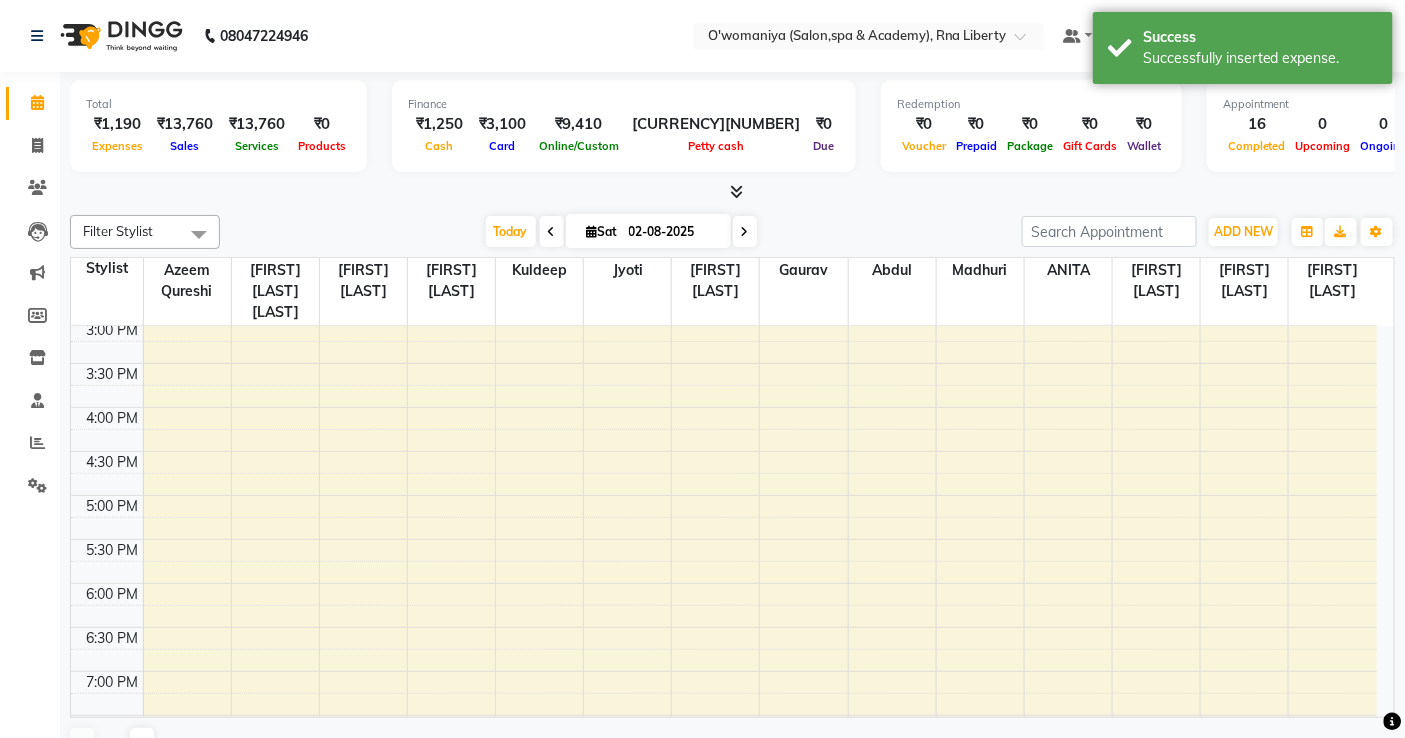 scroll, scrollTop: 0, scrollLeft: 0, axis: both 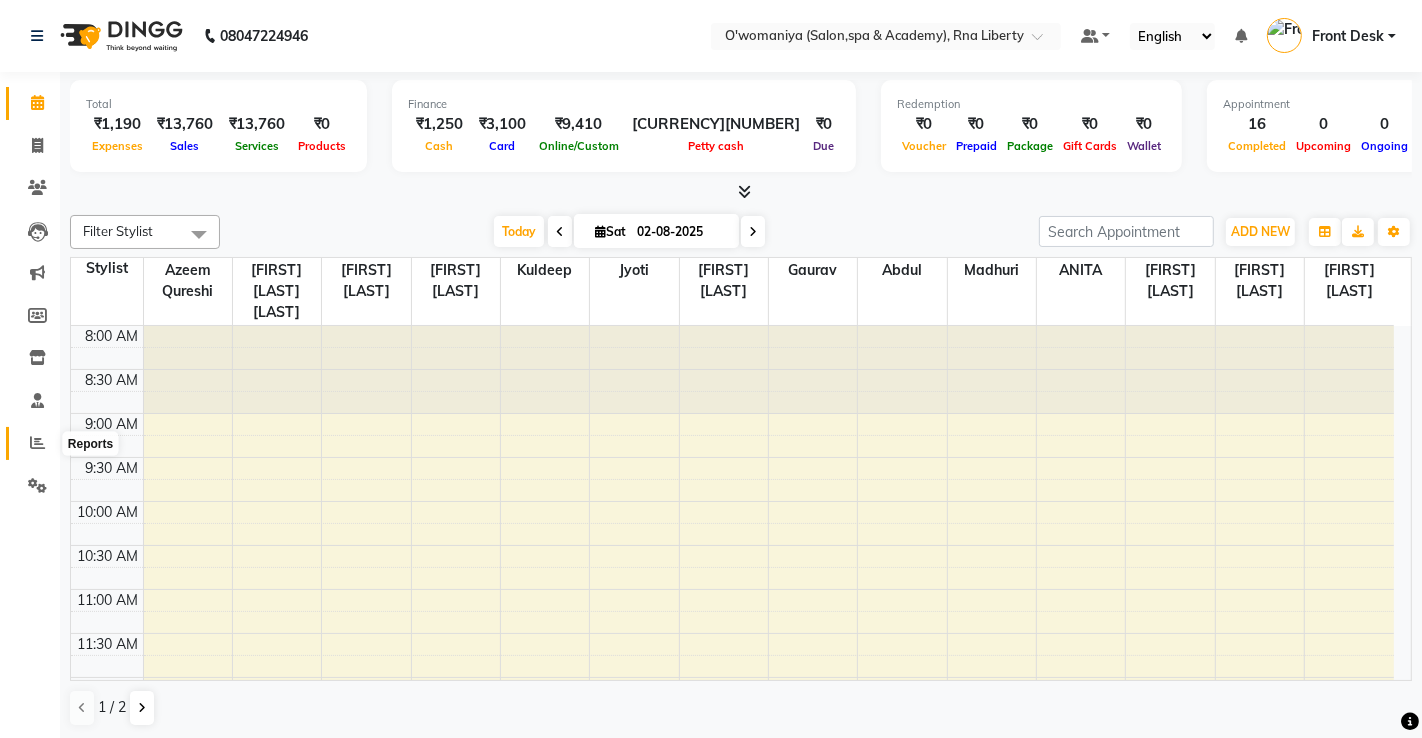 click 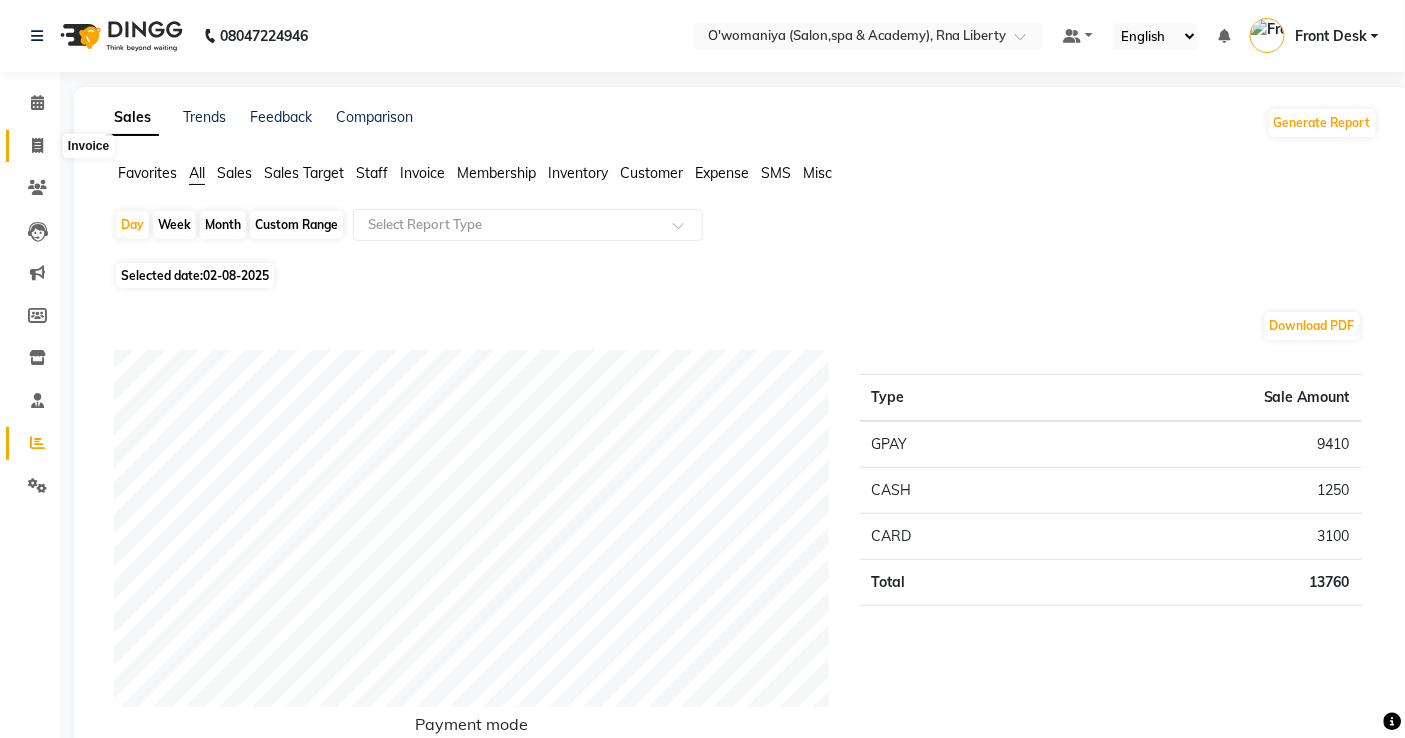 click 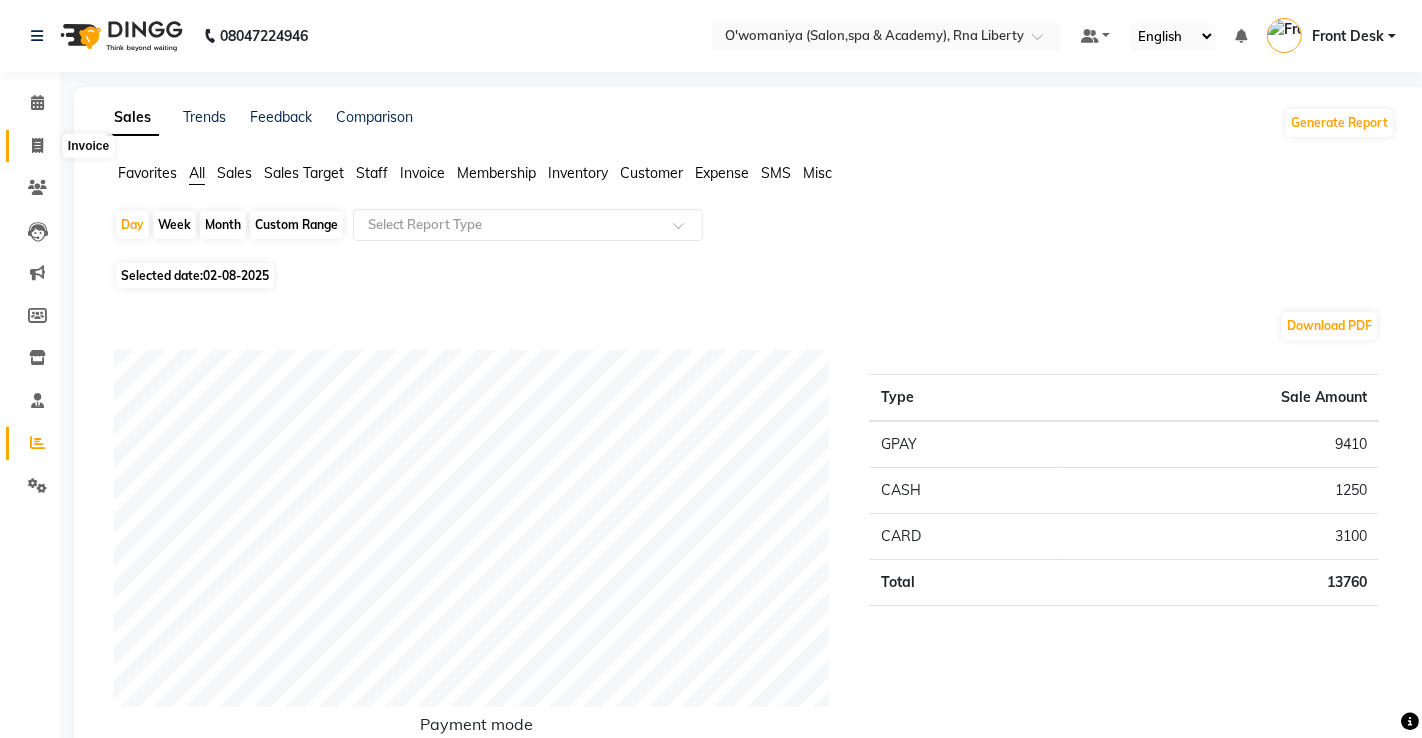 select on "service" 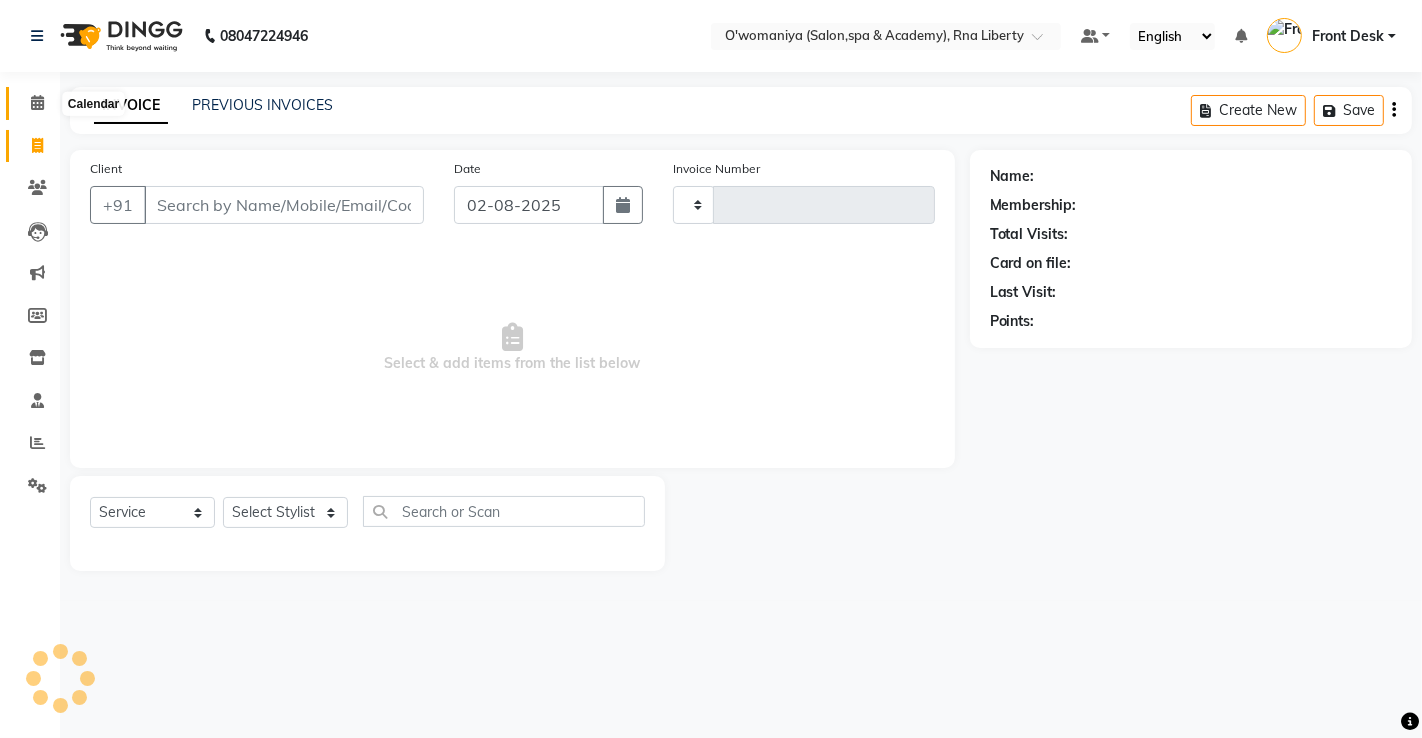type on "0882" 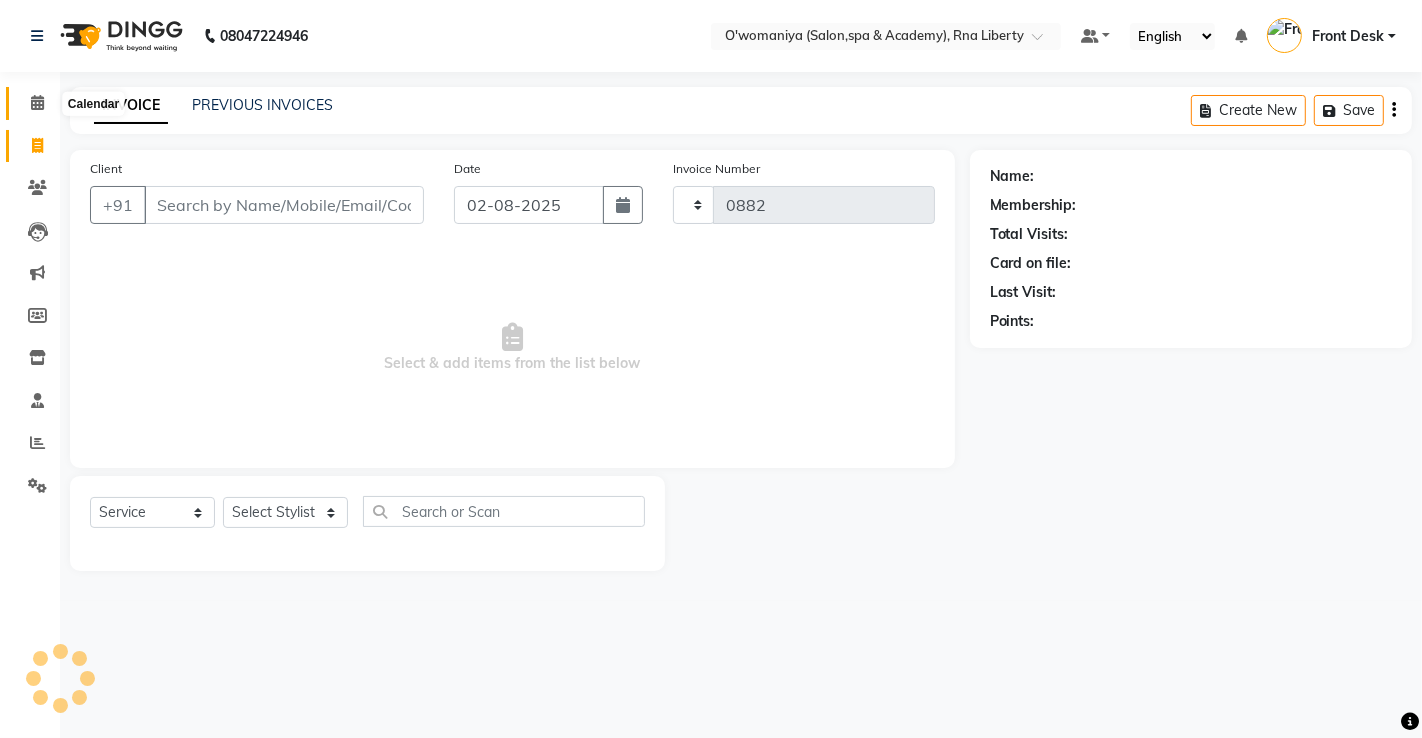 click 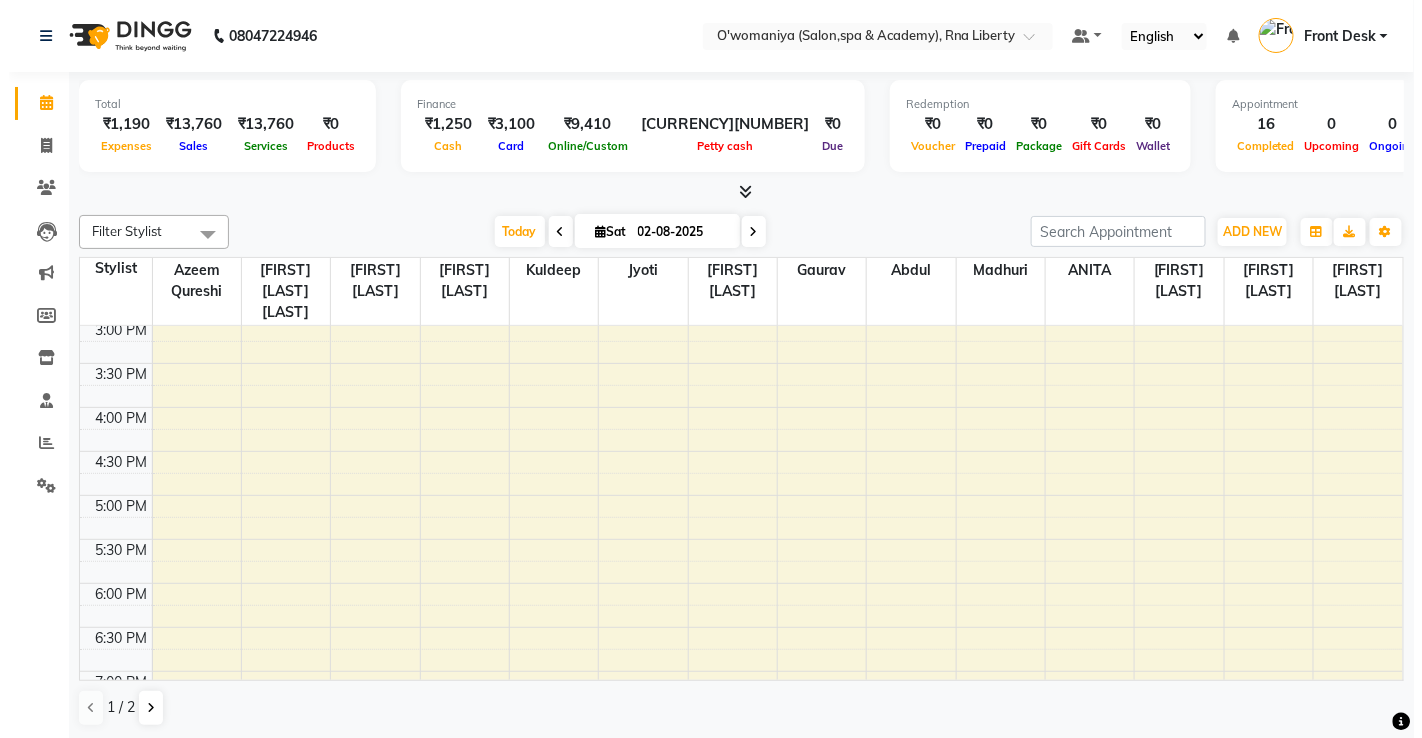 scroll, scrollTop: 0, scrollLeft: 0, axis: both 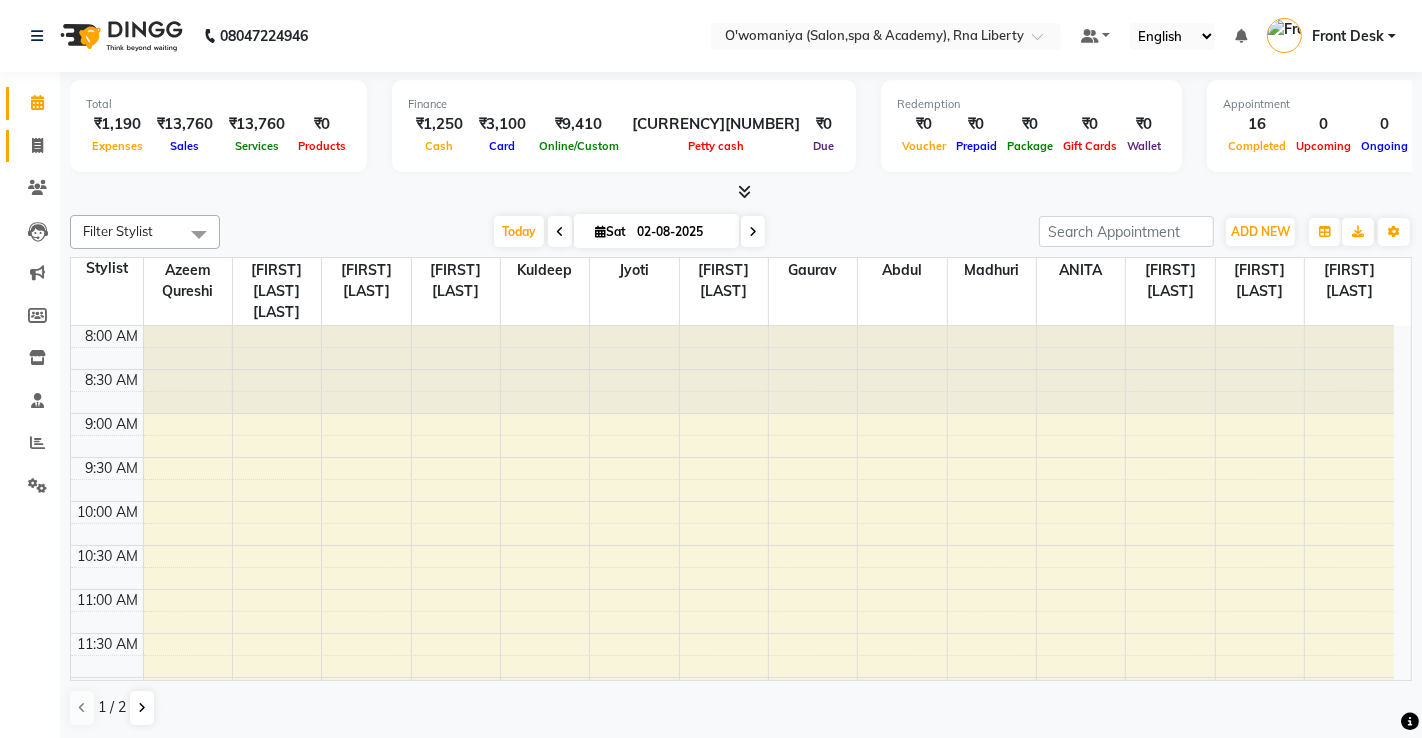 click on "Invoice" 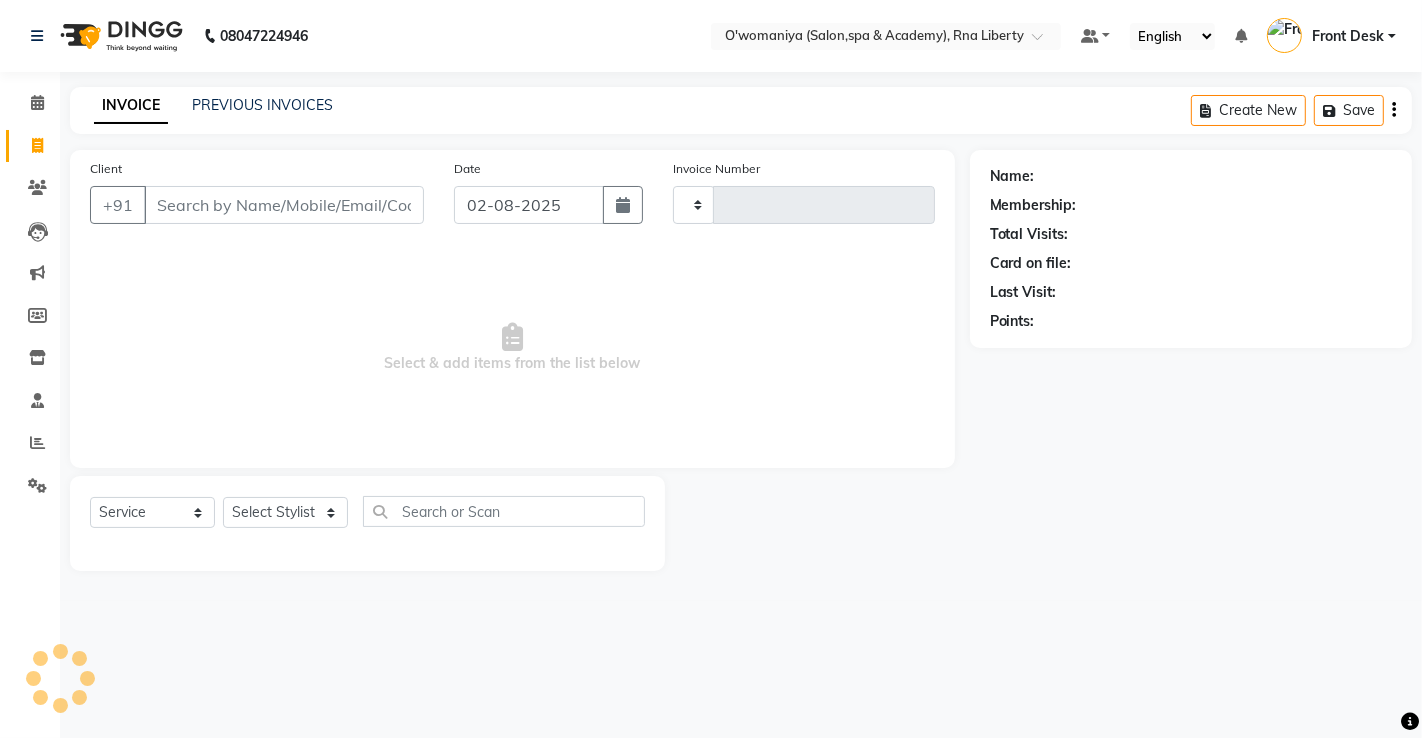 type on "0882" 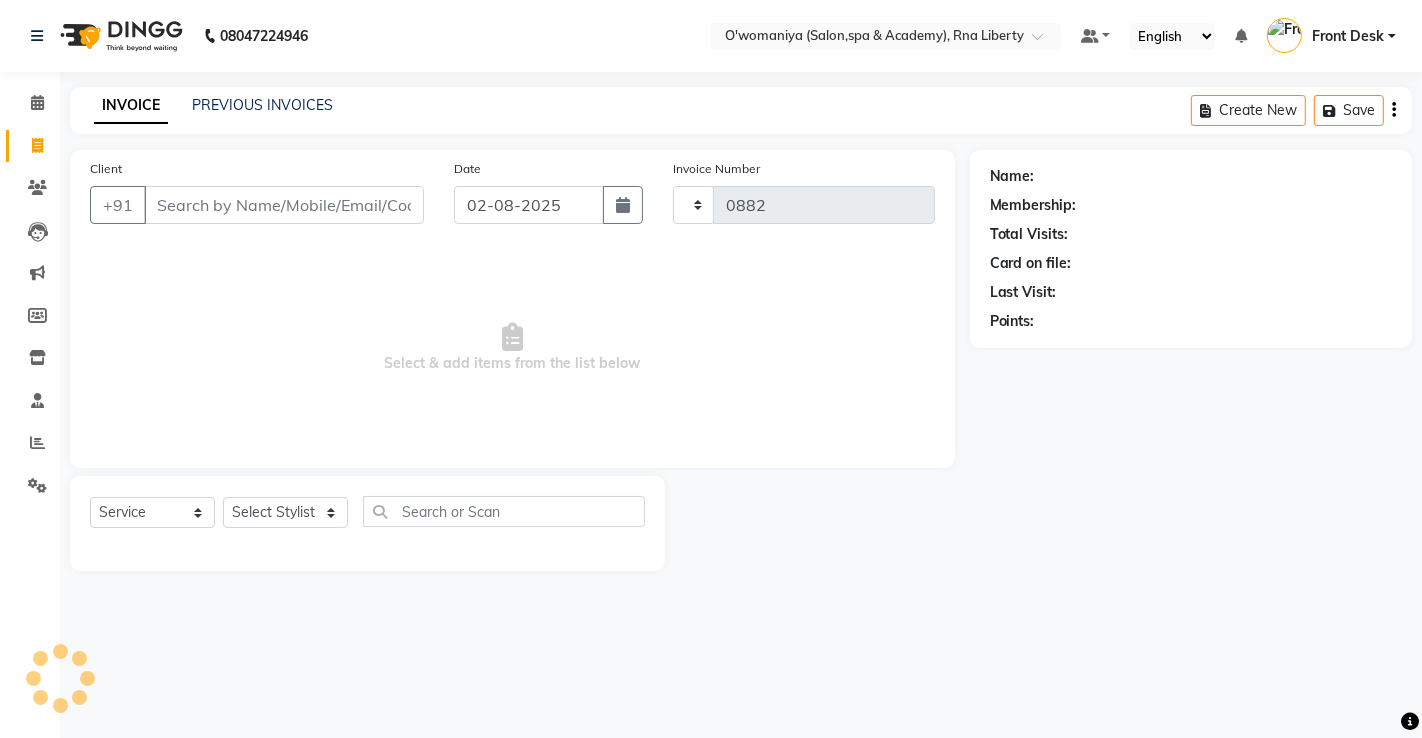 select on "5532" 